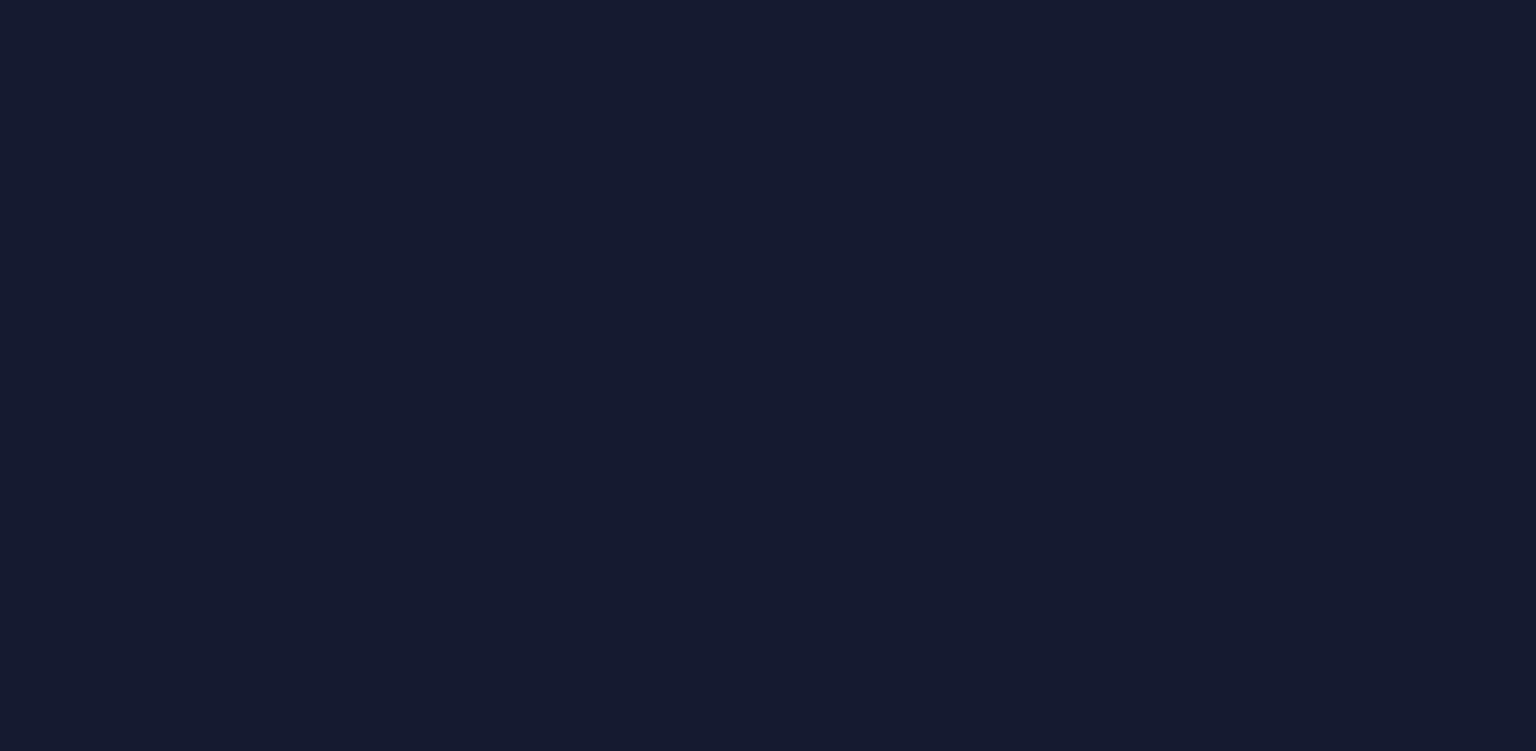 scroll, scrollTop: 0, scrollLeft: 0, axis: both 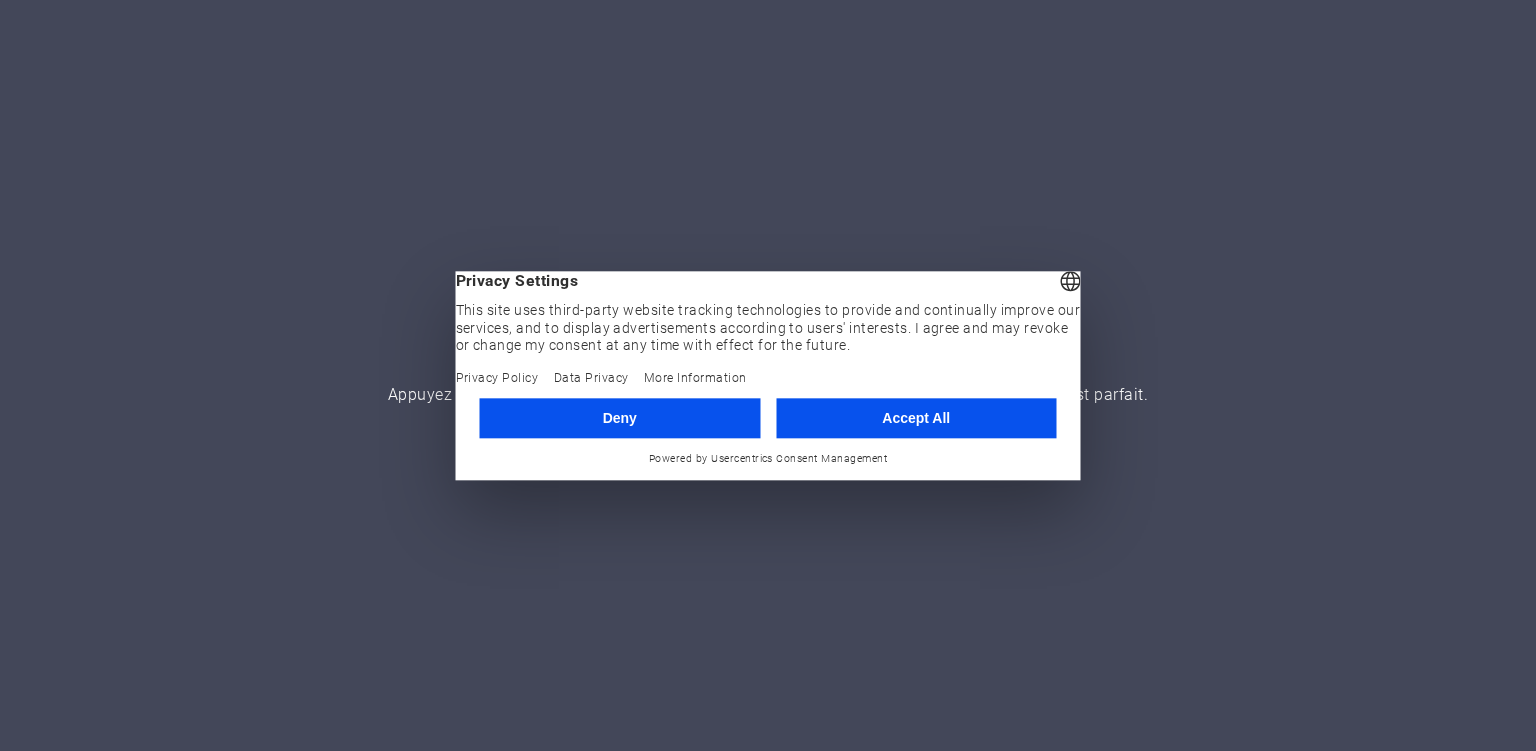 click on "Accept All" at bounding box center (916, 418) 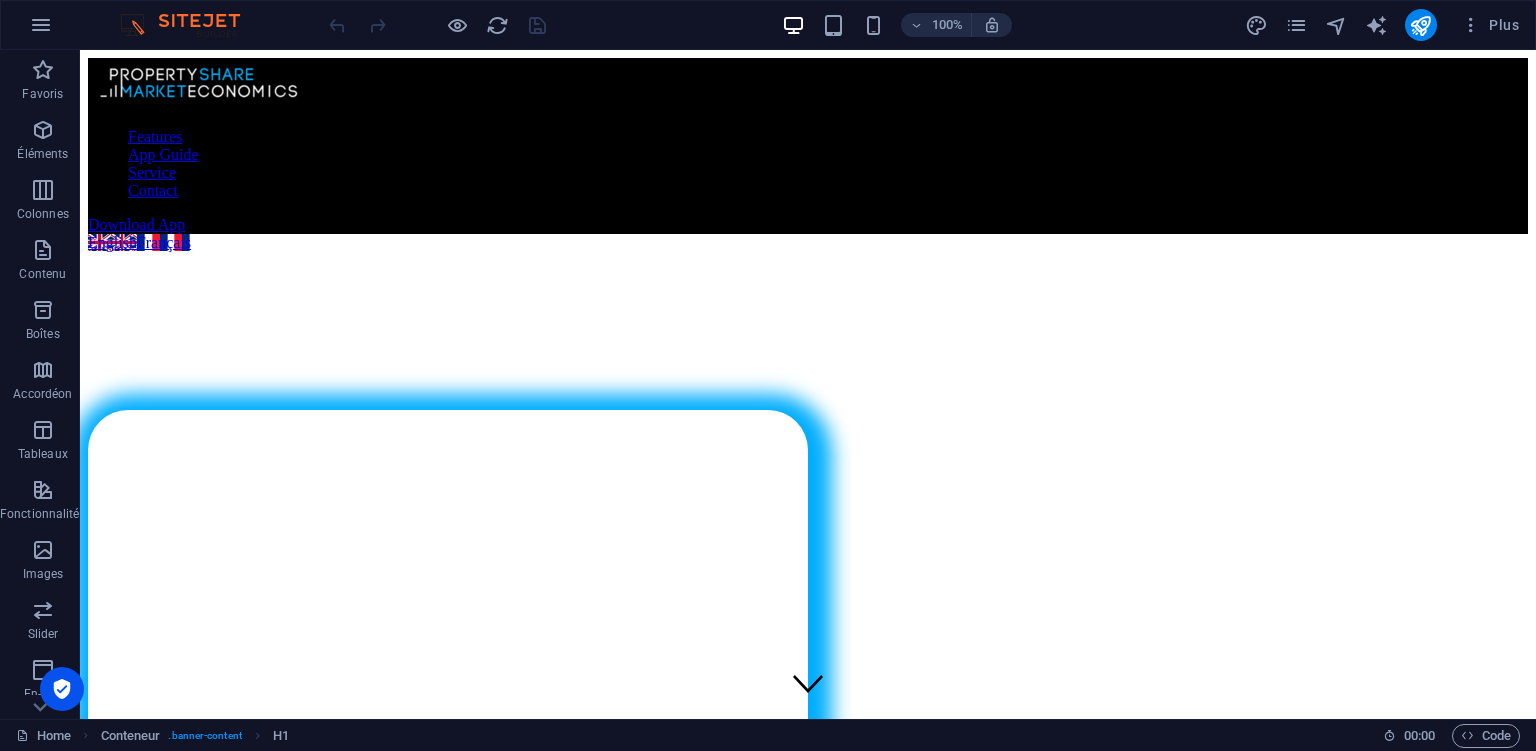 scroll, scrollTop: 430, scrollLeft: 0, axis: vertical 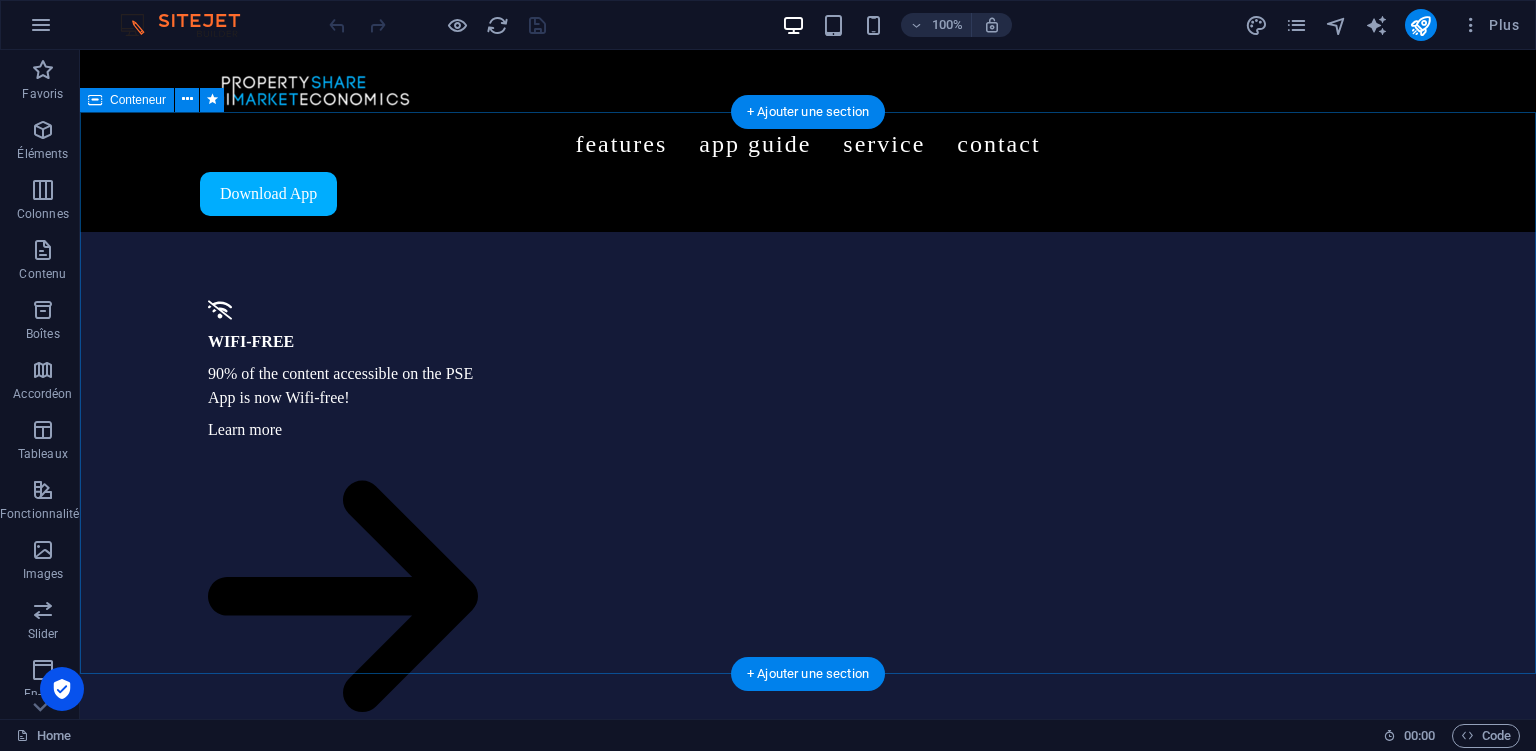 click on "Don’t miss it, download the app Click below to download the app from either the App Store or Google Play Store." at bounding box center (808, -425) 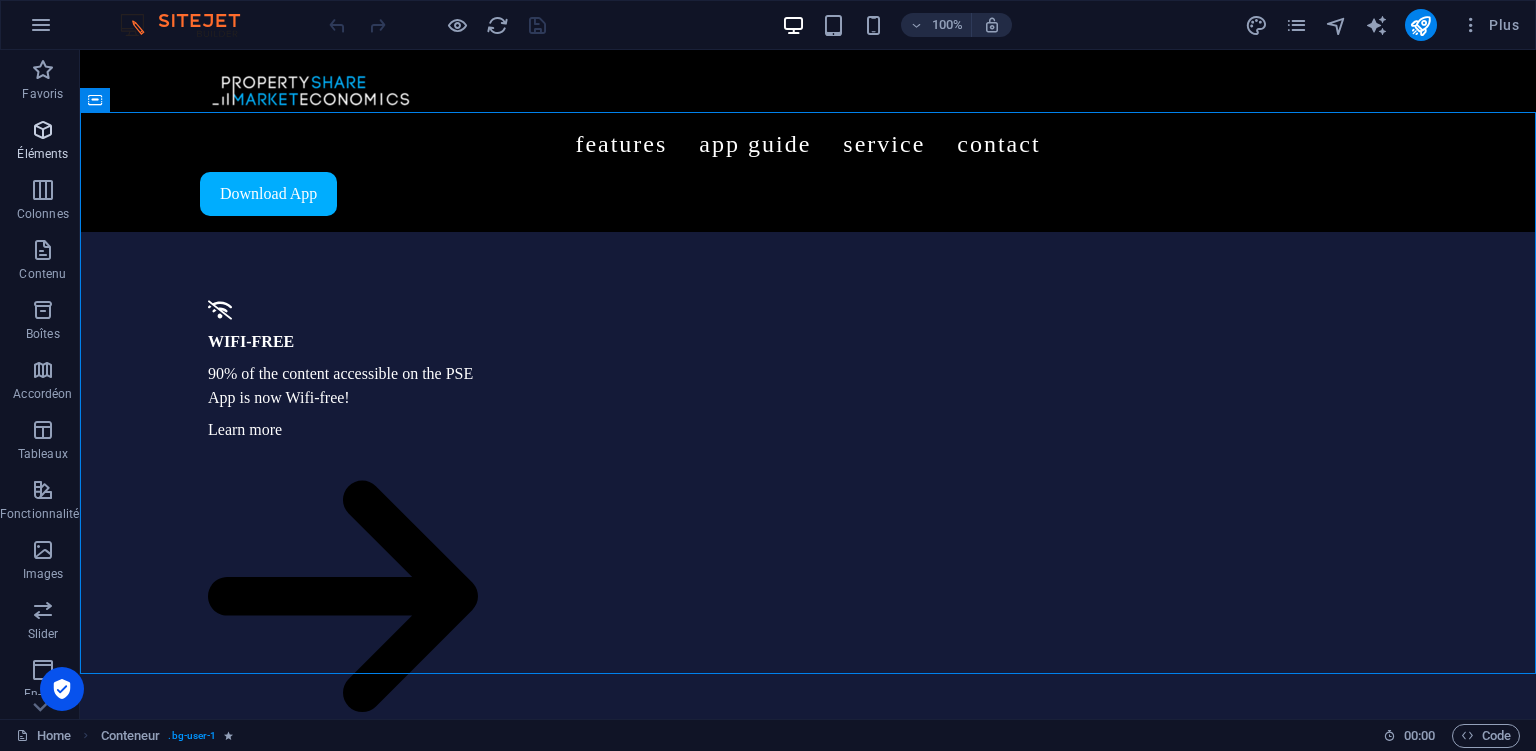 click on "Éléments" at bounding box center (43, 142) 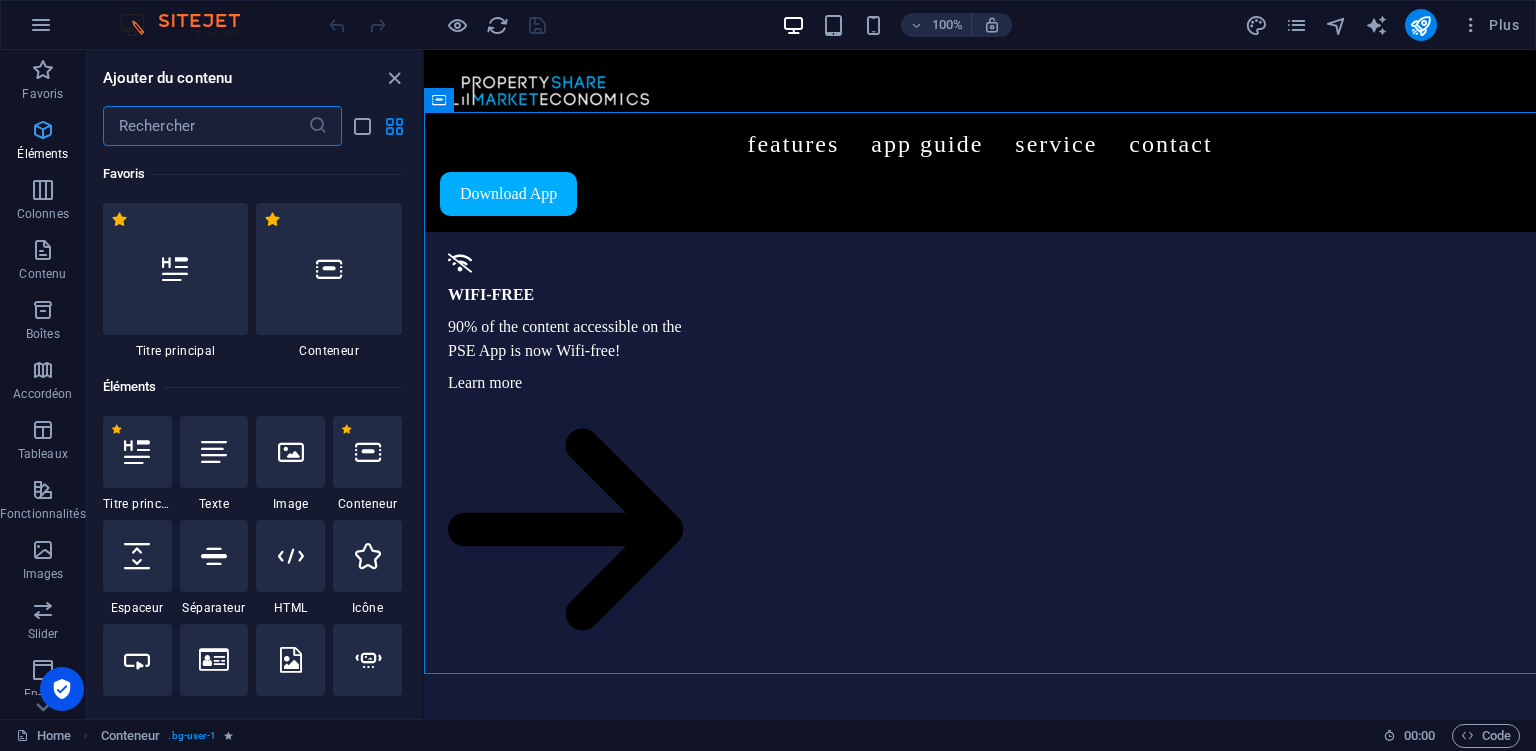 scroll, scrollTop: 1885, scrollLeft: 0, axis: vertical 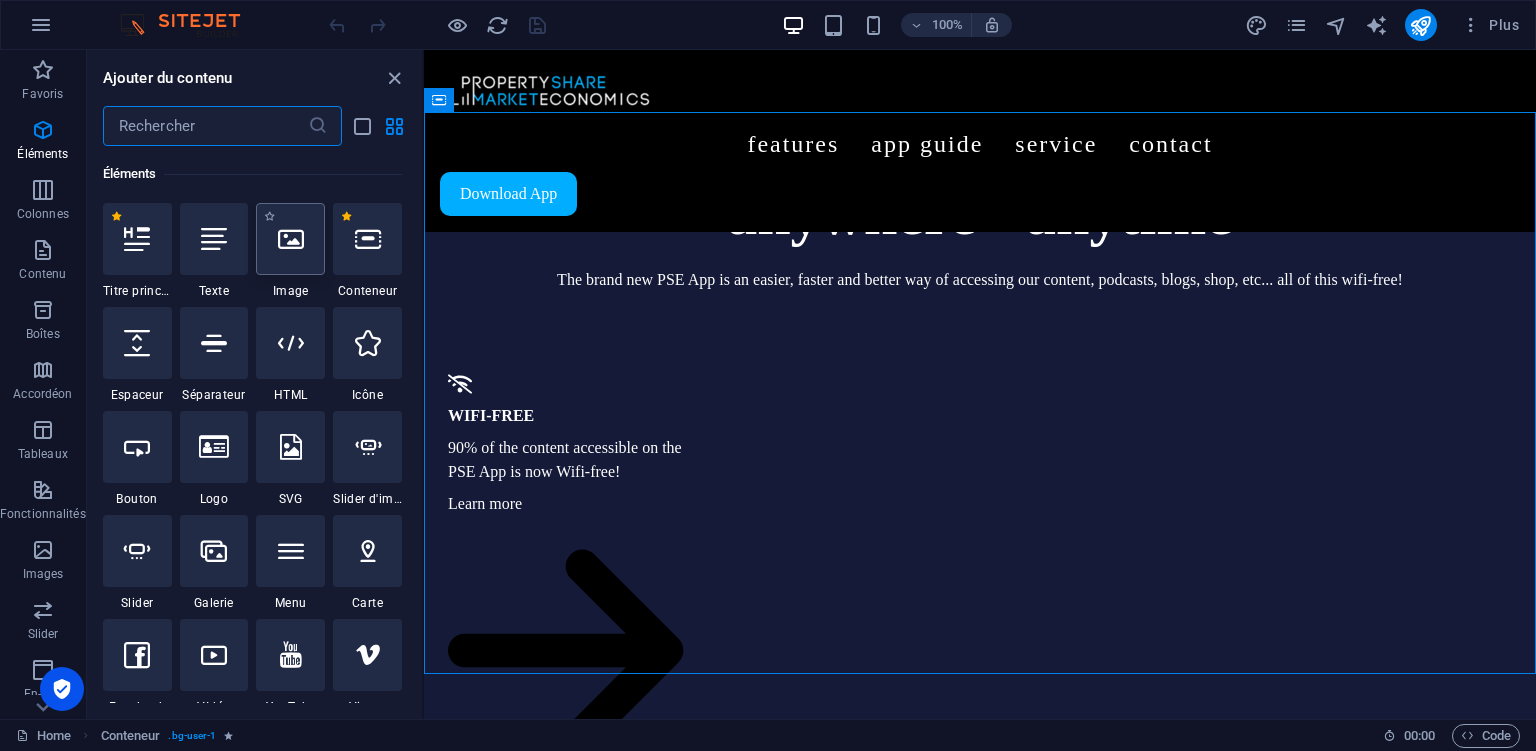 click at bounding box center [291, 239] 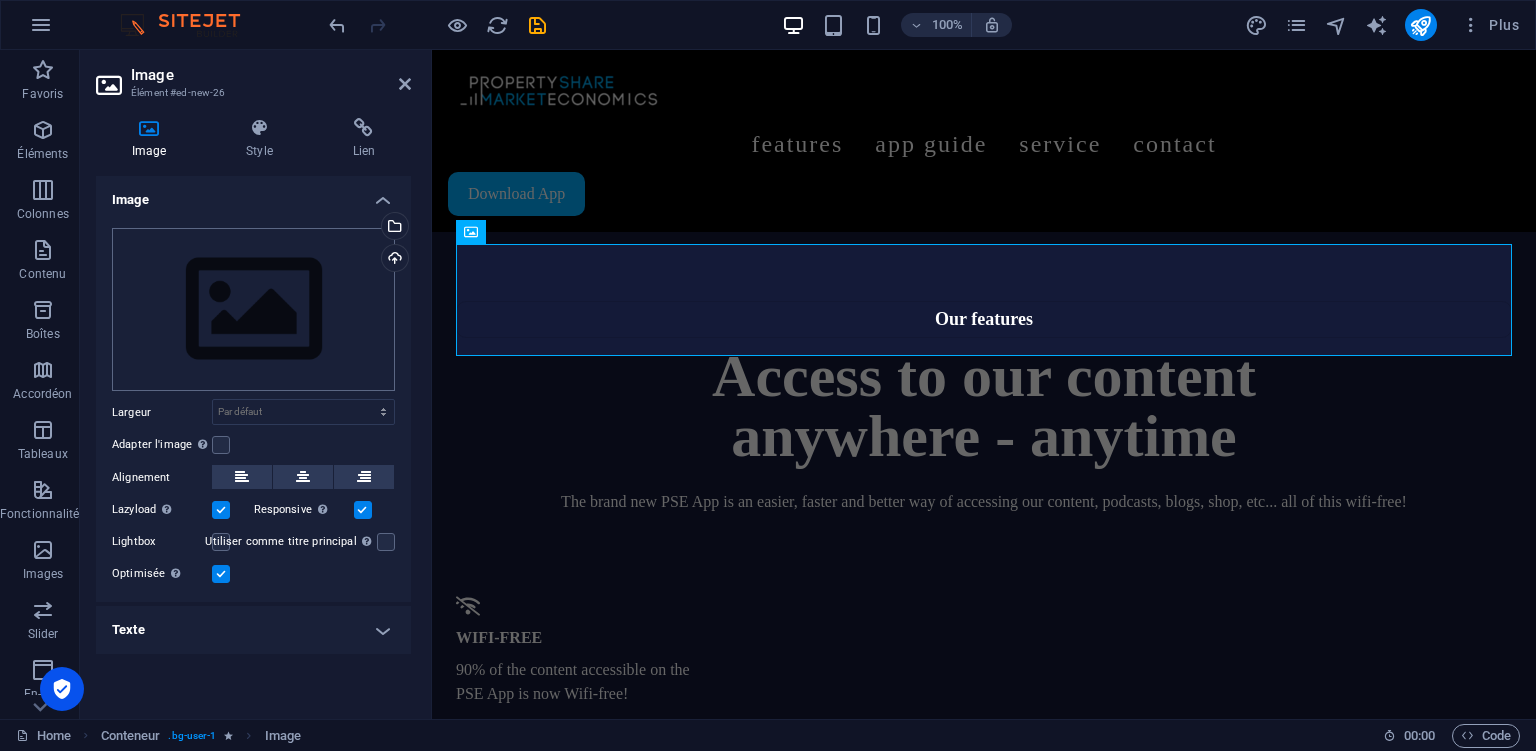 scroll, scrollTop: 1878, scrollLeft: 0, axis: vertical 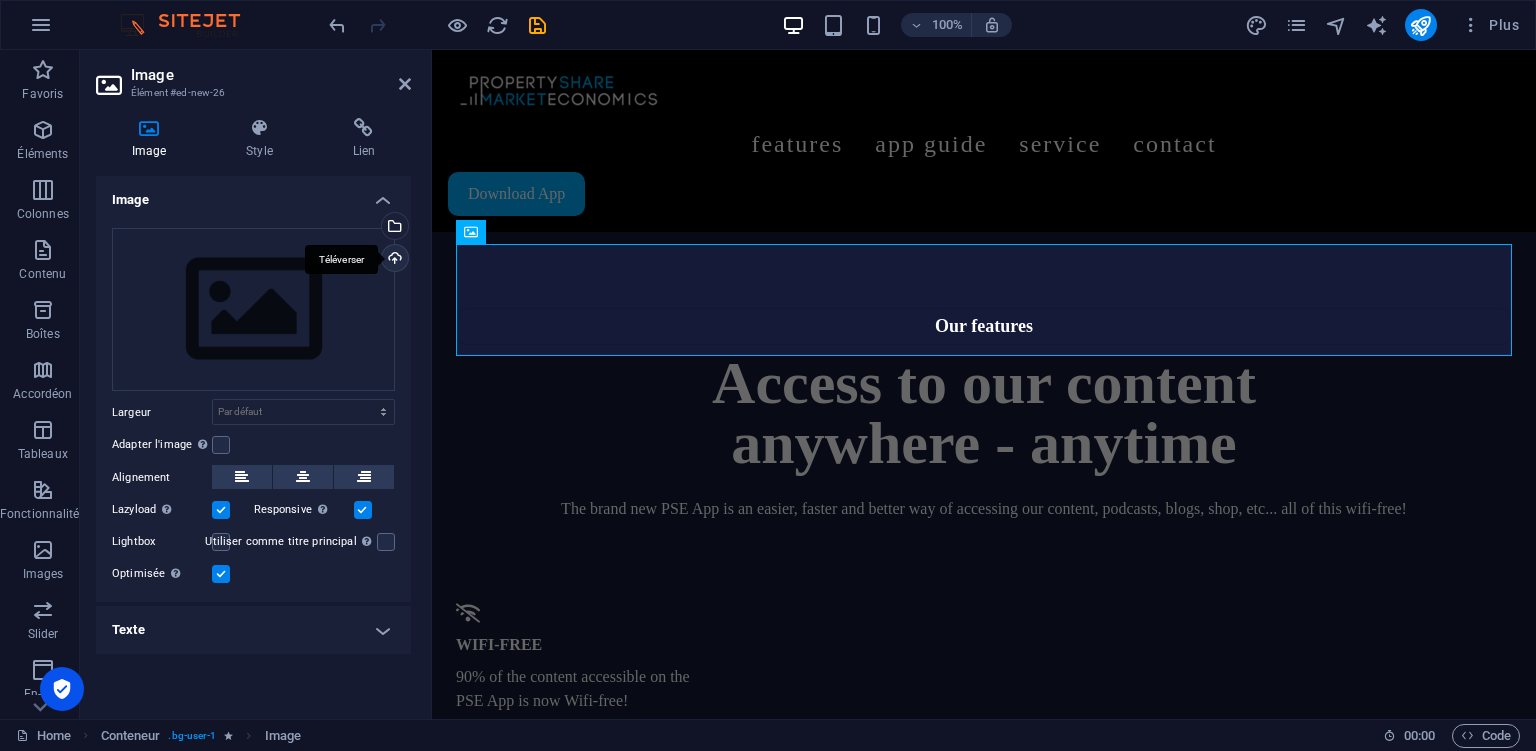 click on "Téléverser" at bounding box center [393, 260] 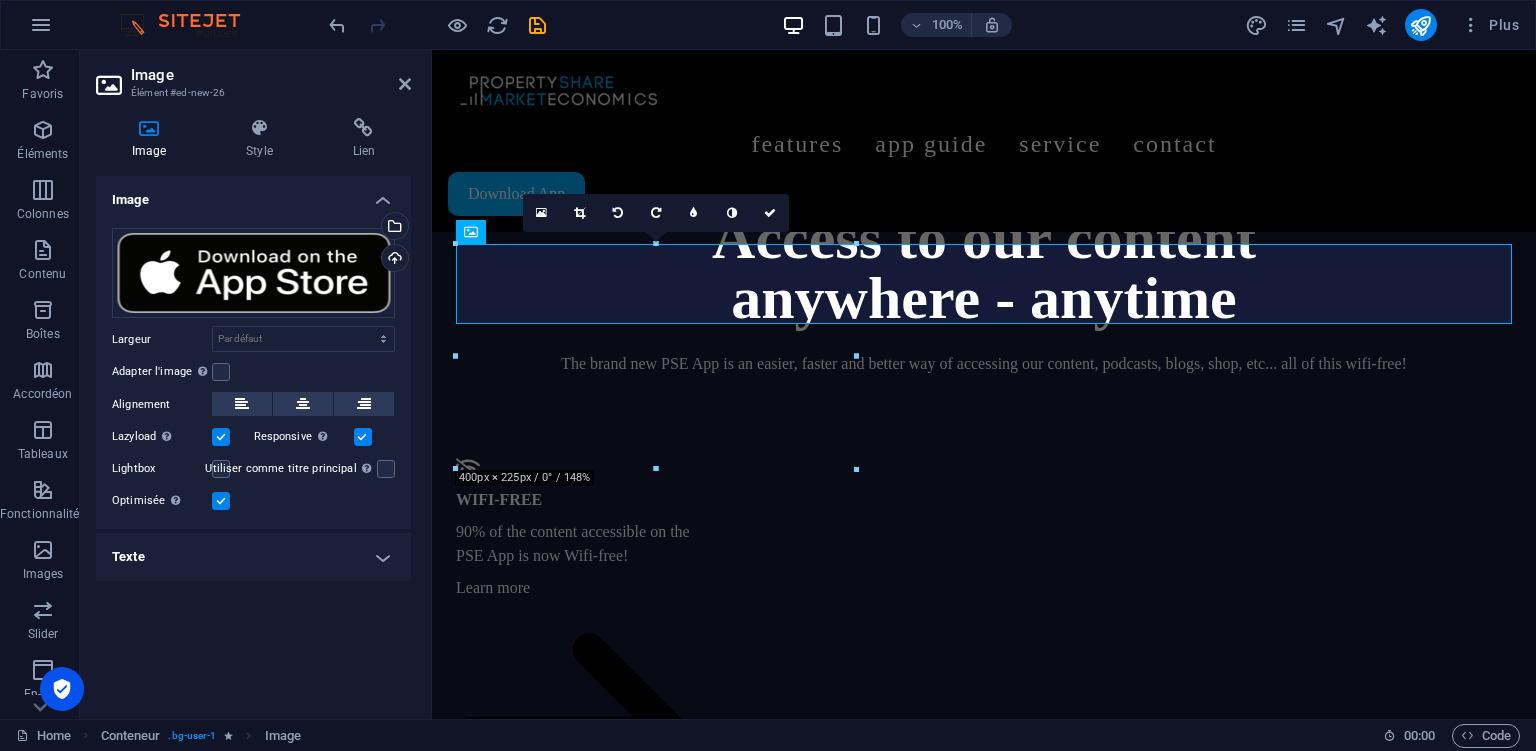 click at bounding box center (221, 501) 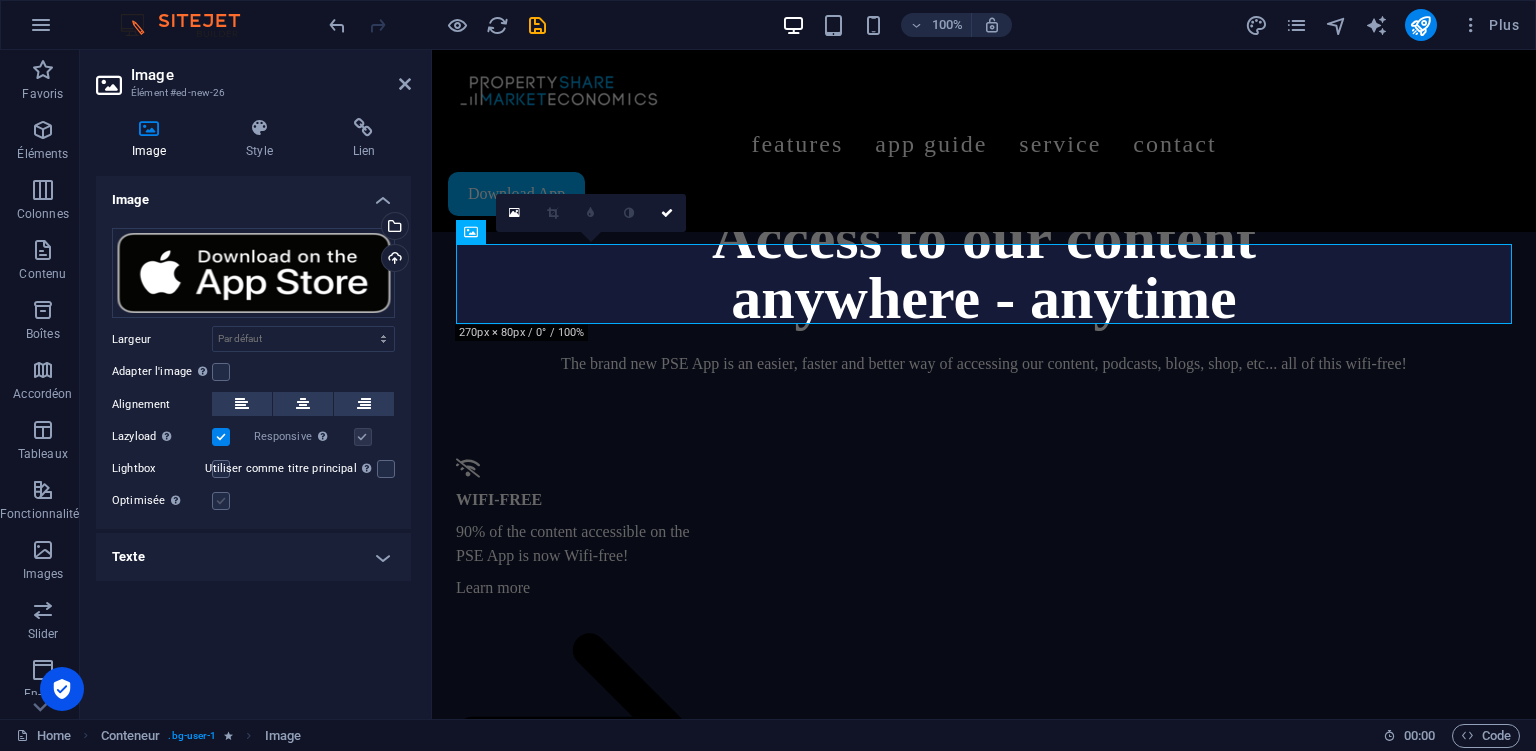 click at bounding box center (221, 501) 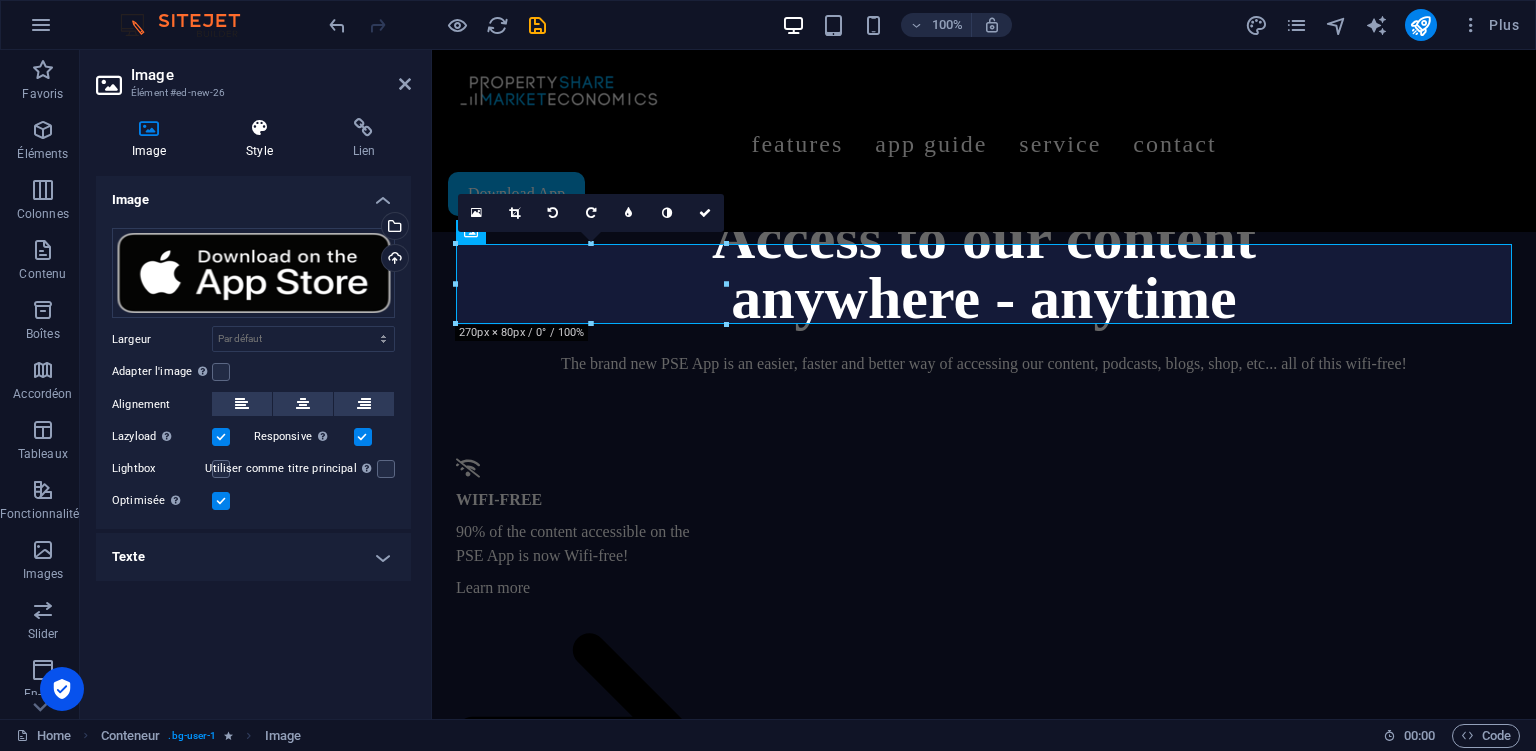 click at bounding box center (259, 128) 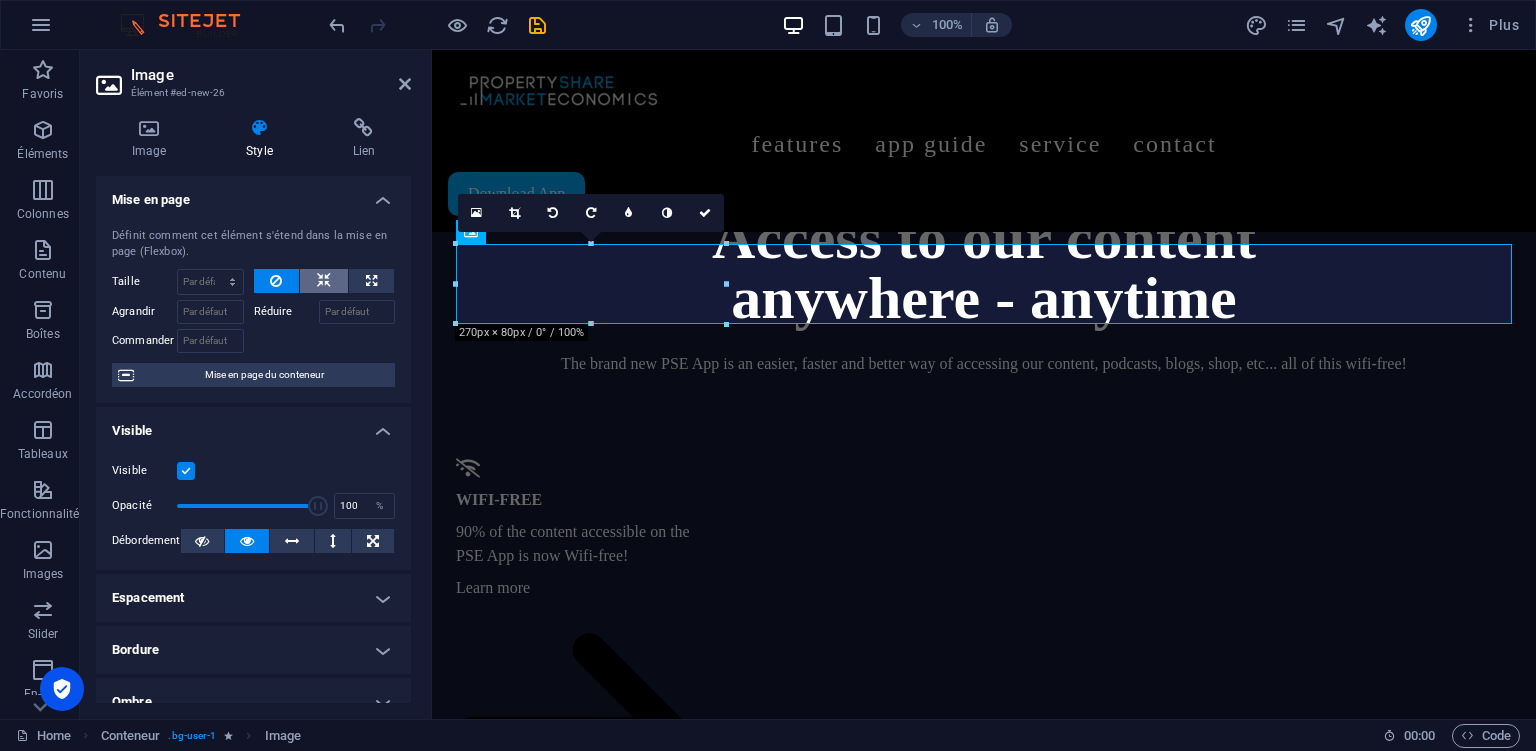 click at bounding box center (324, 281) 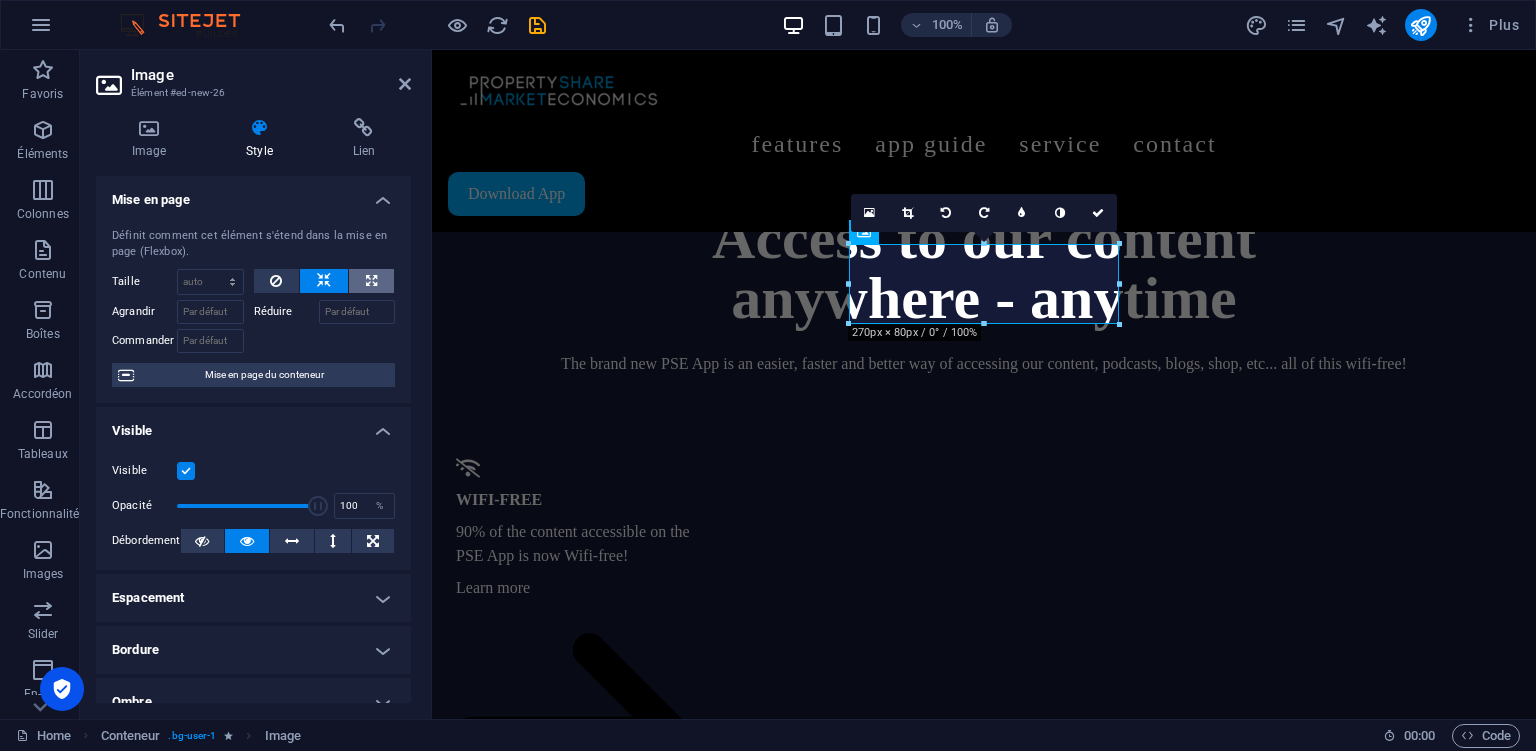 click at bounding box center (371, 281) 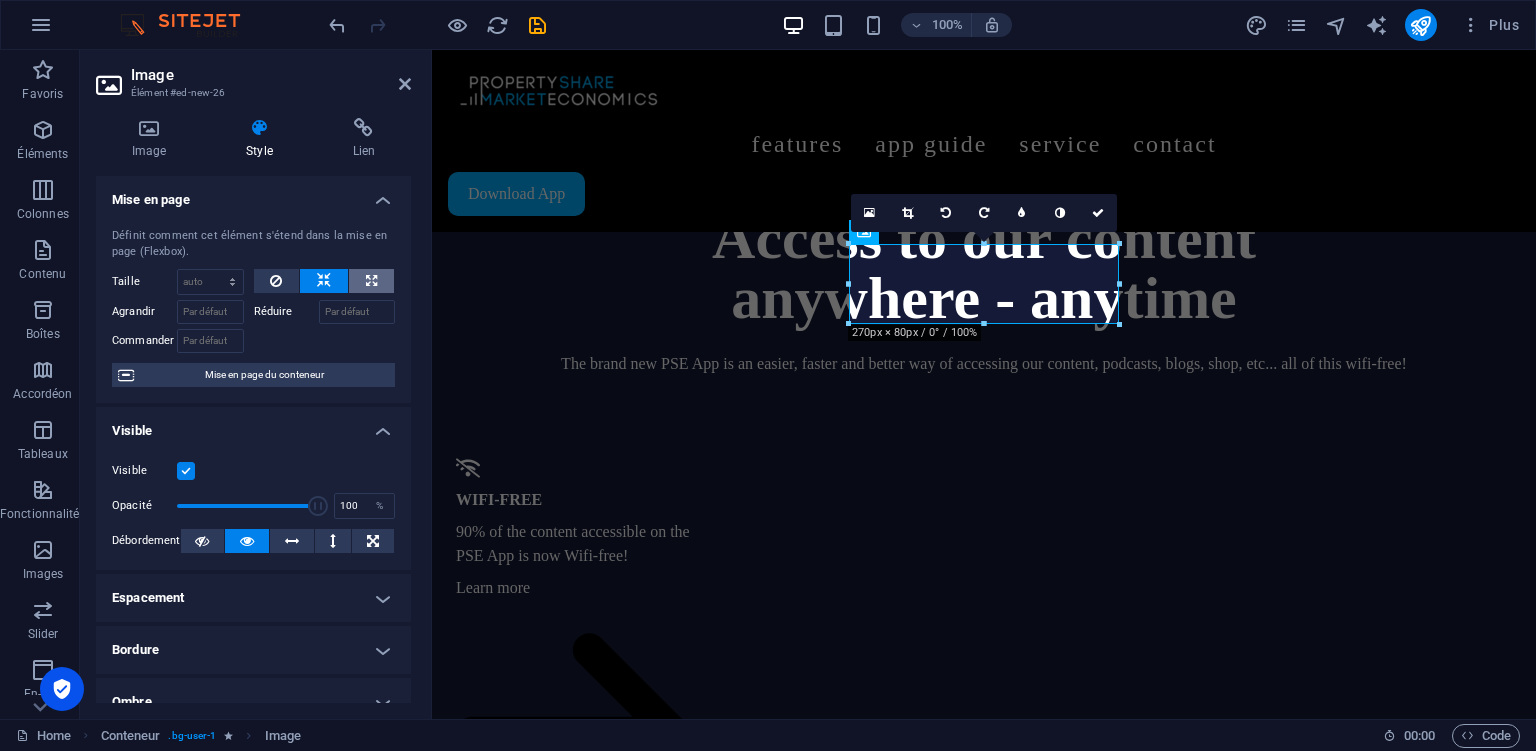 type on "100" 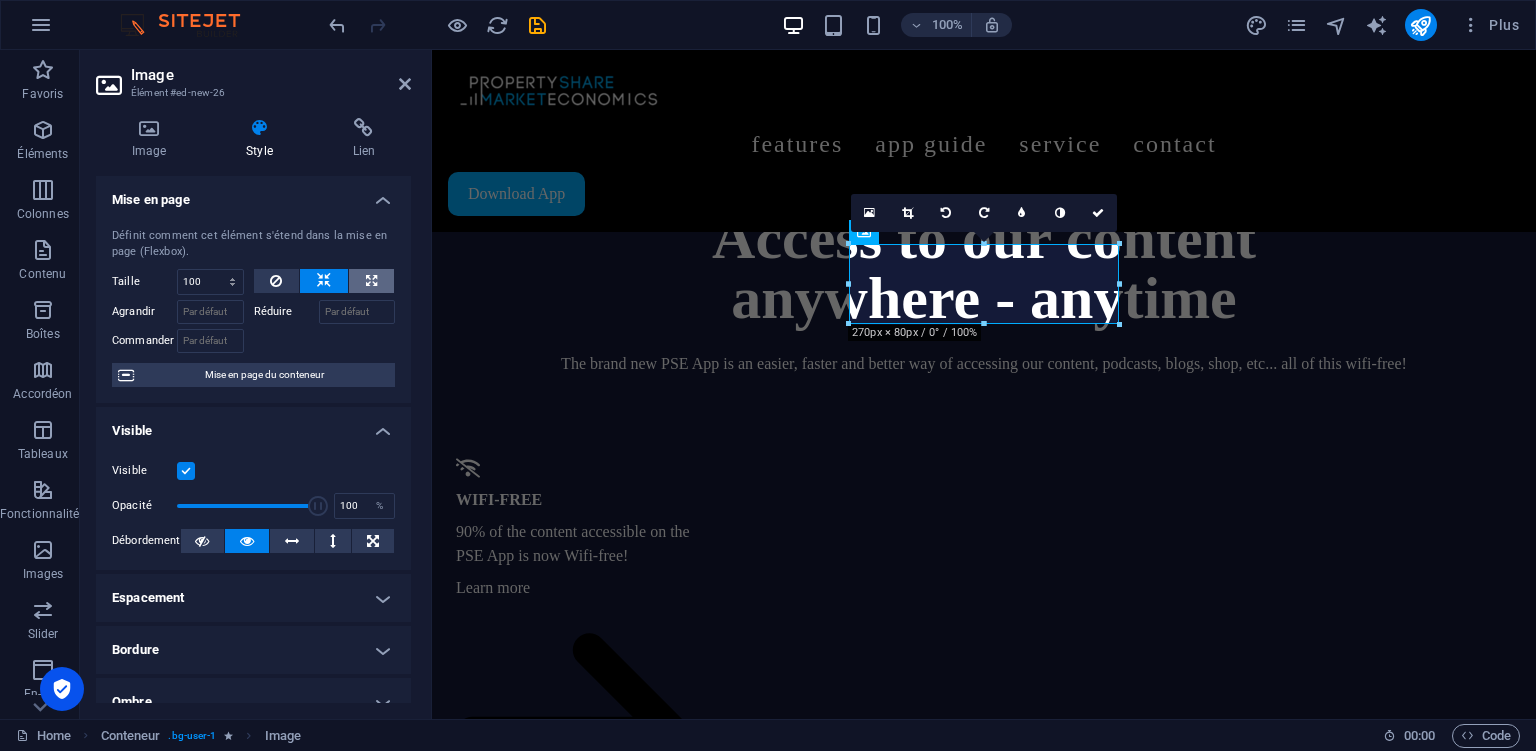 select on "%" 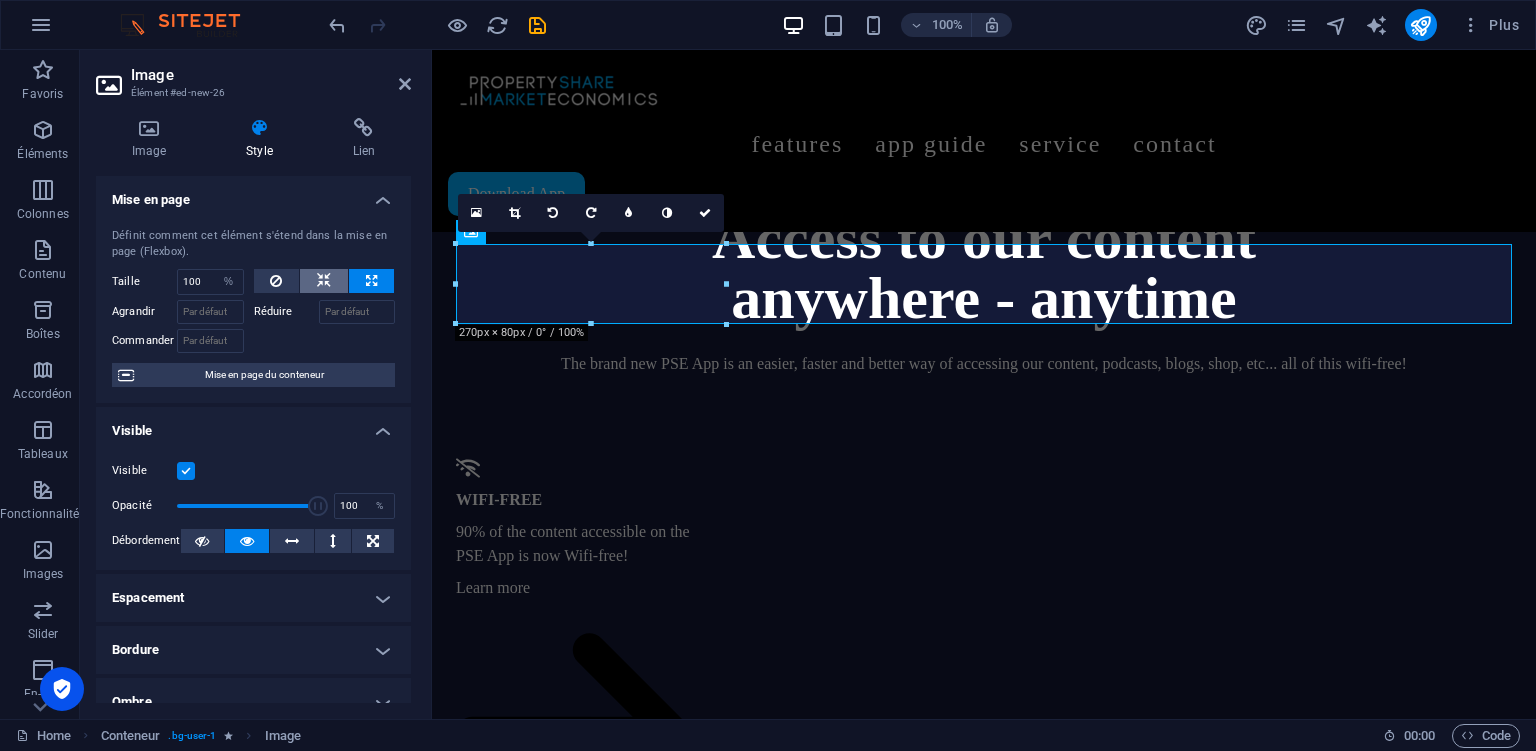 click at bounding box center (324, 281) 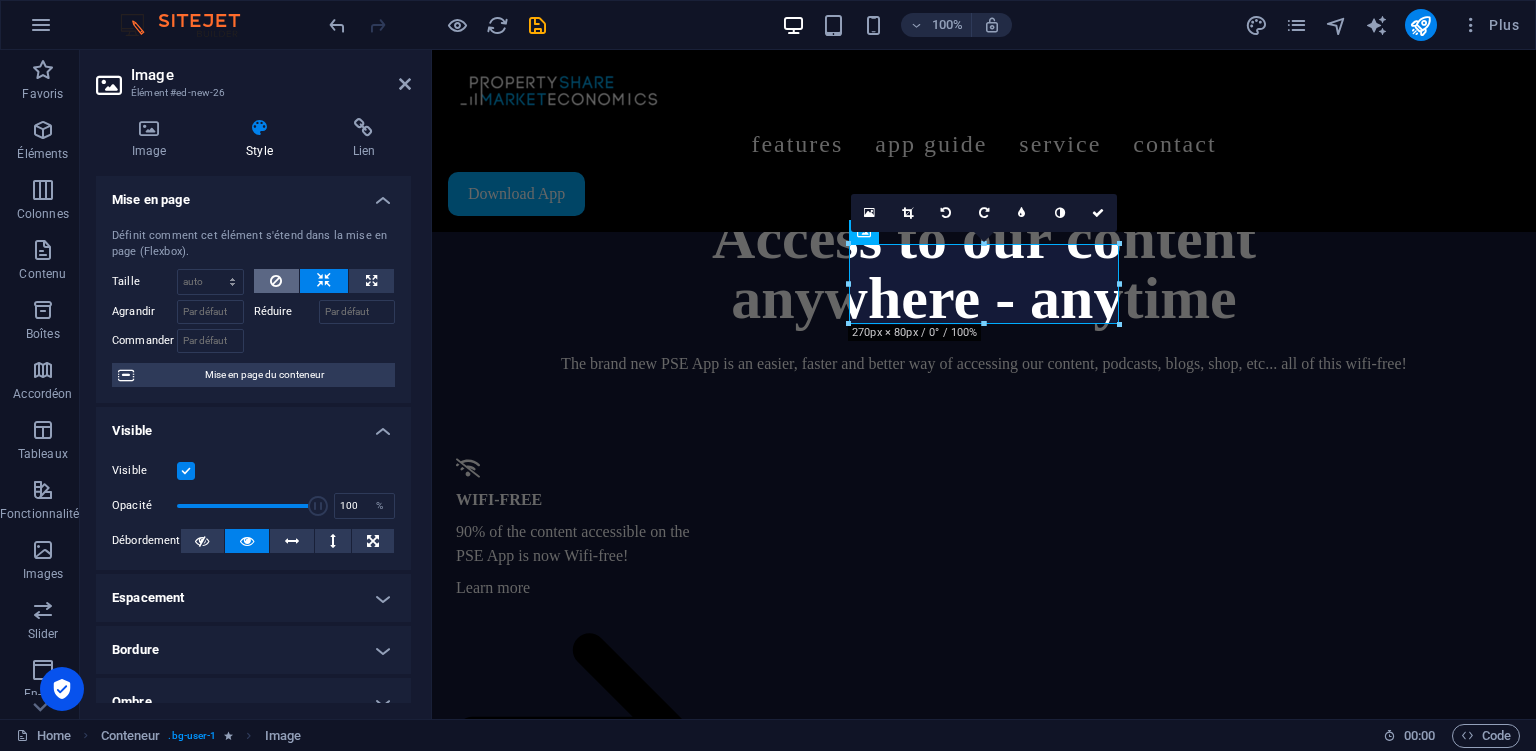 click at bounding box center [277, 281] 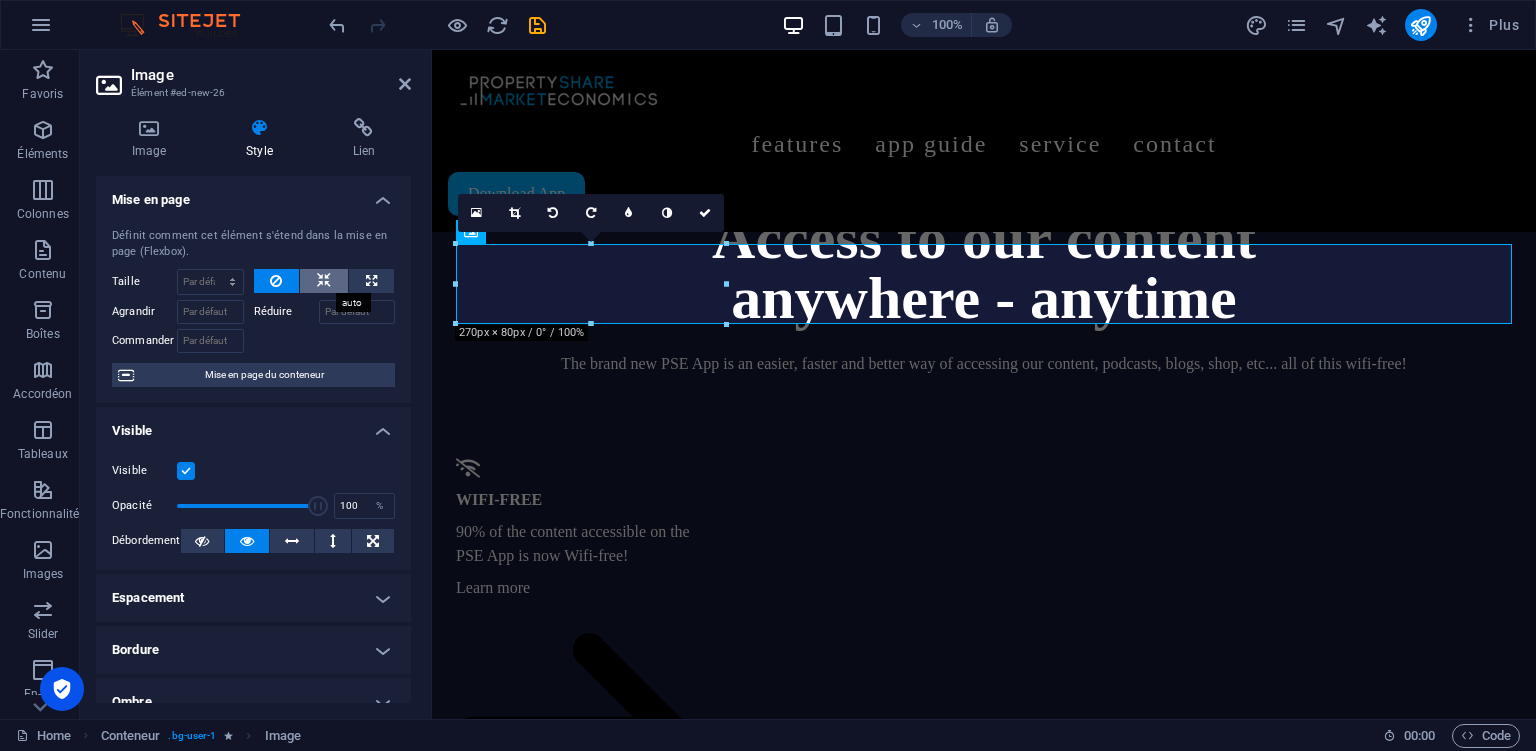 click at bounding box center [324, 281] 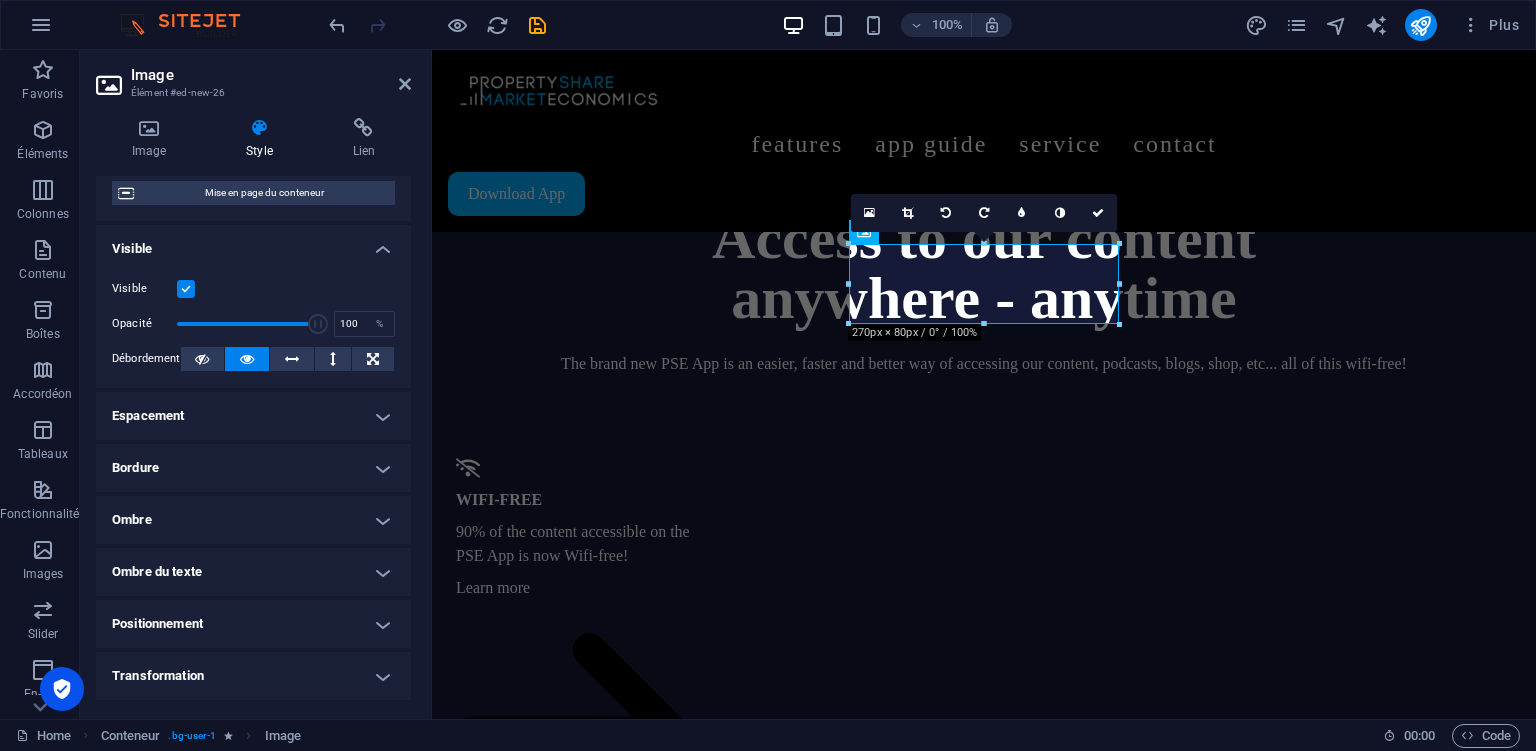 scroll, scrollTop: 0, scrollLeft: 0, axis: both 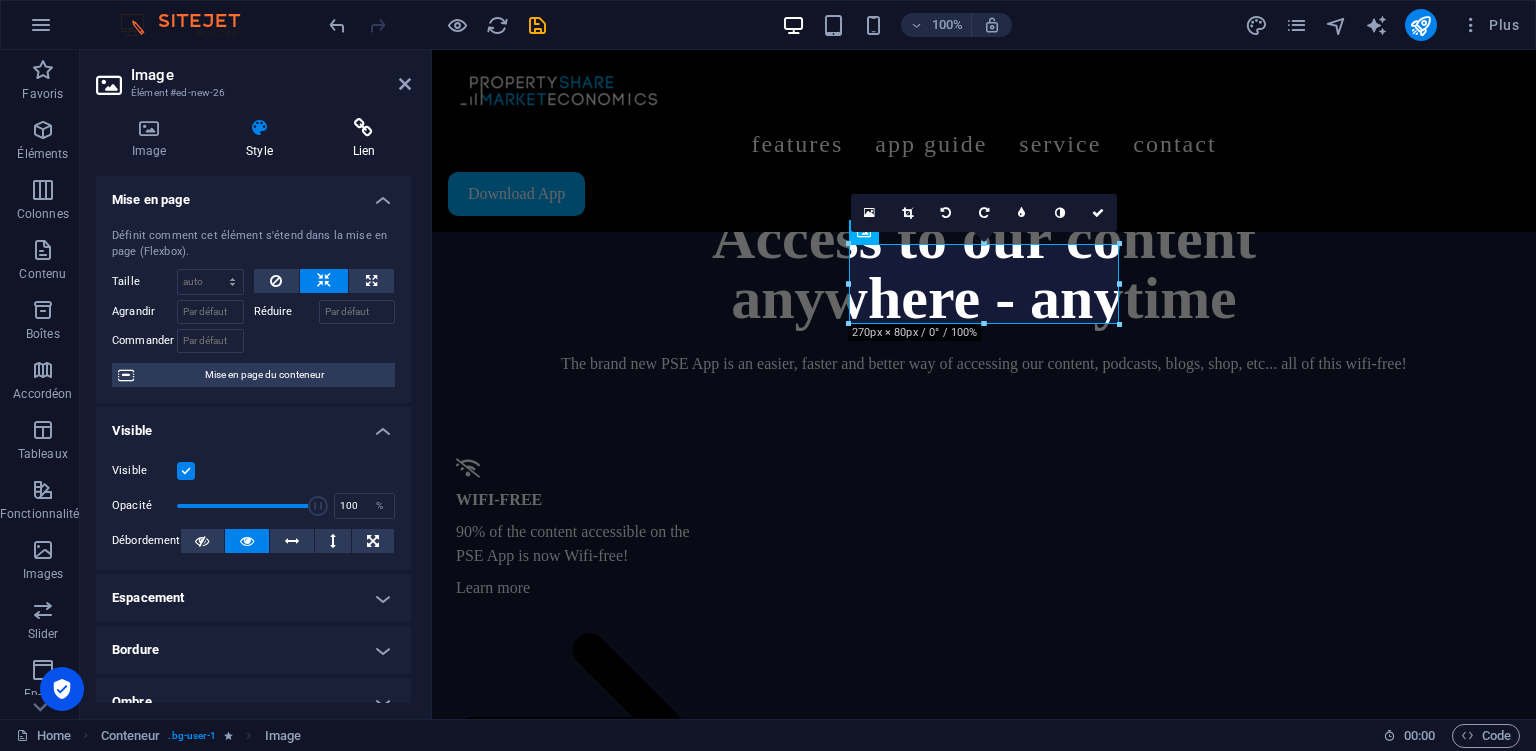 click at bounding box center [364, 128] 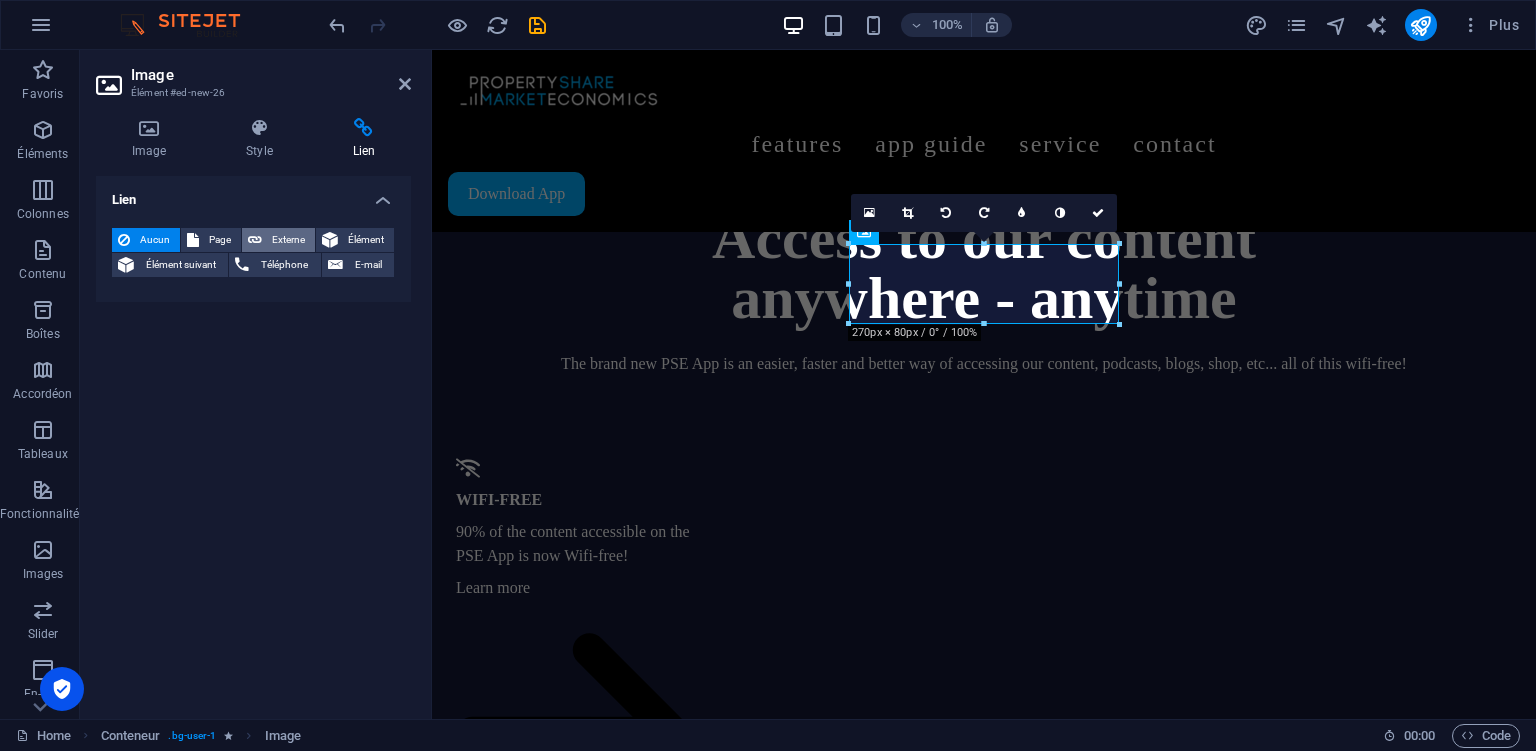 click on "Externe" at bounding box center [278, 240] 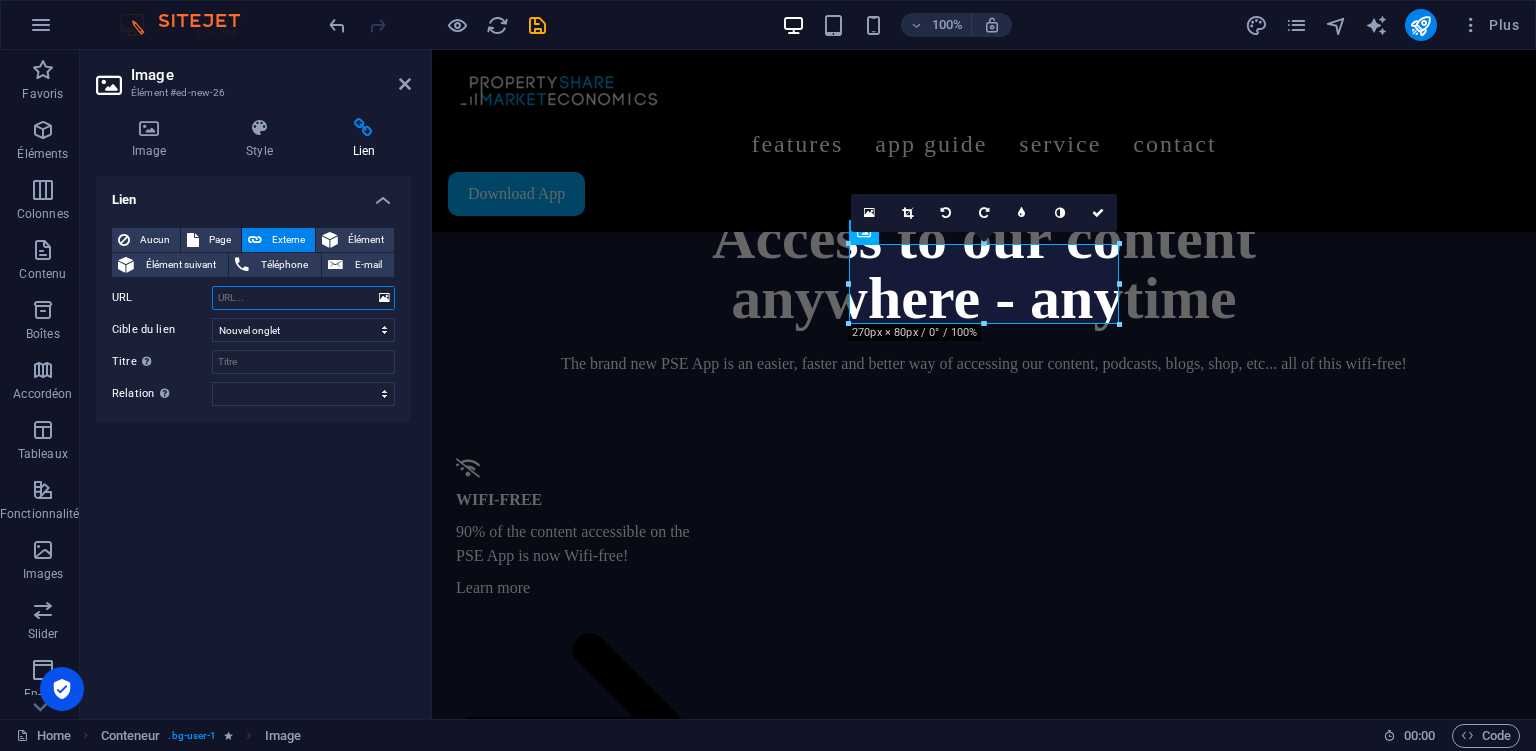 paste on "[URL][DOMAIN_NAME]" 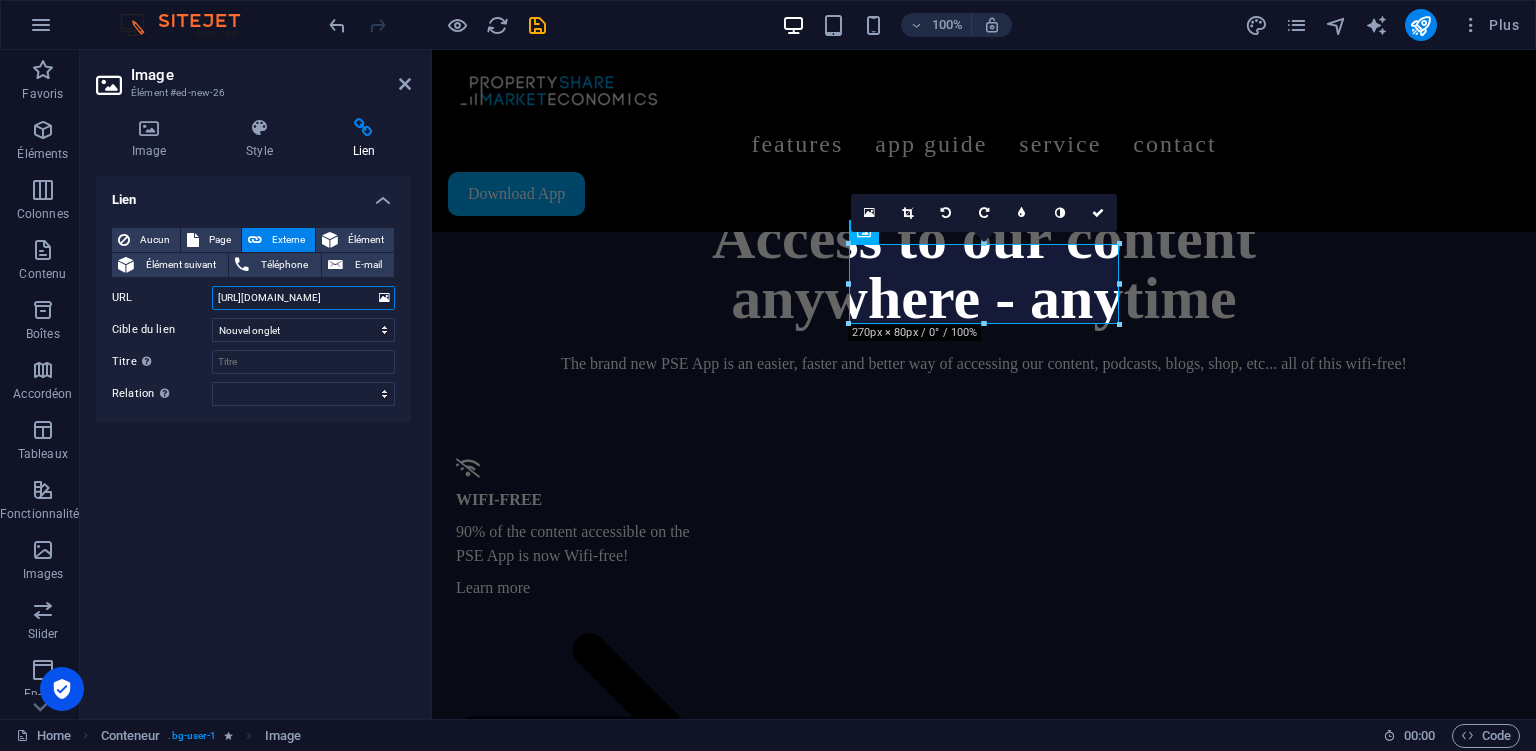 type on "[URL][DOMAIN_NAME]" 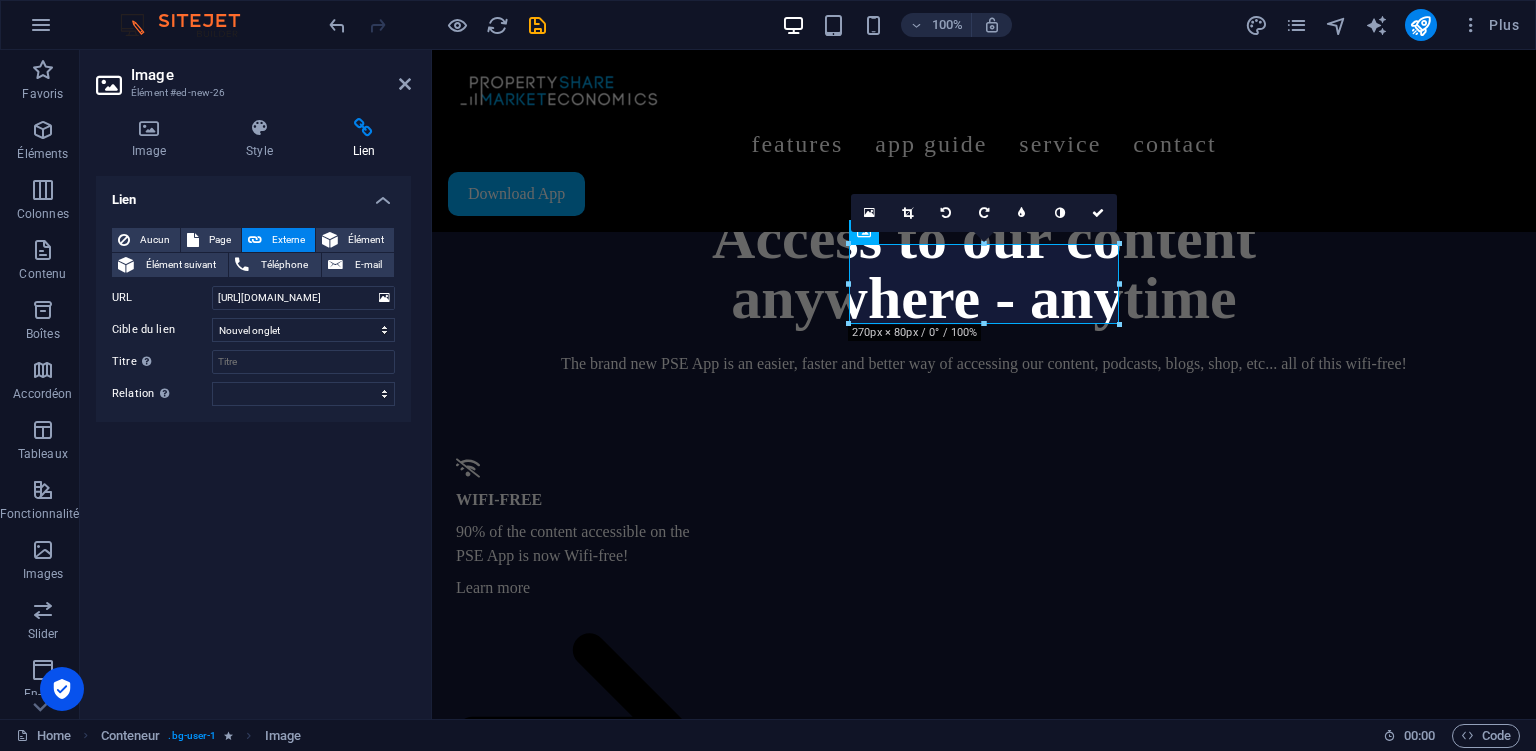 click on "Lien Aucun Page Externe Élément Élément suivant Téléphone E-mail Page Home Features App Guide Service Contact Terms &amp; Conditions Legal Notice Accueil Fonctionnalités Guide de l&#39;App Service Contact Conditions générales Mentions légales Élément
URL [URL][DOMAIN_NAME] Téléphone E-mail Cible du [PERSON_NAME] onglet Même onglet Superposition Titre Description supplémentaire du lien. Celle-ci doit être différente du texte du lien. Le titre est souvent affiché comme Texte infobulle lorsque la souris passe sur l'élément. Laissez vide en cas de doute. Relation Définit la  relation entre [PERSON_NAME] et la cible du lien . Par exemple, la valeur "nofollow" indique aux moteurs de recherche de ne pas suivre le lien. Vous pouvez le laisser vide. alternate author bookmark external help license next nofollow noreferrer noopener prev search tag" at bounding box center [253, 439] 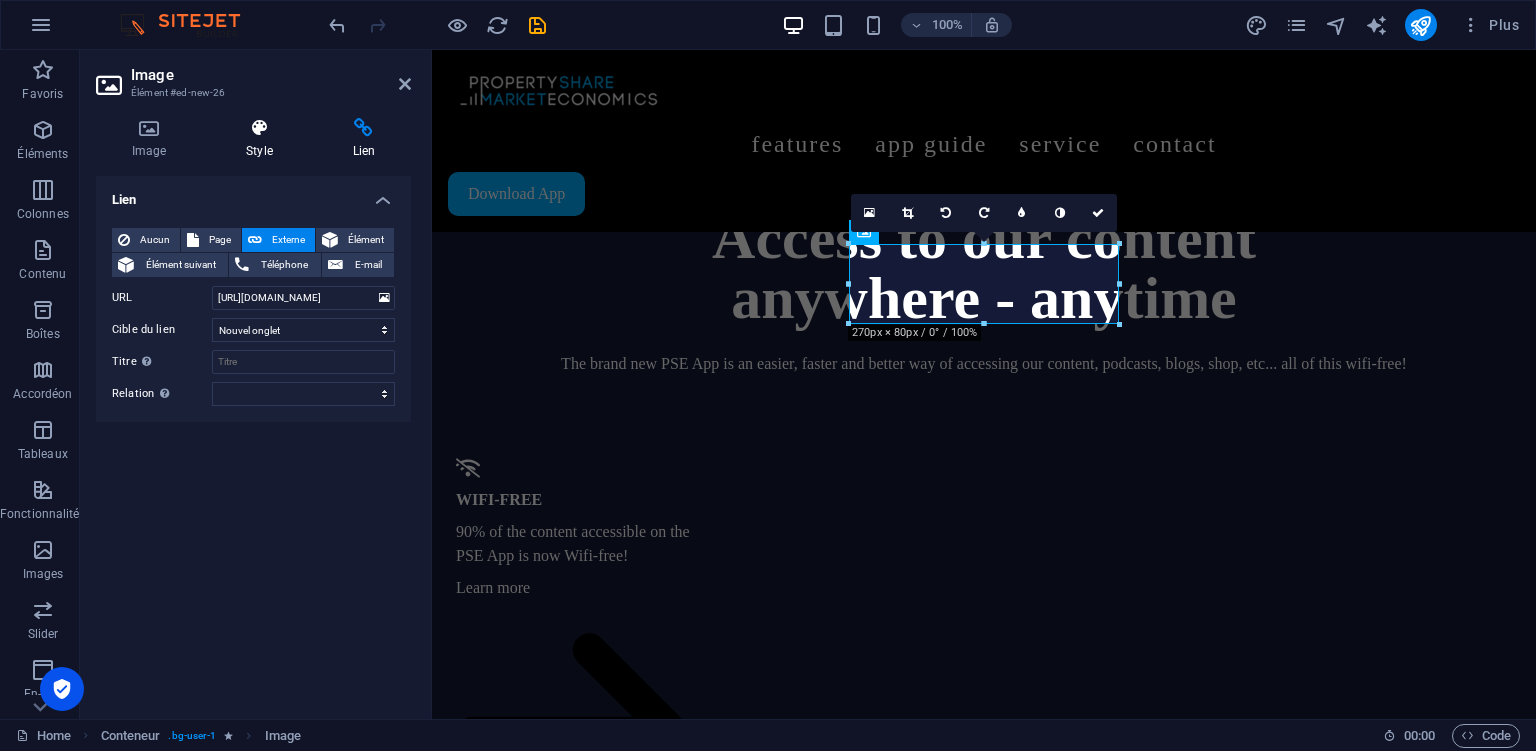 click at bounding box center (259, 128) 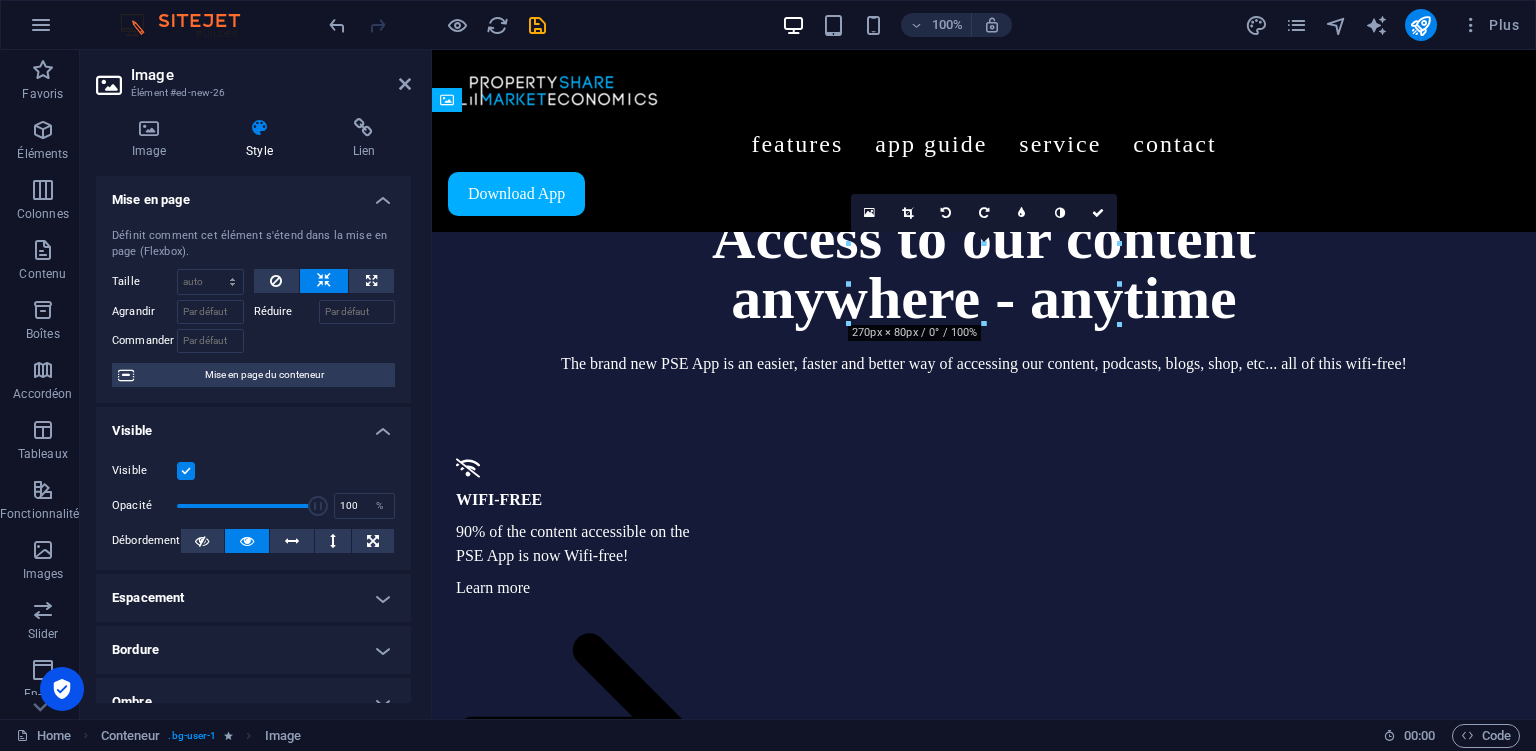 drag, startPoint x: 939, startPoint y: 285, endPoint x: 882, endPoint y: 446, distance: 170.79227 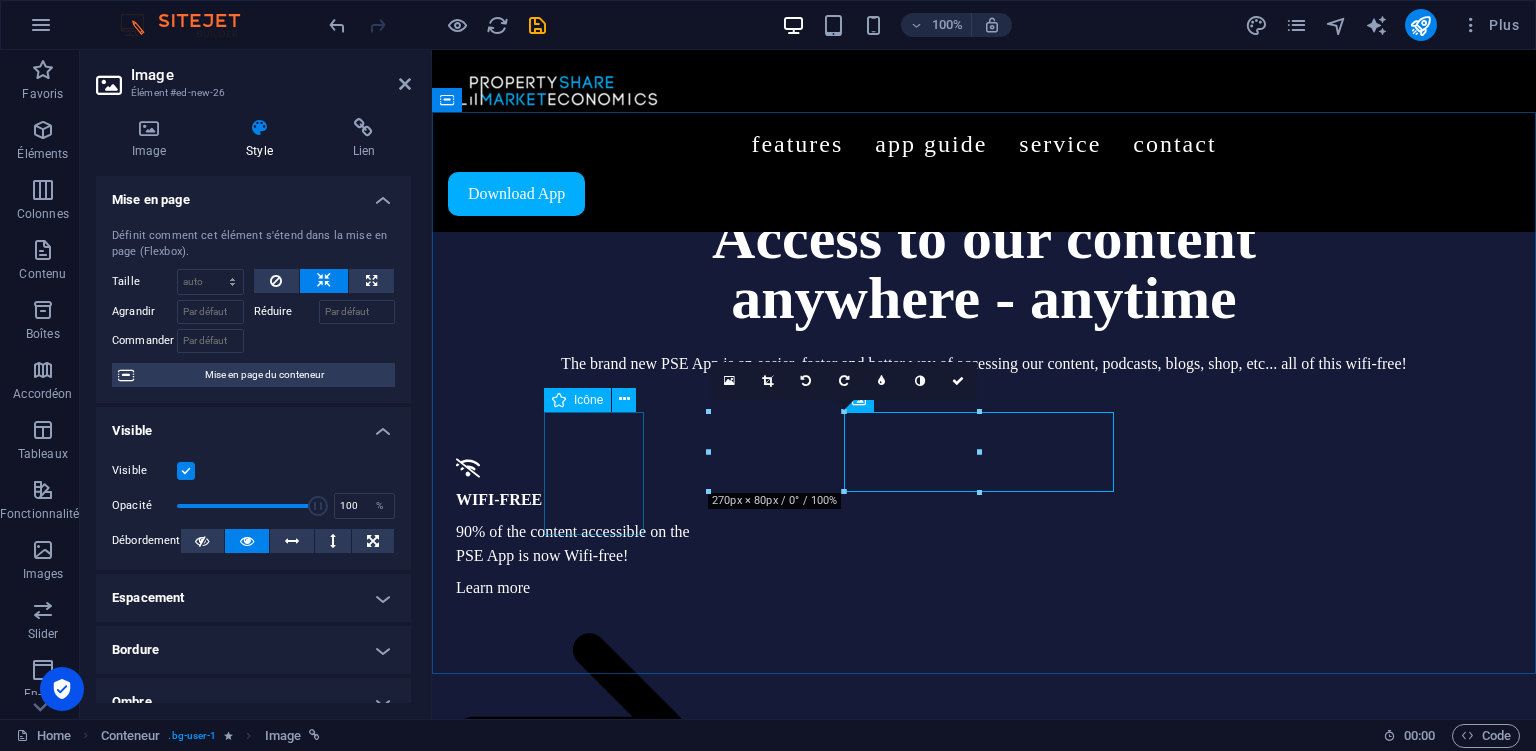 click at bounding box center [784, -331] 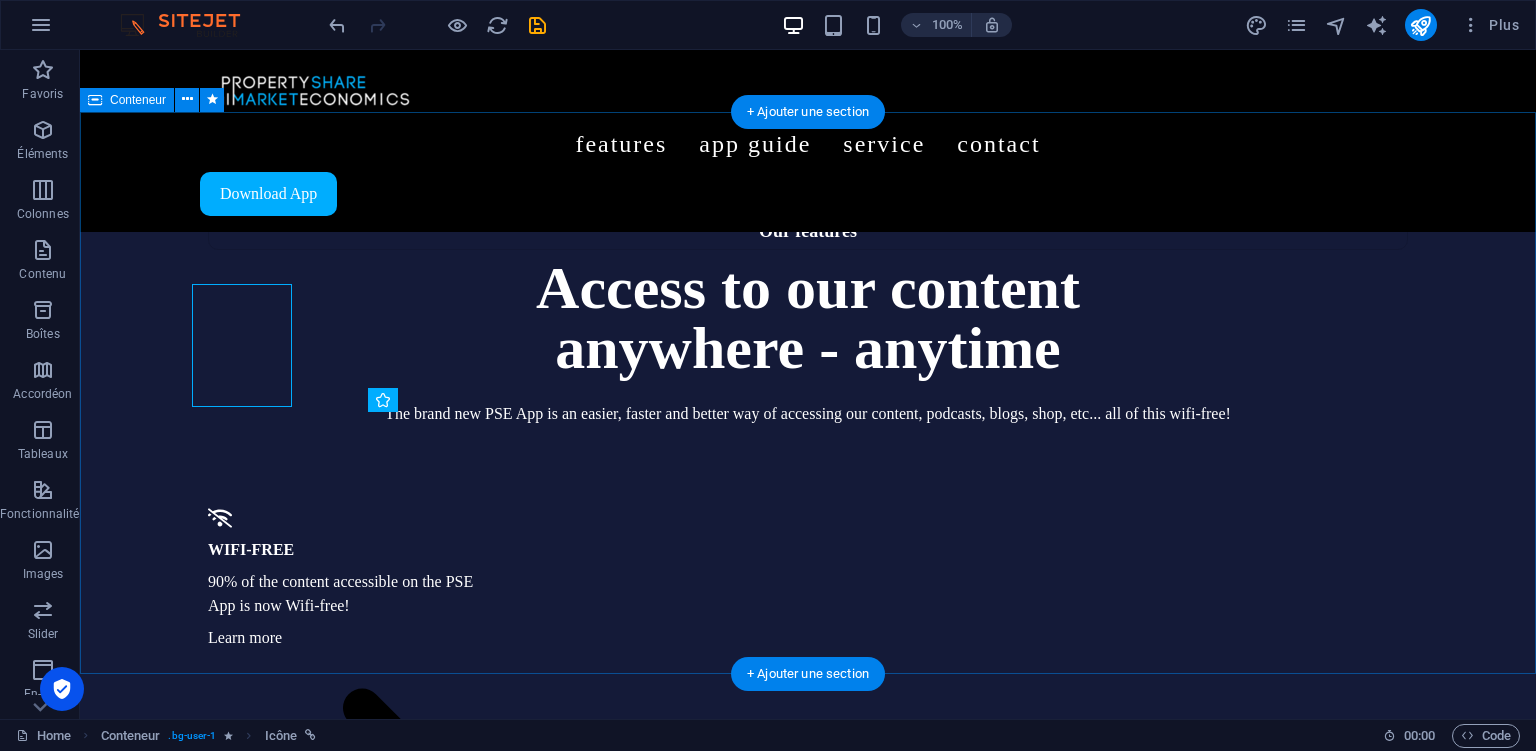 scroll, scrollTop: 2006, scrollLeft: 0, axis: vertical 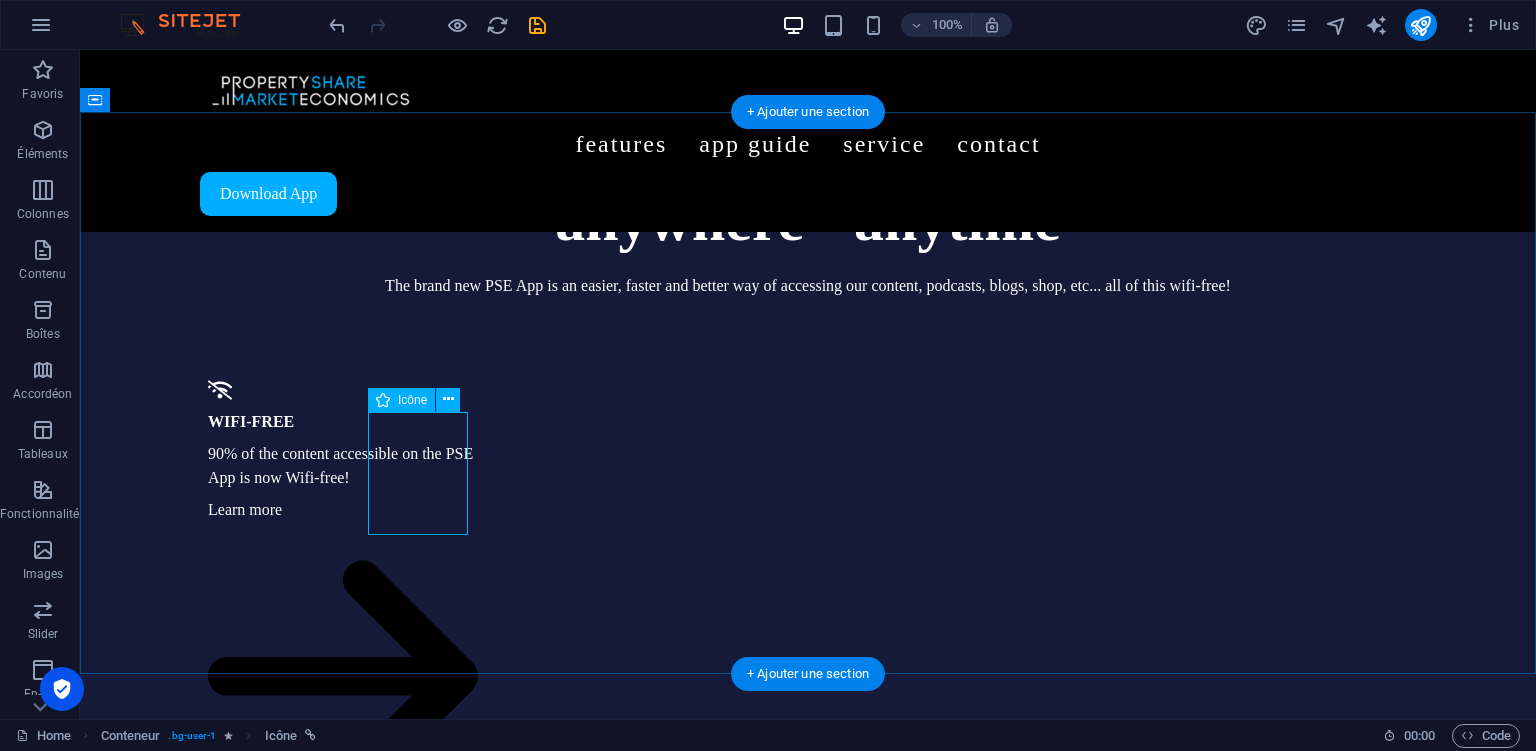 click at bounding box center [608, -409] 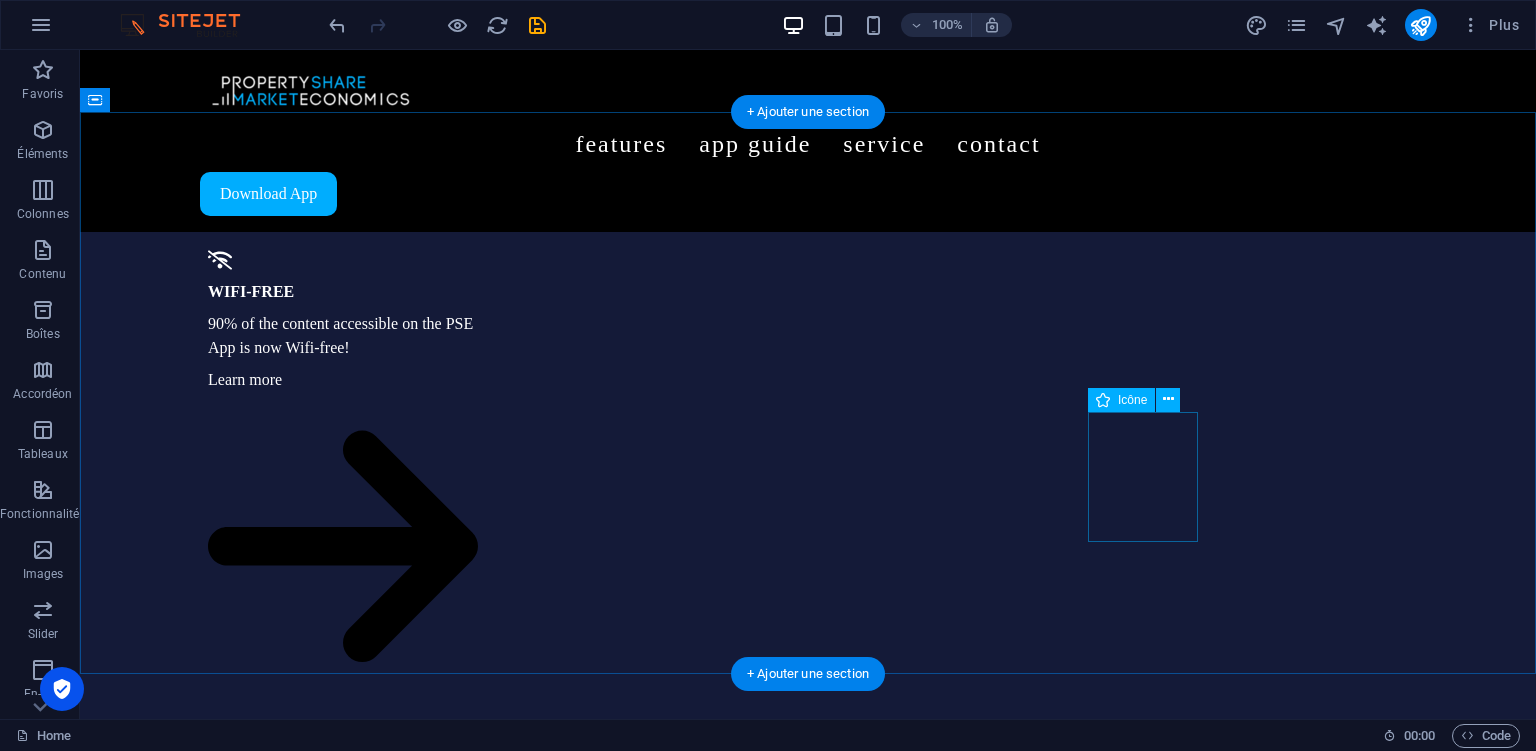 click at bounding box center [1008, -326] 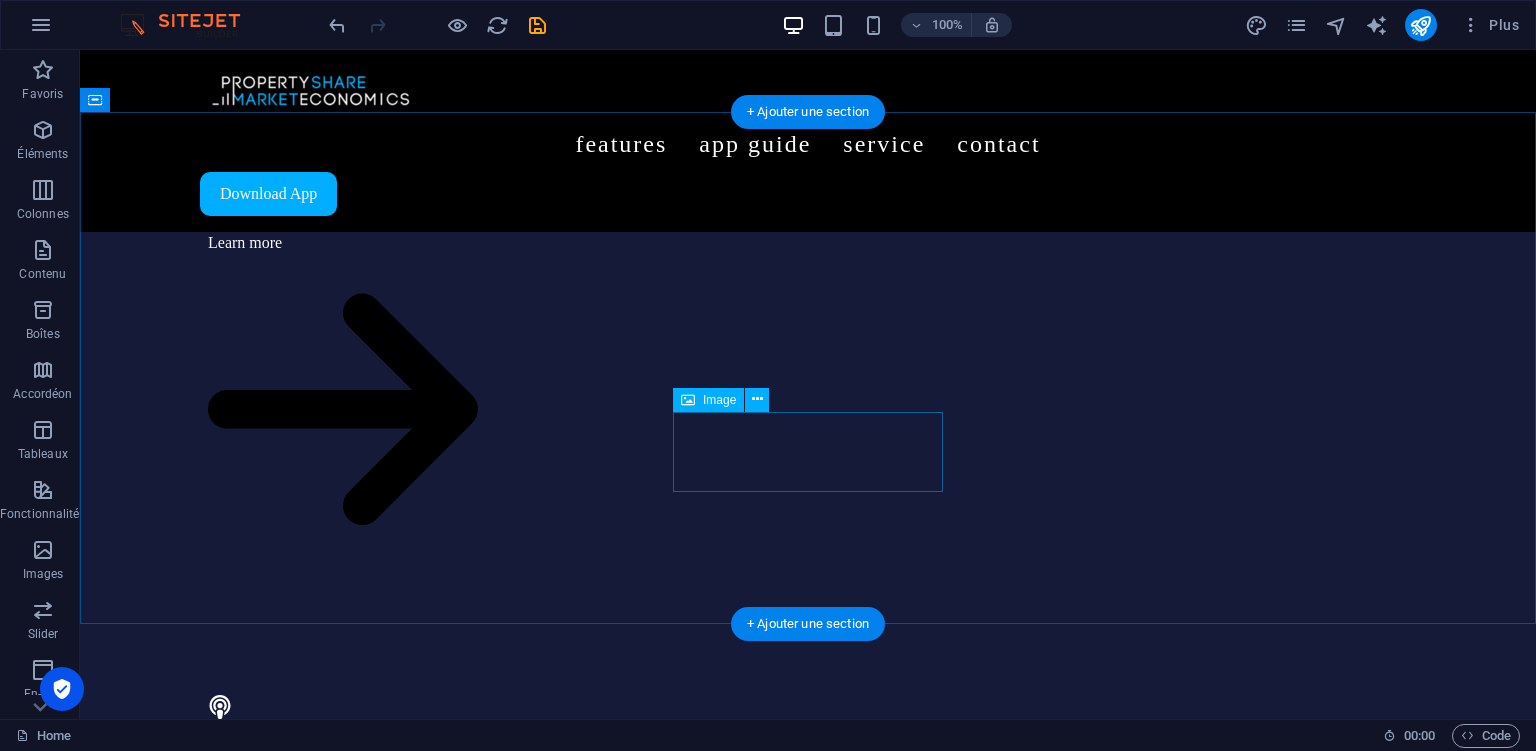 click at bounding box center (808, -434) 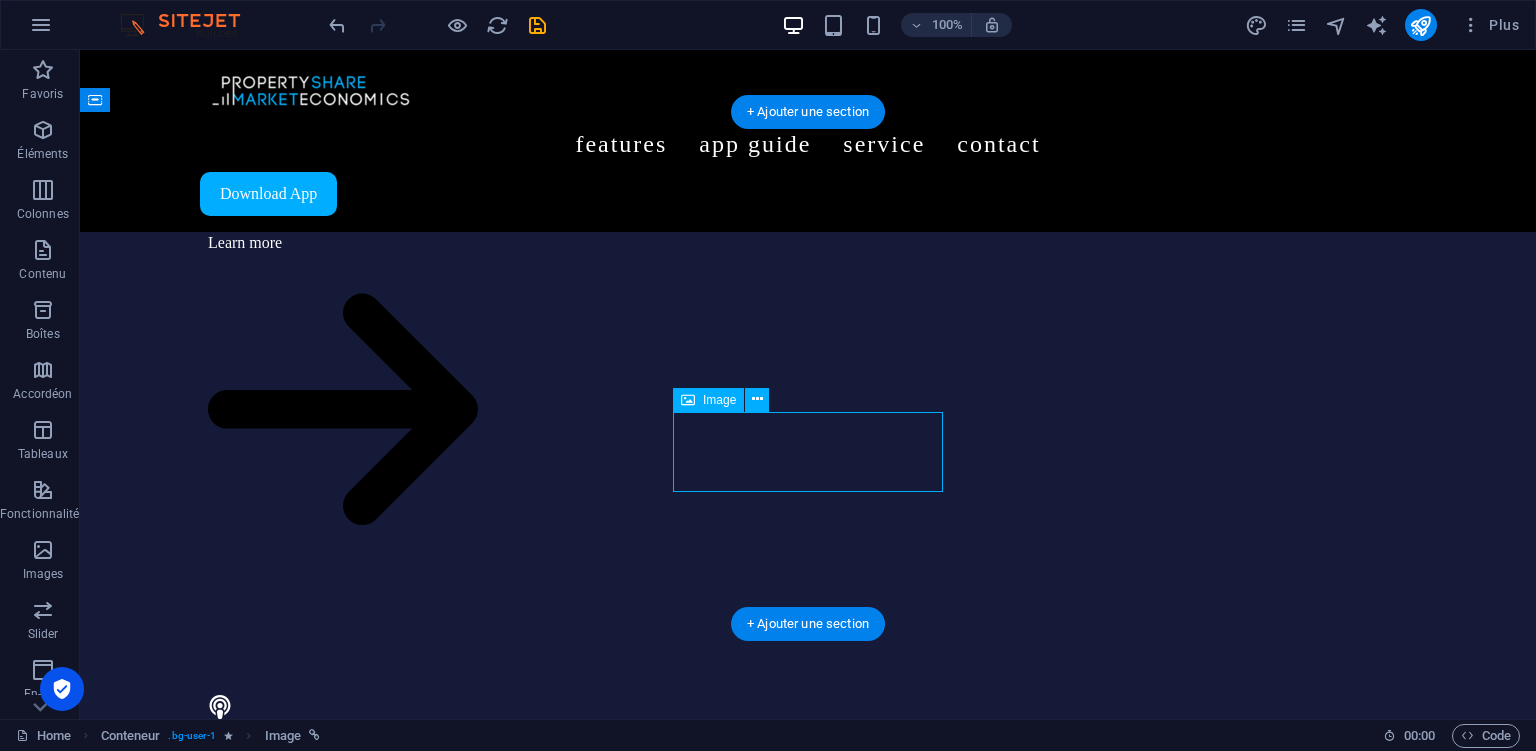 click at bounding box center (808, -434) 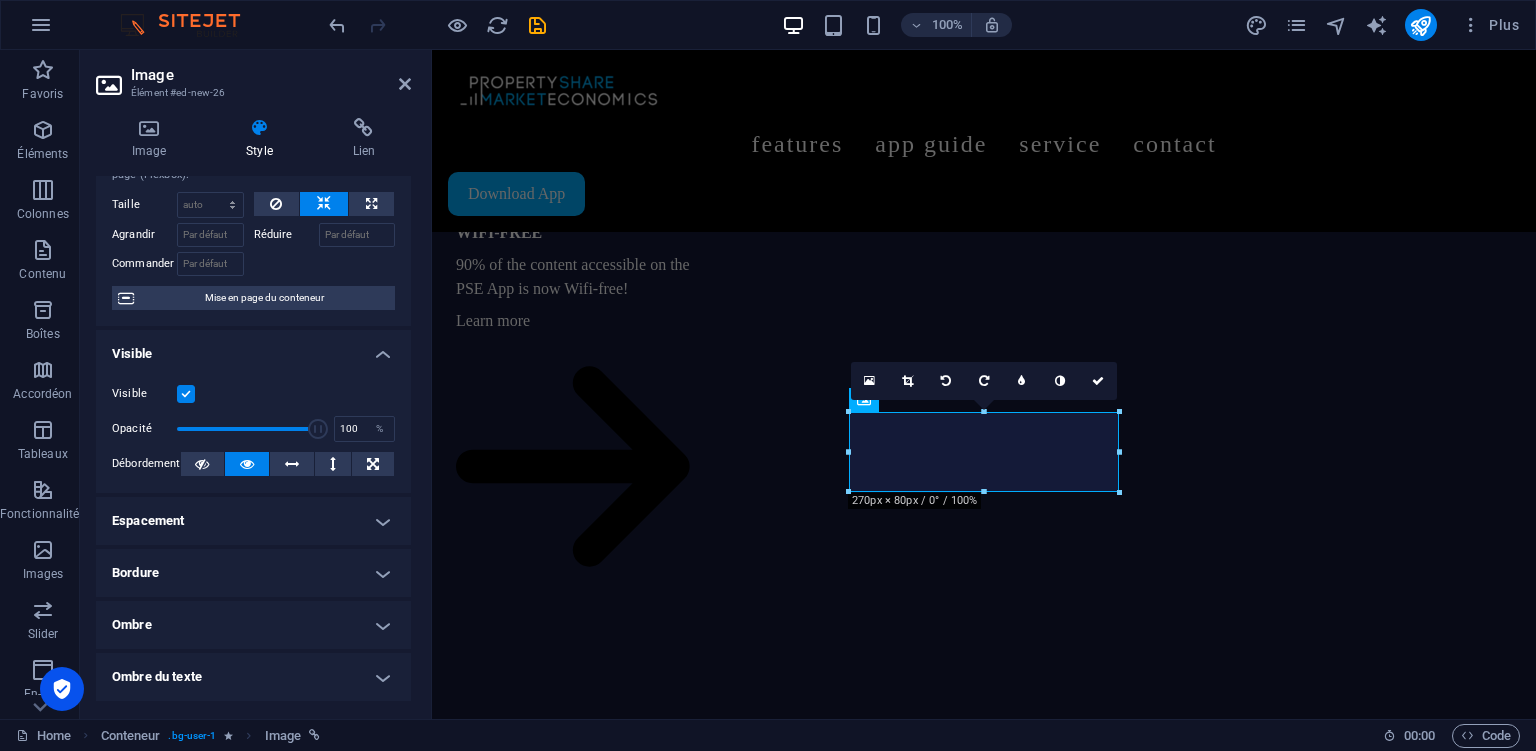 scroll, scrollTop: 0, scrollLeft: 0, axis: both 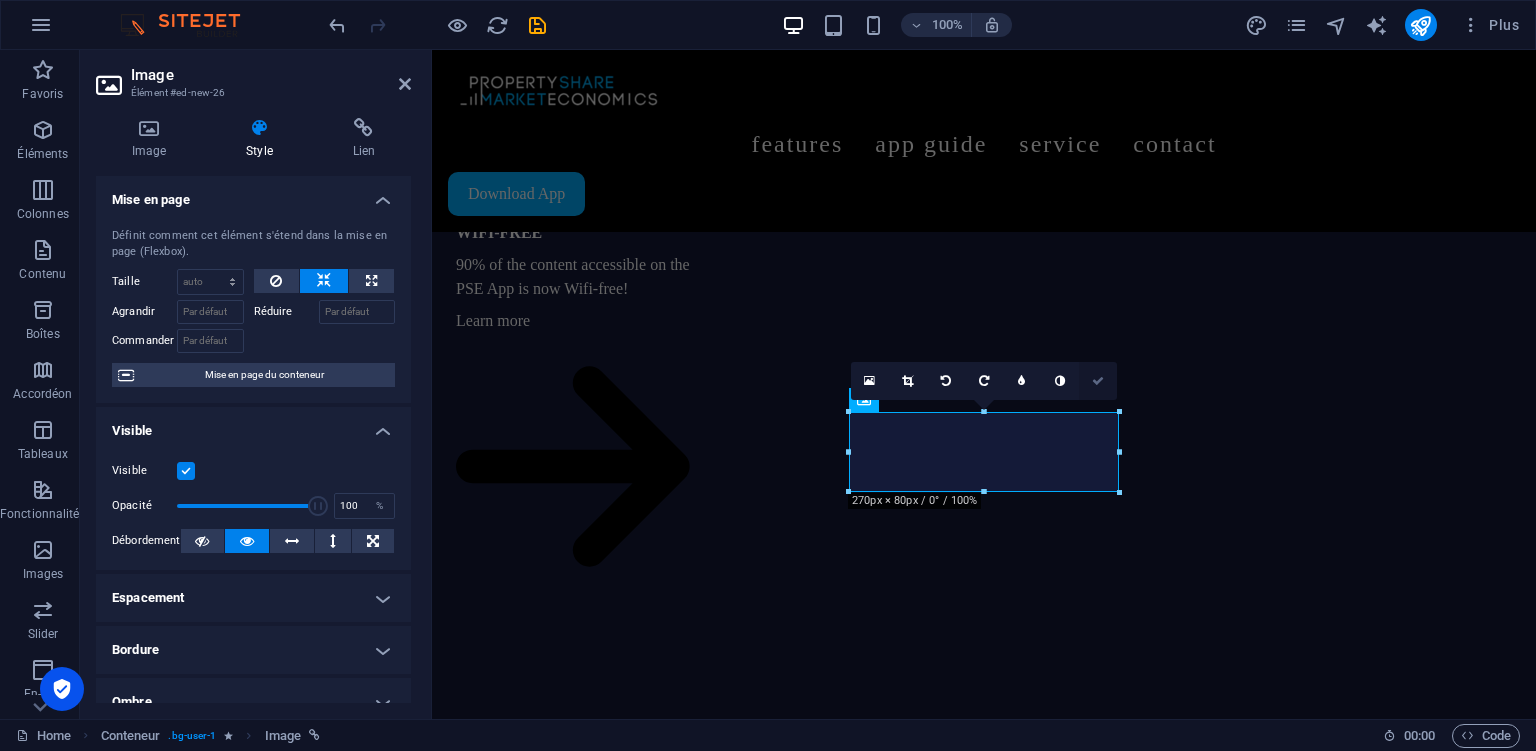 click at bounding box center (1098, 381) 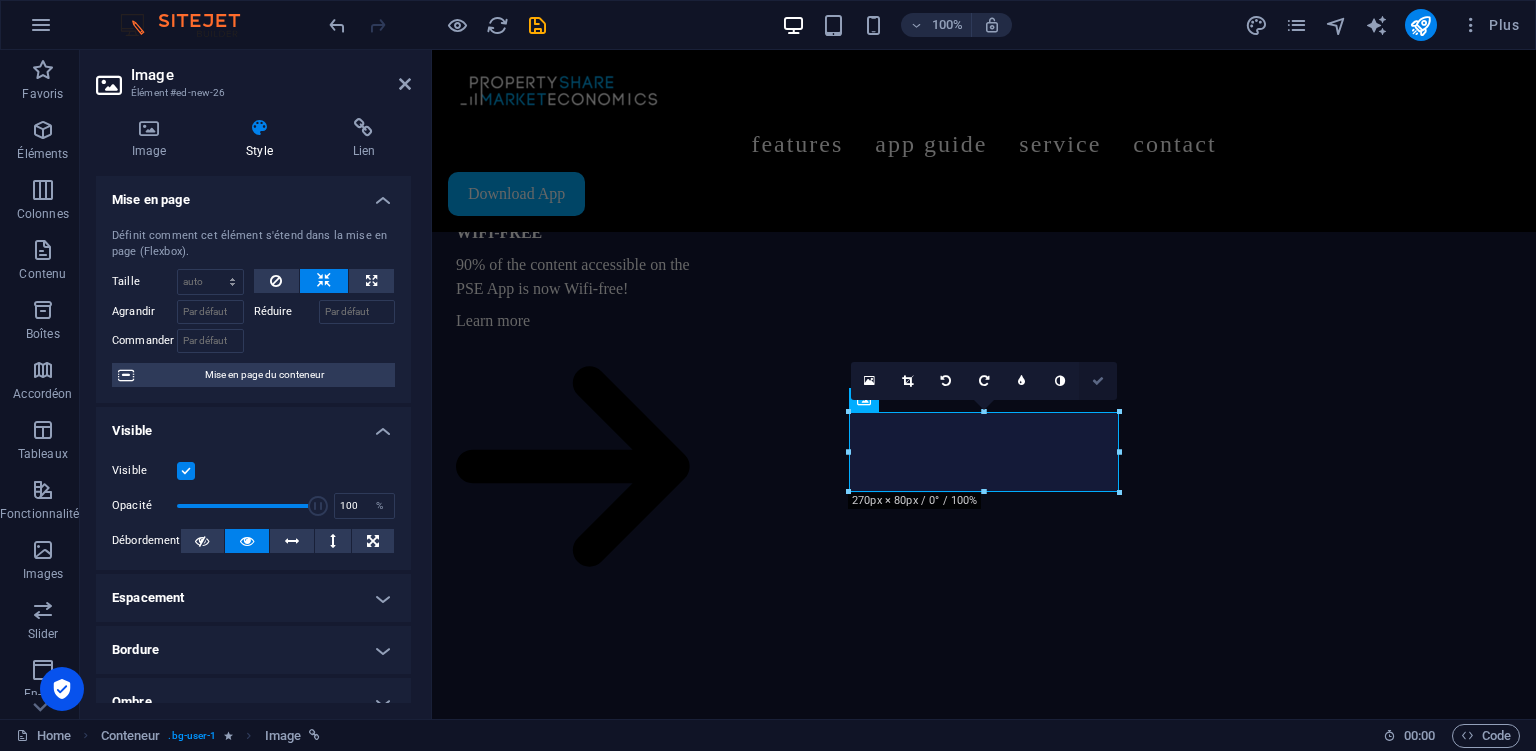 scroll, scrollTop: 2006, scrollLeft: 0, axis: vertical 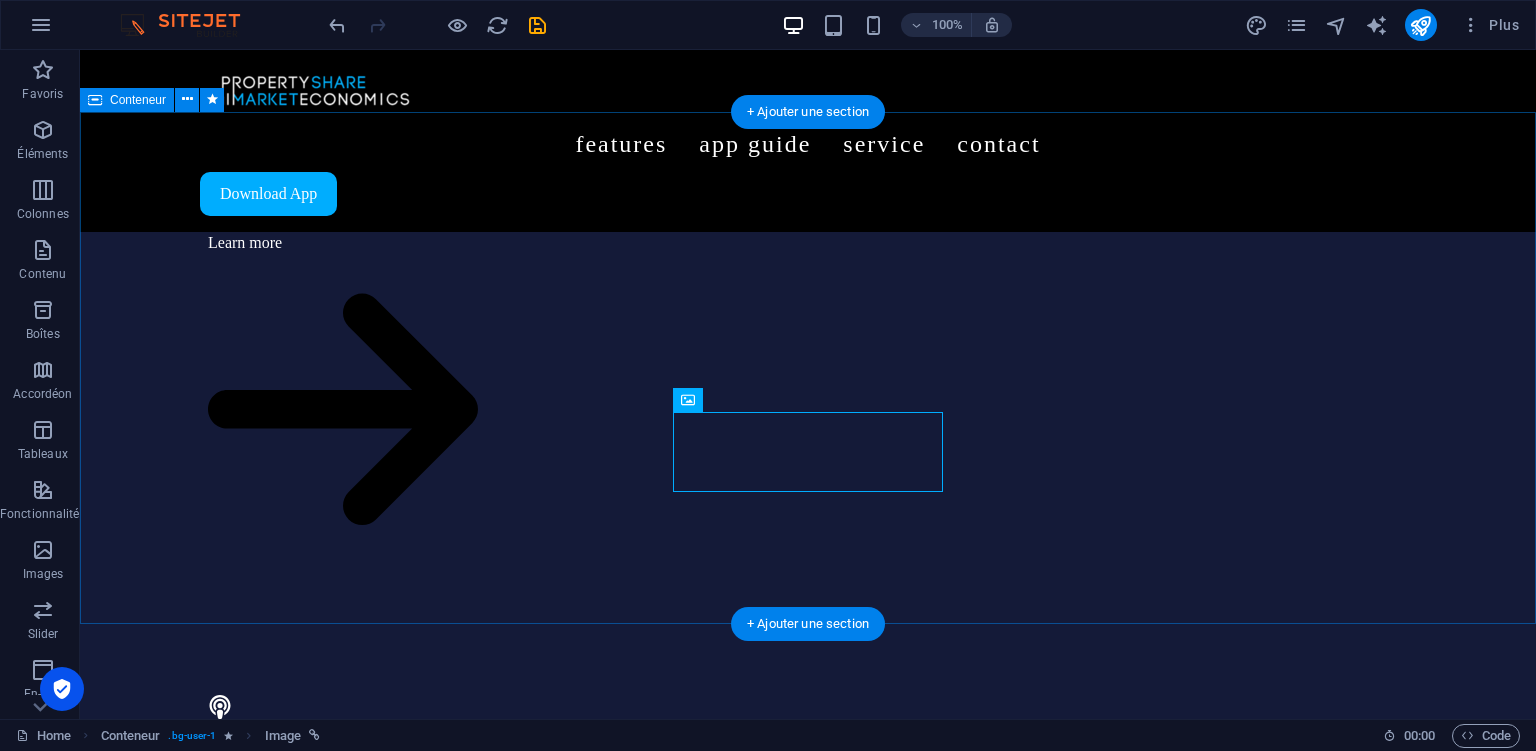 click on "Don’t miss it, download the app Click below to download the app from either the App Store or Google Play Store." at bounding box center [808, -518] 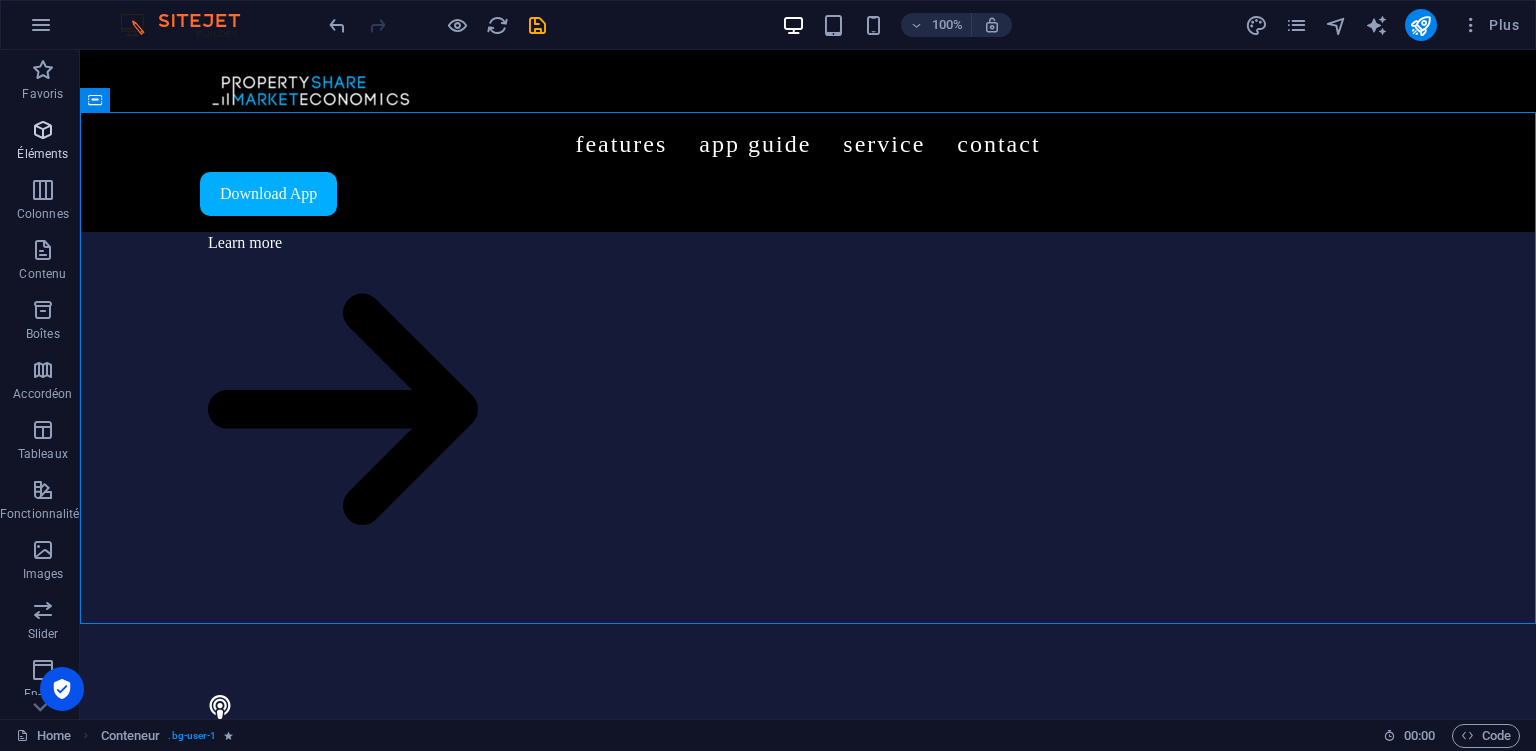 click on "Éléments" at bounding box center (43, 142) 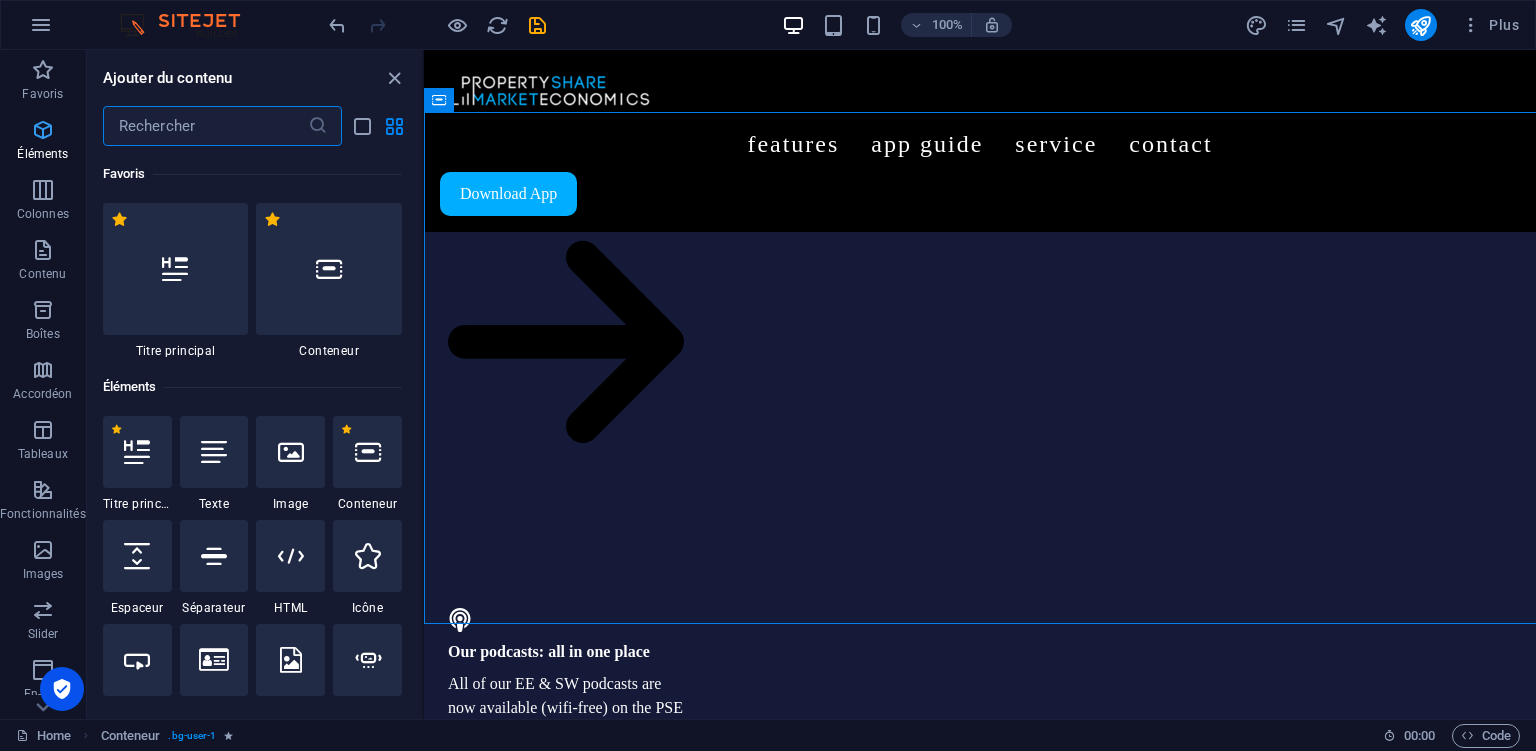 scroll, scrollTop: 1885, scrollLeft: 0, axis: vertical 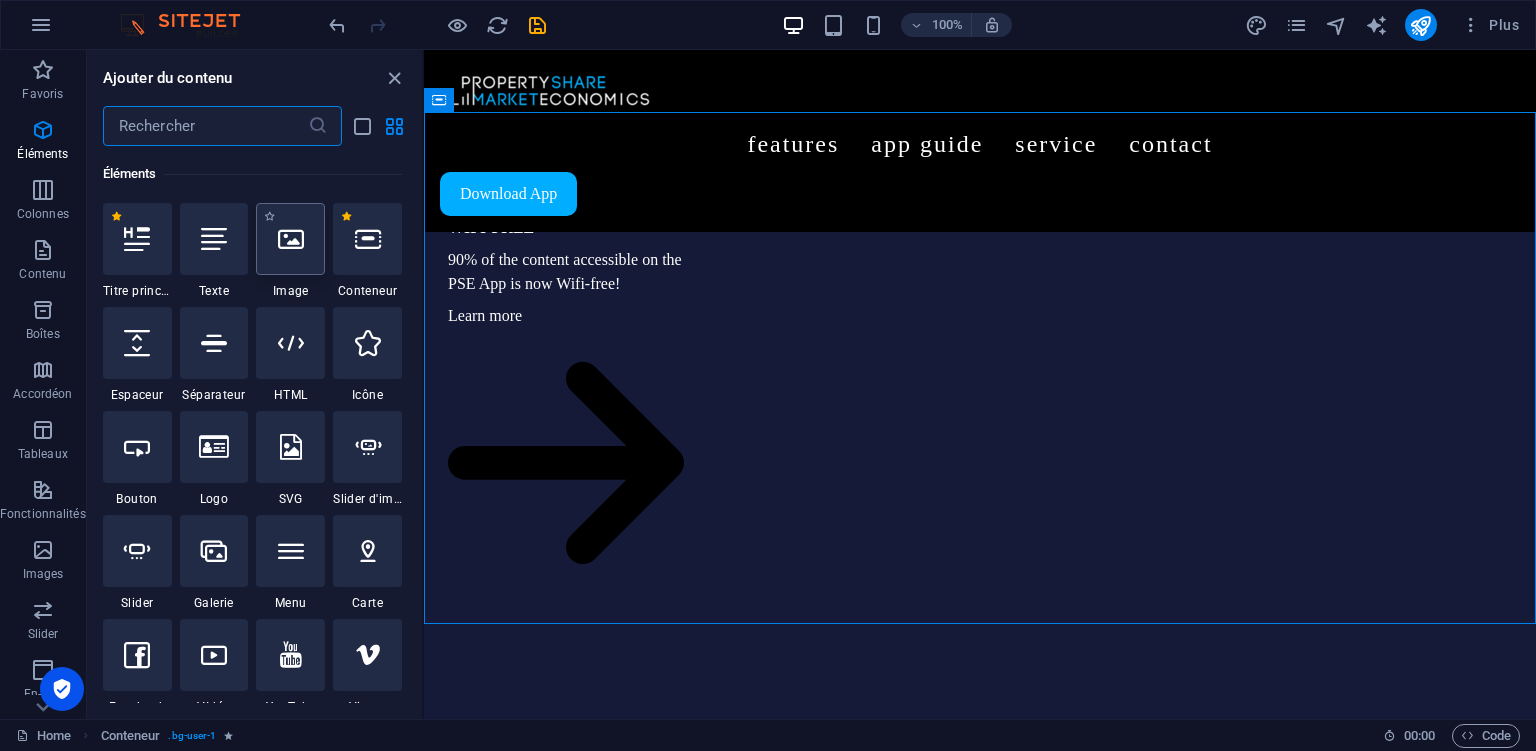 click at bounding box center [290, 239] 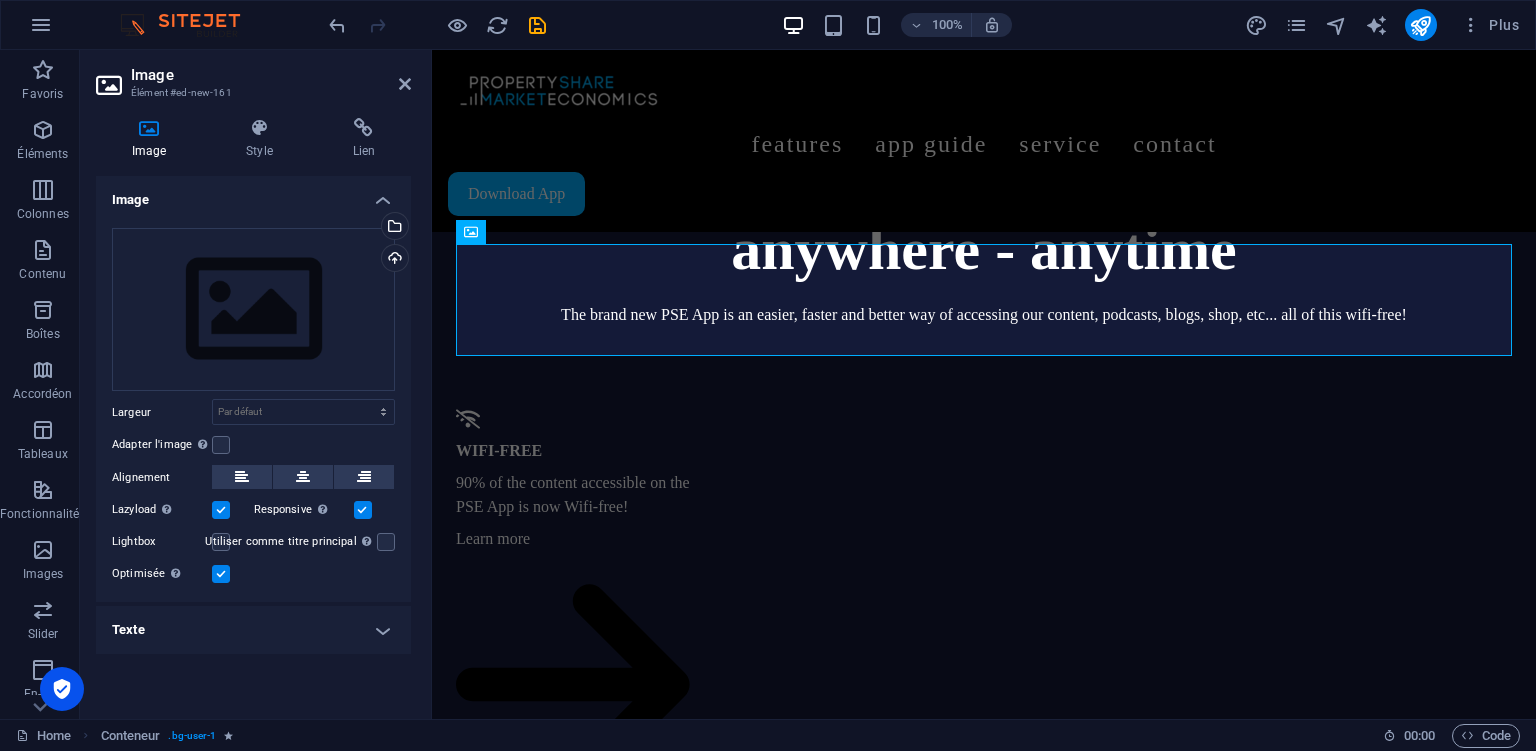 scroll, scrollTop: 1878, scrollLeft: 0, axis: vertical 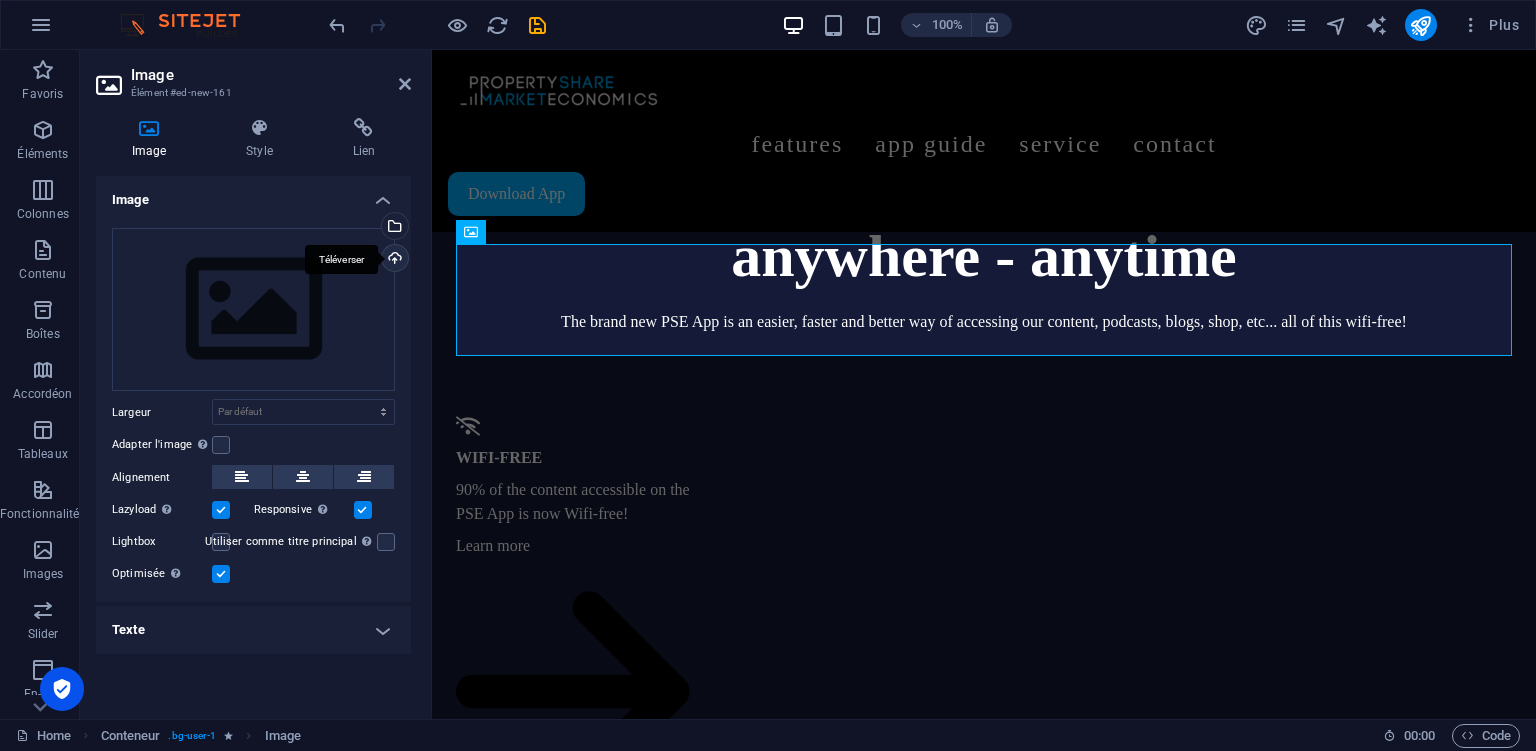 click on "Téléverser" at bounding box center [393, 260] 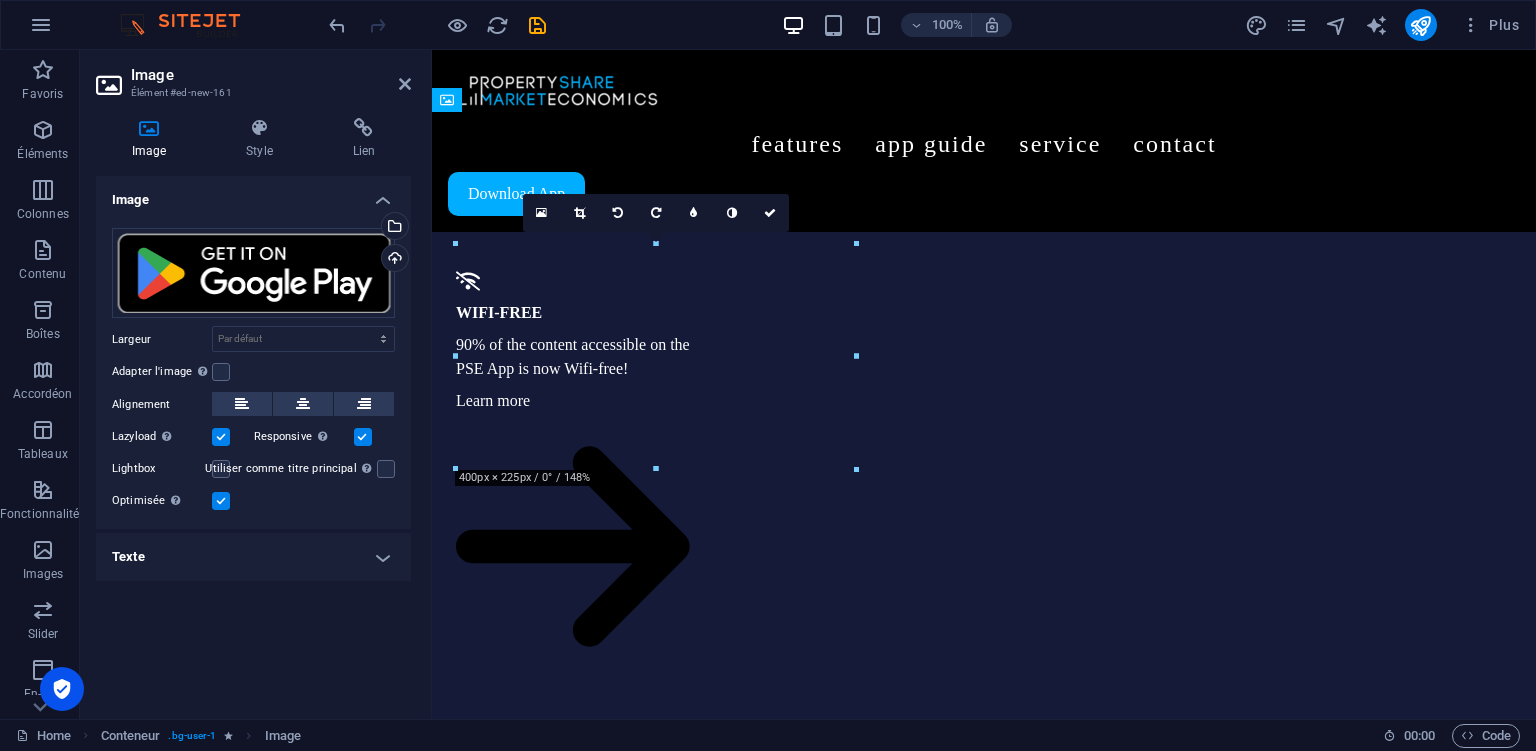 drag, startPoint x: 595, startPoint y: 282, endPoint x: 773, endPoint y: 451, distance: 245.44856 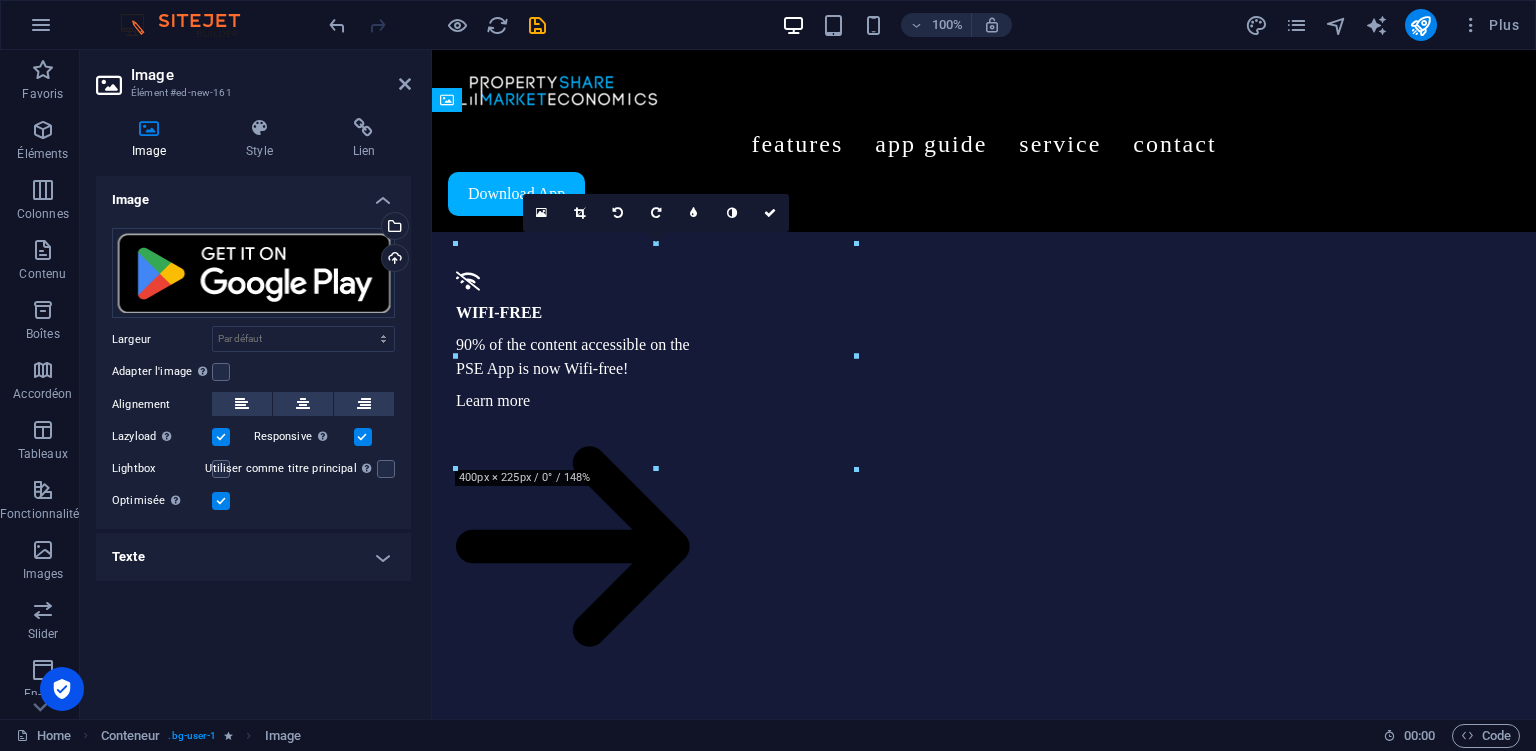 click on "Don’t miss it, download the app Click below to download the app from either the App Store or Google Play Store." at bounding box center (984, -400) 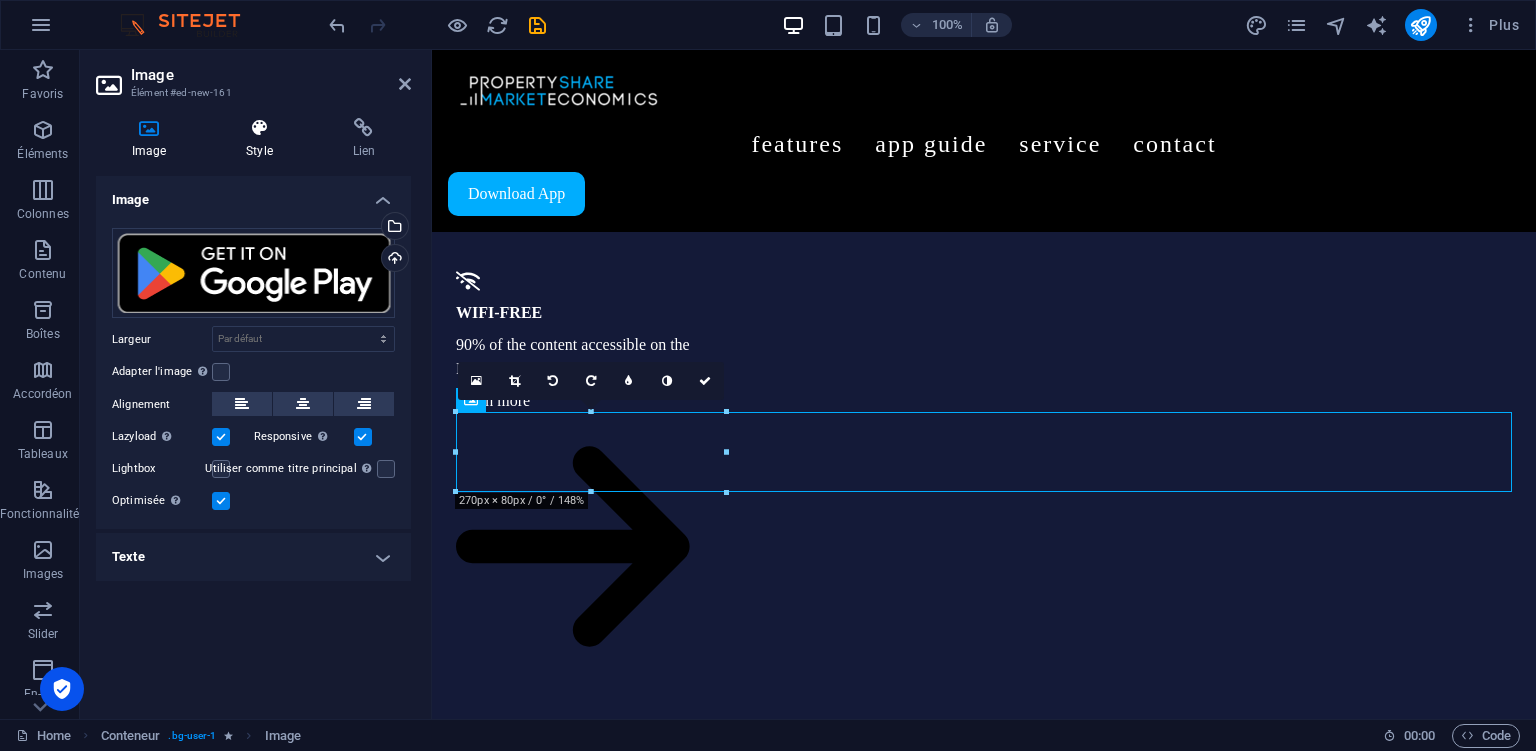click on "Style" at bounding box center (263, 139) 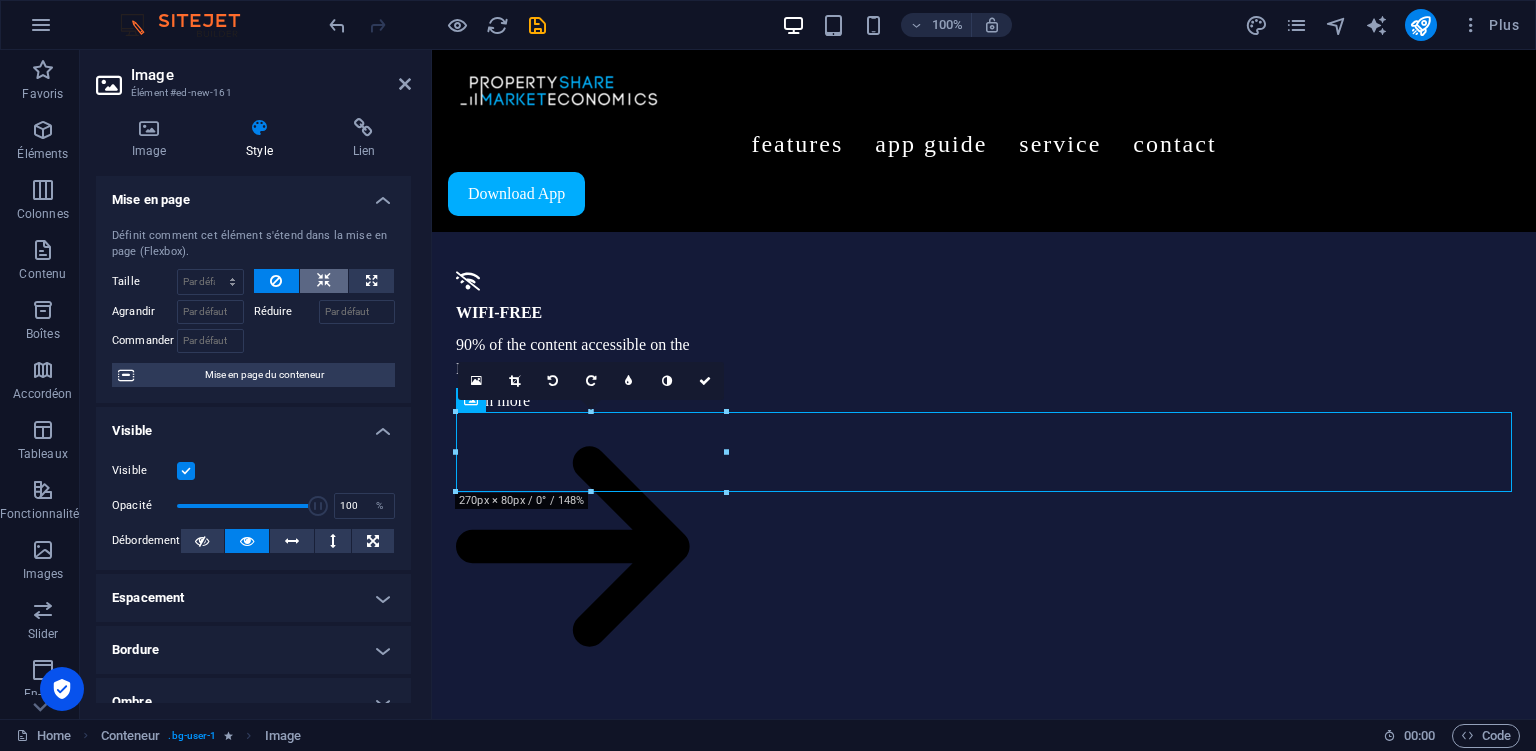 click at bounding box center [324, 281] 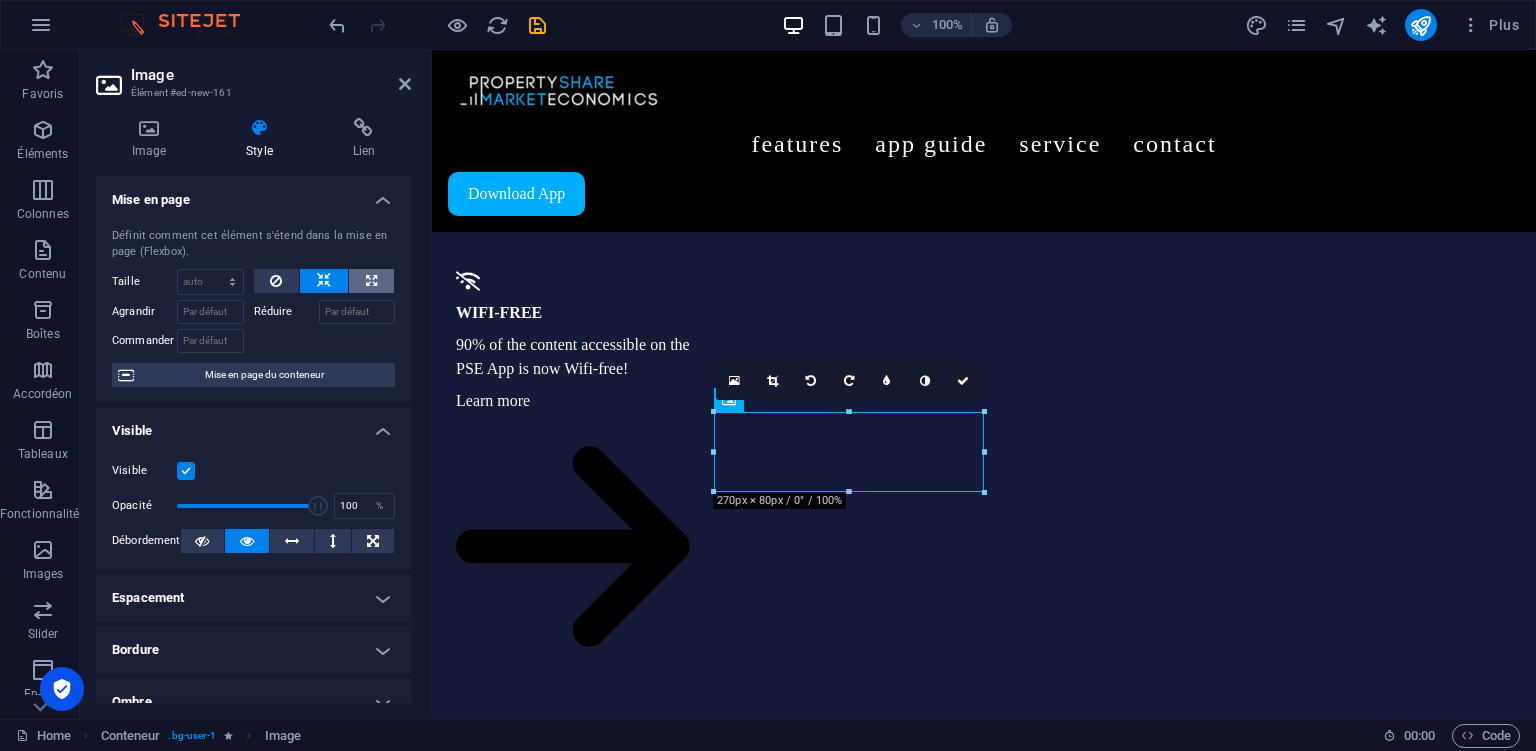 click at bounding box center (371, 281) 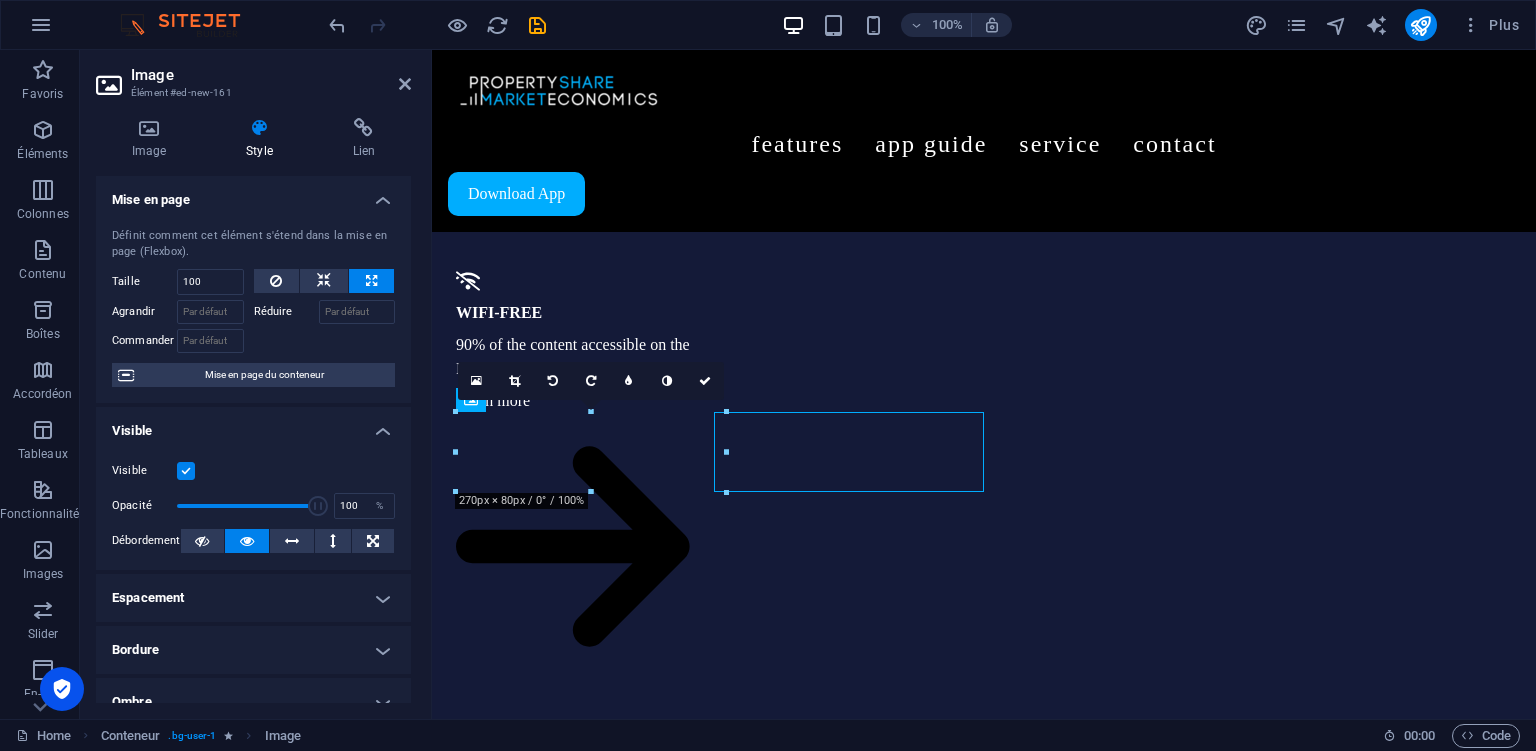 type on "100" 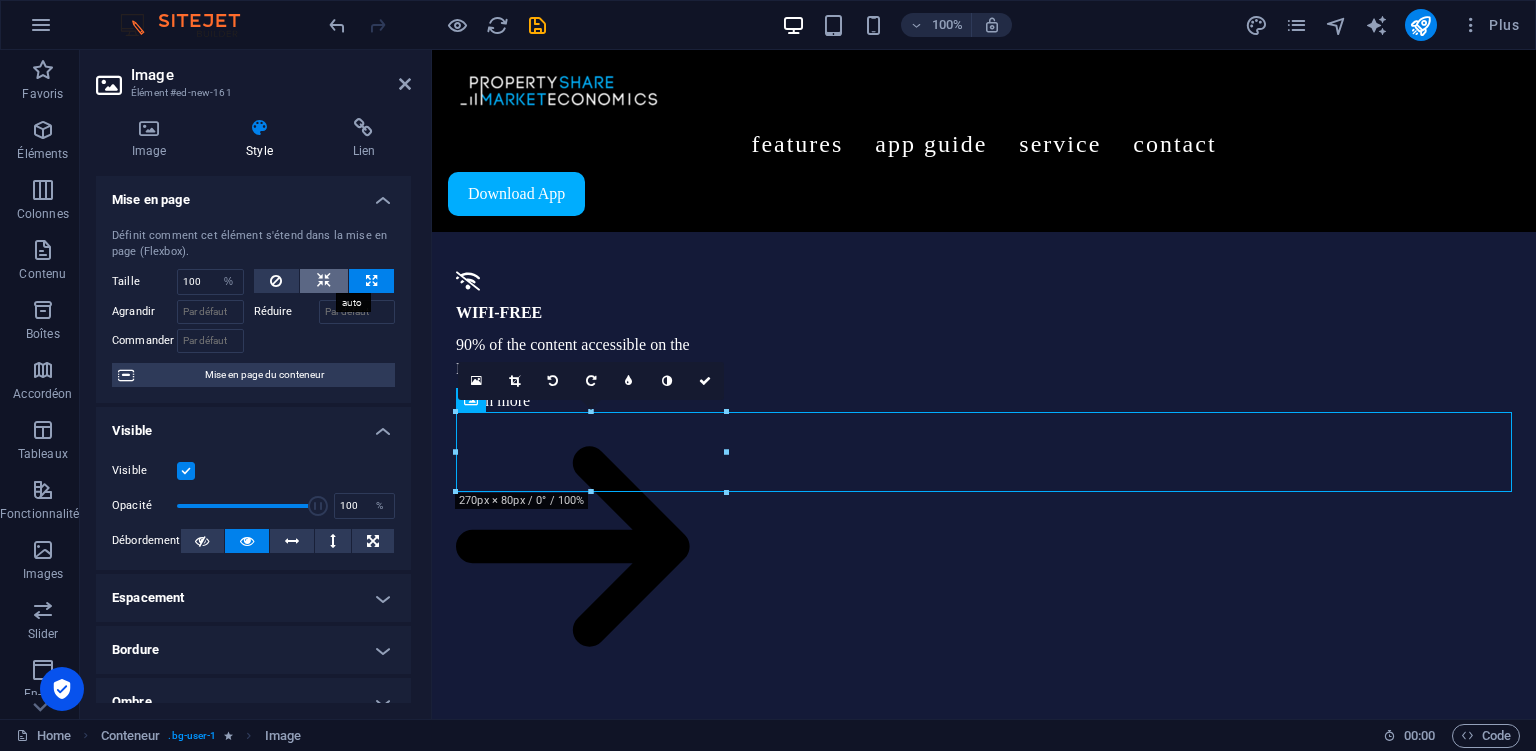 click at bounding box center [324, 281] 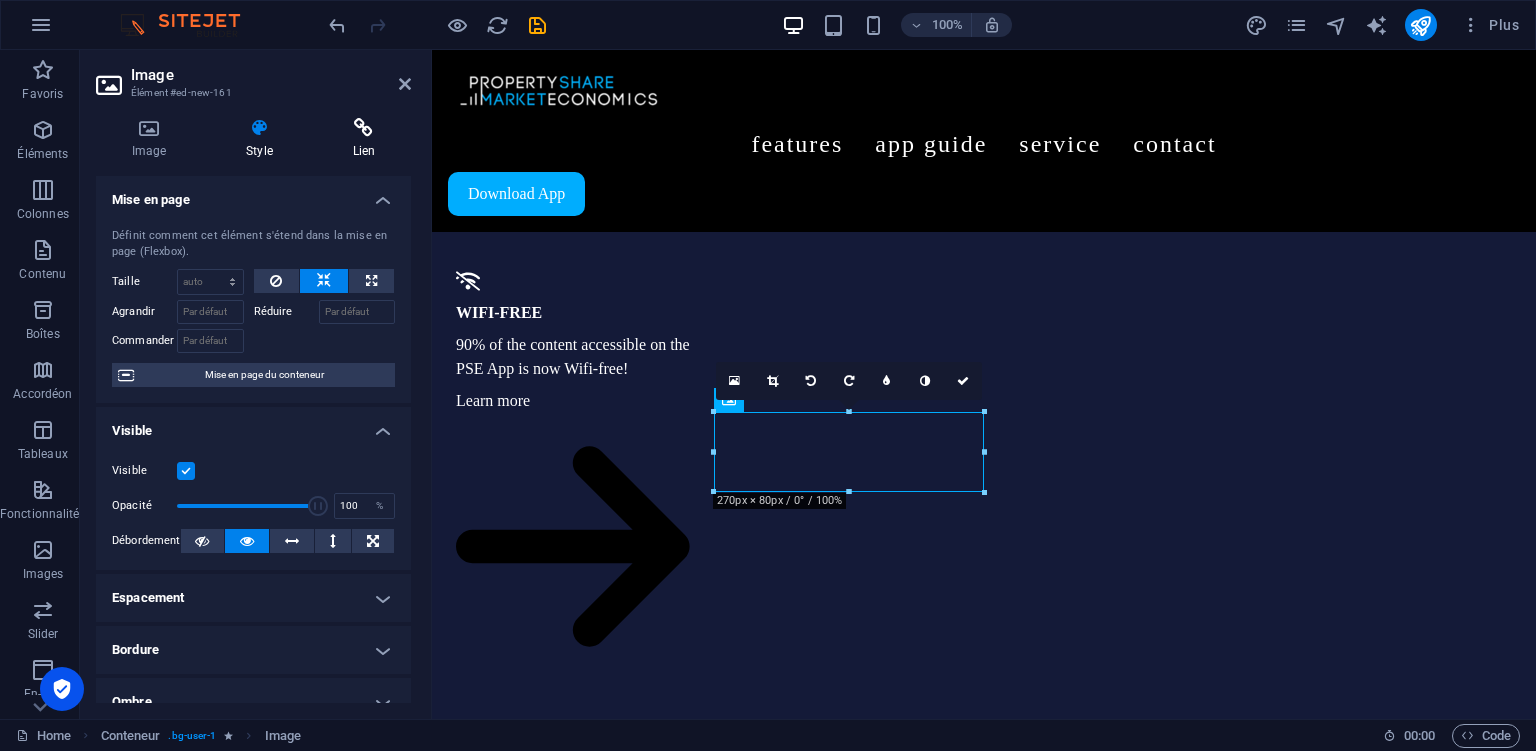 click on "Lien" at bounding box center [364, 139] 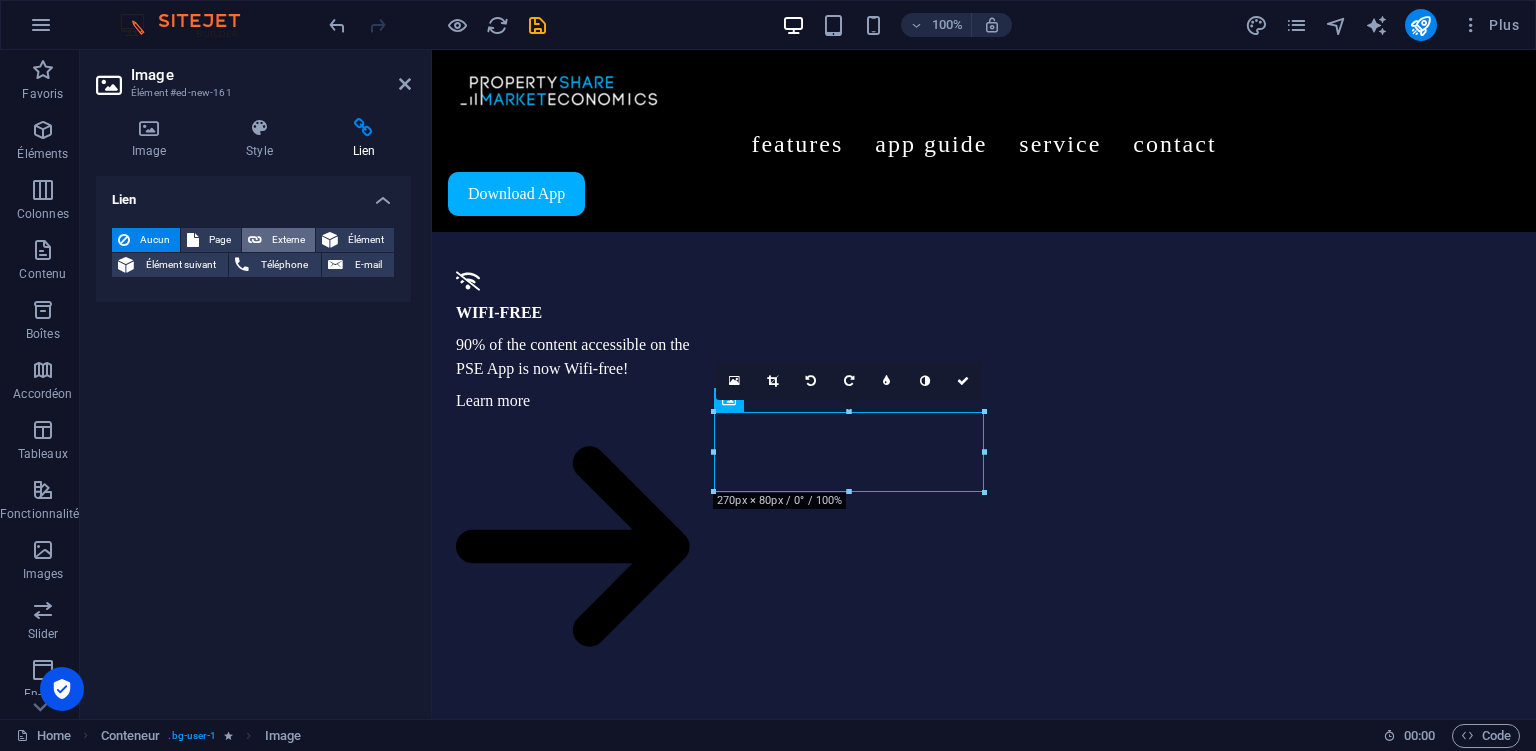 click on "Externe" at bounding box center (288, 240) 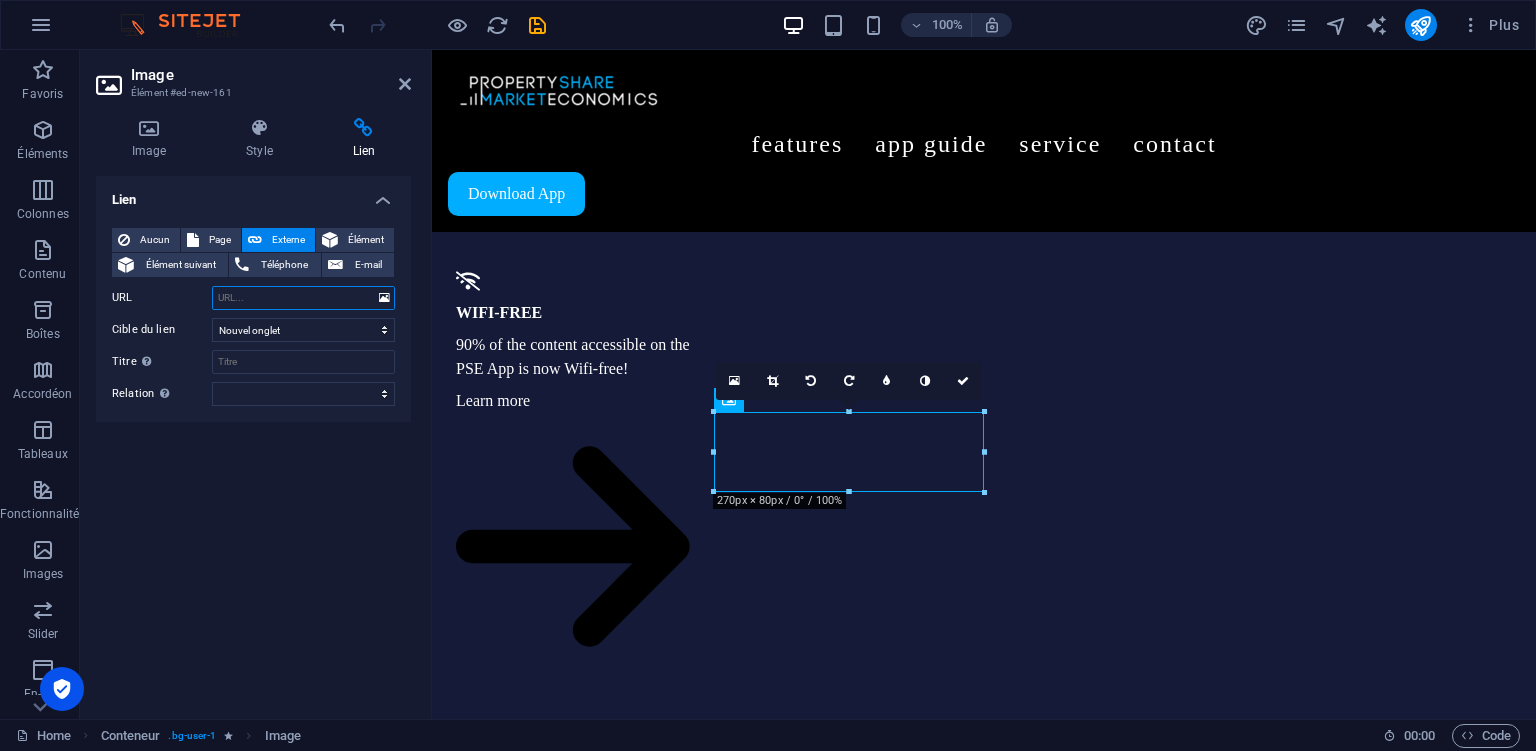 paste on "[URL][DOMAIN_NAME]" 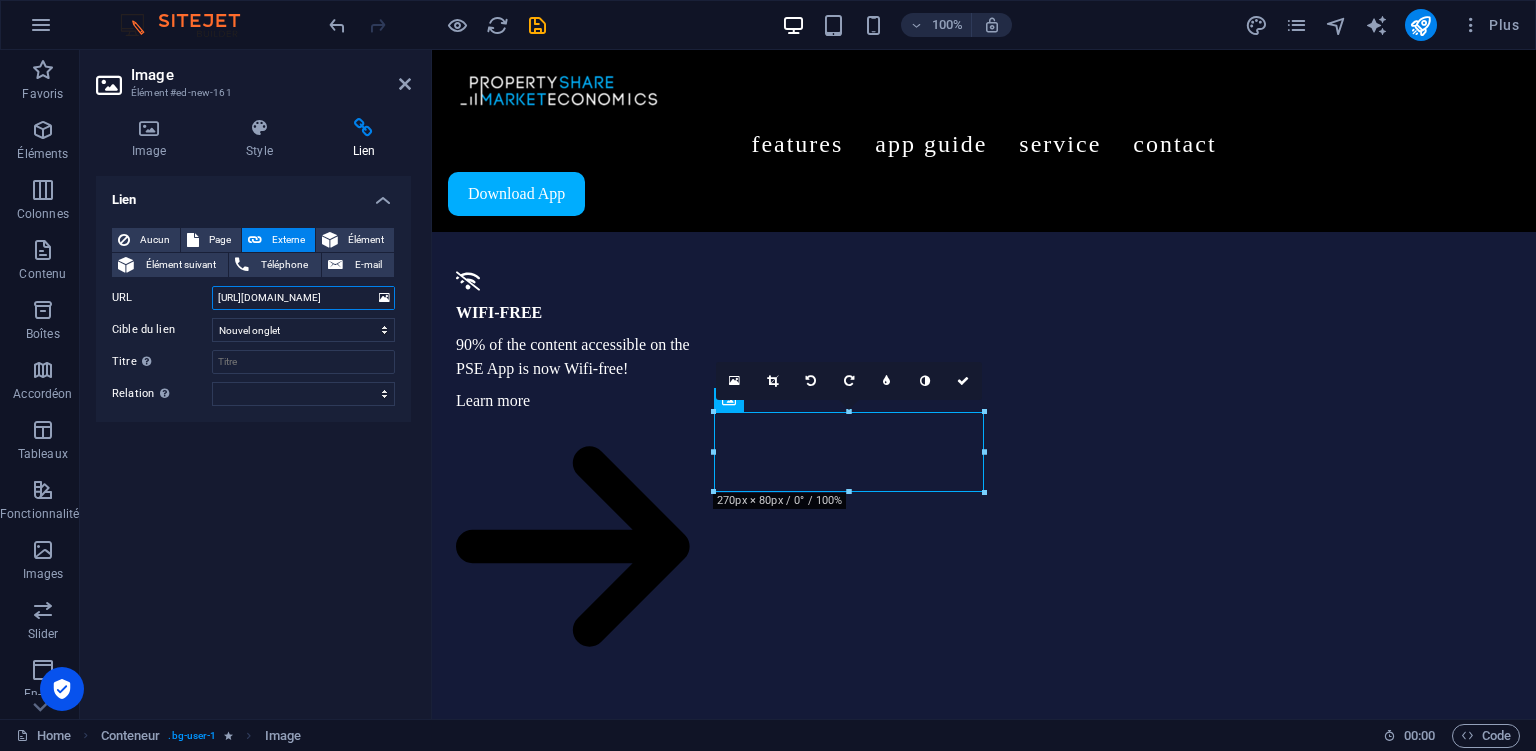 scroll, scrollTop: 0, scrollLeft: 150, axis: horizontal 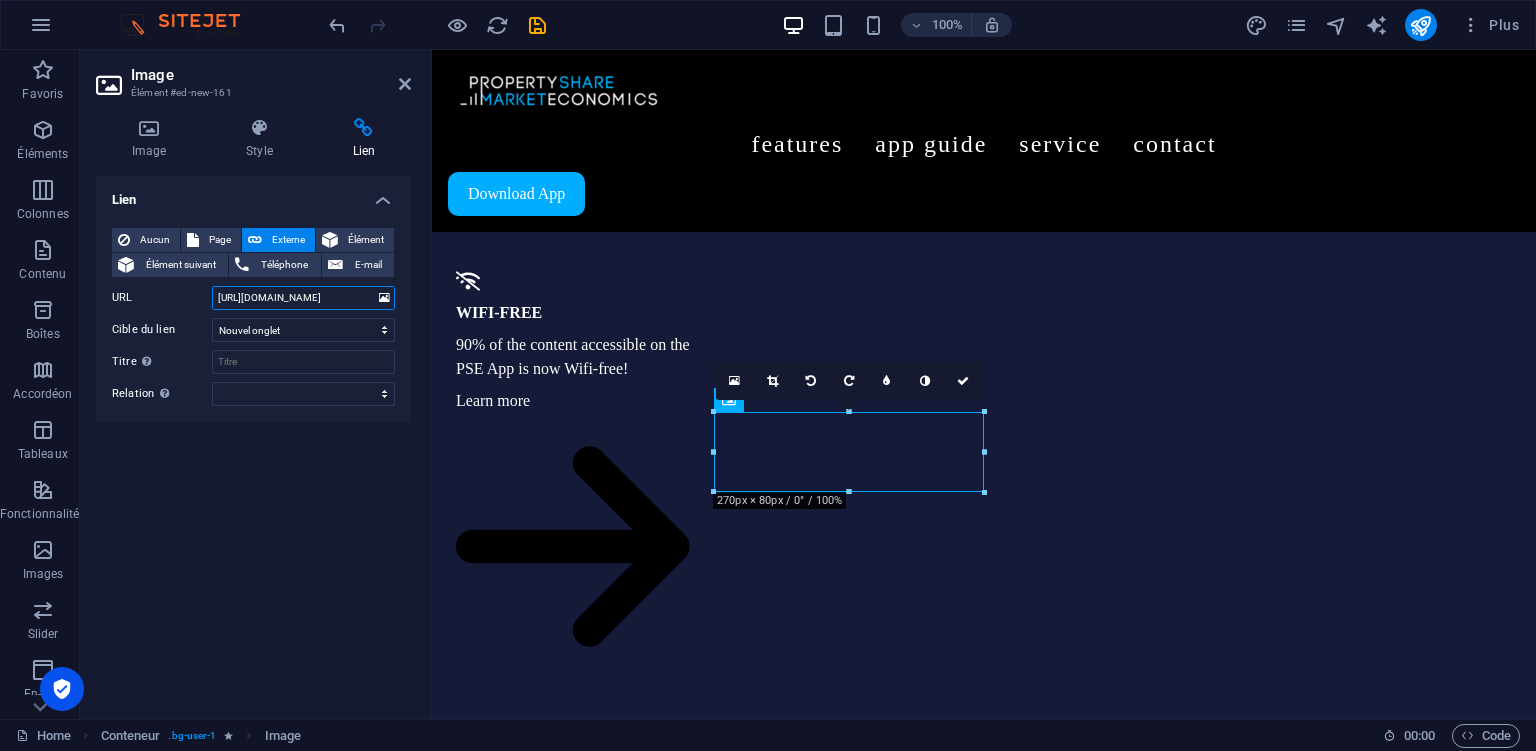 click on "[URL][DOMAIN_NAME]" at bounding box center (303, 298) 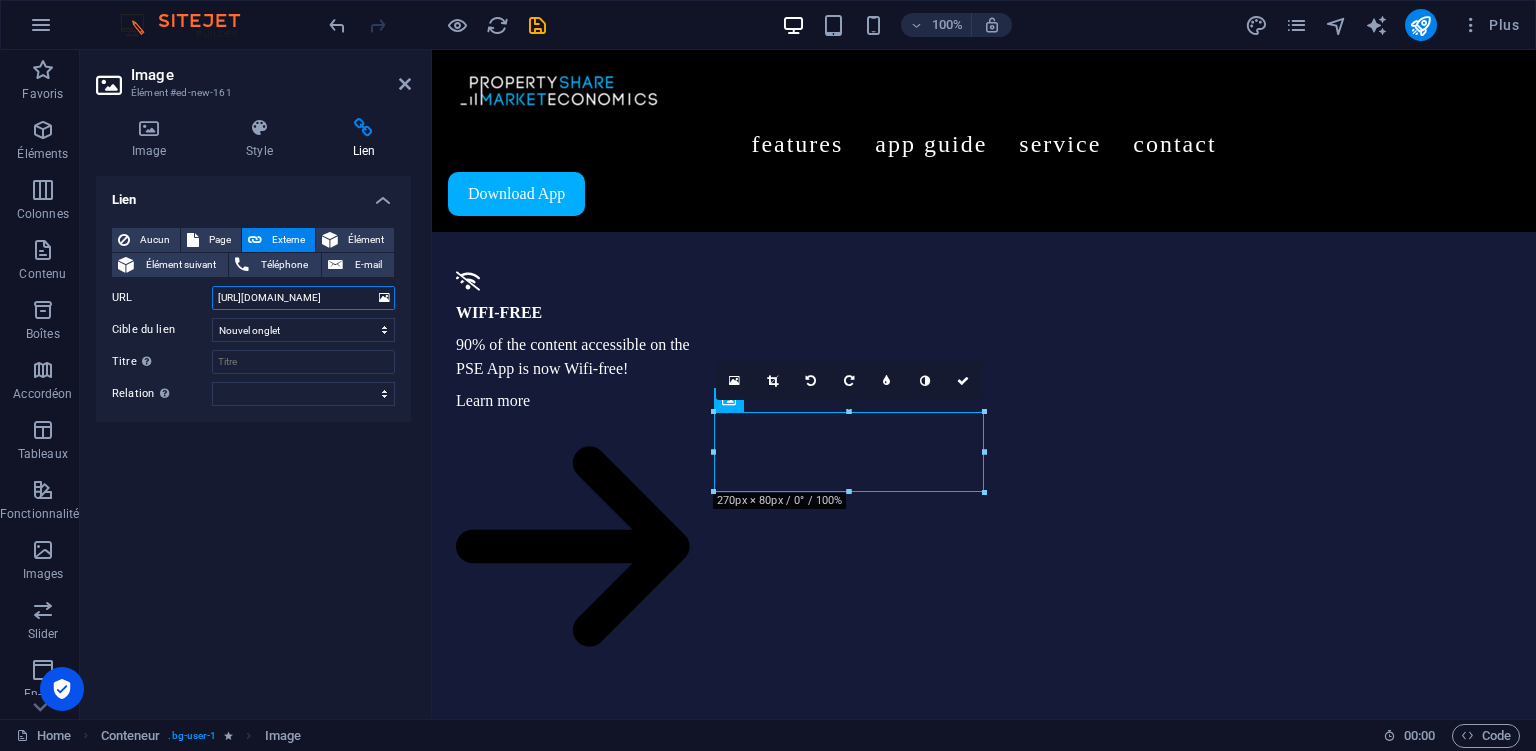 click on "[URL][DOMAIN_NAME]" at bounding box center (303, 298) 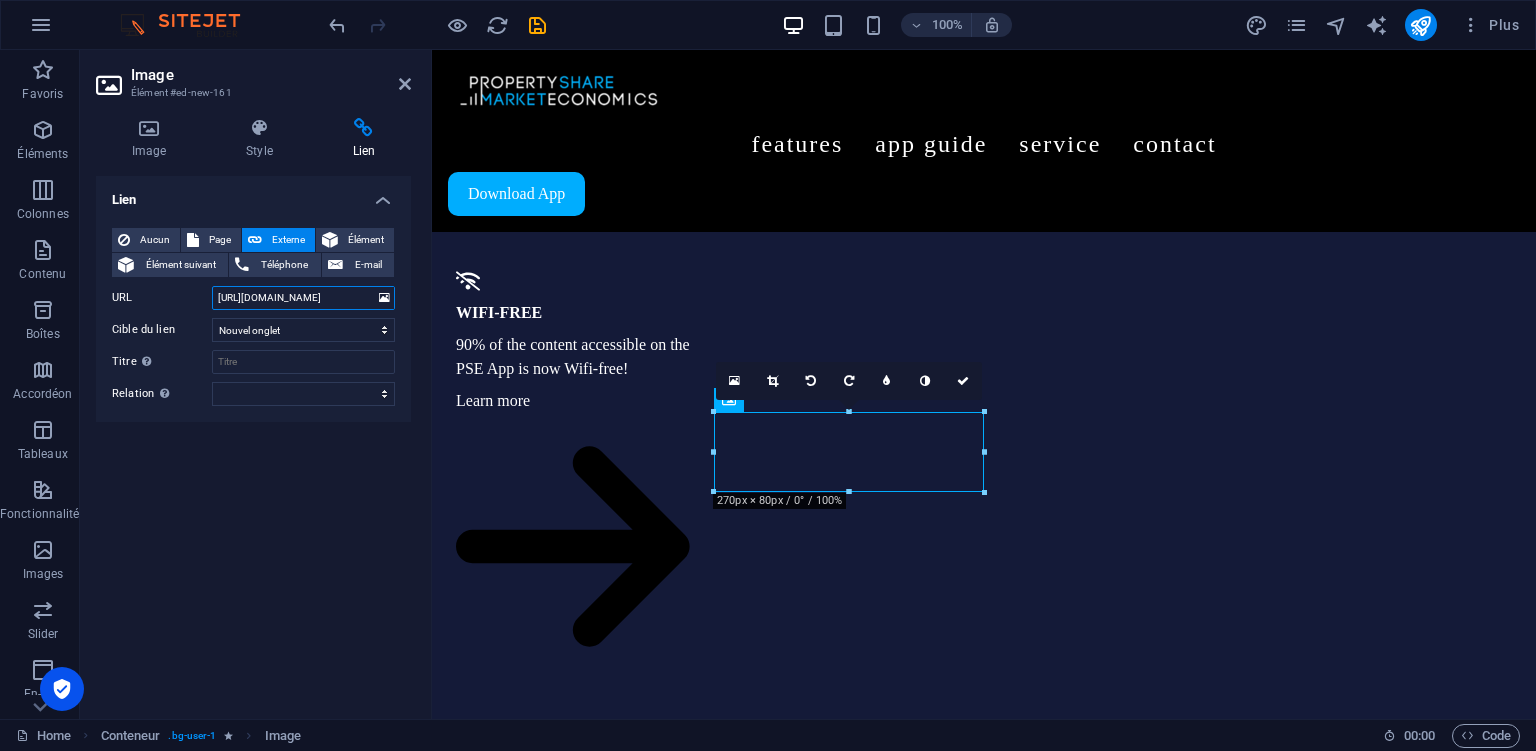 type on "[URL][DOMAIN_NAME]" 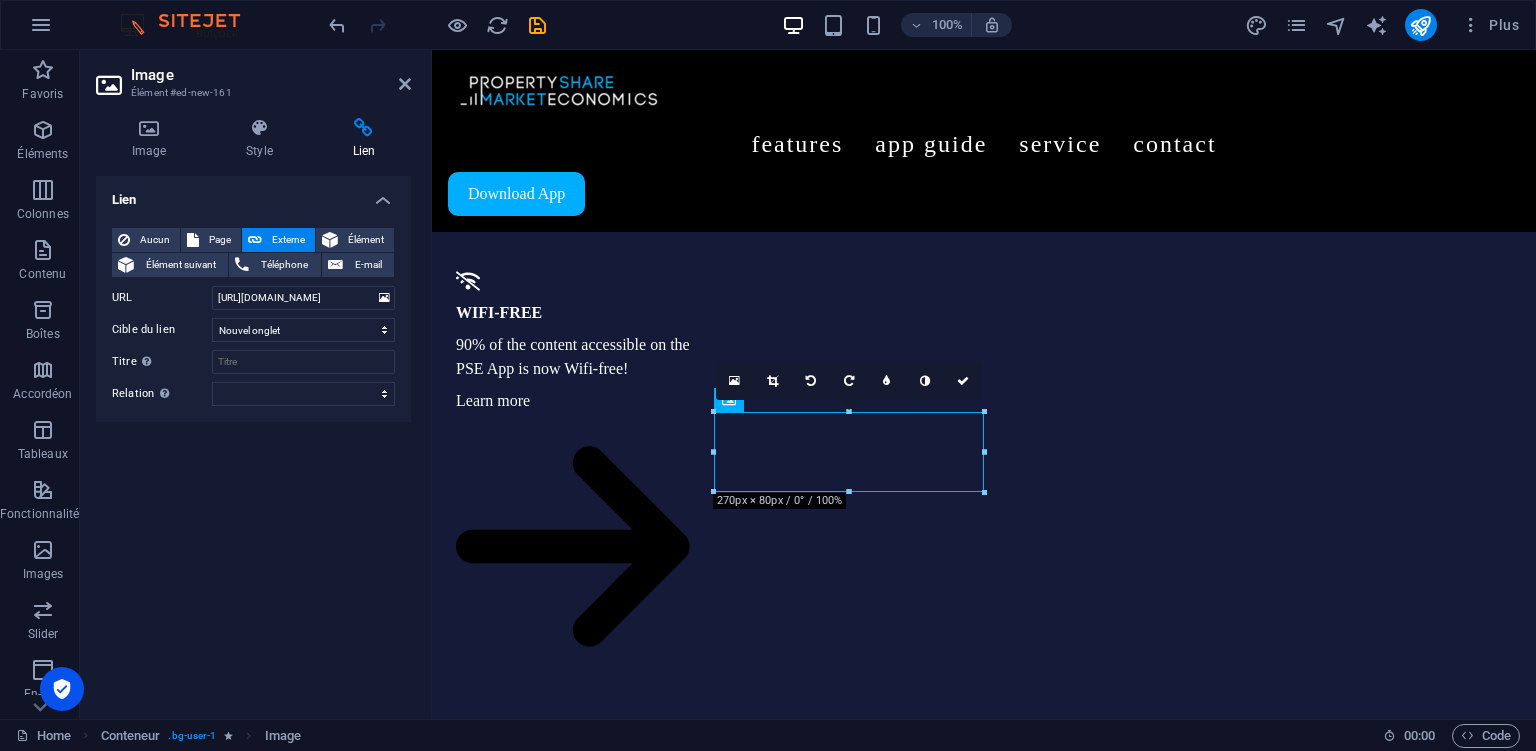 click on "Lien Aucun Page Externe Élément Élément suivant Téléphone E-mail Page Home Features App Guide Service Contact Terms &amp; Conditions Legal Notice Accueil Fonctionnalités Guide de l&#39;App Service Contact Conditions générales Mentions légales Élément
URL [URL][DOMAIN_NAME] Téléphone E-mail Cible du [PERSON_NAME] onglet Même onglet Superposition Titre Description supplémentaire du lien. Celle-ci doit être différente du texte du lien. Le titre est souvent affiché comme Texte infobulle lorsque la souris passe sur l'élément. Laissez vide en cas de doute. Relation Définit la  relation entre [PERSON_NAME] et la cible du lien . Par exemple, la valeur "nofollow" indique aux moteurs de recherche de ne pas suivre le lien. Vous pouvez le laisser vide. alternate author bookmark external help license next nofollow noreferrer noopener prev search tag" at bounding box center (253, 439) 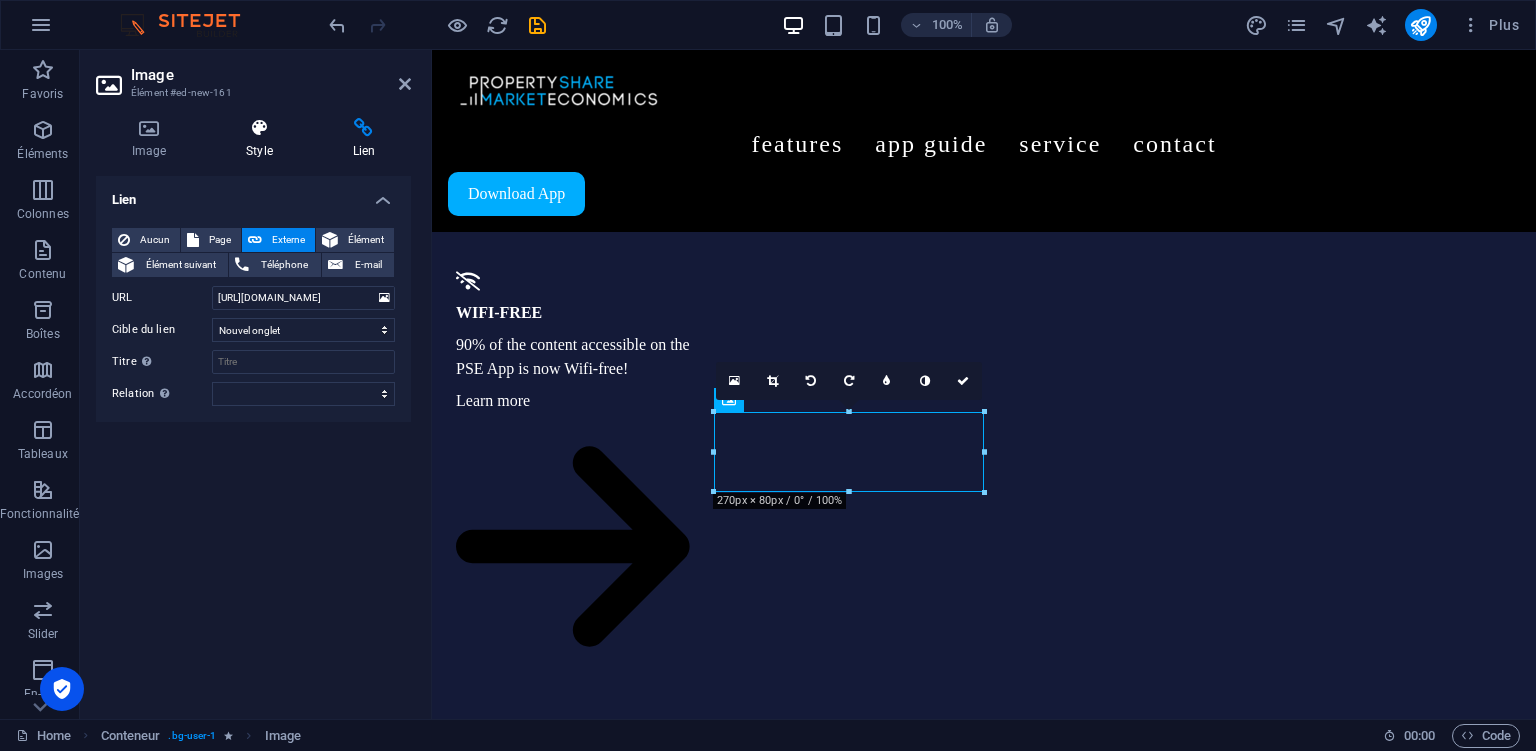 click on "Style" at bounding box center [263, 139] 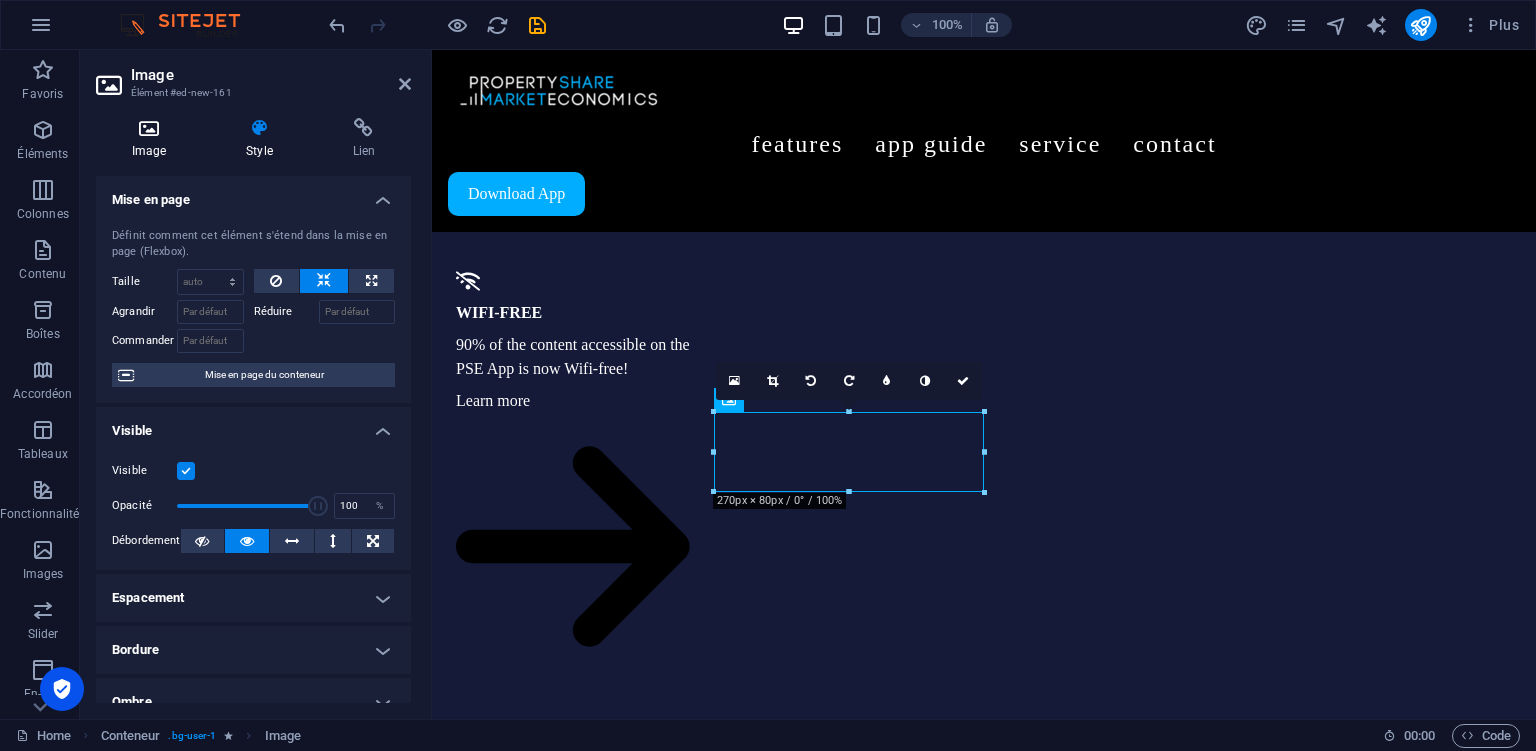 click on "Image" at bounding box center [153, 139] 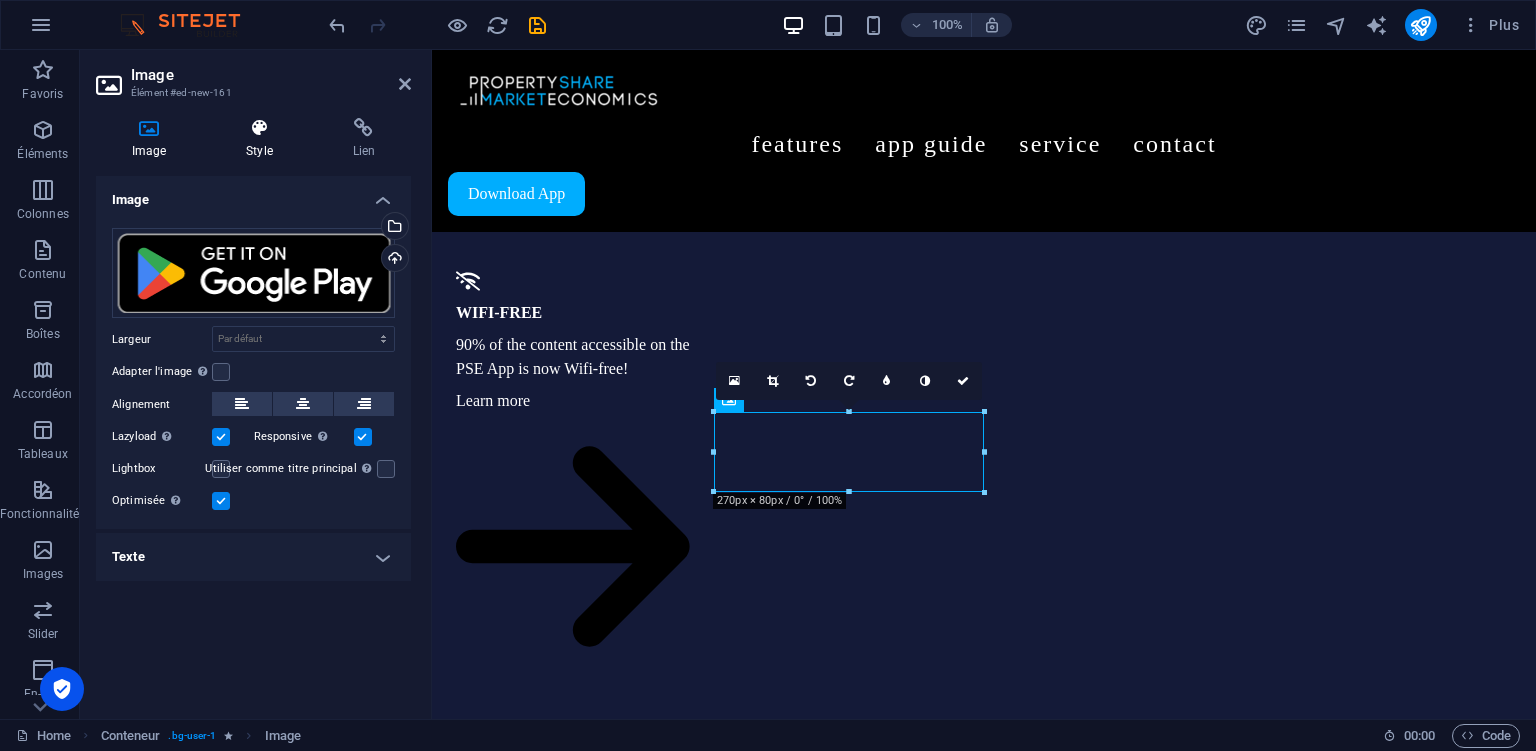 click at bounding box center [259, 128] 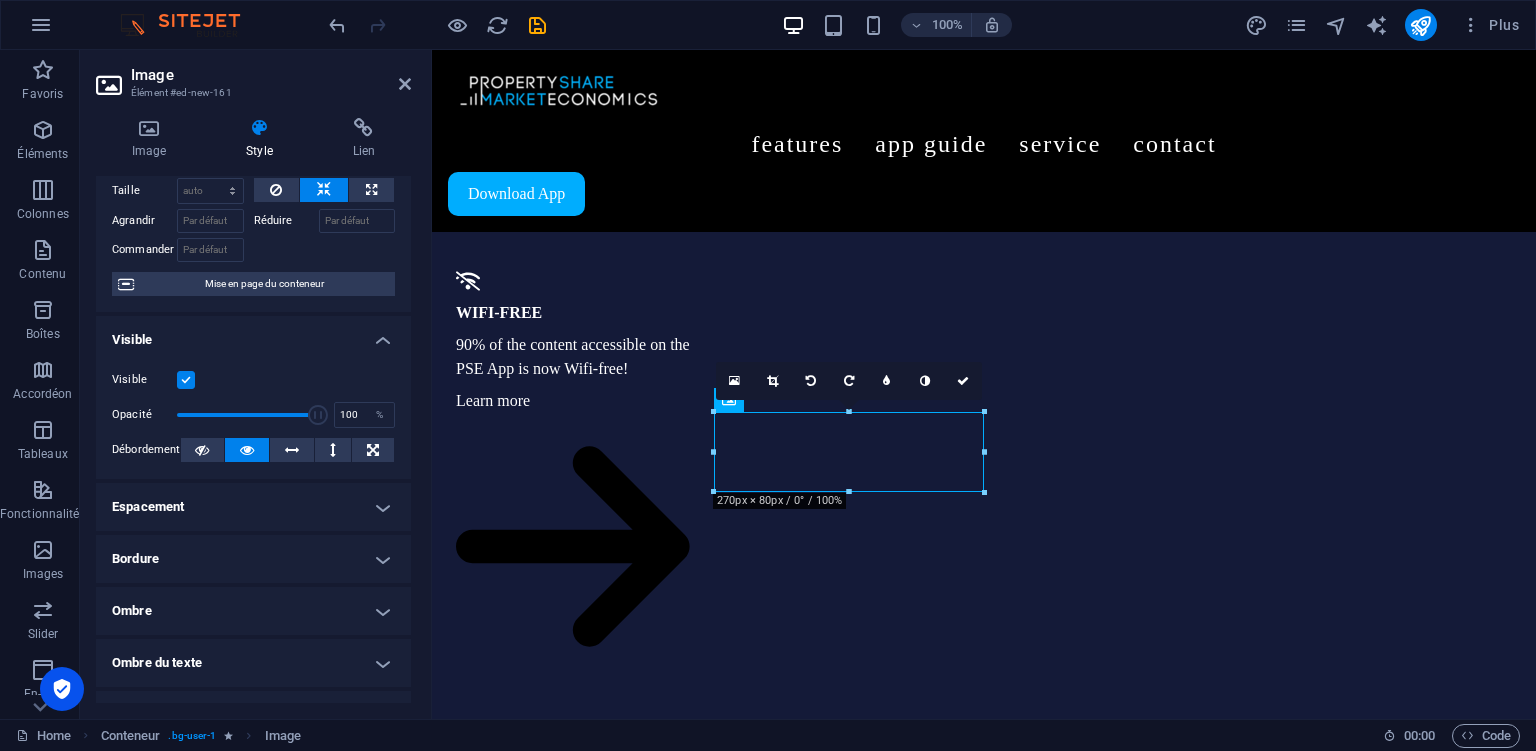 click on "Espacement" at bounding box center [253, 507] 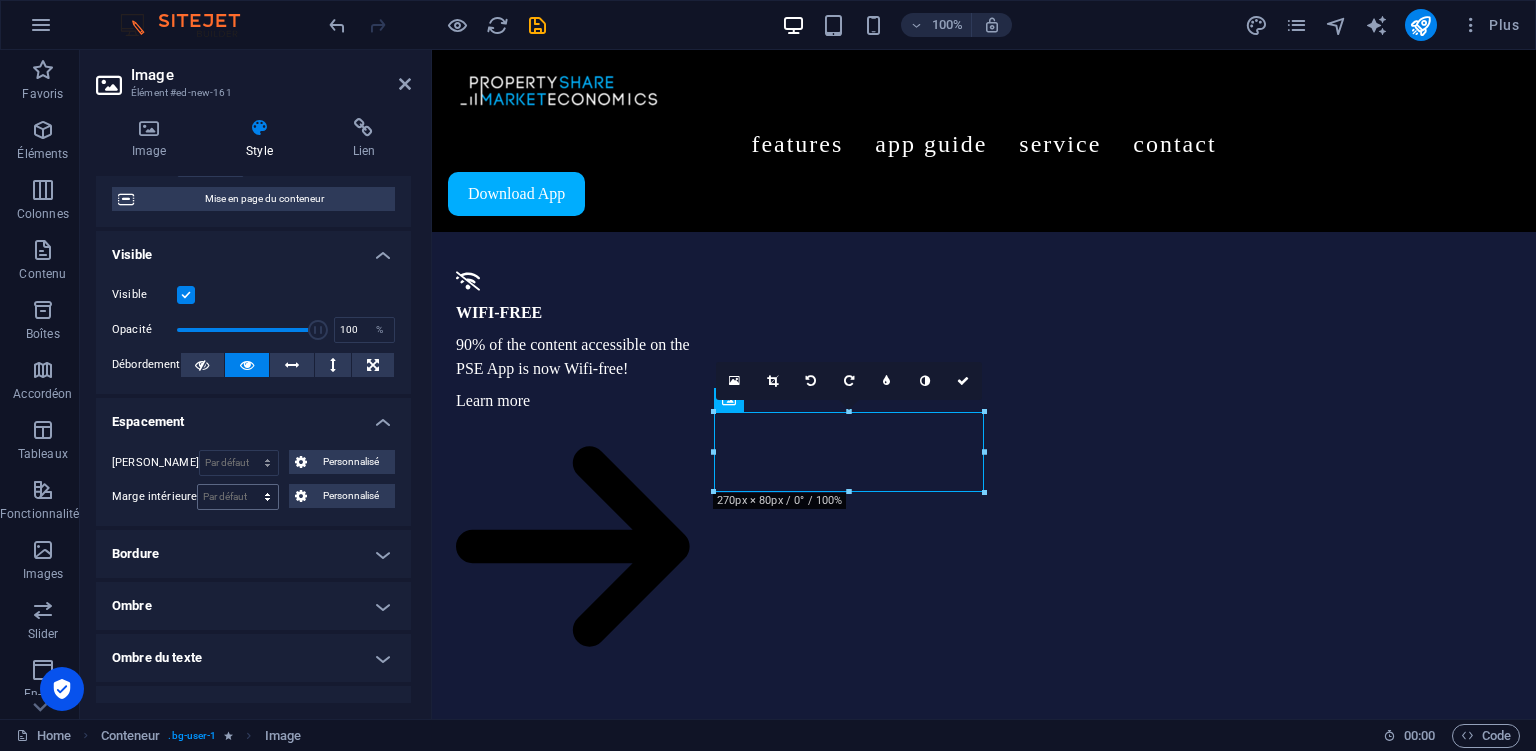 scroll, scrollTop: 182, scrollLeft: 0, axis: vertical 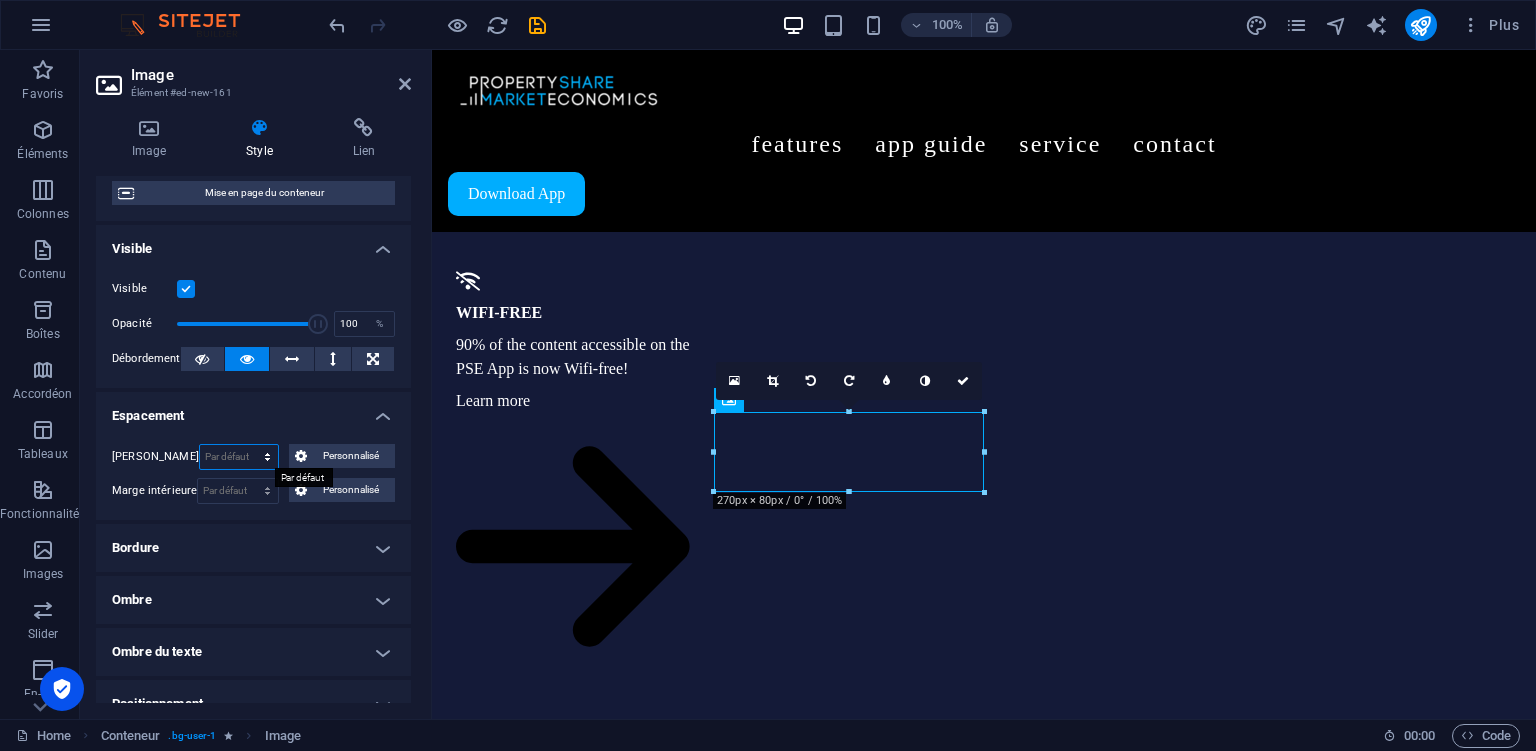 select on "px" 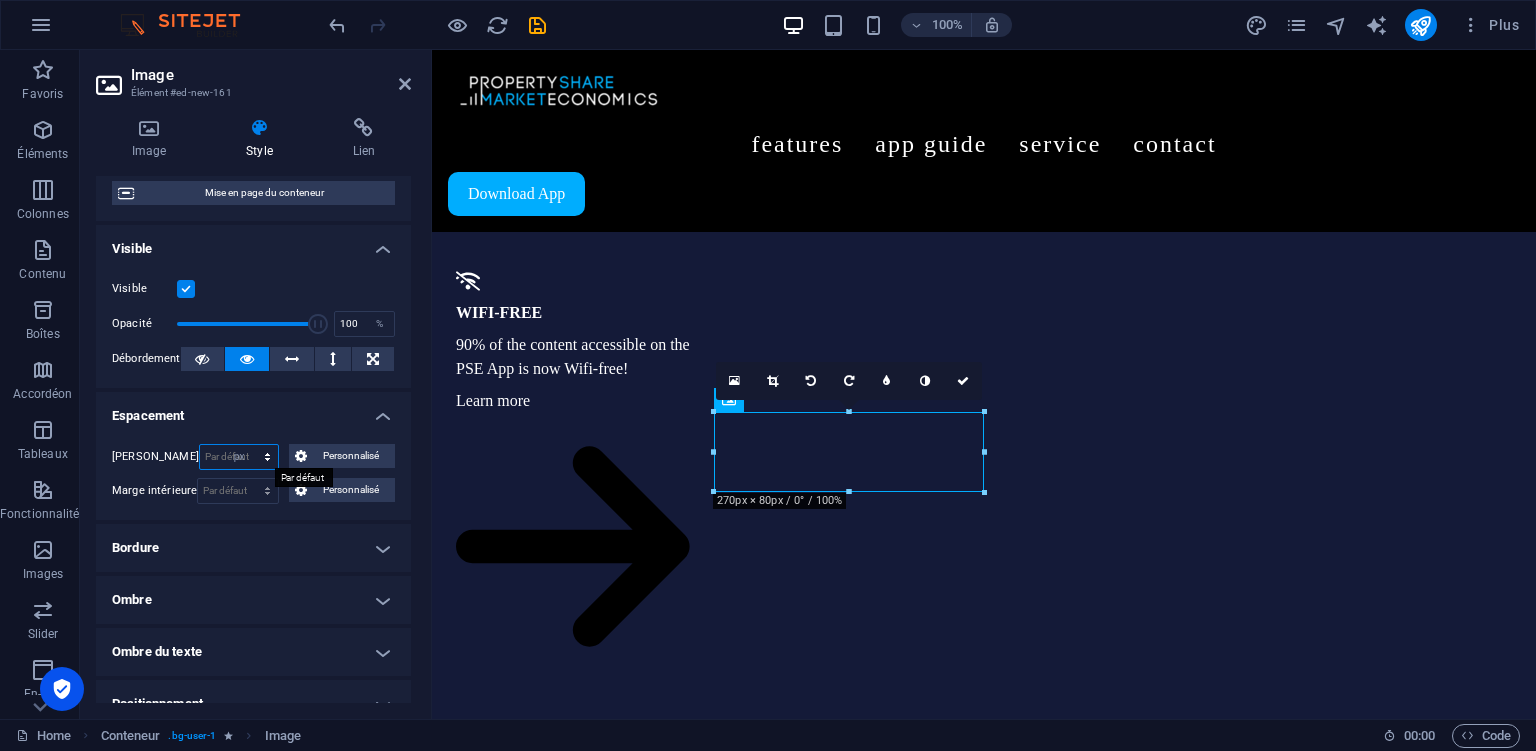 click on "px" at bounding box center (0, 0) 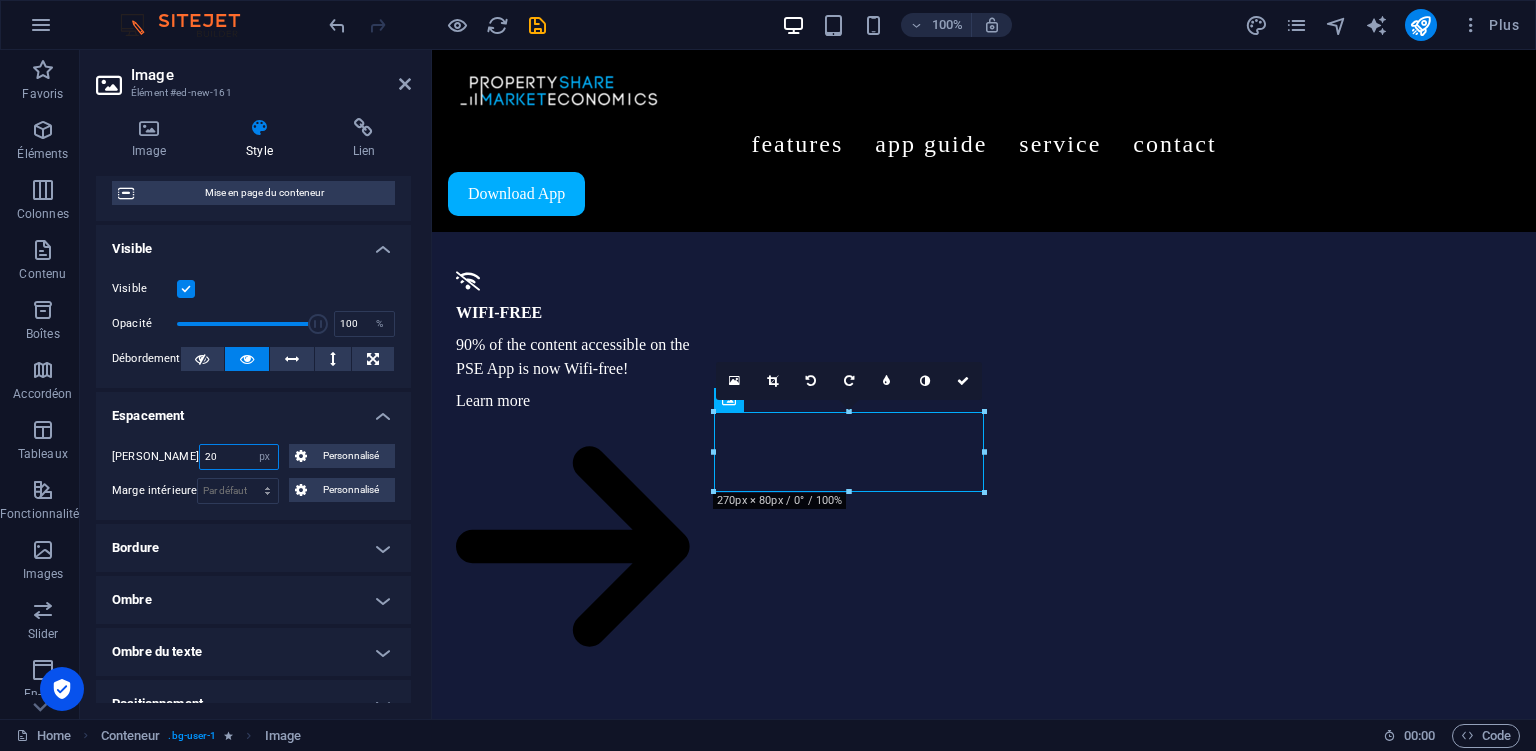 type on "20" 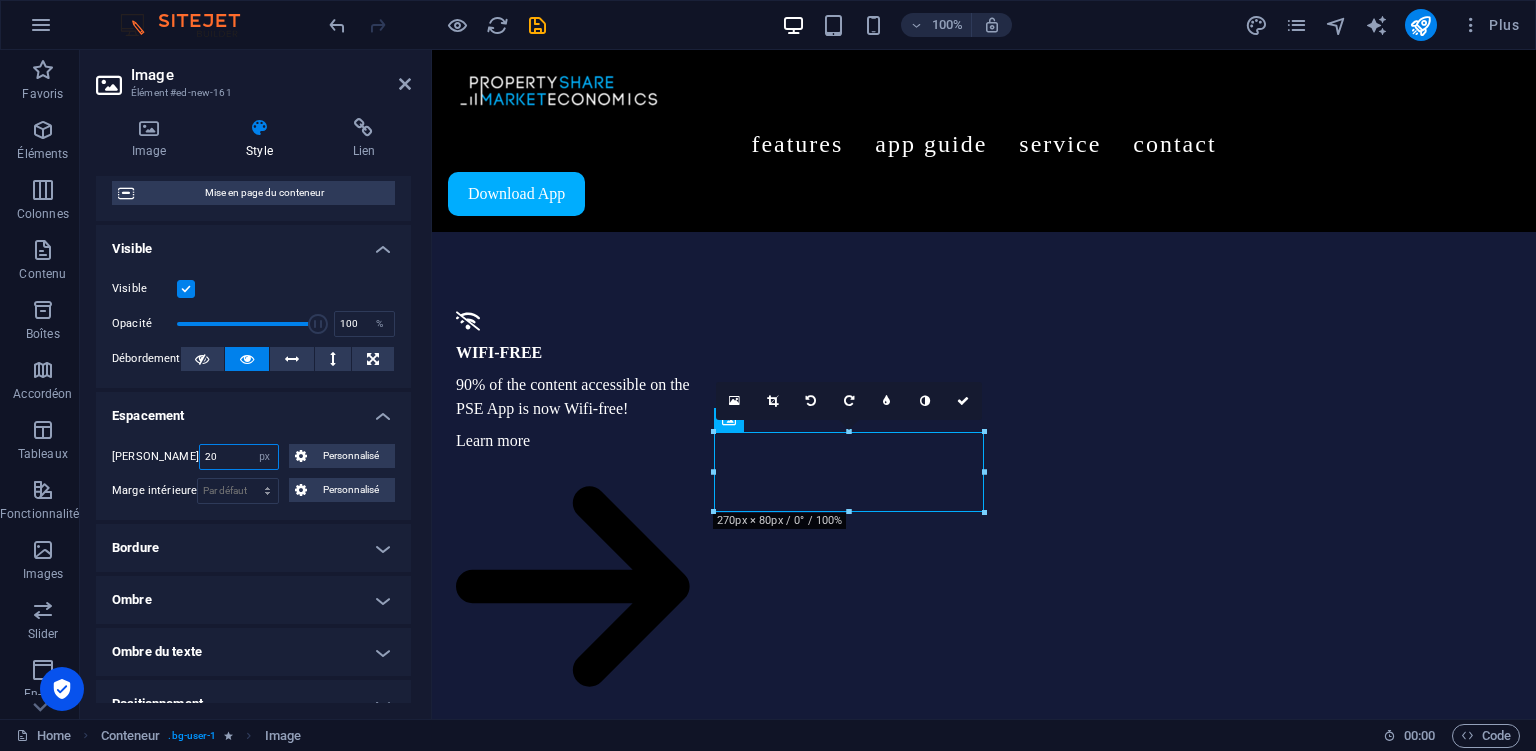 drag, startPoint x: 218, startPoint y: 453, endPoint x: 184, endPoint y: 456, distance: 34.132095 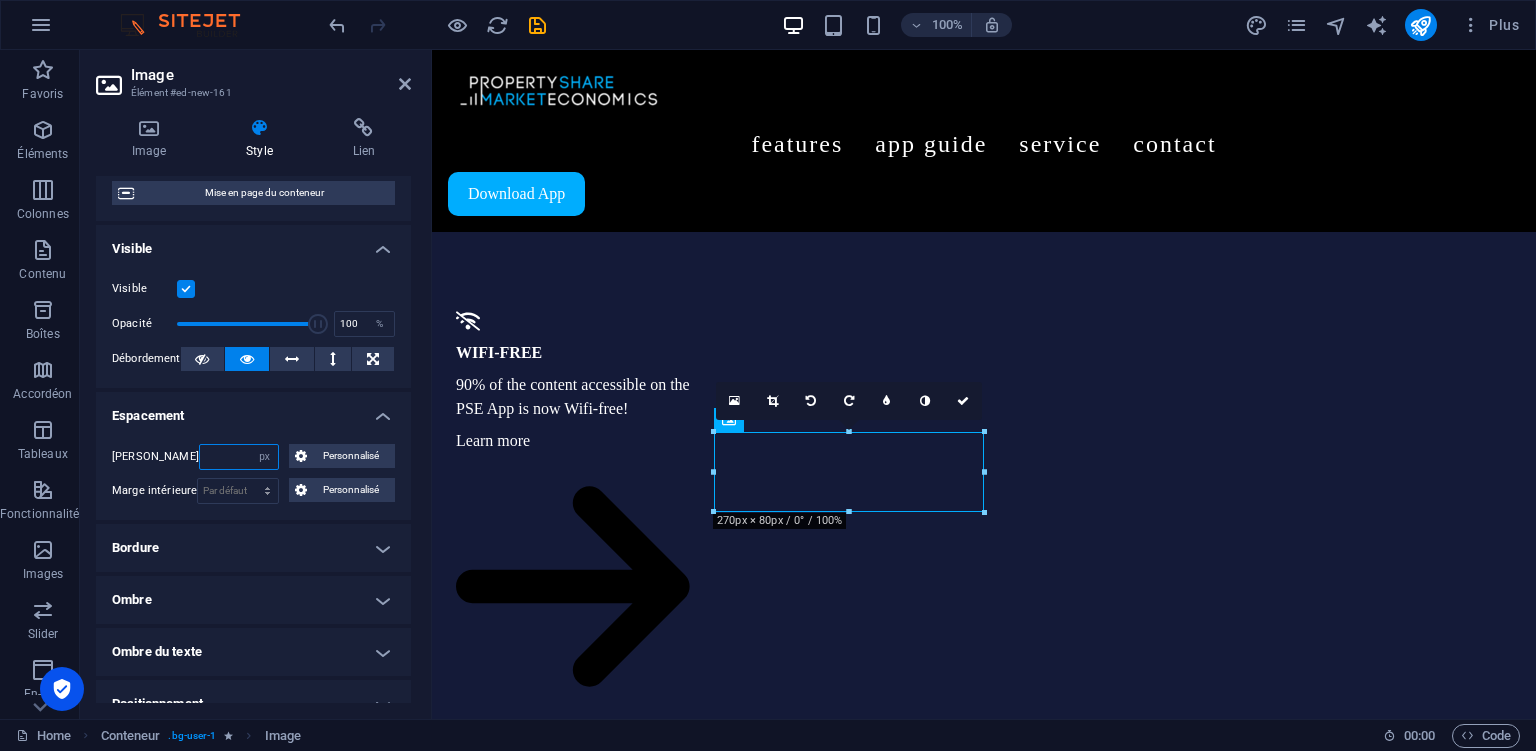 type 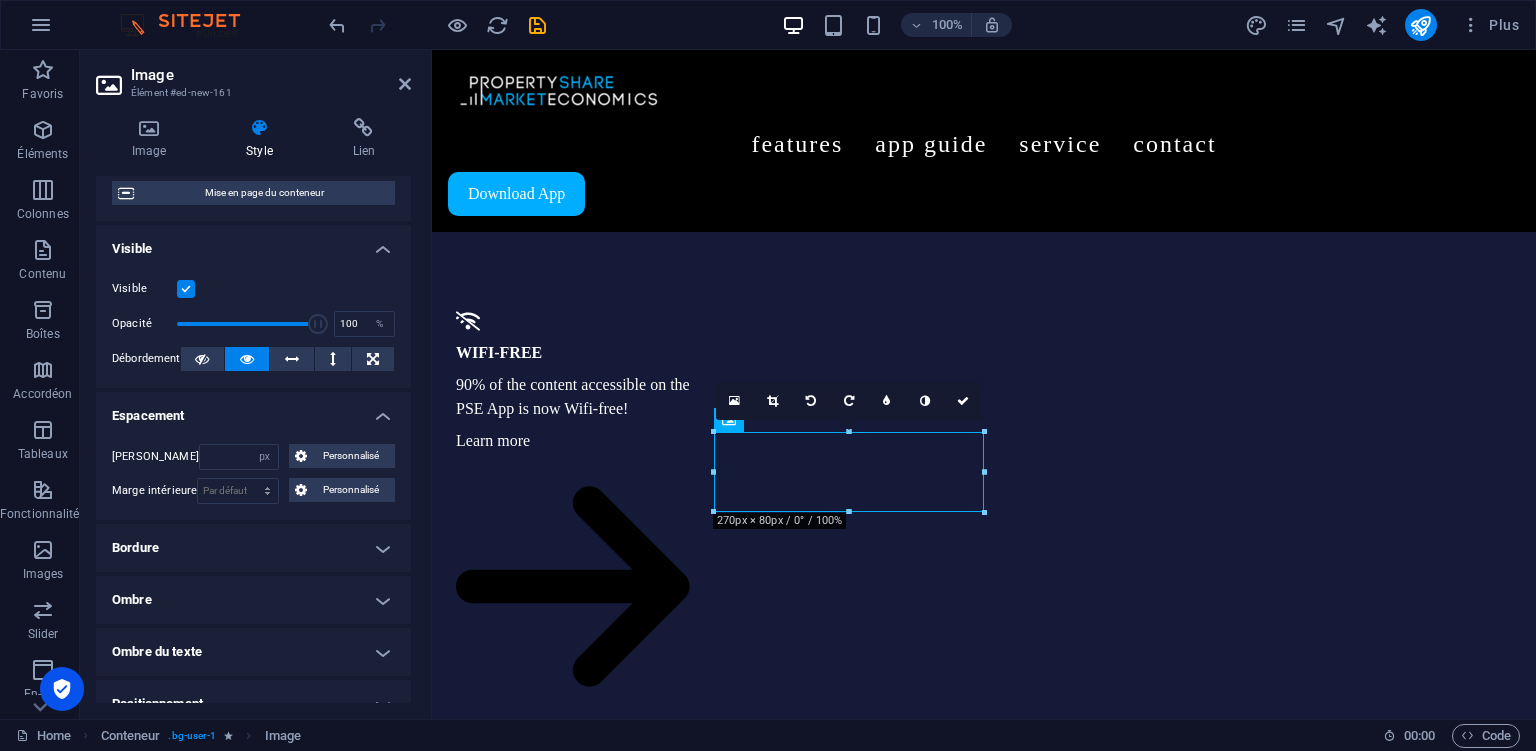 click on "Espacement" at bounding box center (253, 410) 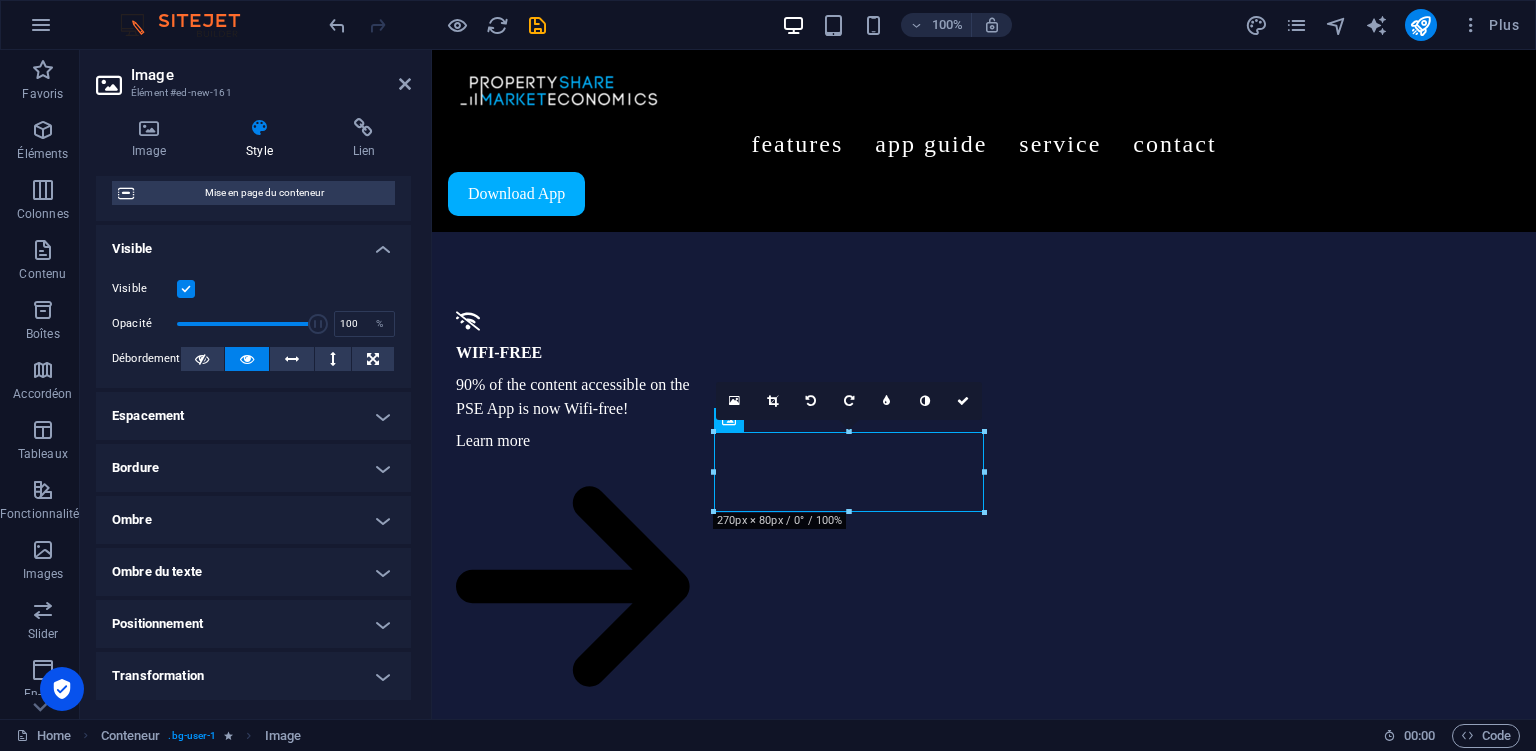 click on "Espacement" at bounding box center [253, 416] 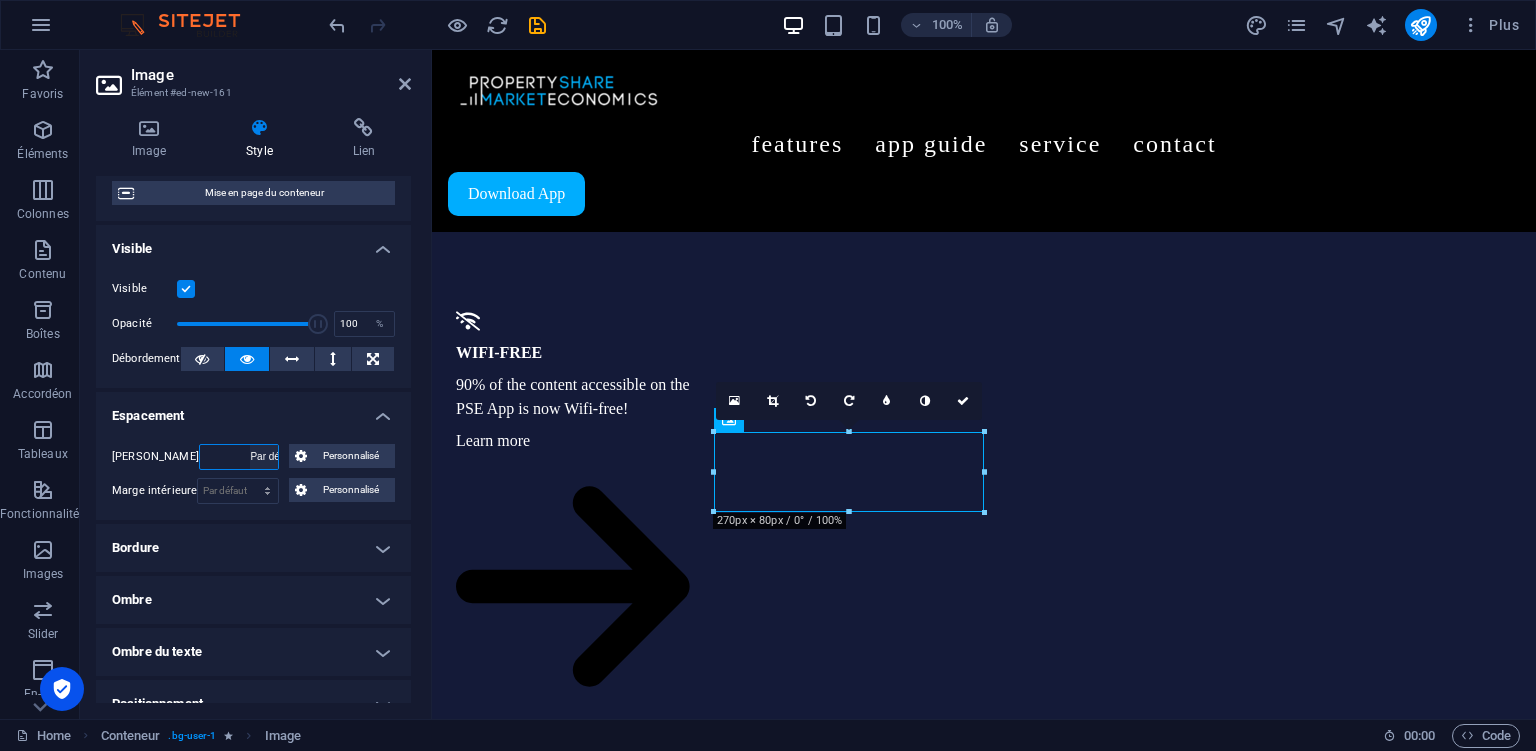 click on "Par défaut" at bounding box center (0, 0) 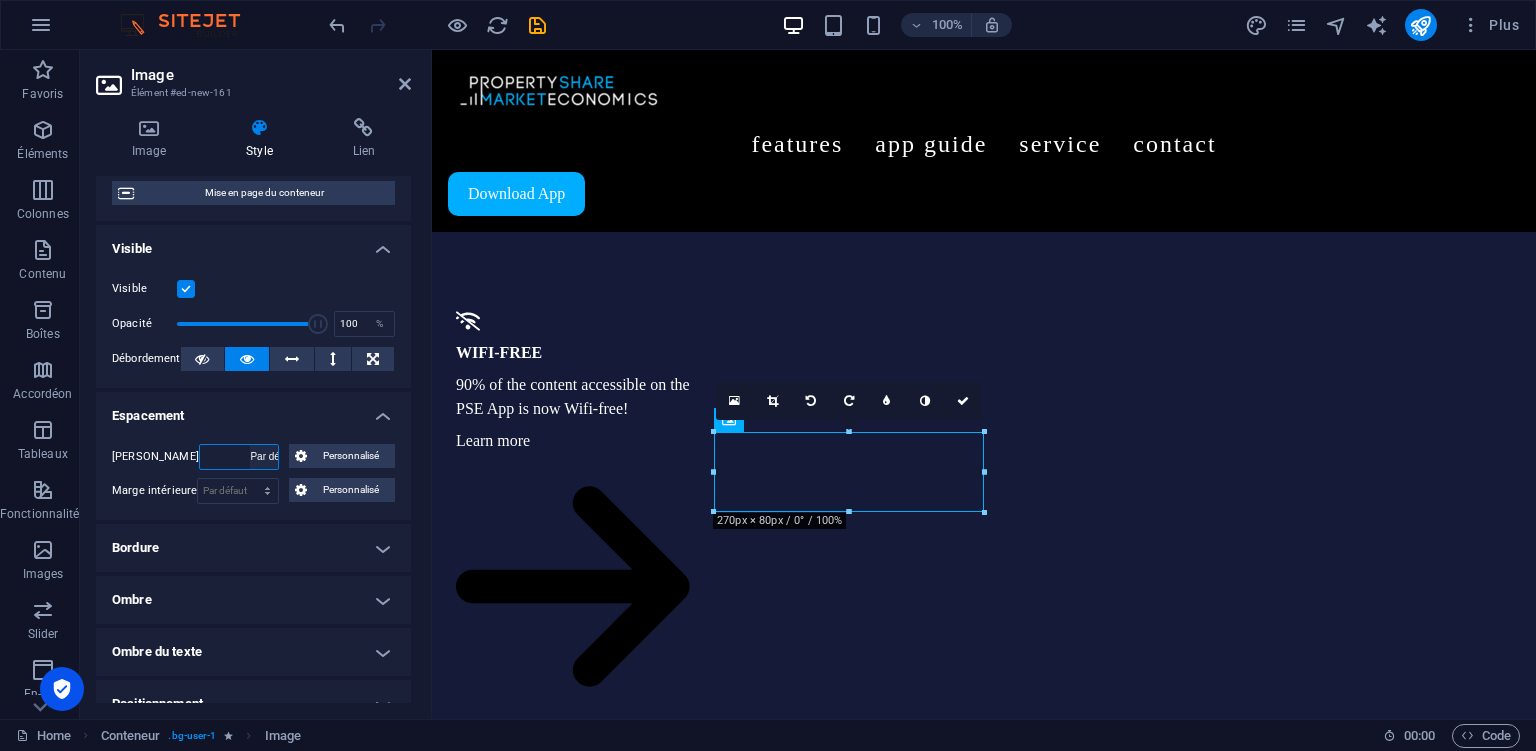 select on "DISABLED_OPTION_VALUE" 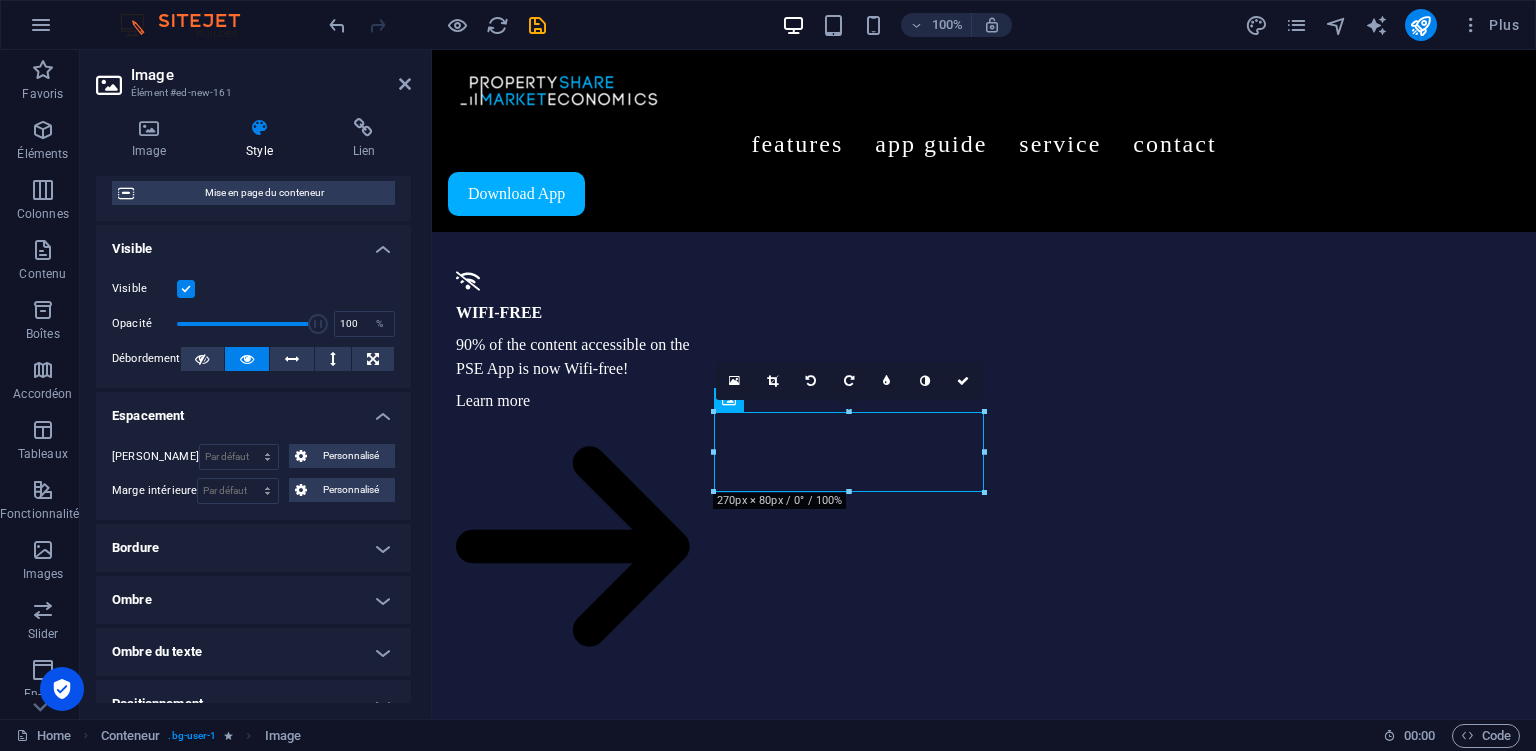click on "Espacement" at bounding box center [253, 410] 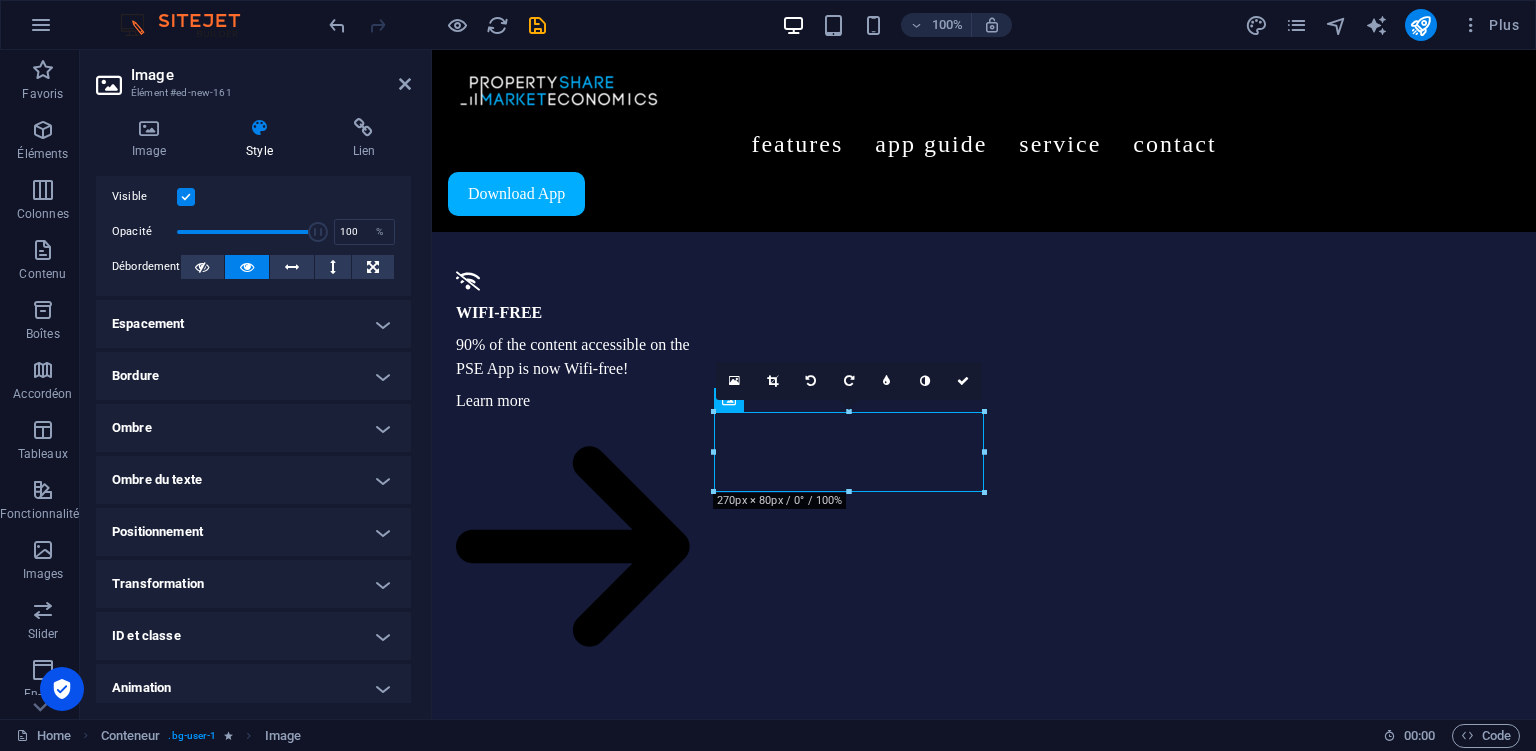 scroll, scrollTop: 334, scrollLeft: 0, axis: vertical 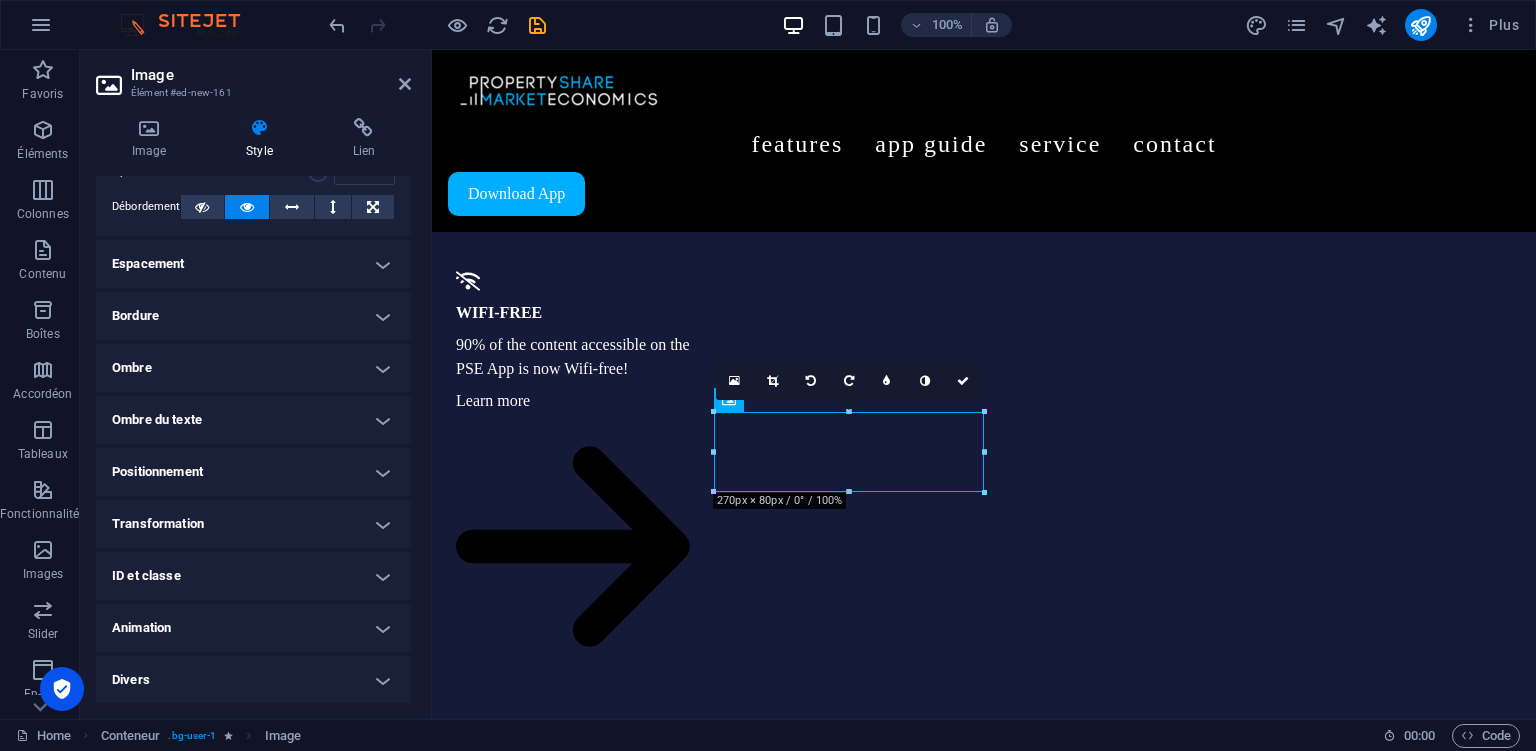 click on "Bordure" at bounding box center [253, 316] 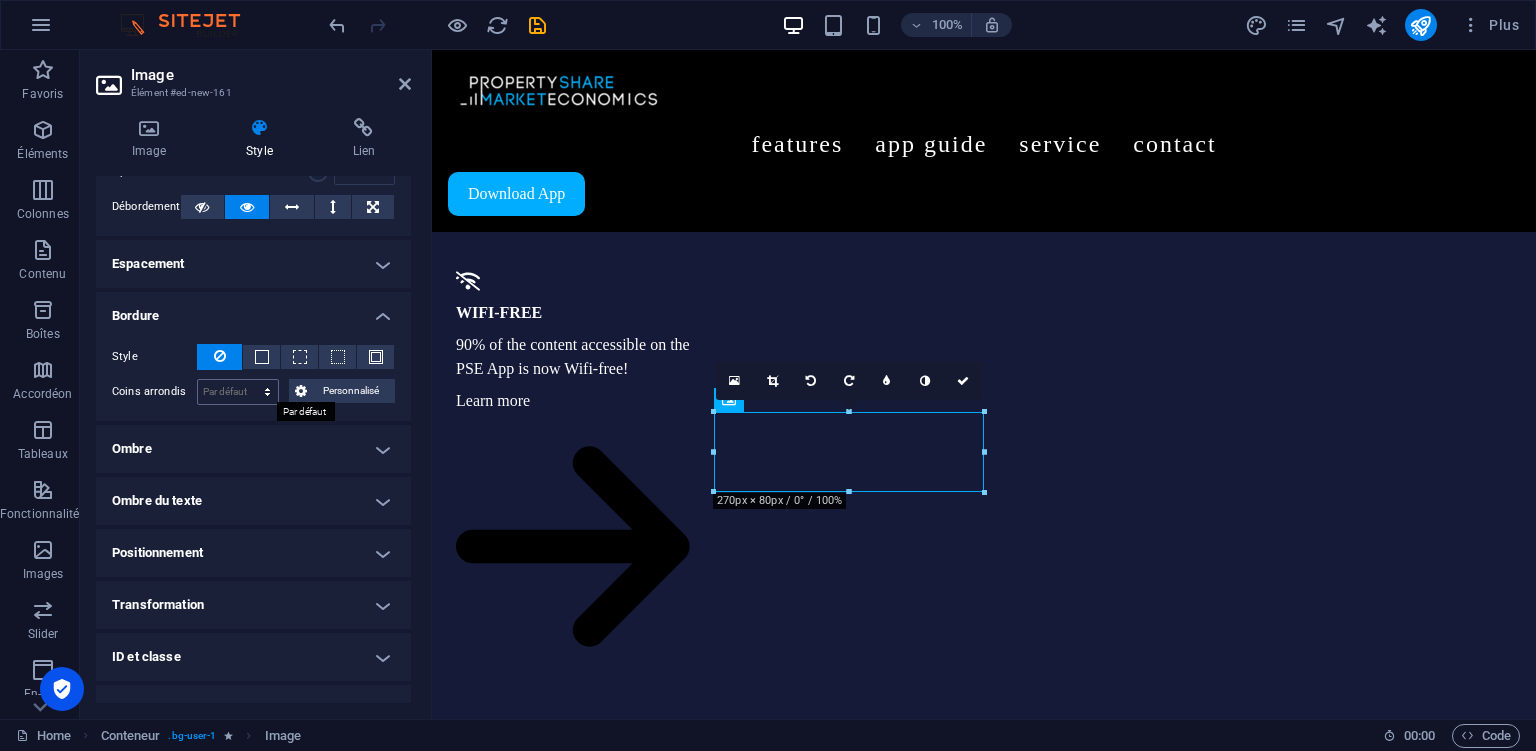 click on "Bordure" at bounding box center (253, 310) 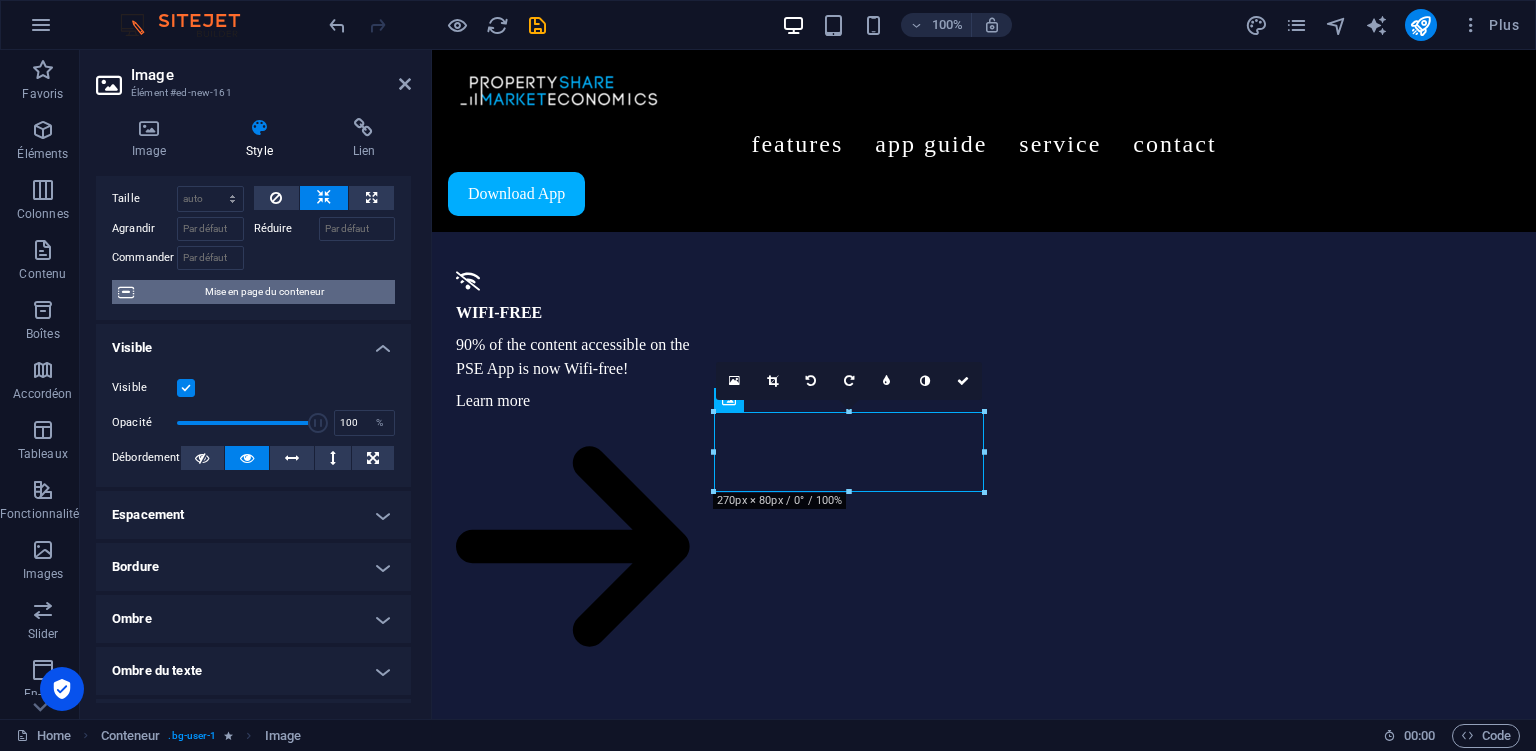scroll, scrollTop: 91, scrollLeft: 0, axis: vertical 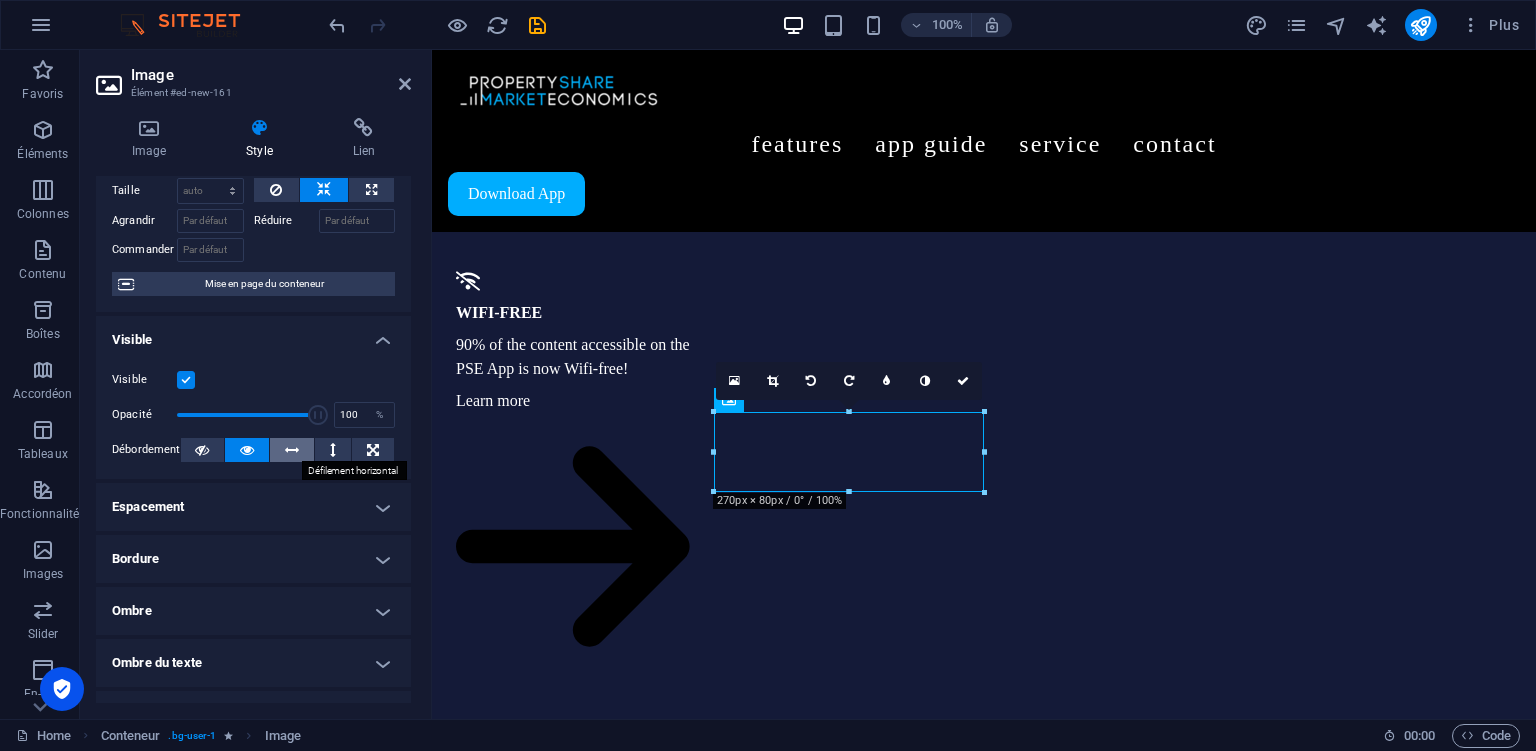 click at bounding box center [292, 450] 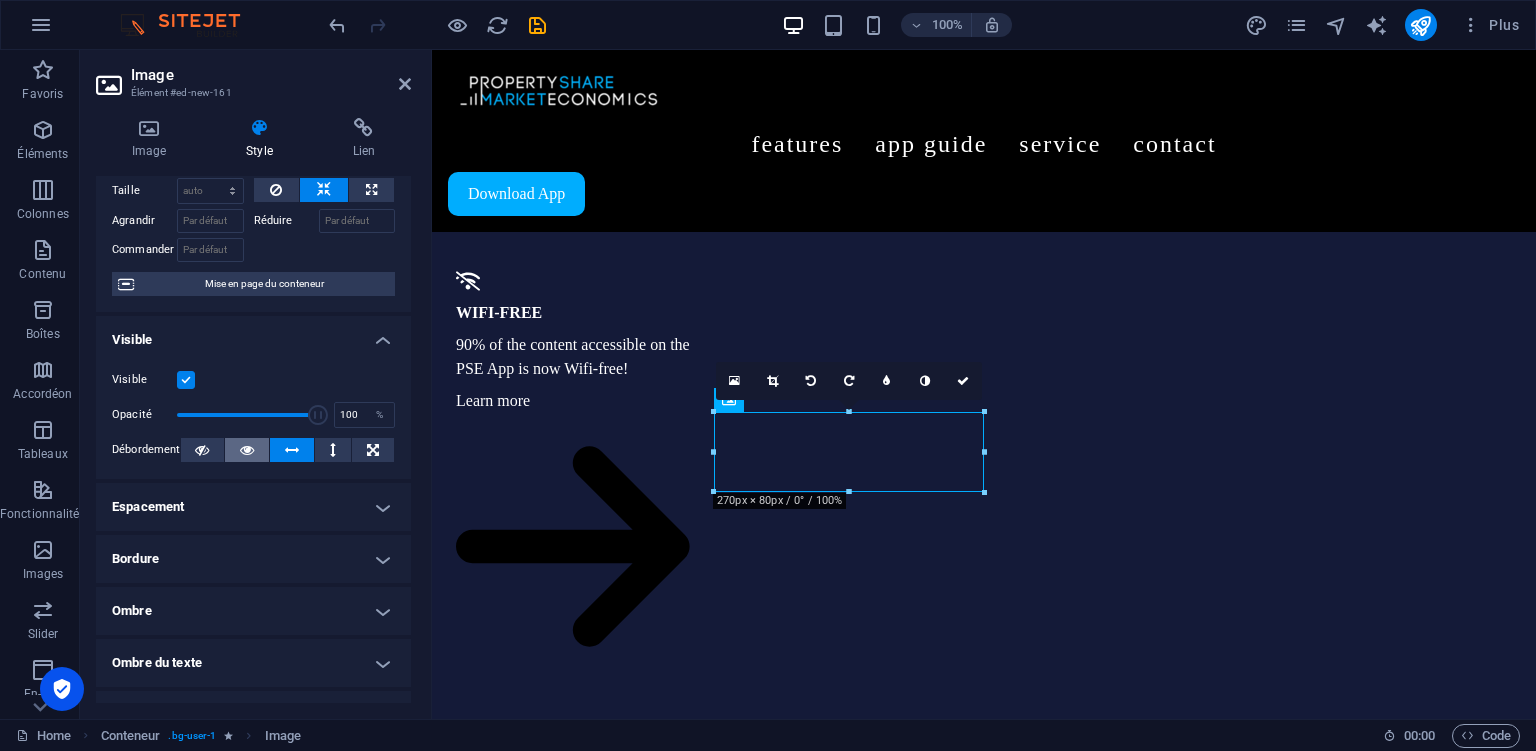 click at bounding box center (247, 450) 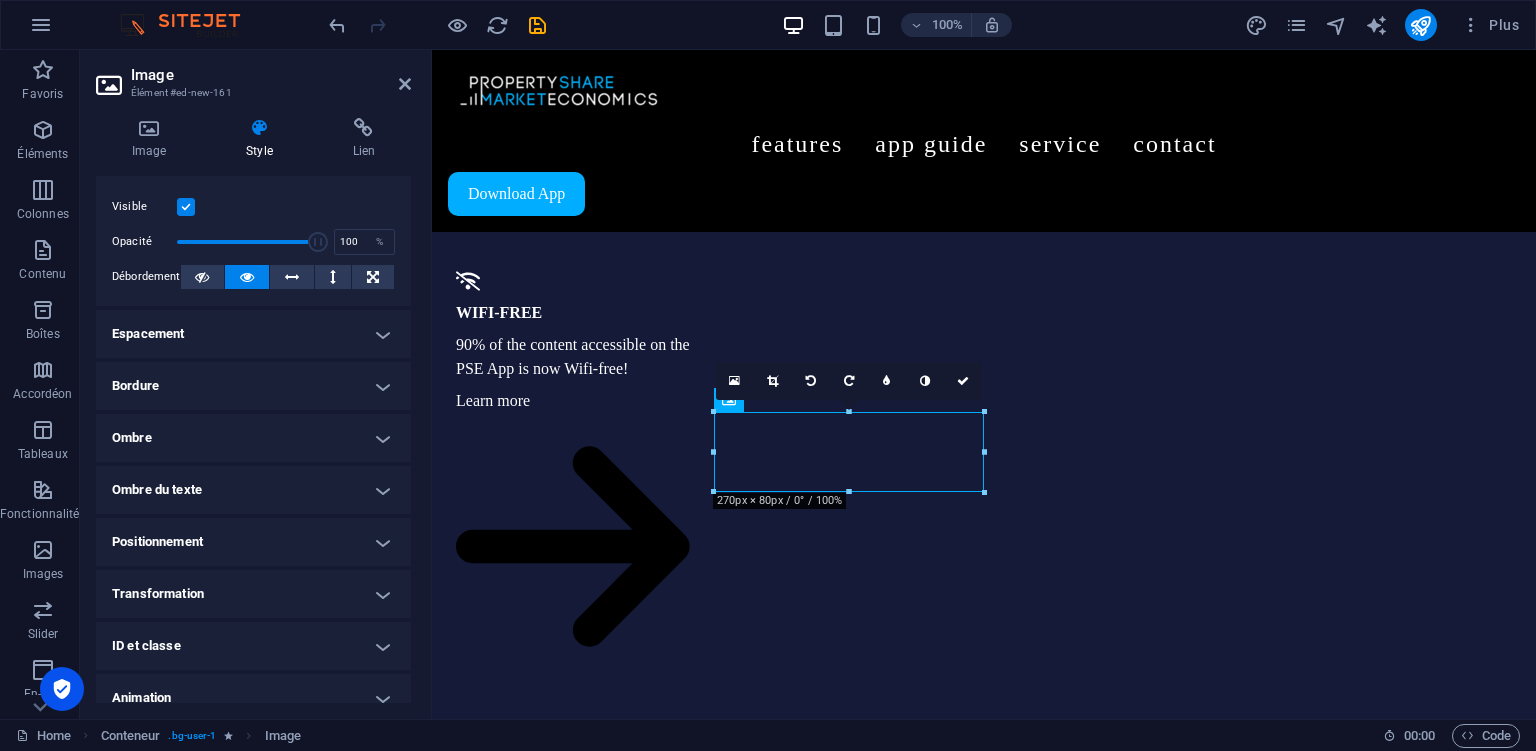 scroll, scrollTop: 274, scrollLeft: 0, axis: vertical 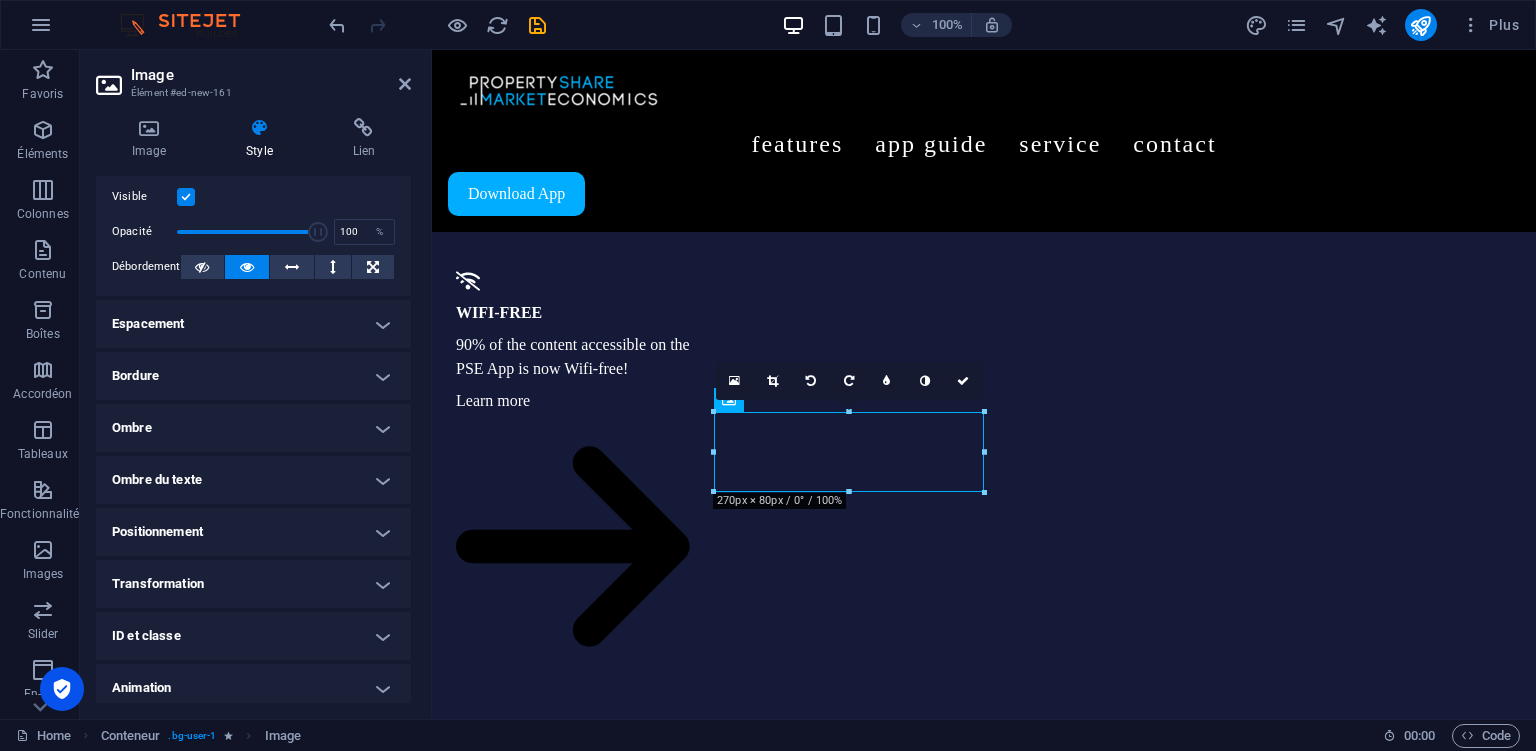 click on "Espacement" at bounding box center [253, 324] 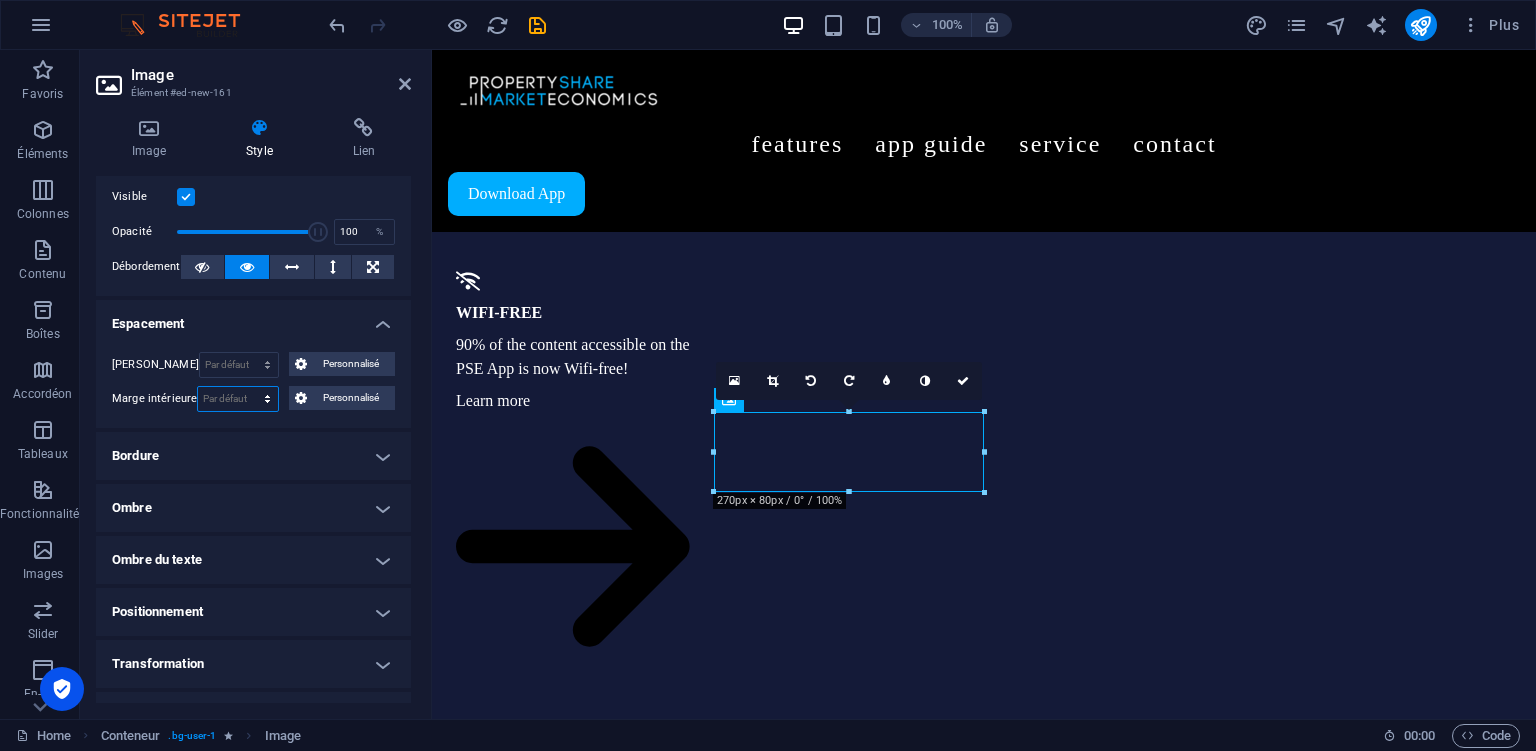 click on "Par défaut px rem % vh vw Personnalisé" at bounding box center (237, 399) 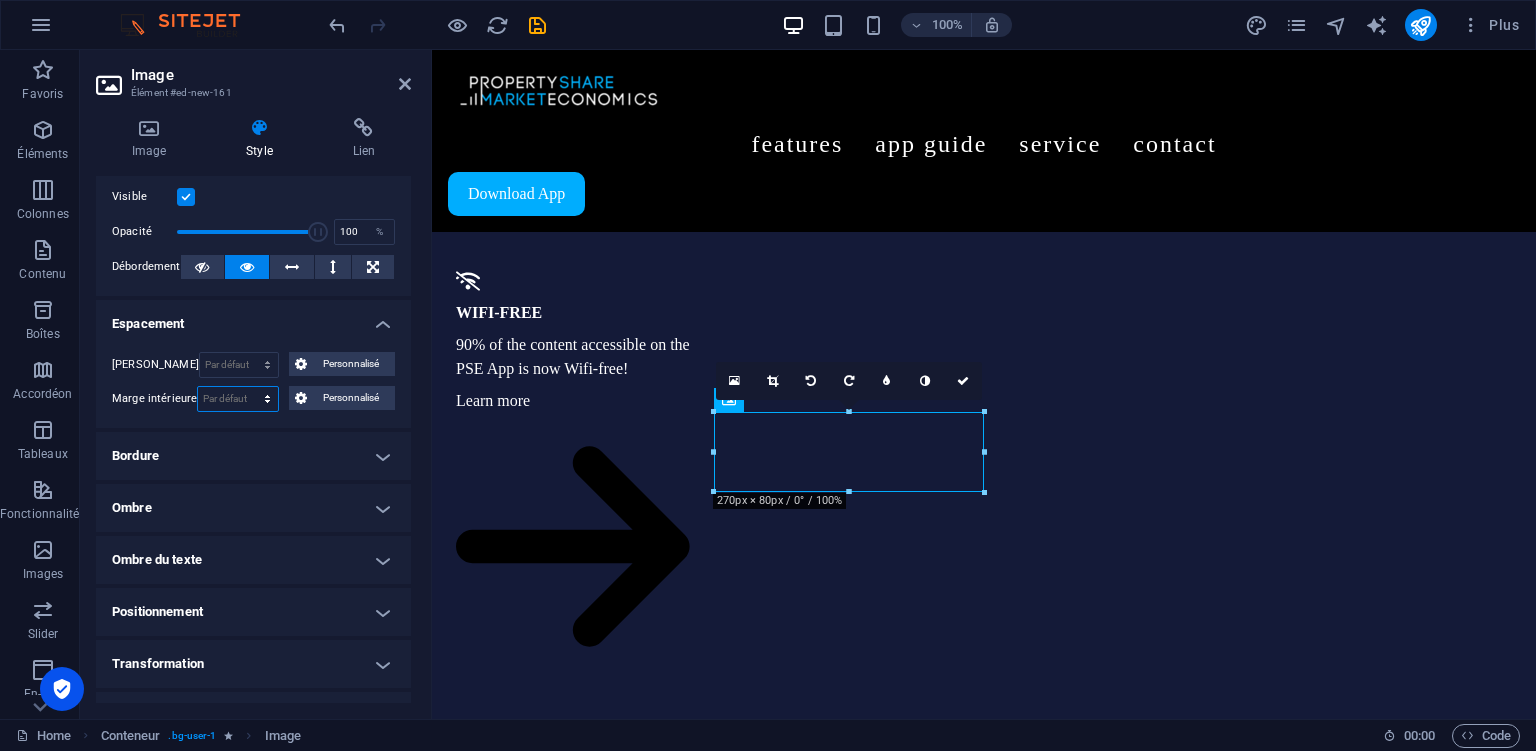 select on "px" 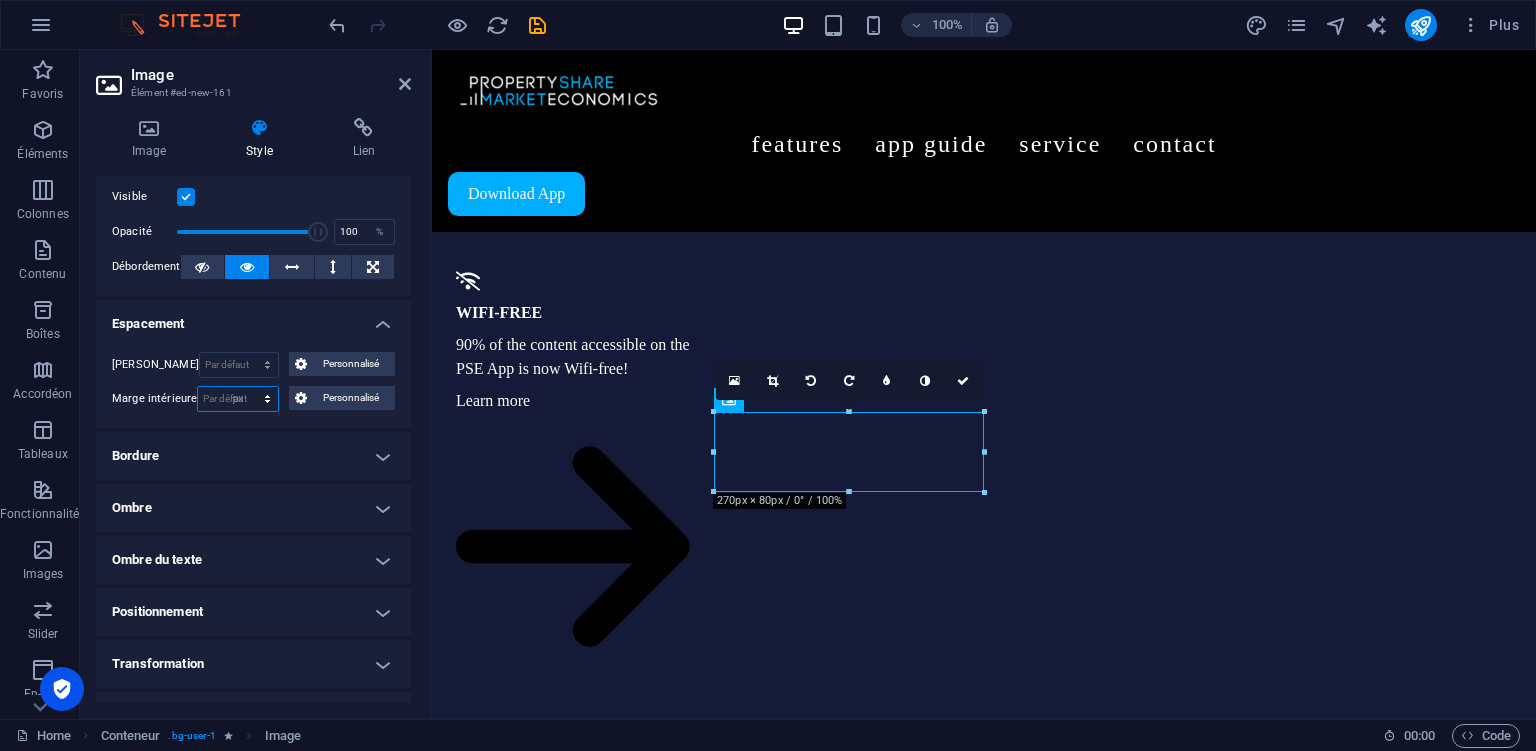 click on "px" at bounding box center [0, 0] 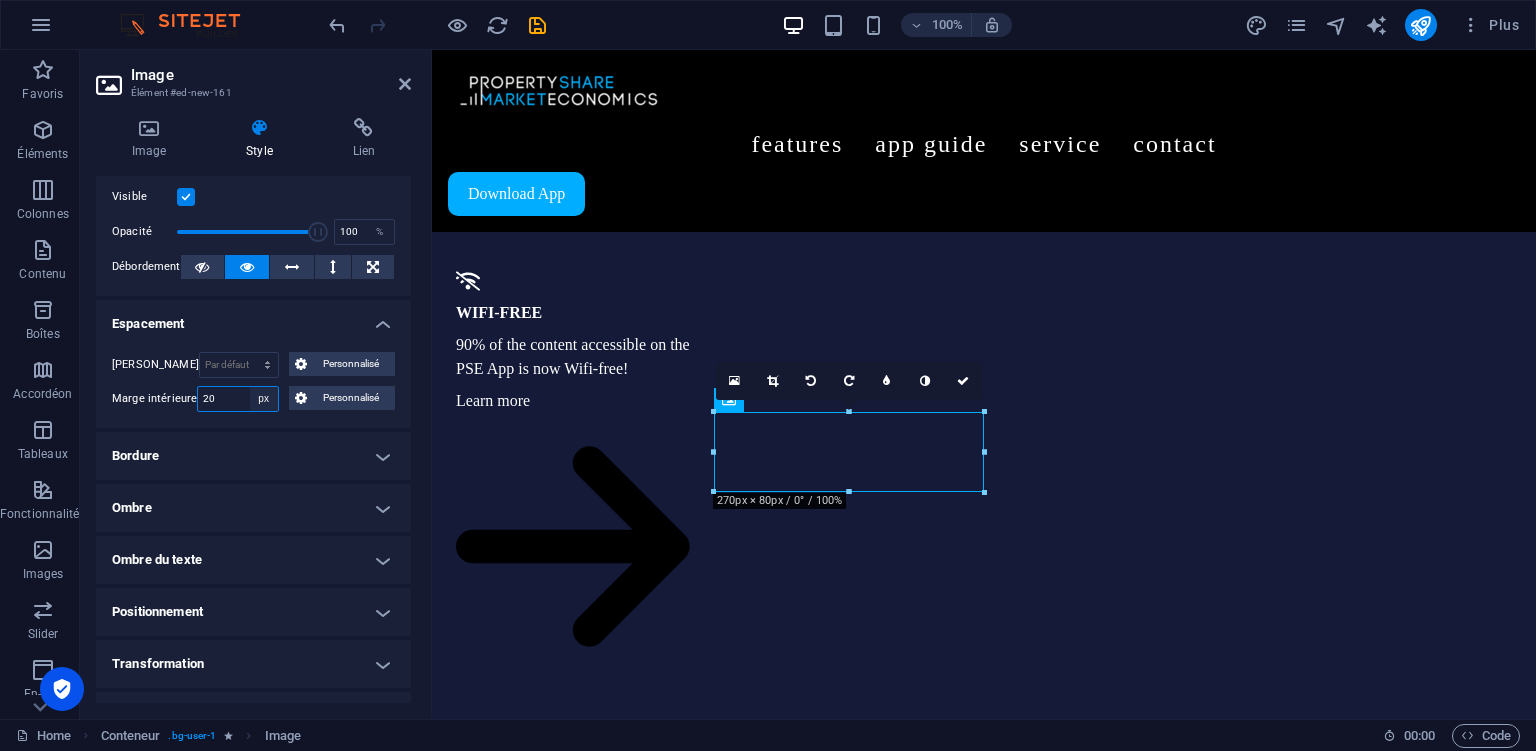 type on "20" 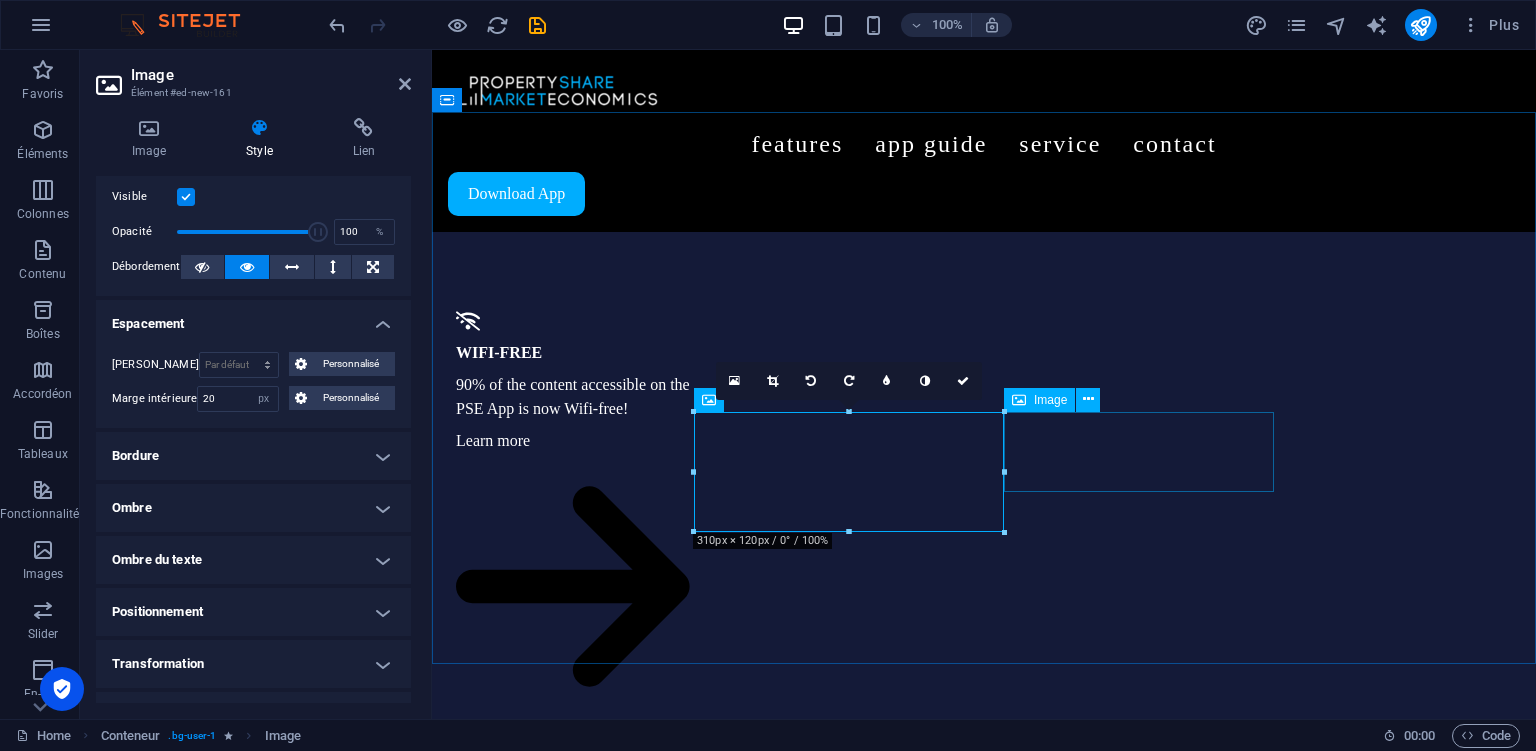 click at bounding box center (984, -236) 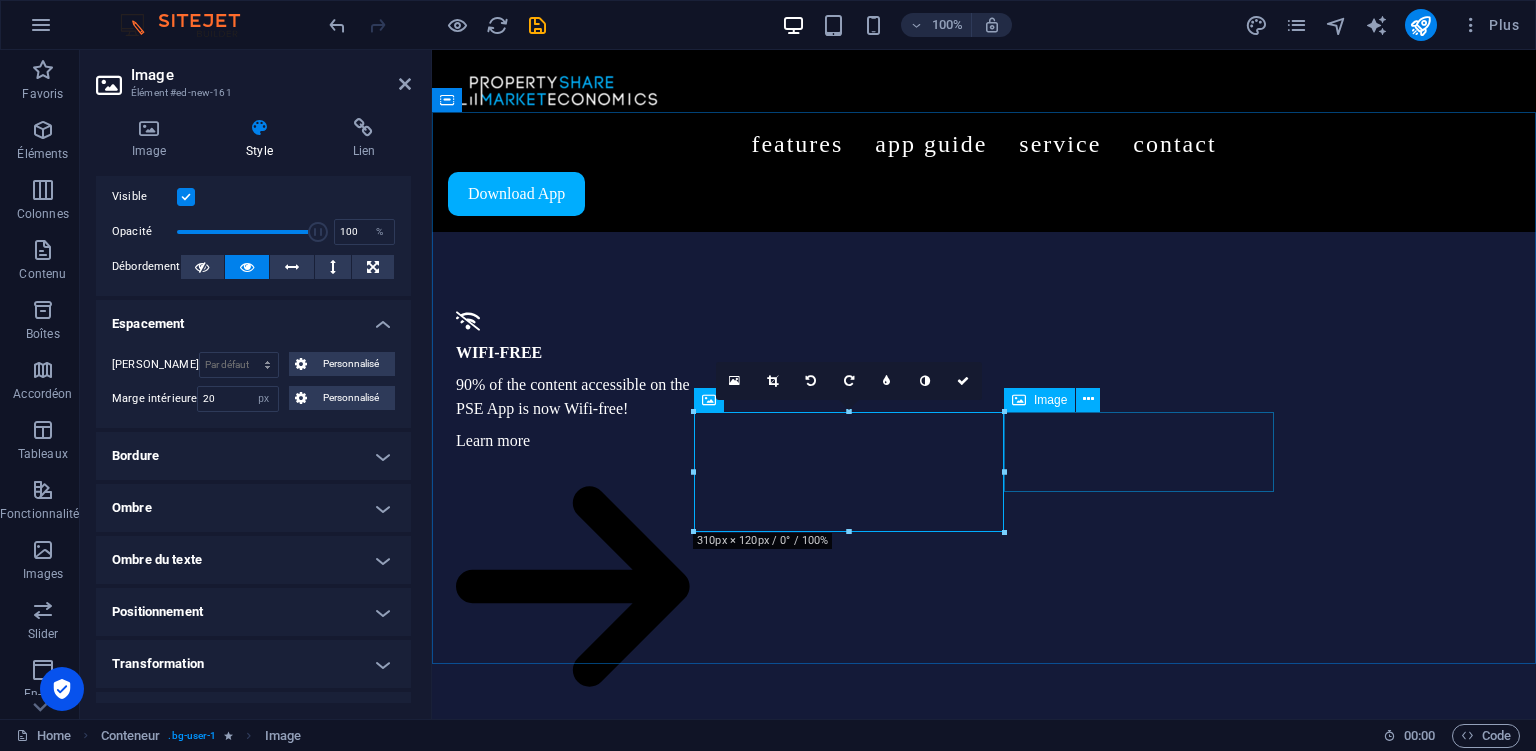 click at bounding box center (984, -236) 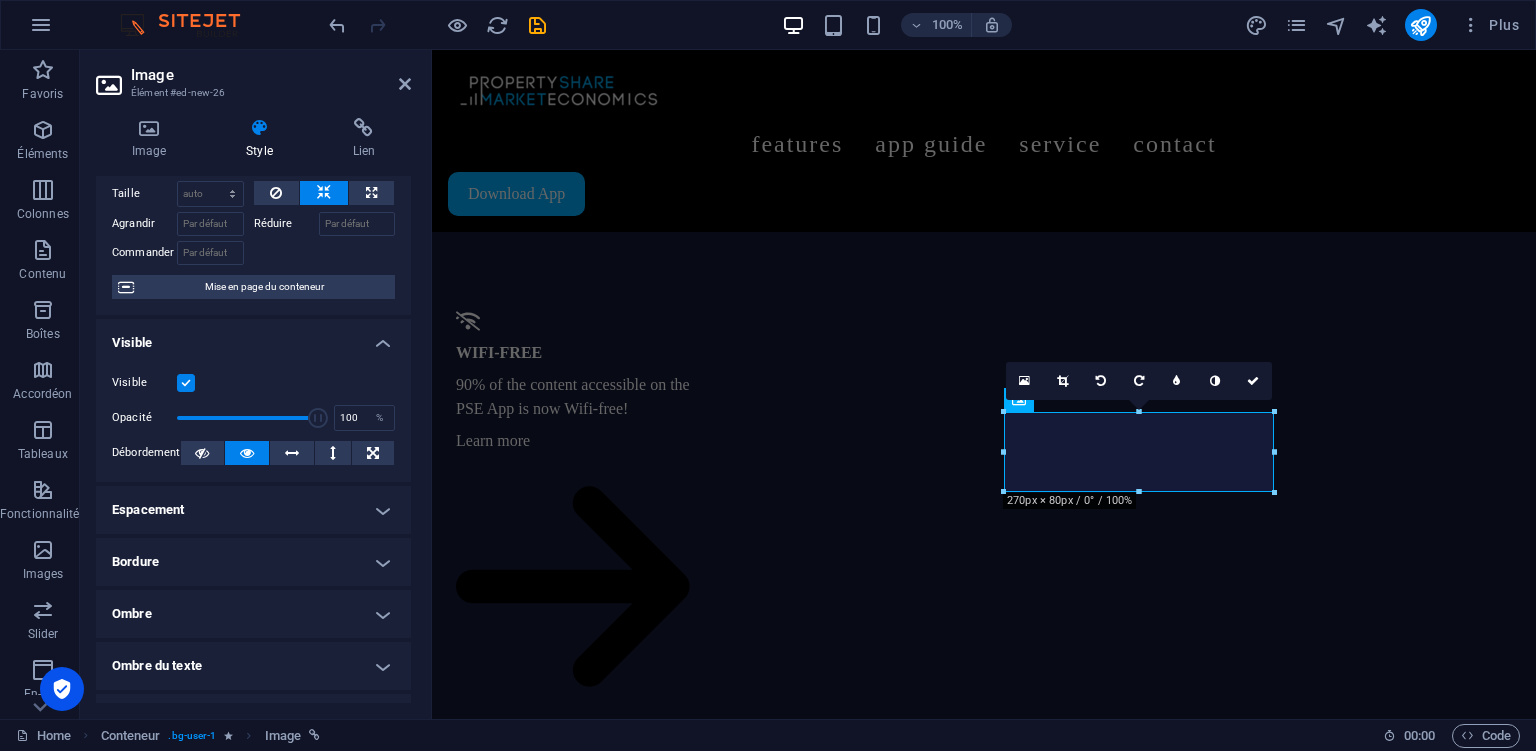 scroll, scrollTop: 91, scrollLeft: 0, axis: vertical 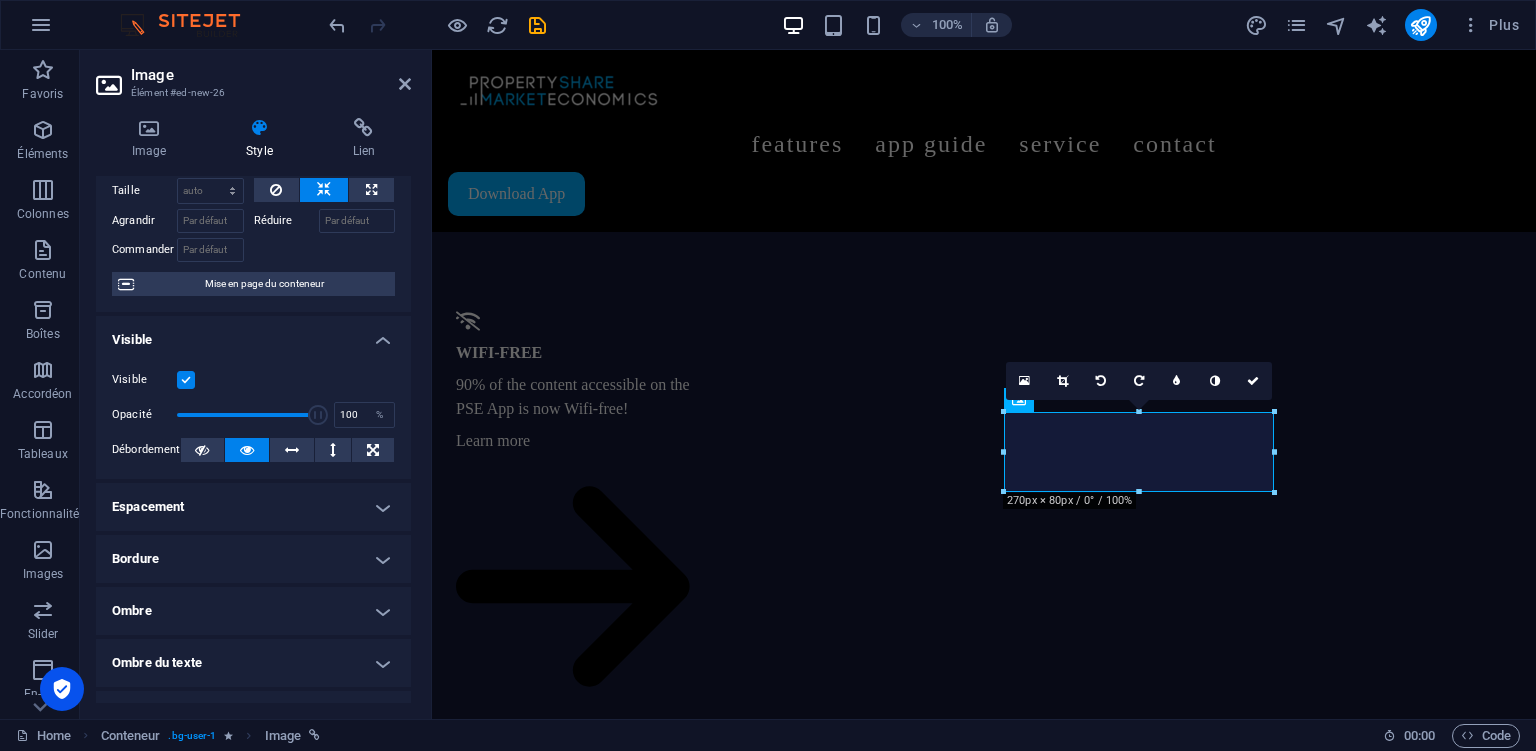 click on "Espacement" at bounding box center [253, 507] 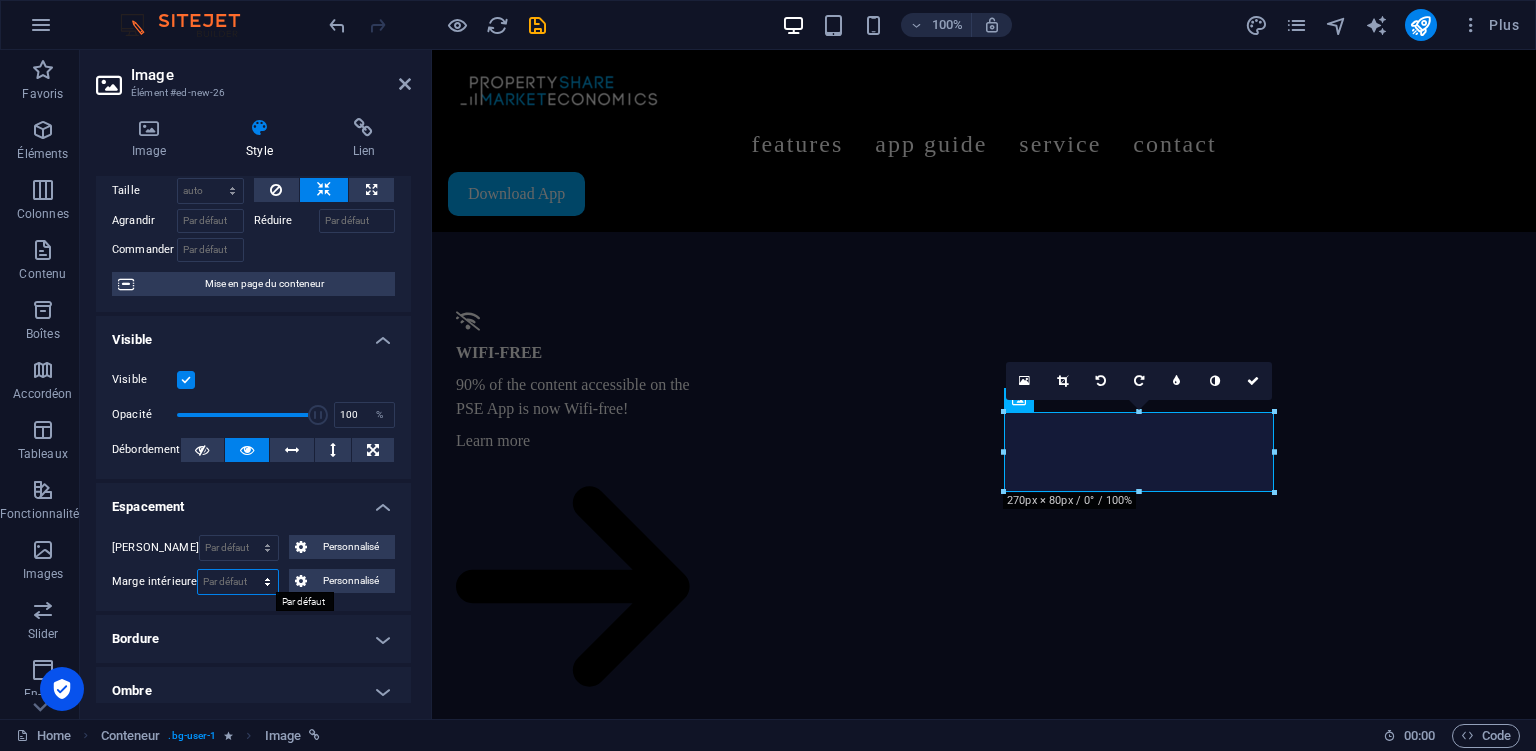 click on "Par défaut px rem % vh vw Personnalisé" at bounding box center (237, 582) 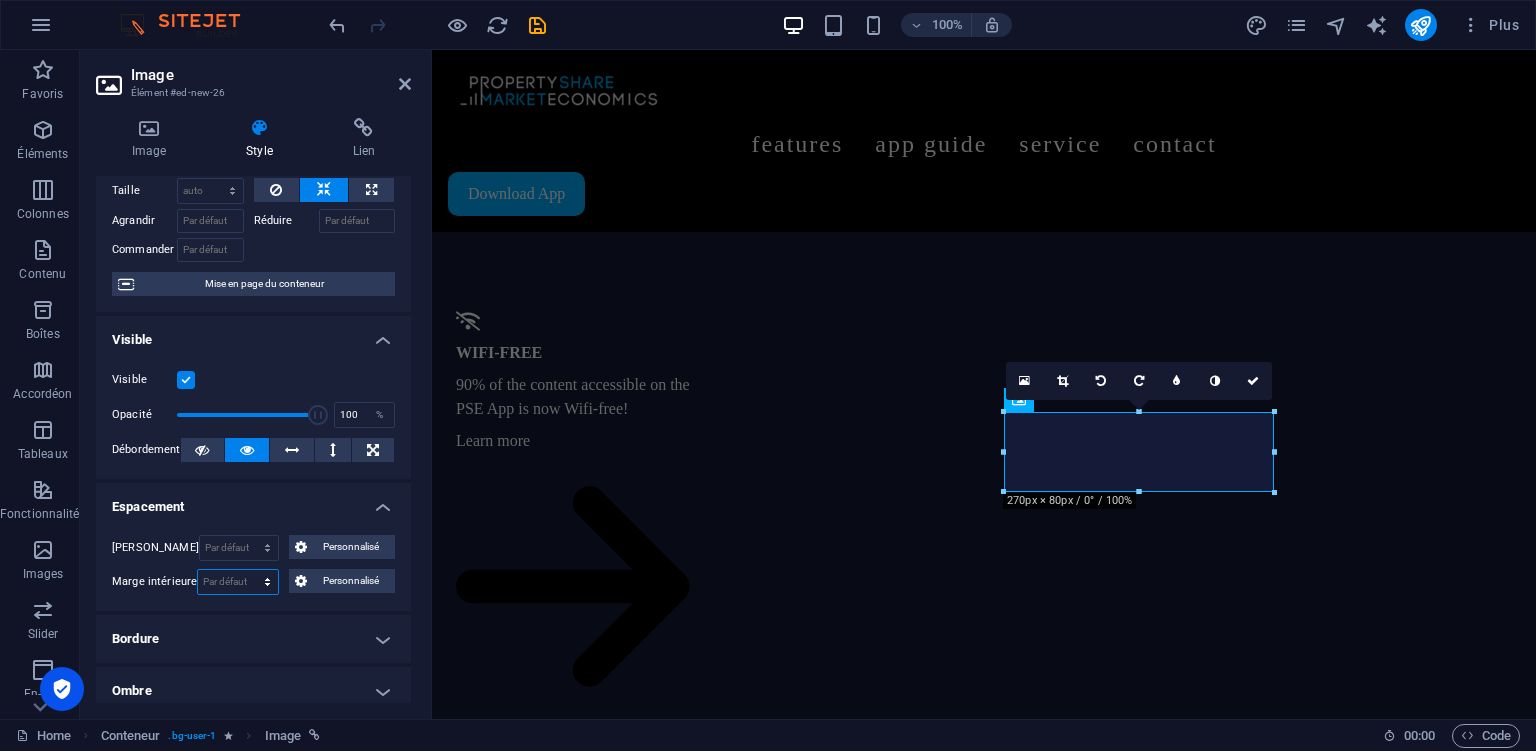 select on "px" 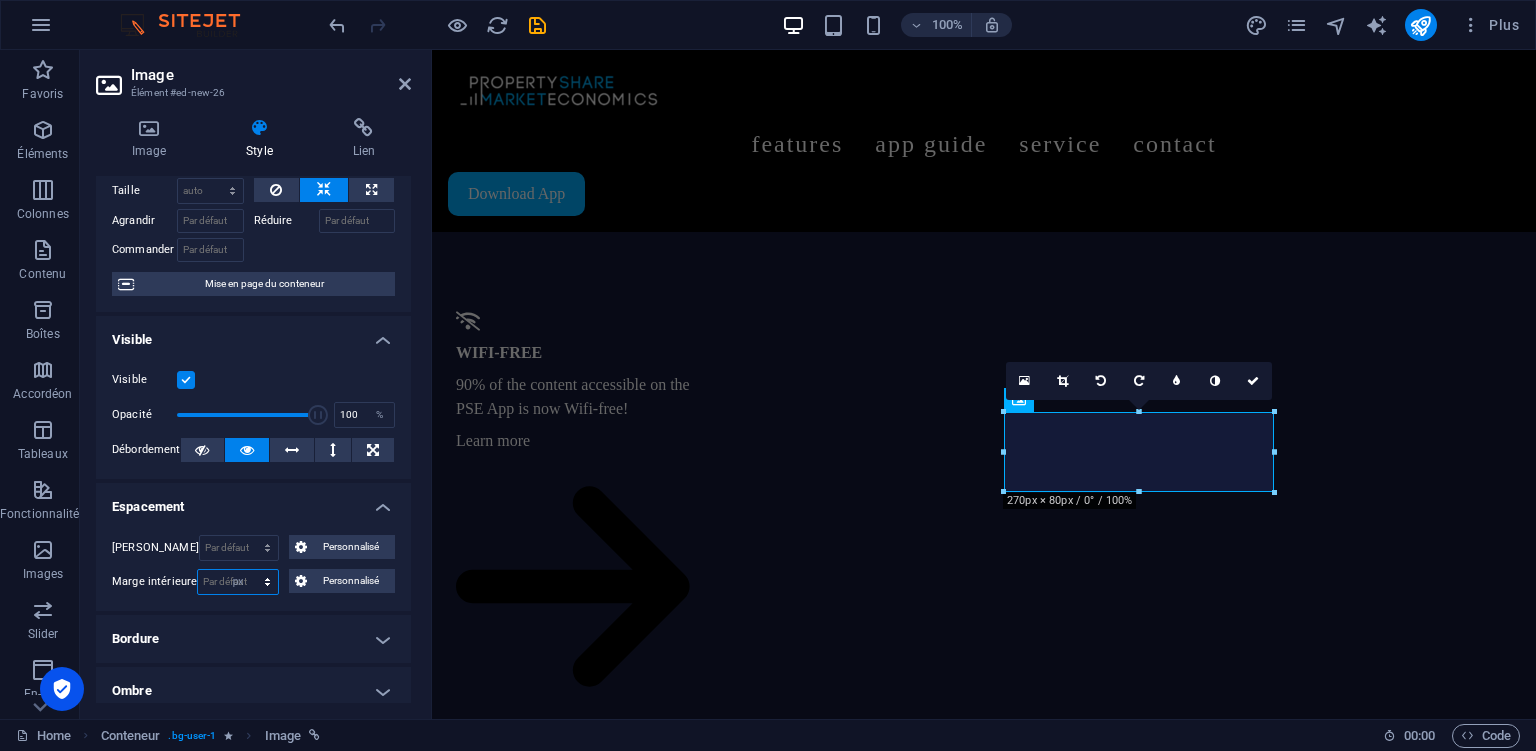 click on "px" at bounding box center (0, 0) 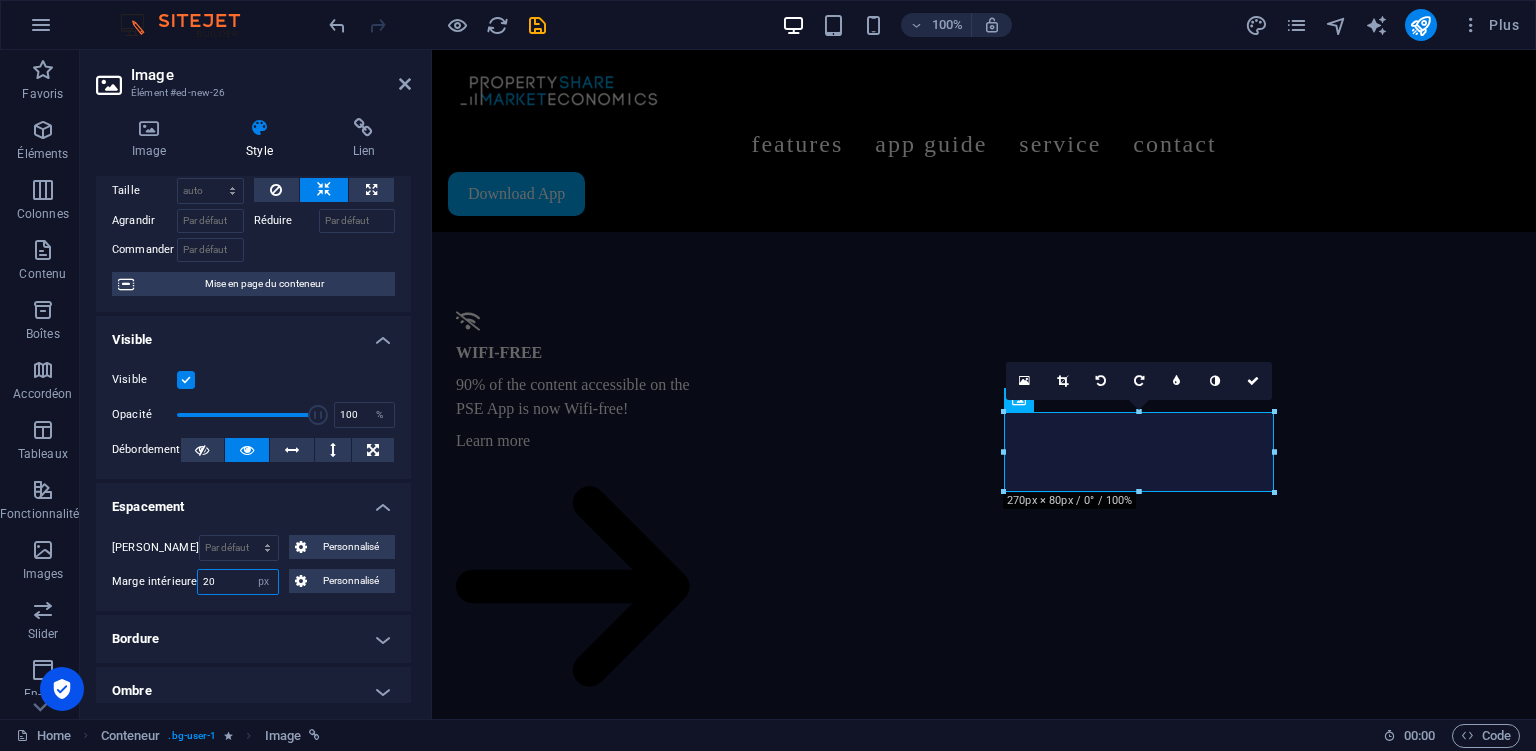 type on "20" 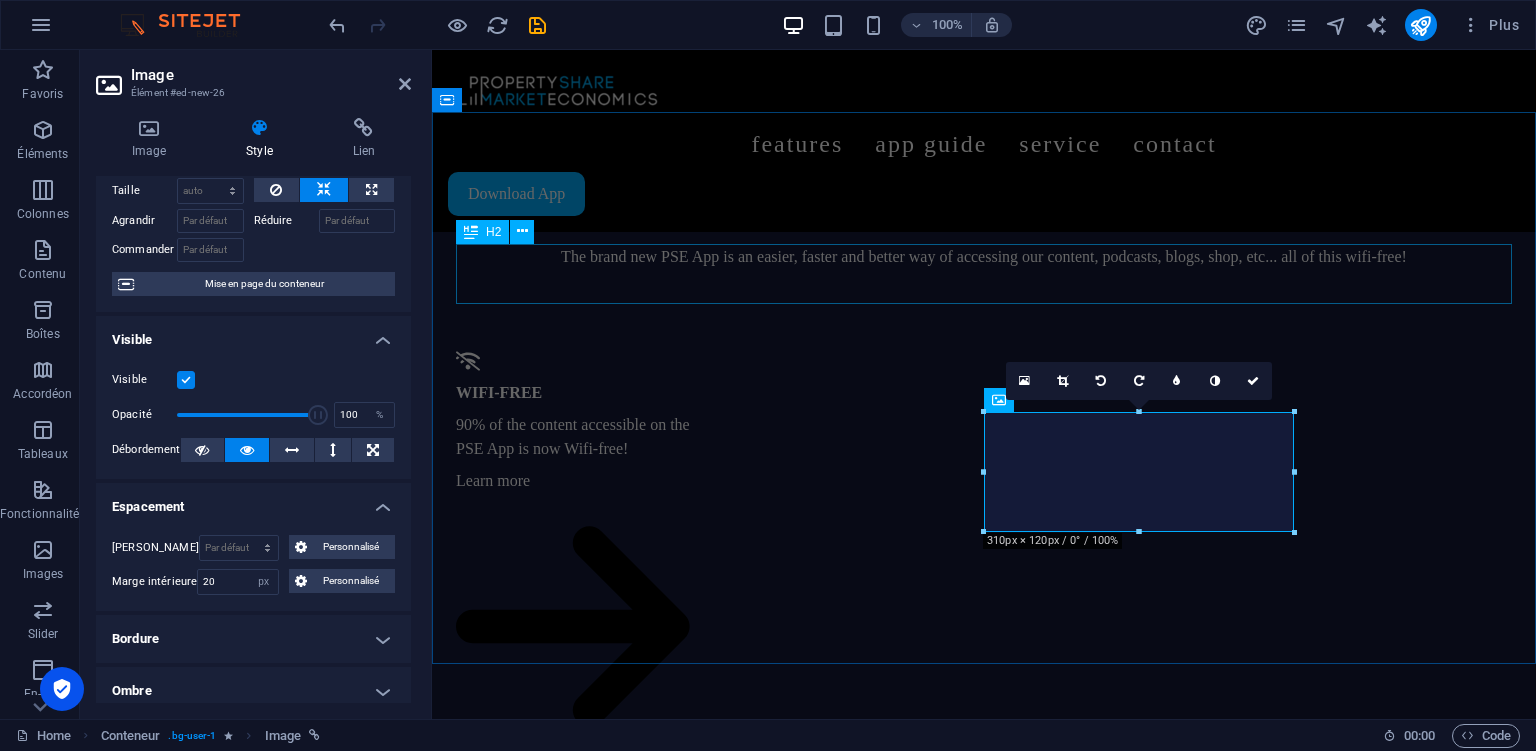 click on "Don’t miss it, download the app" at bounding box center [984, -534] 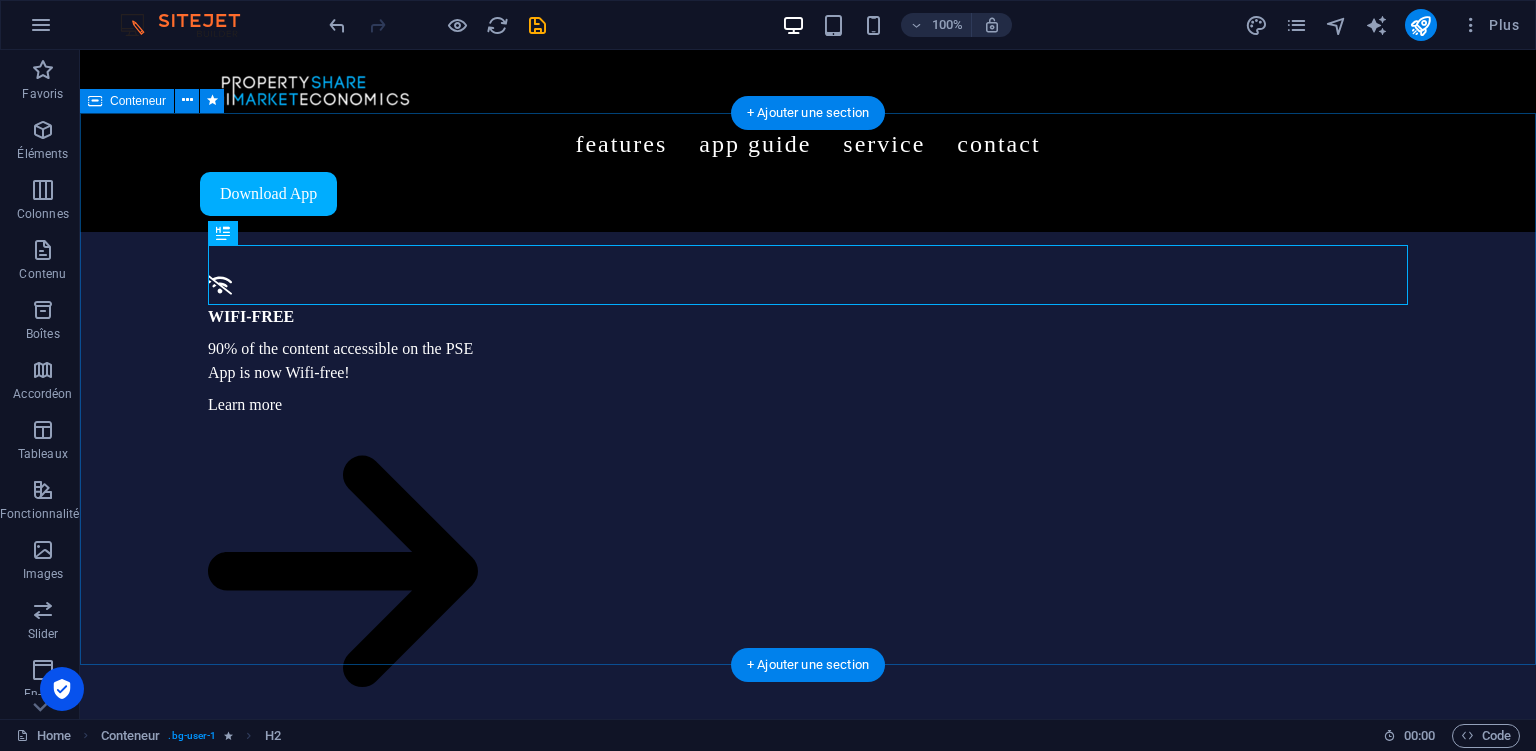 scroll, scrollTop: 2006, scrollLeft: 0, axis: vertical 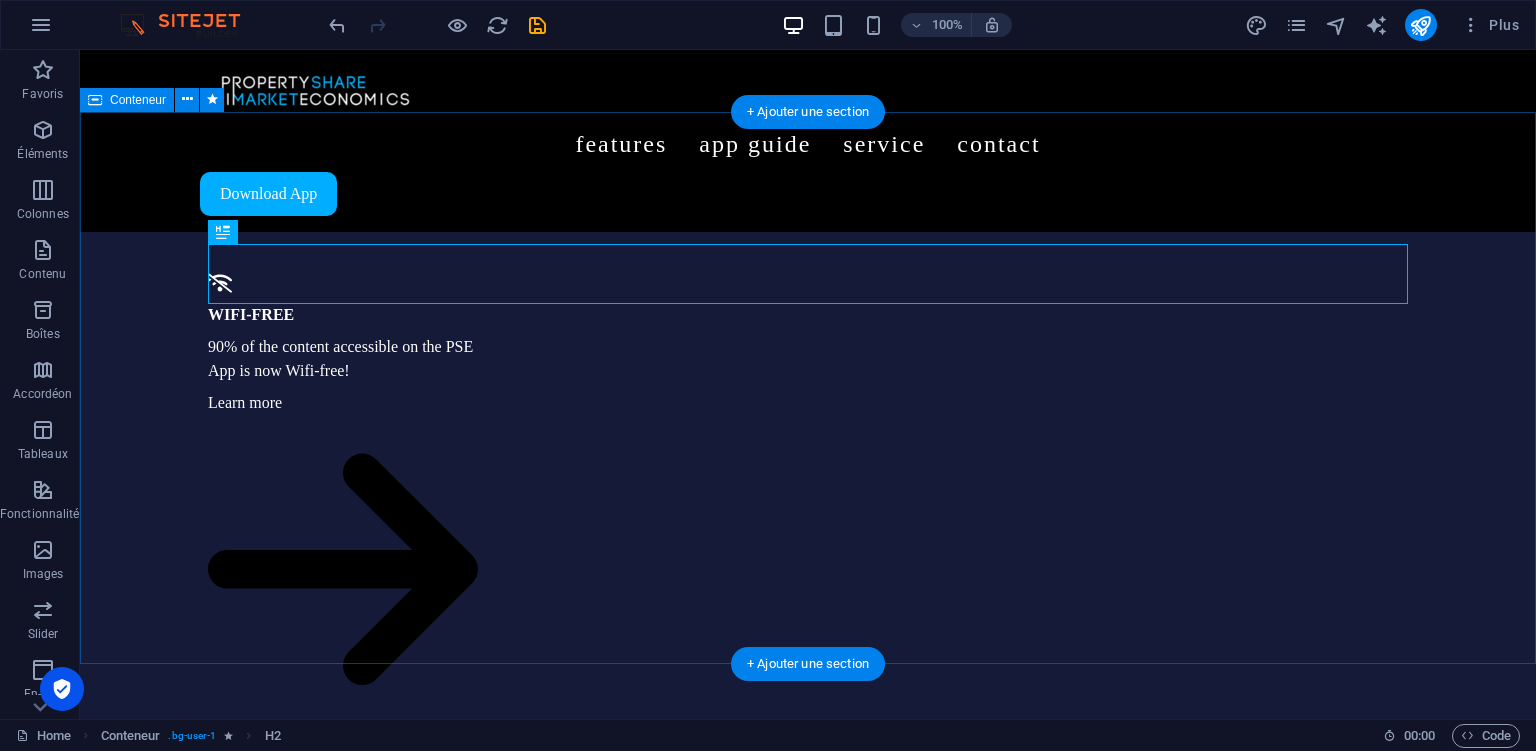 click on "Don’t miss it, download the app Click below to download the app from either the App Store or Google Play Store." at bounding box center (808, -438) 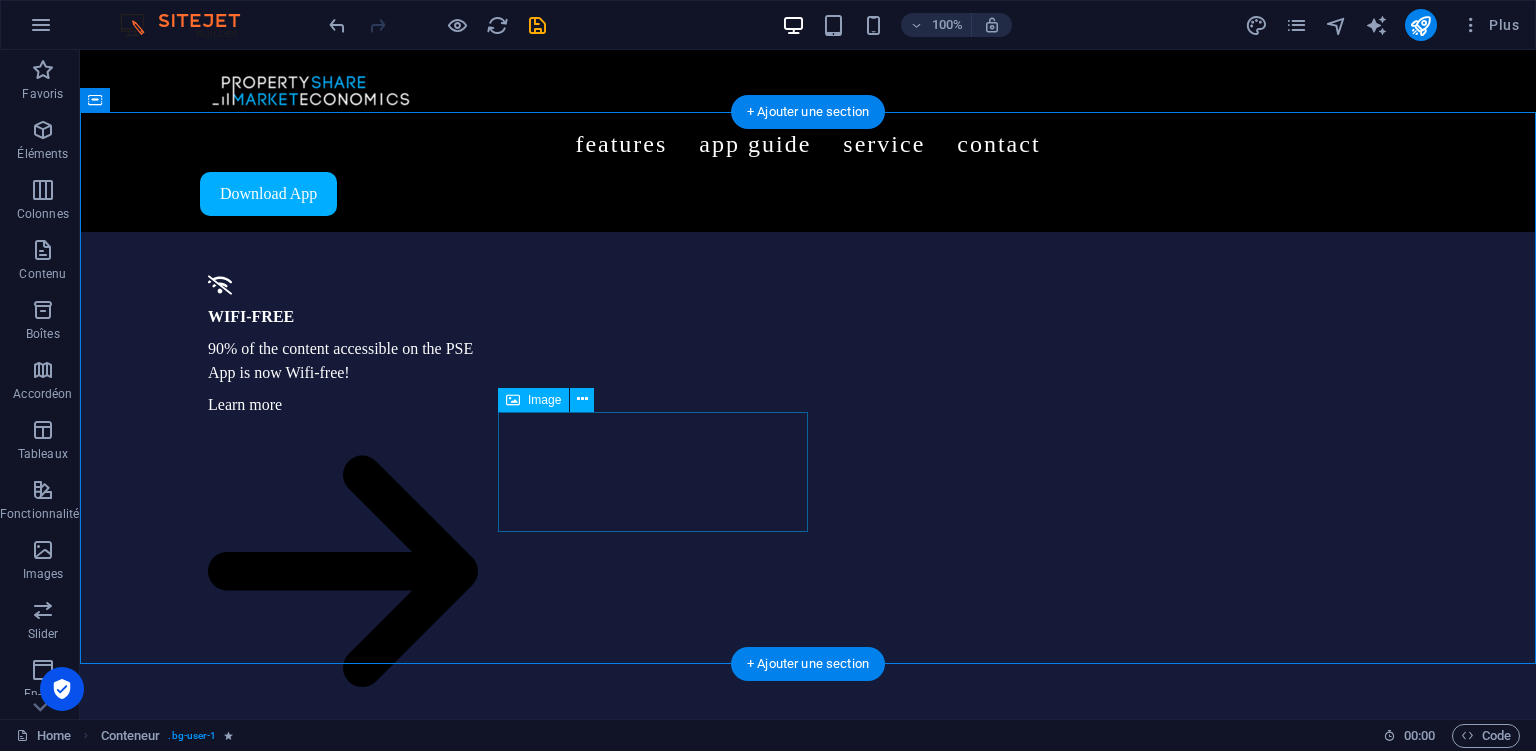 scroll, scrollTop: 2006, scrollLeft: 0, axis: vertical 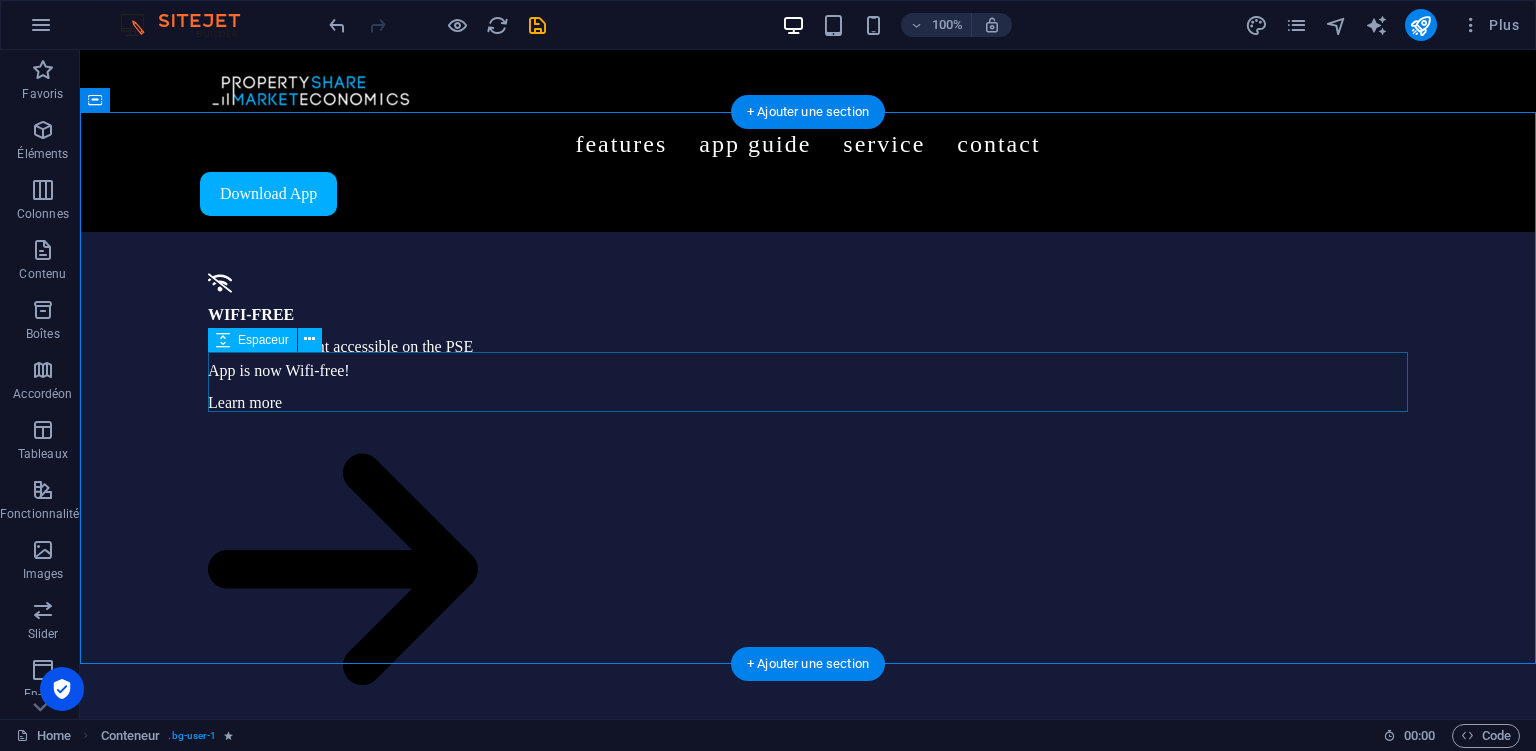 click at bounding box center [808, -504] 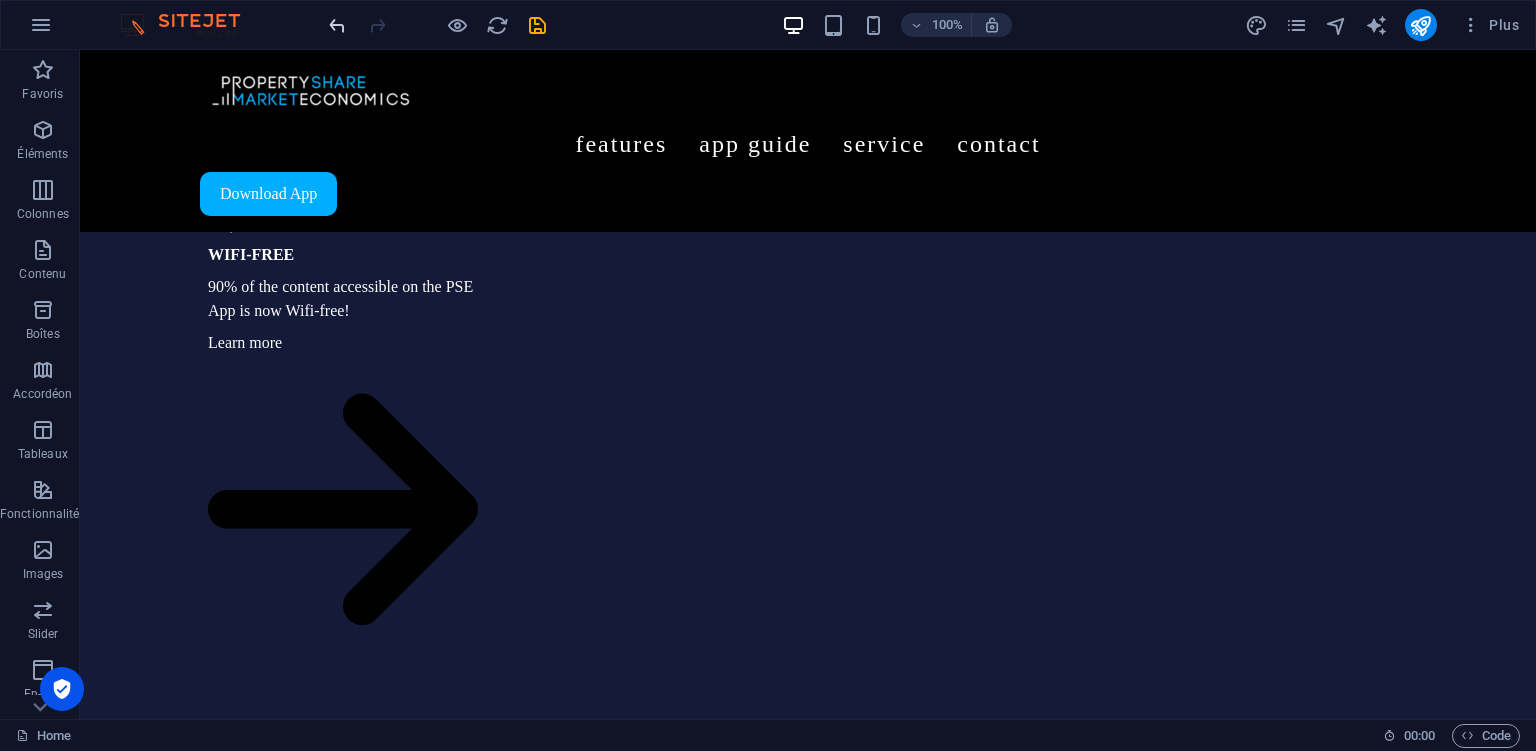 click at bounding box center [337, 25] 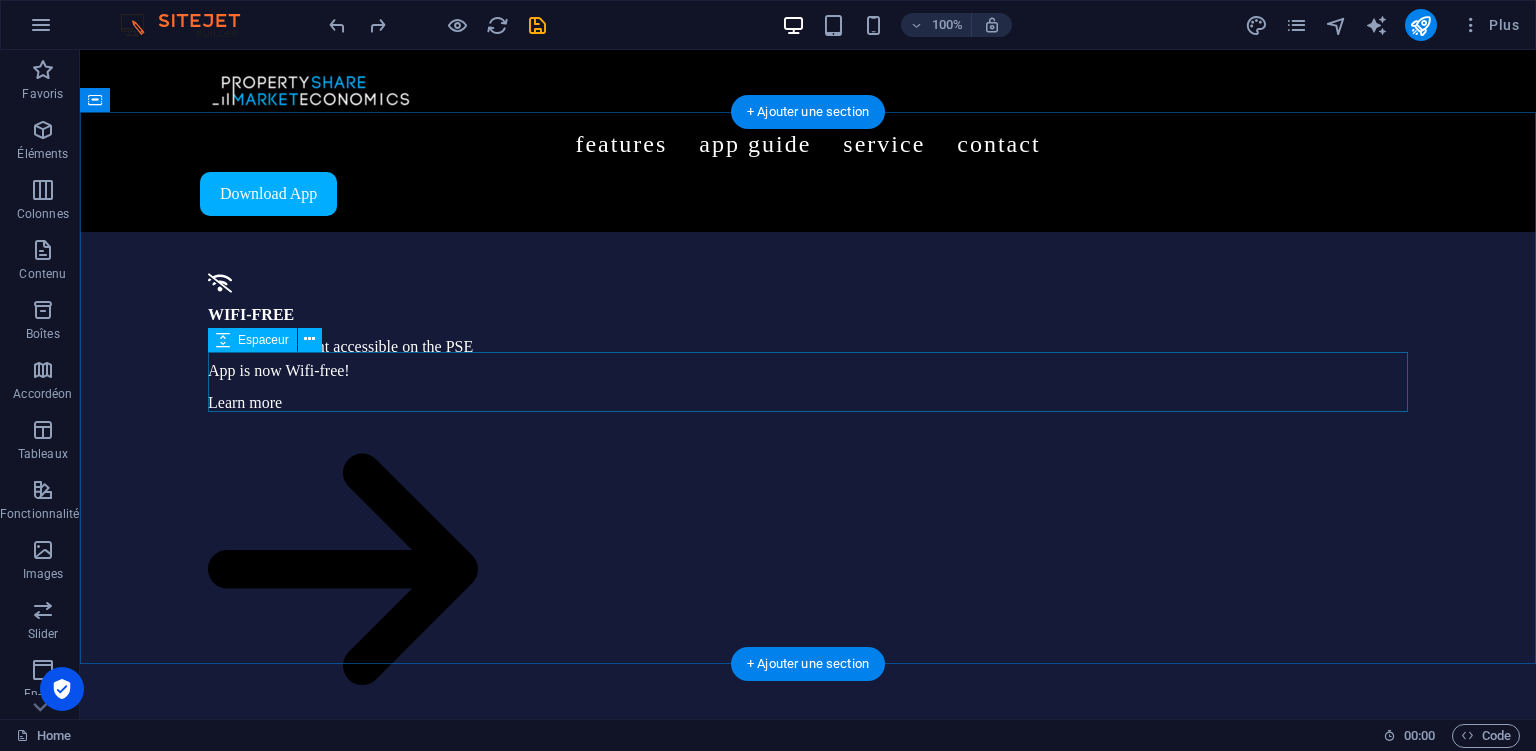 click at bounding box center [808, -504] 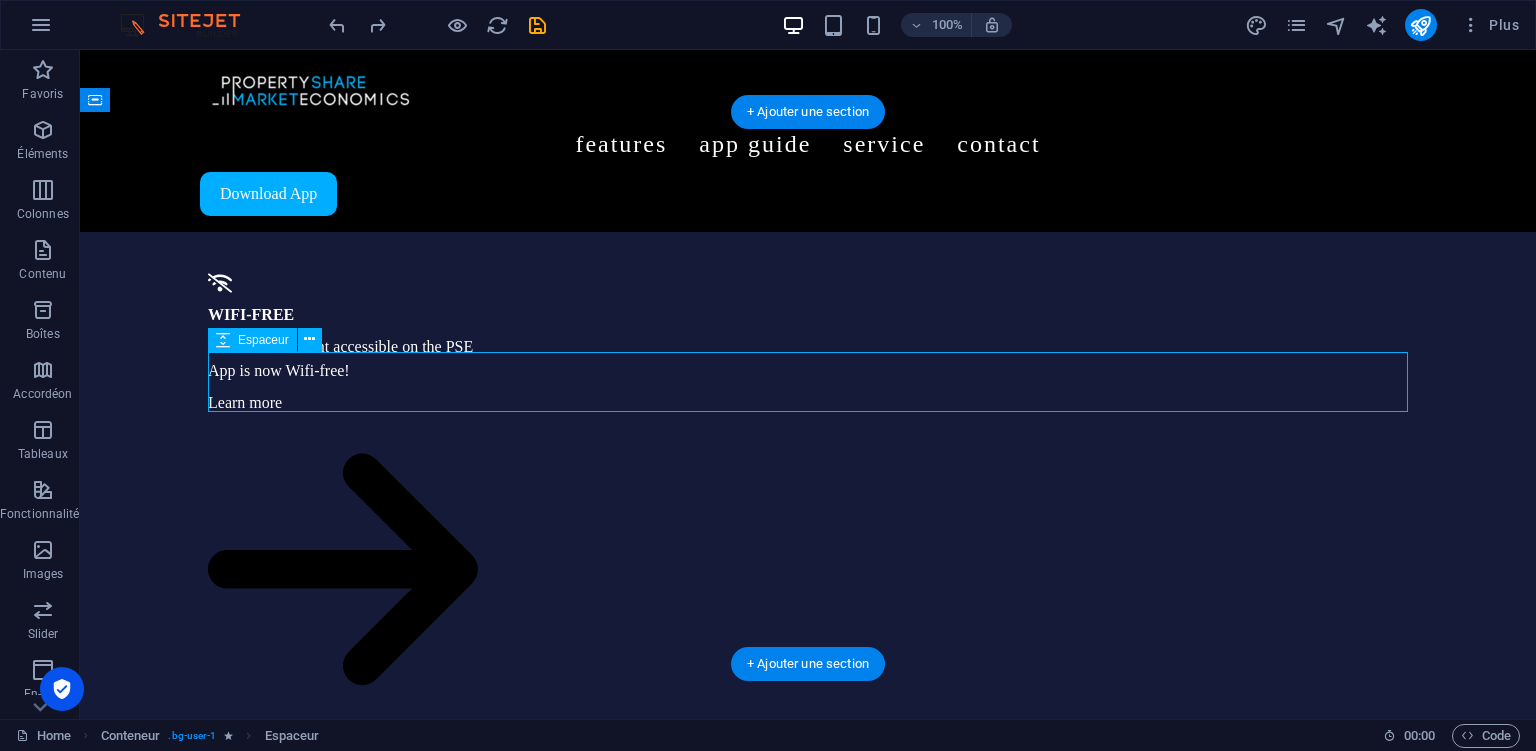 click at bounding box center [808, -504] 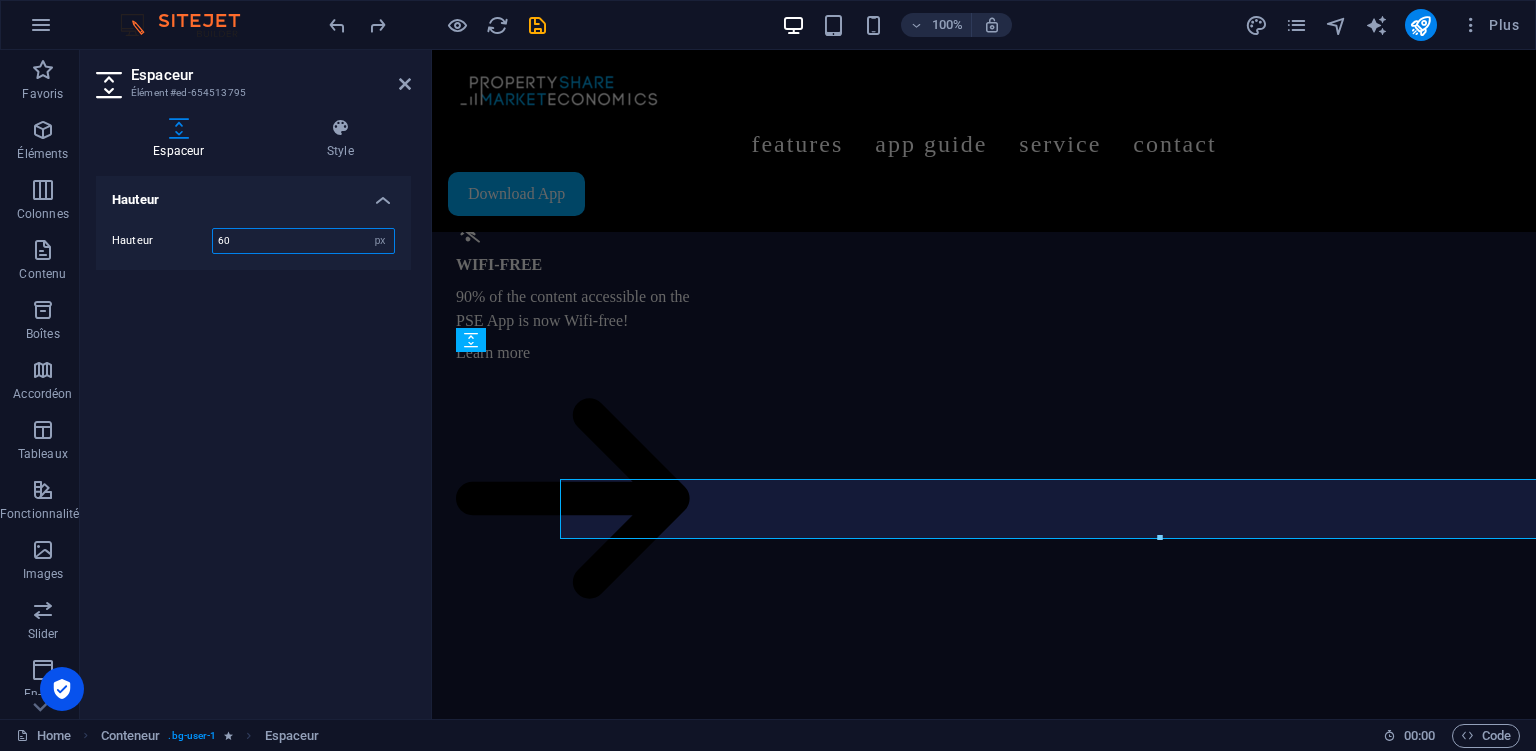 scroll, scrollTop: 1878, scrollLeft: 0, axis: vertical 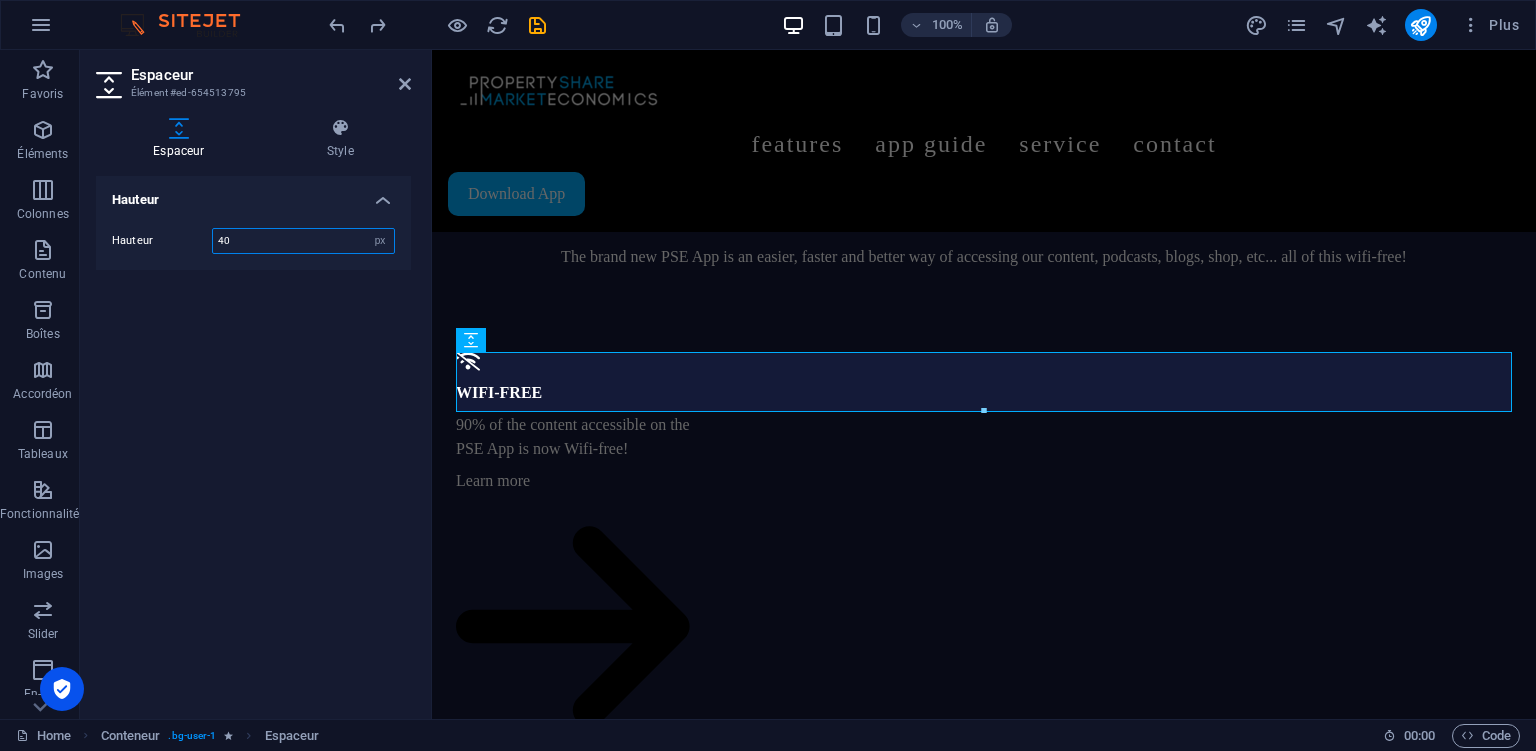 type on "40" 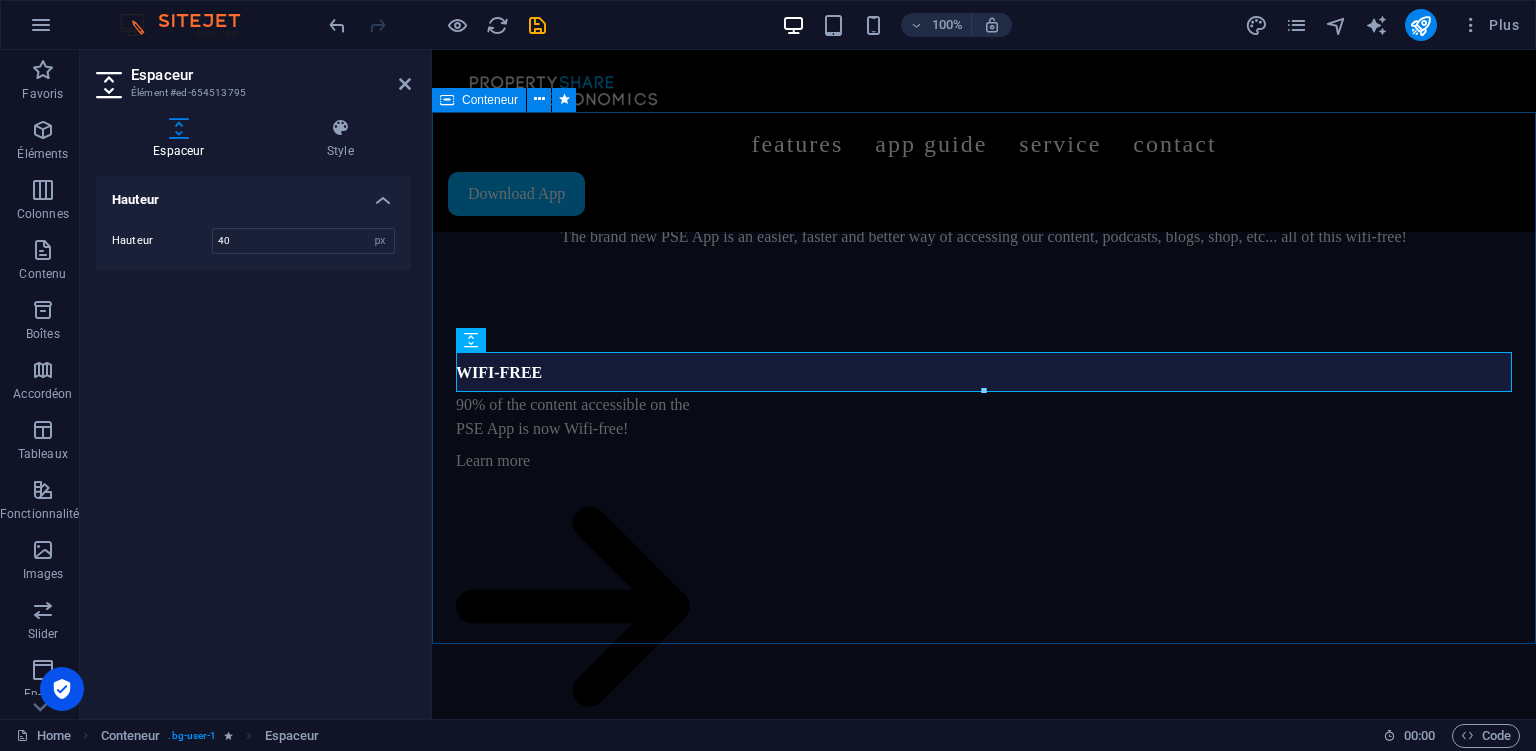 click on "Don’t miss it, download the app Click below to download the app from either the App Store or Google Play Store." at bounding box center (984, -370) 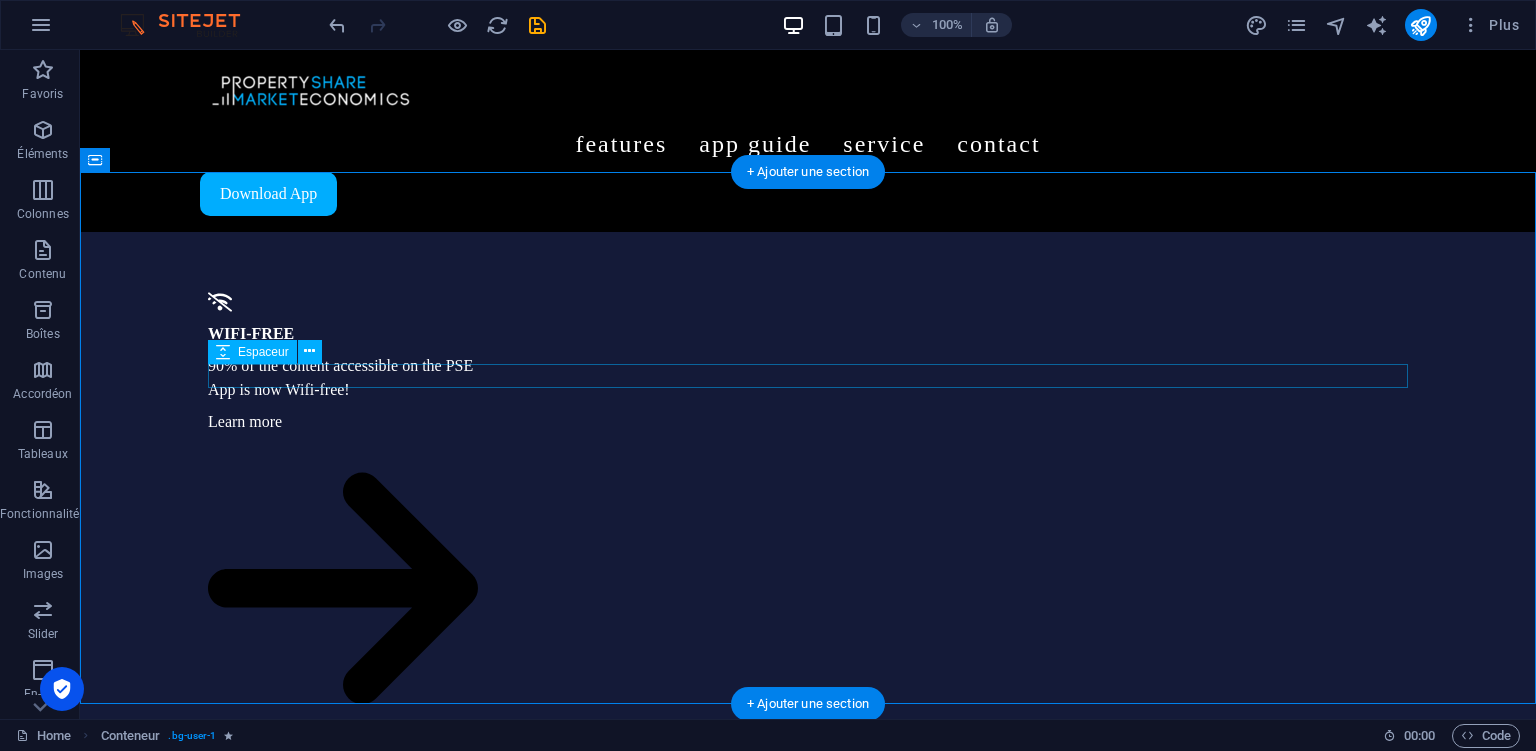 scroll, scrollTop: 2006, scrollLeft: 0, axis: vertical 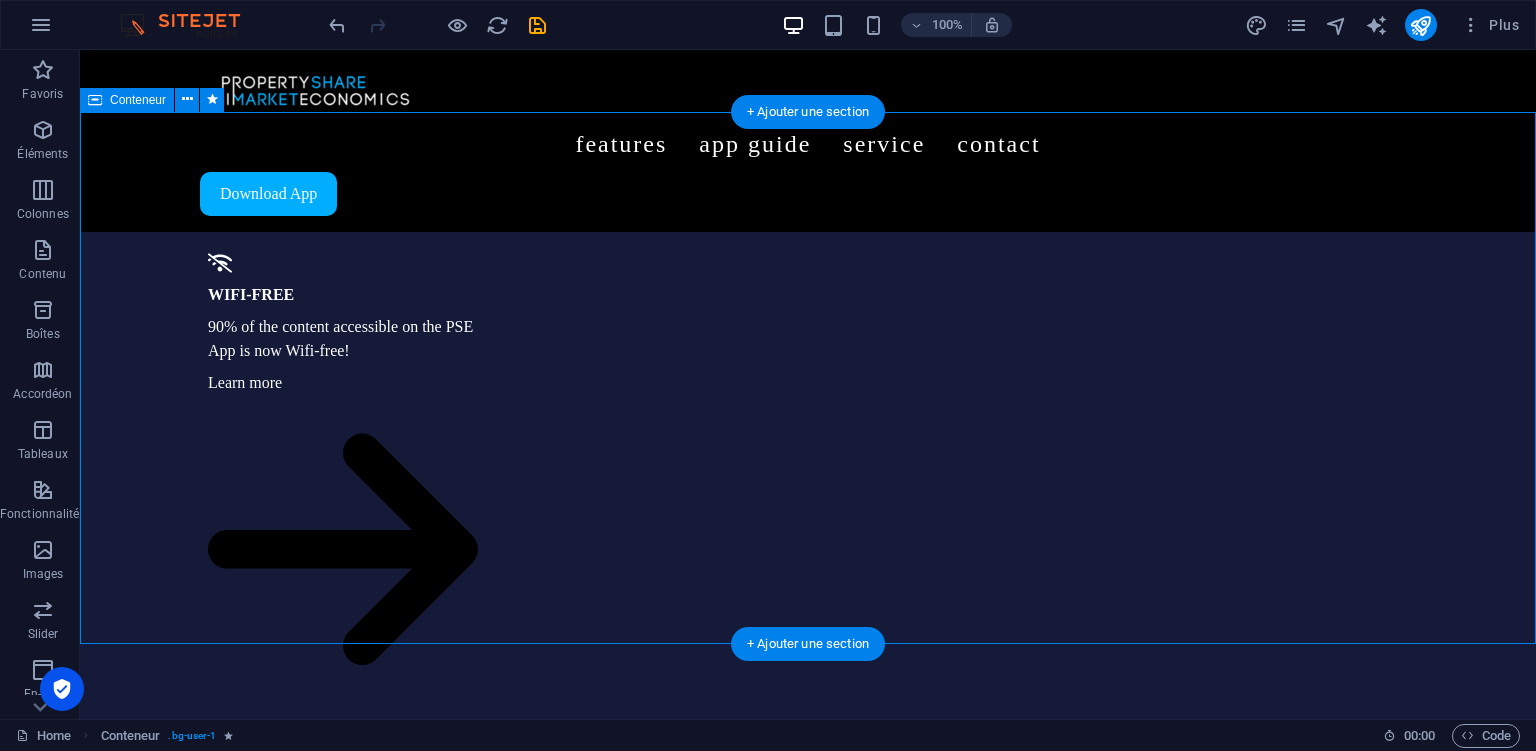 click at bounding box center (808, -514) 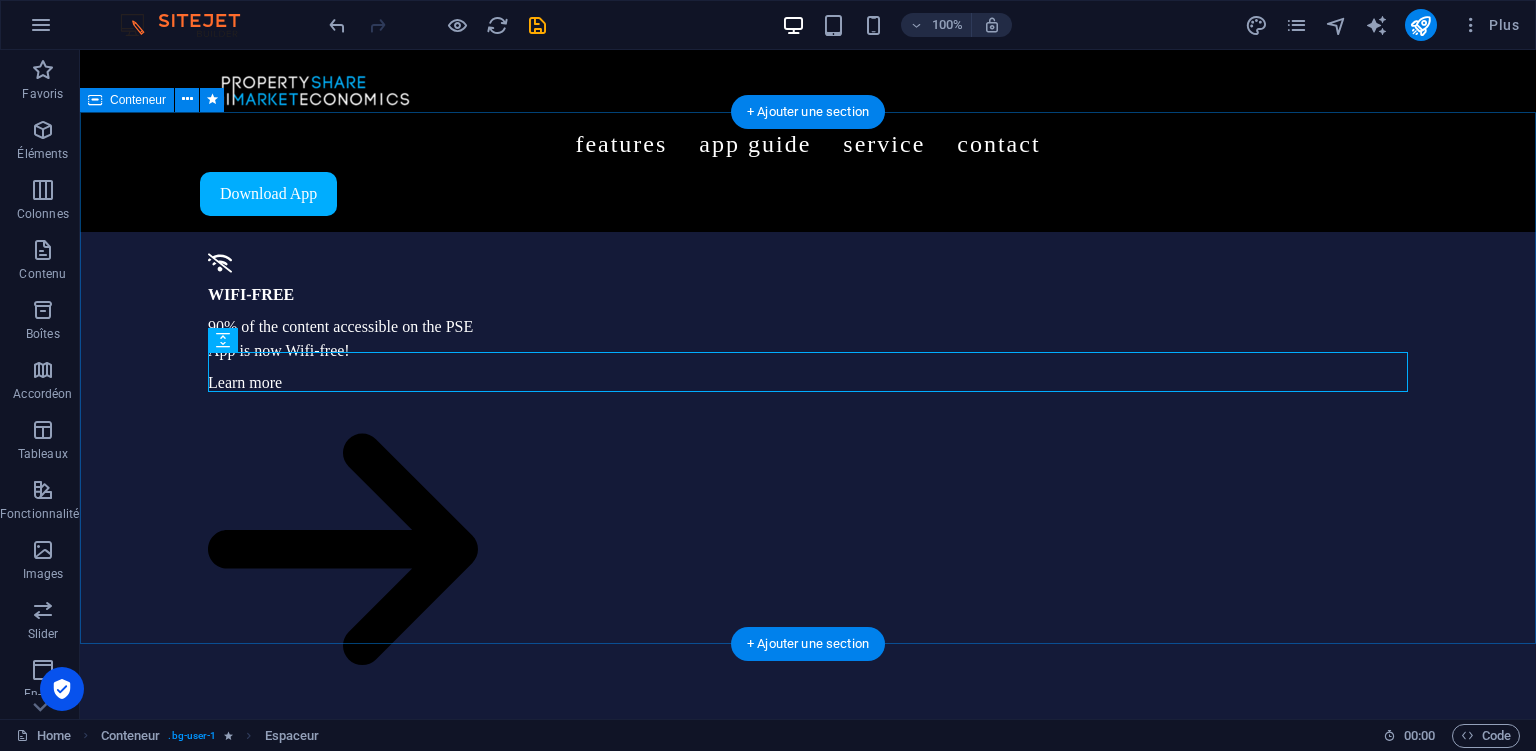 click on "Don’t miss it, download the app Click below to download the app from either the App Store or Google Play Store." at bounding box center (808, -448) 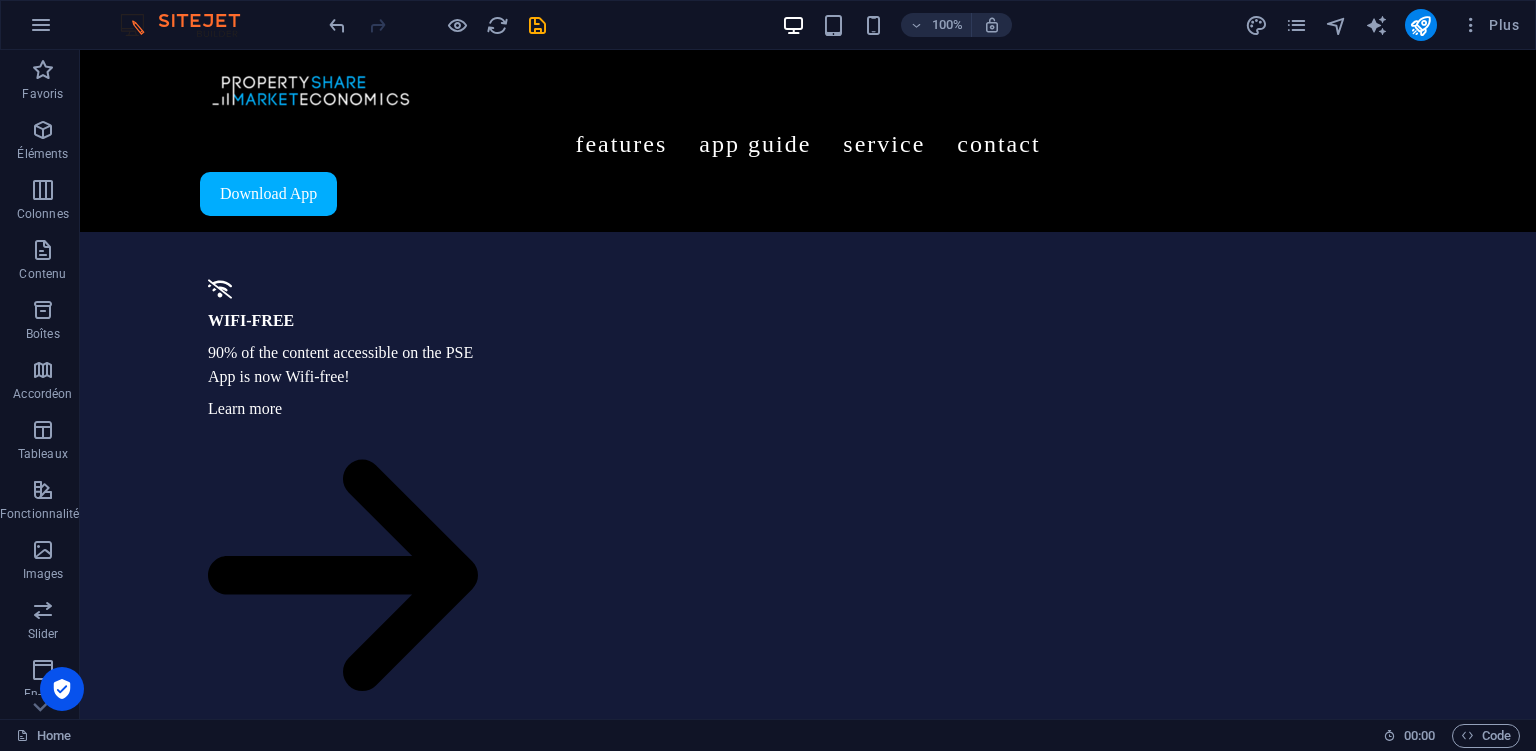 scroll, scrollTop: 1996, scrollLeft: 0, axis: vertical 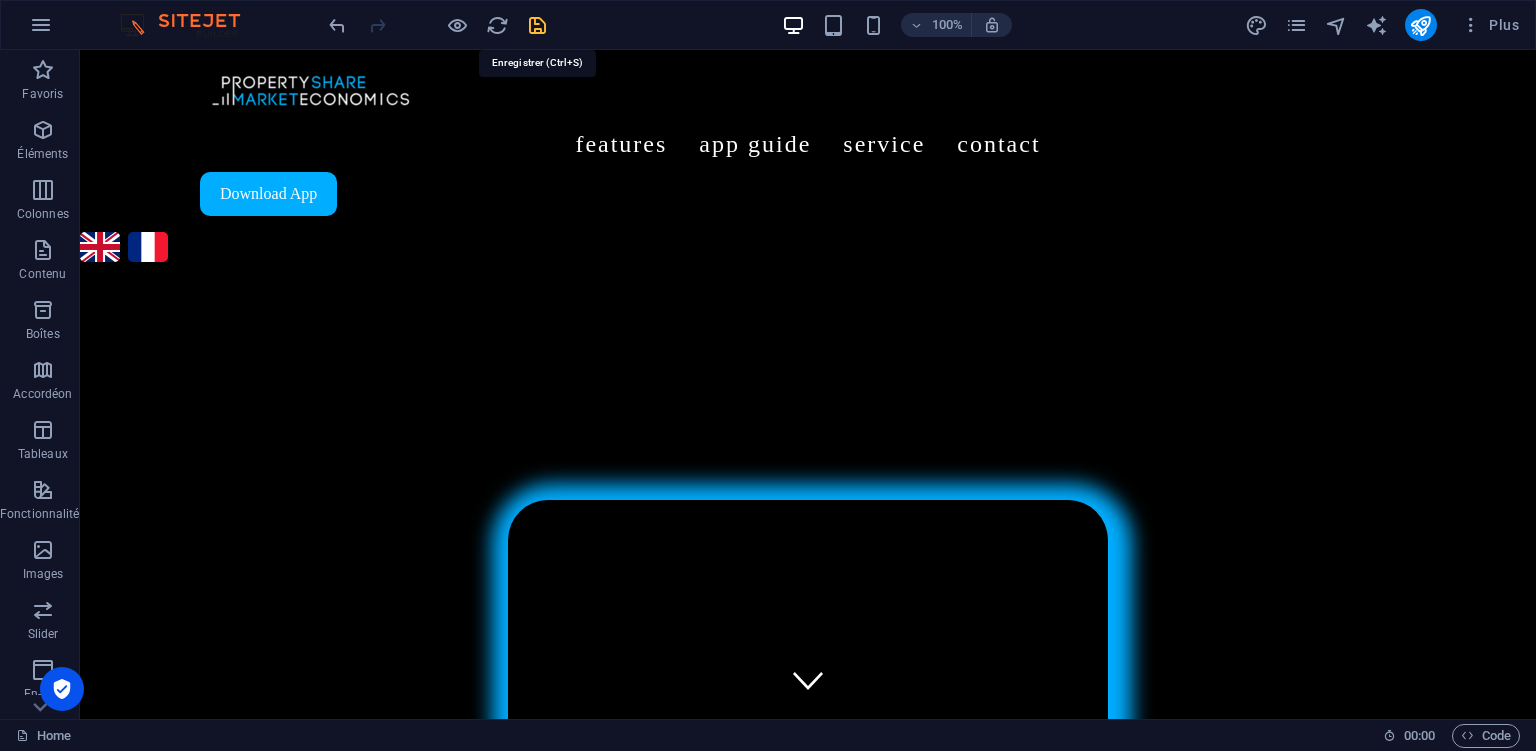 click at bounding box center [537, 25] 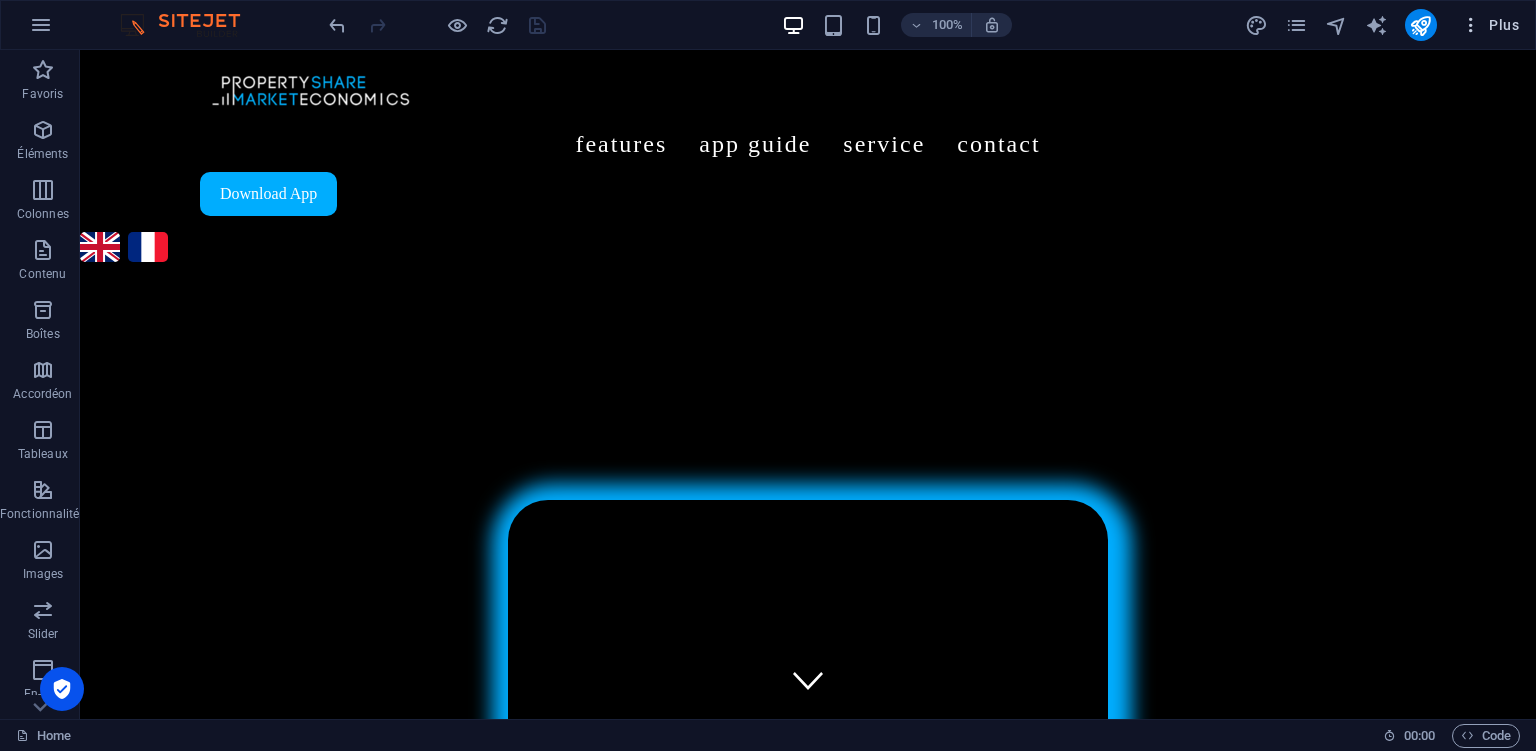 click on "Plus" at bounding box center [1490, 25] 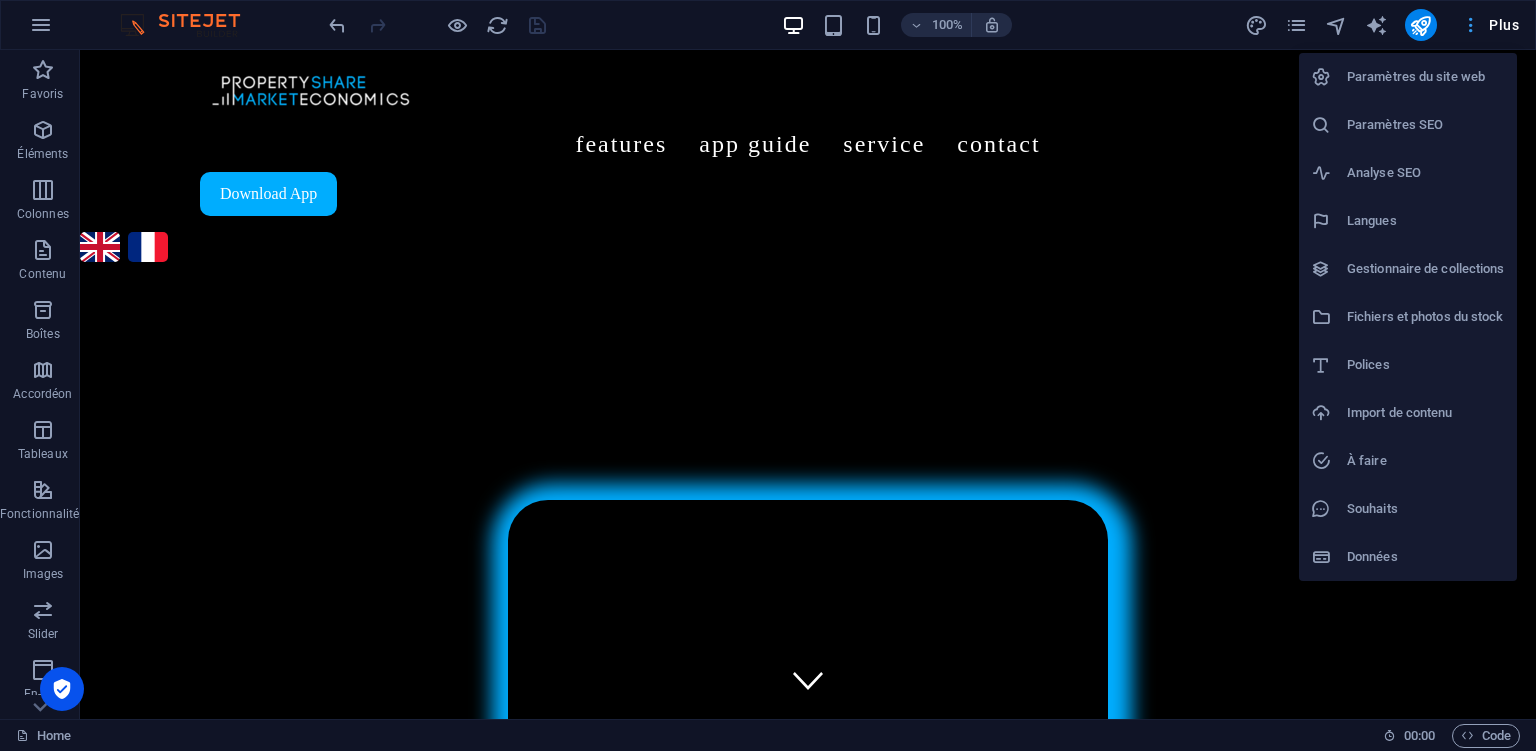 click at bounding box center (768, 375) 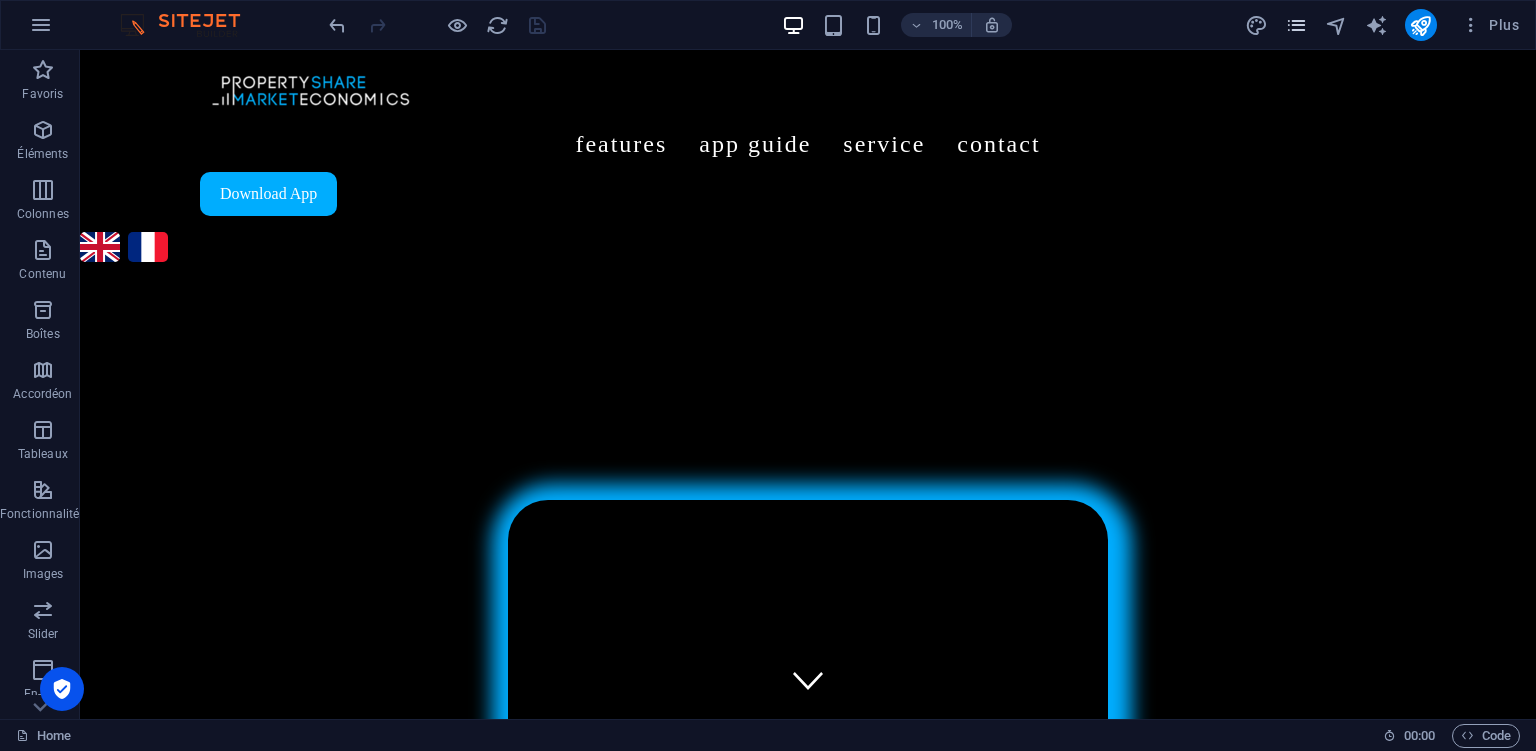 click at bounding box center (1296, 25) 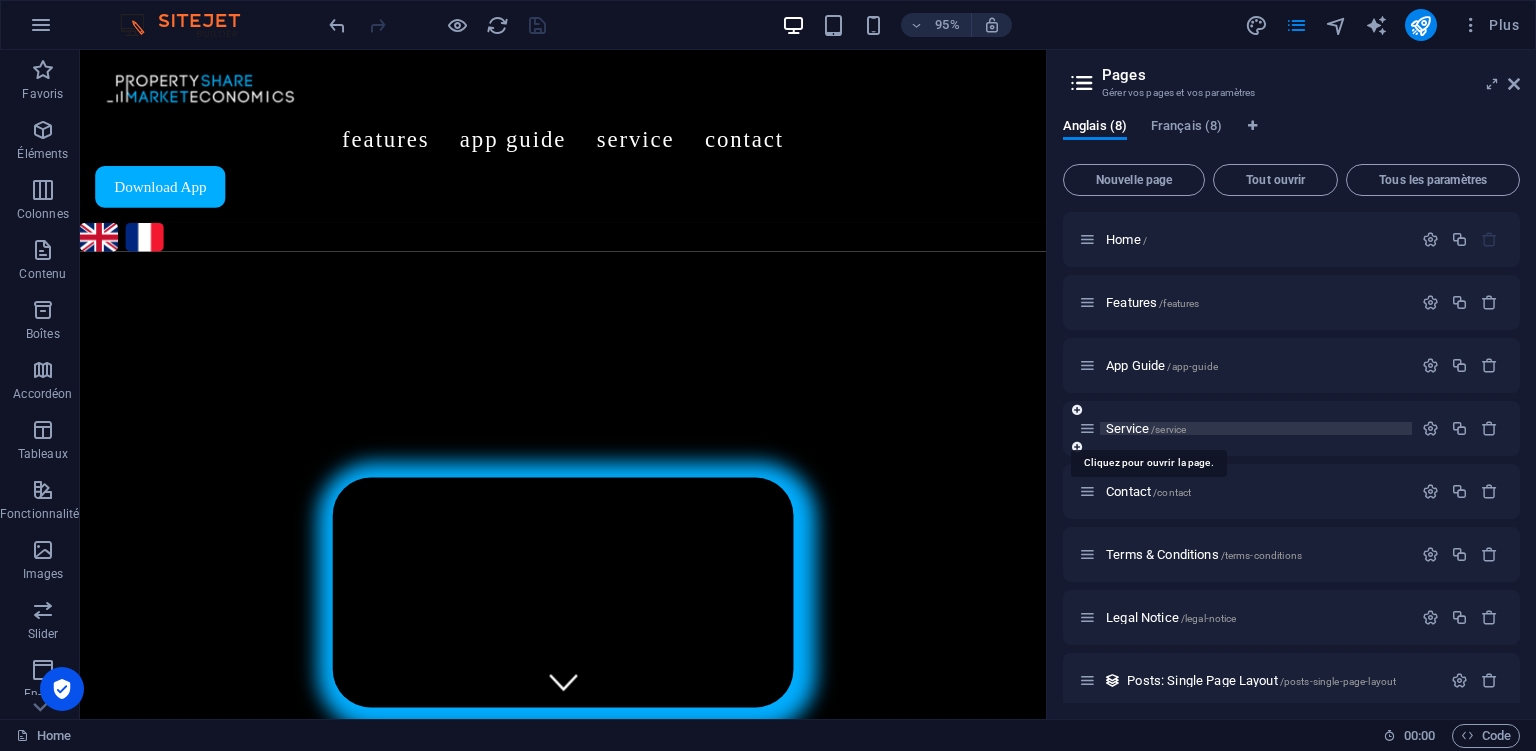 click on "/service" at bounding box center [1168, 429] 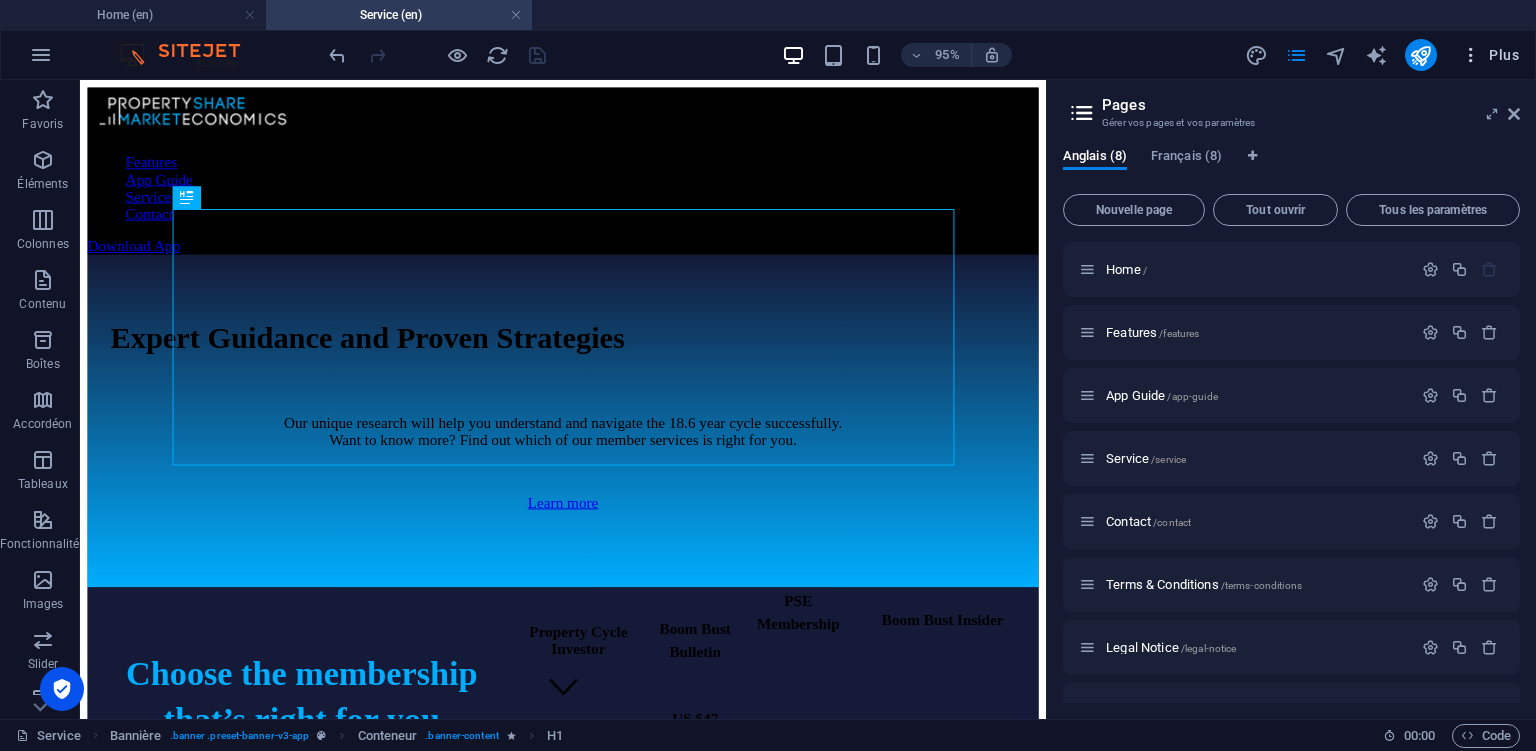 scroll, scrollTop: 0, scrollLeft: 0, axis: both 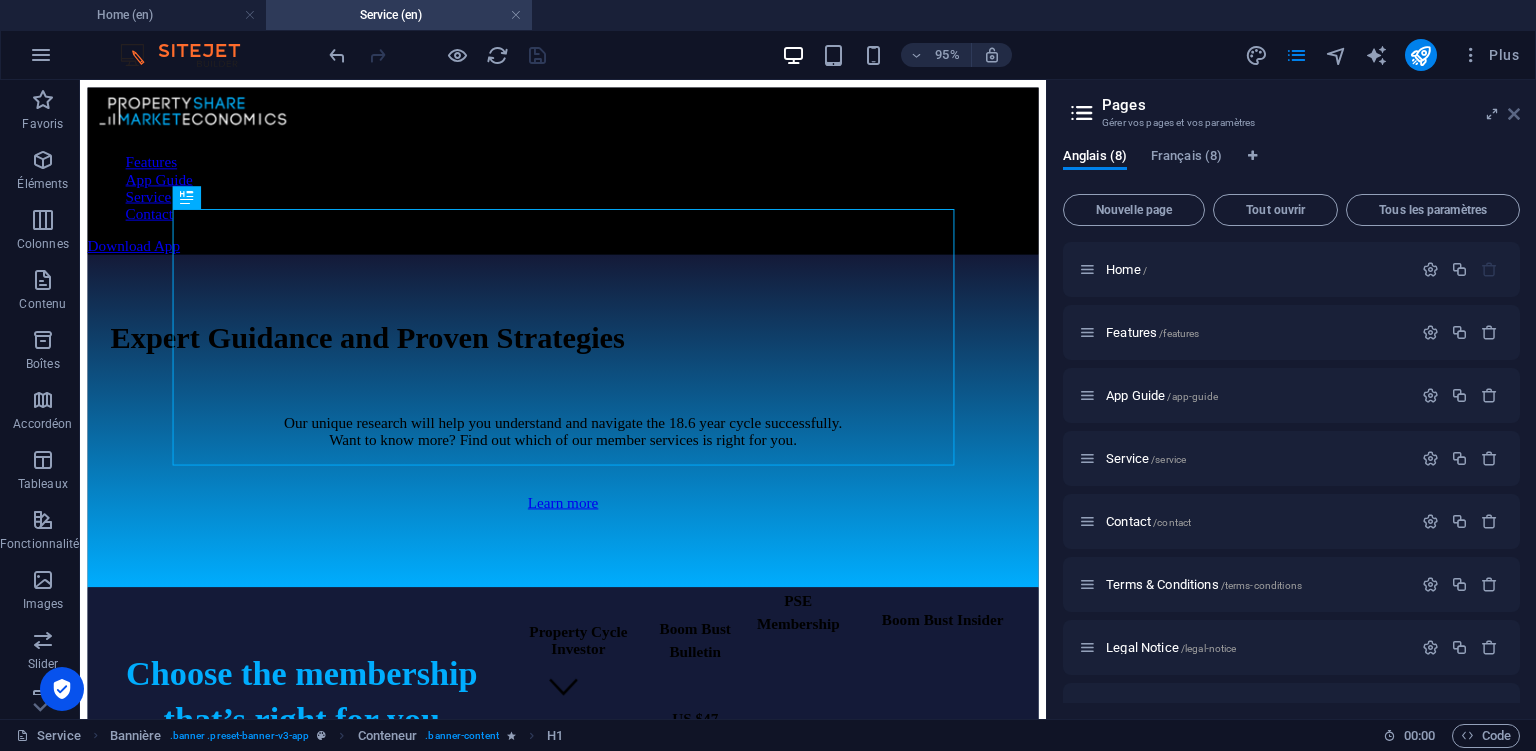 click at bounding box center (1514, 114) 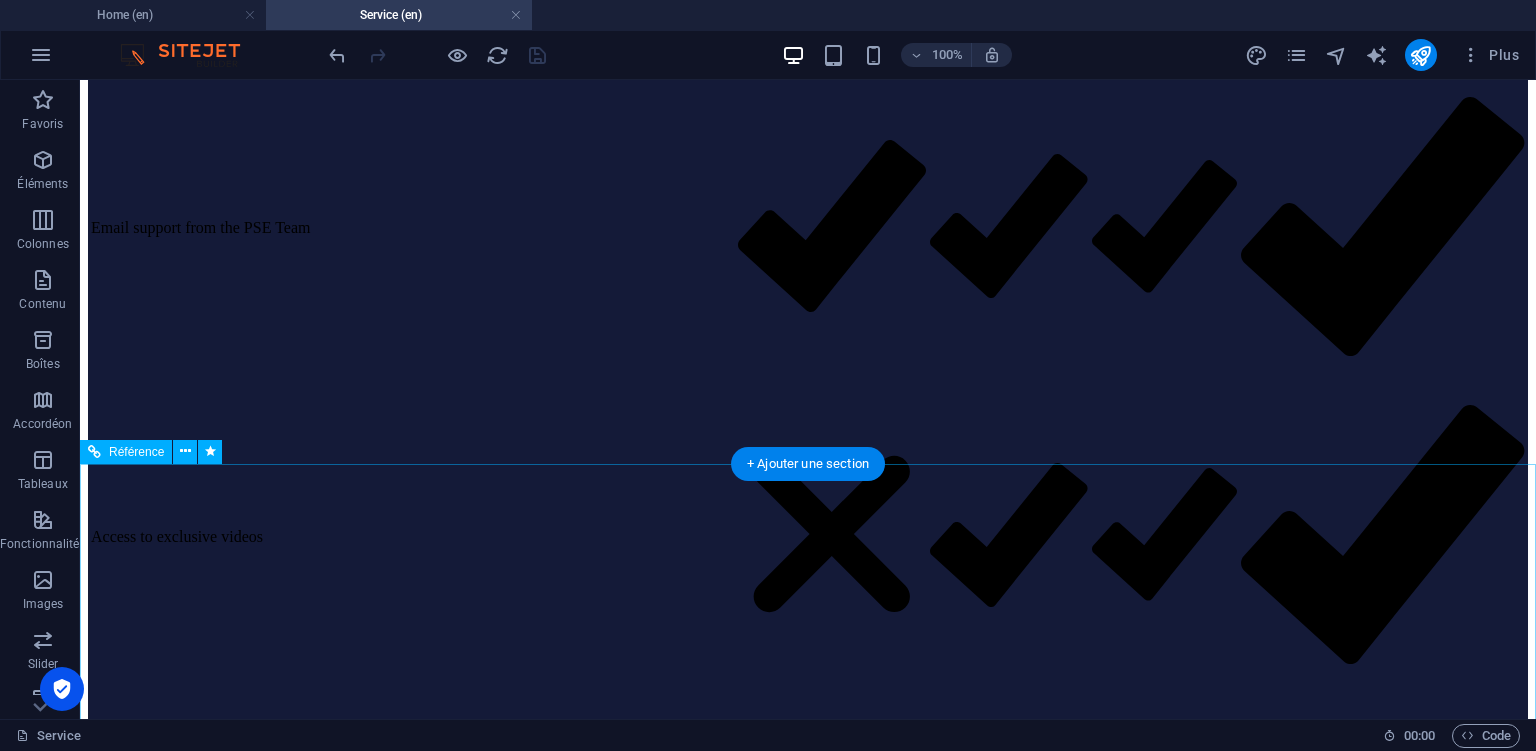 scroll, scrollTop: 1653, scrollLeft: 0, axis: vertical 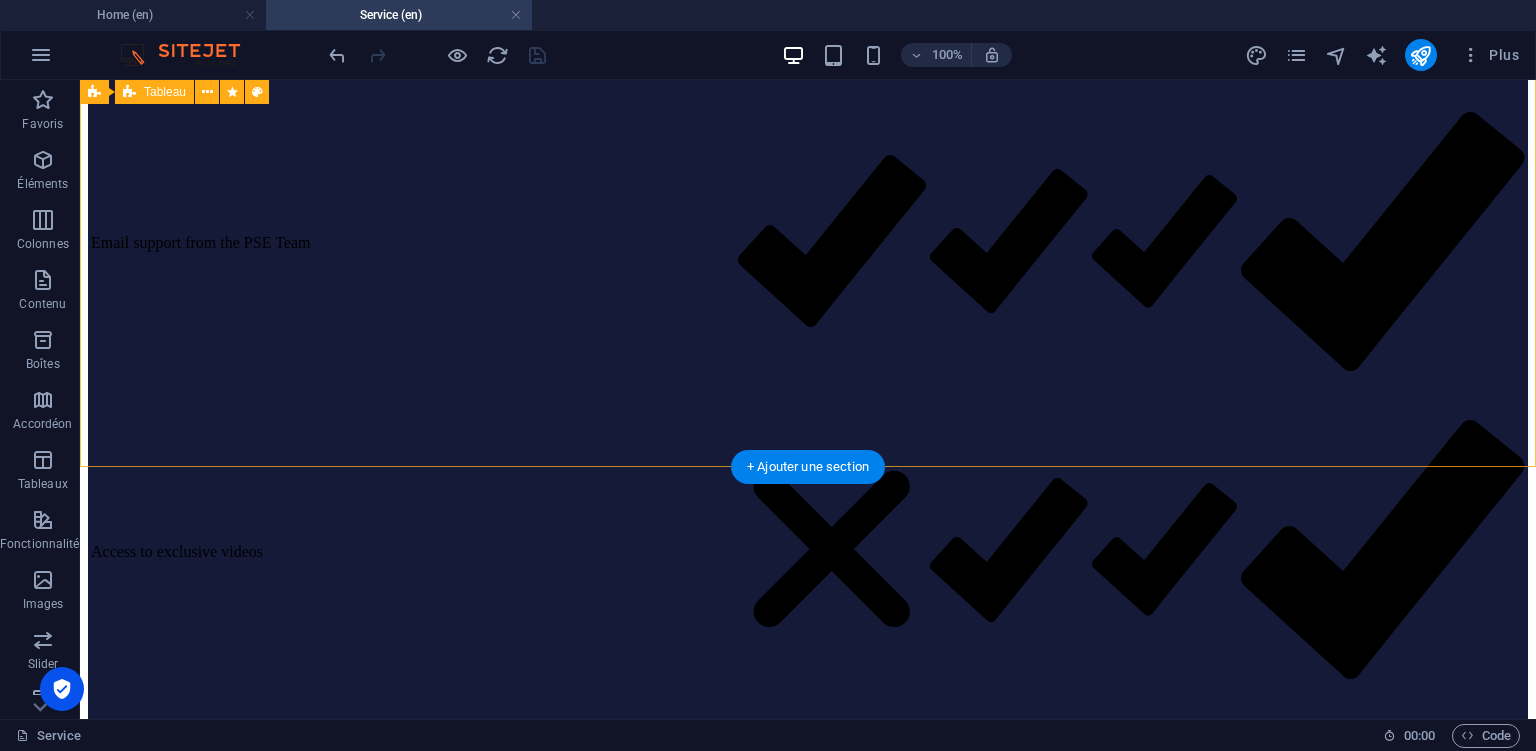 click on "Choose the membership that’s right for you Property Cycle Investor FREE Boom Bust Bulletin US $47 /per year PSE Membership US $1,440 /per year Boom Bust Insider US $5,040 /per year PSE App access                 Weekly blogs relating to the 18.6 year Cycle                 Early access to public ebooks                 Email support from the PSE Team                 Access to exclusive videos                 Information whenever the 18.6 year property cycle clock turns                 Monthly Boom Bust Bulletin Report                 Guidance on where we are in the cycle and what to do about it                 Annual economic and market forecast (Yearly Roadmap)                 Access to stock market 'Pattern of the Decade' report                 Regular commentary of global events relating to the cycle" at bounding box center (808, 2402) 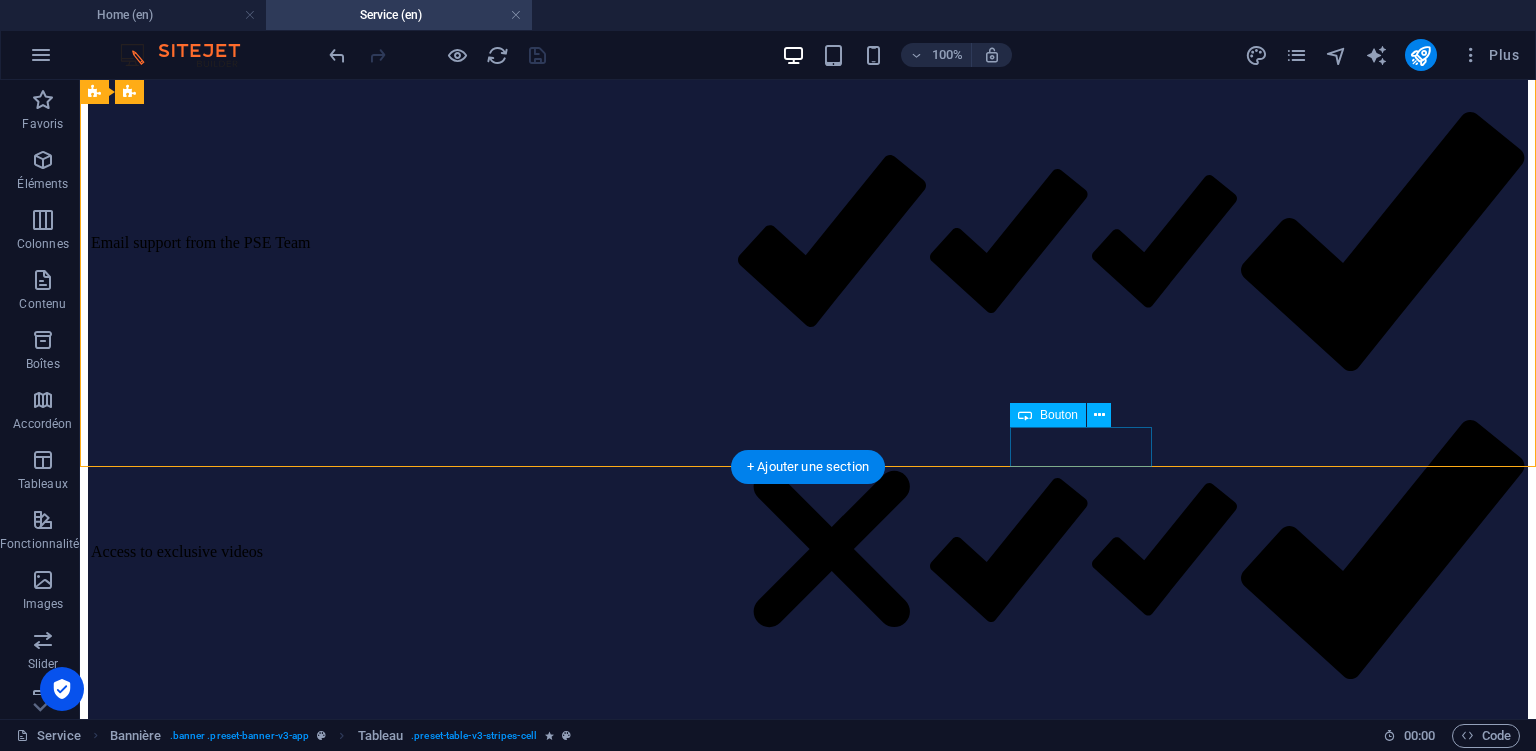 click on "MORE INFO" at bounding box center [1738, 5780] 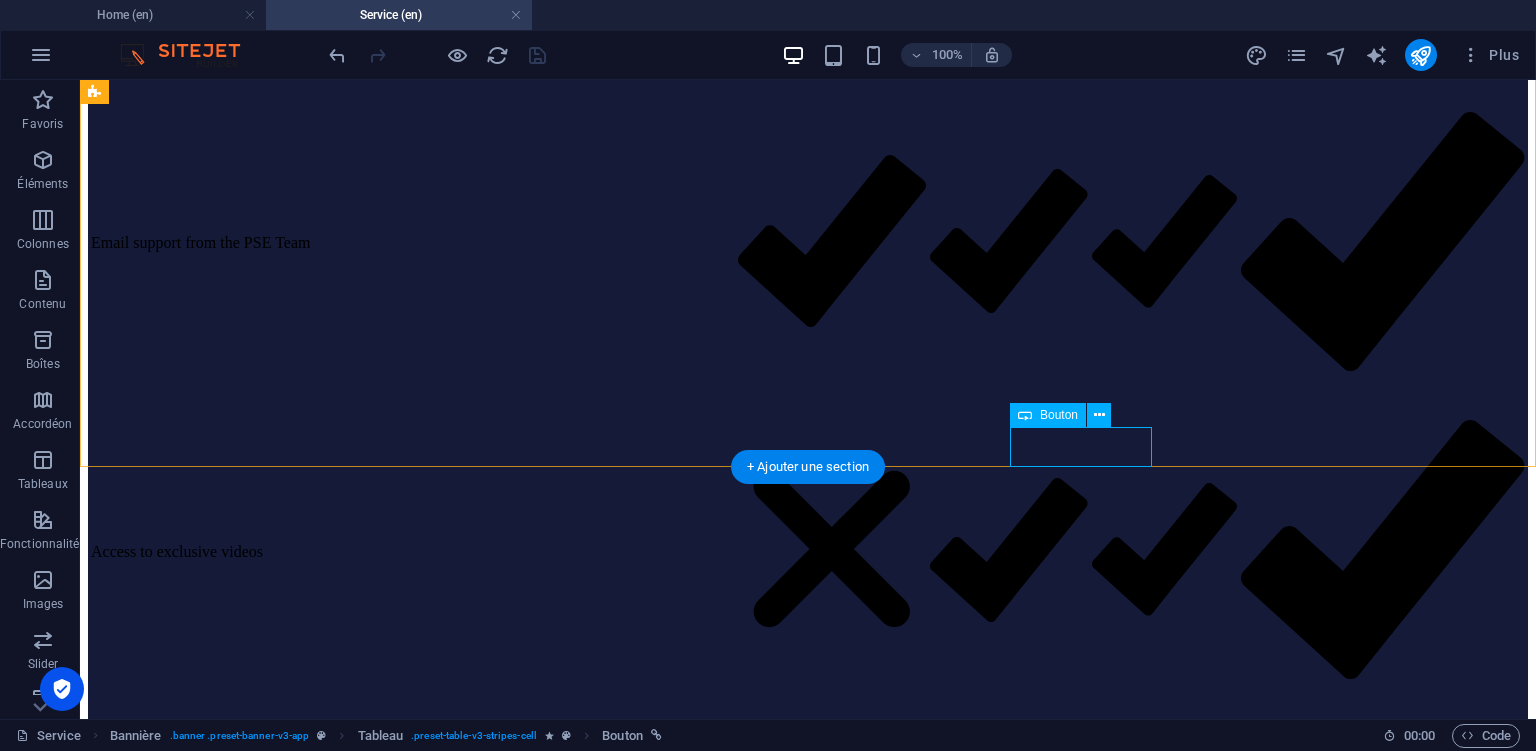 click on "MORE INFO" at bounding box center (1738, 5780) 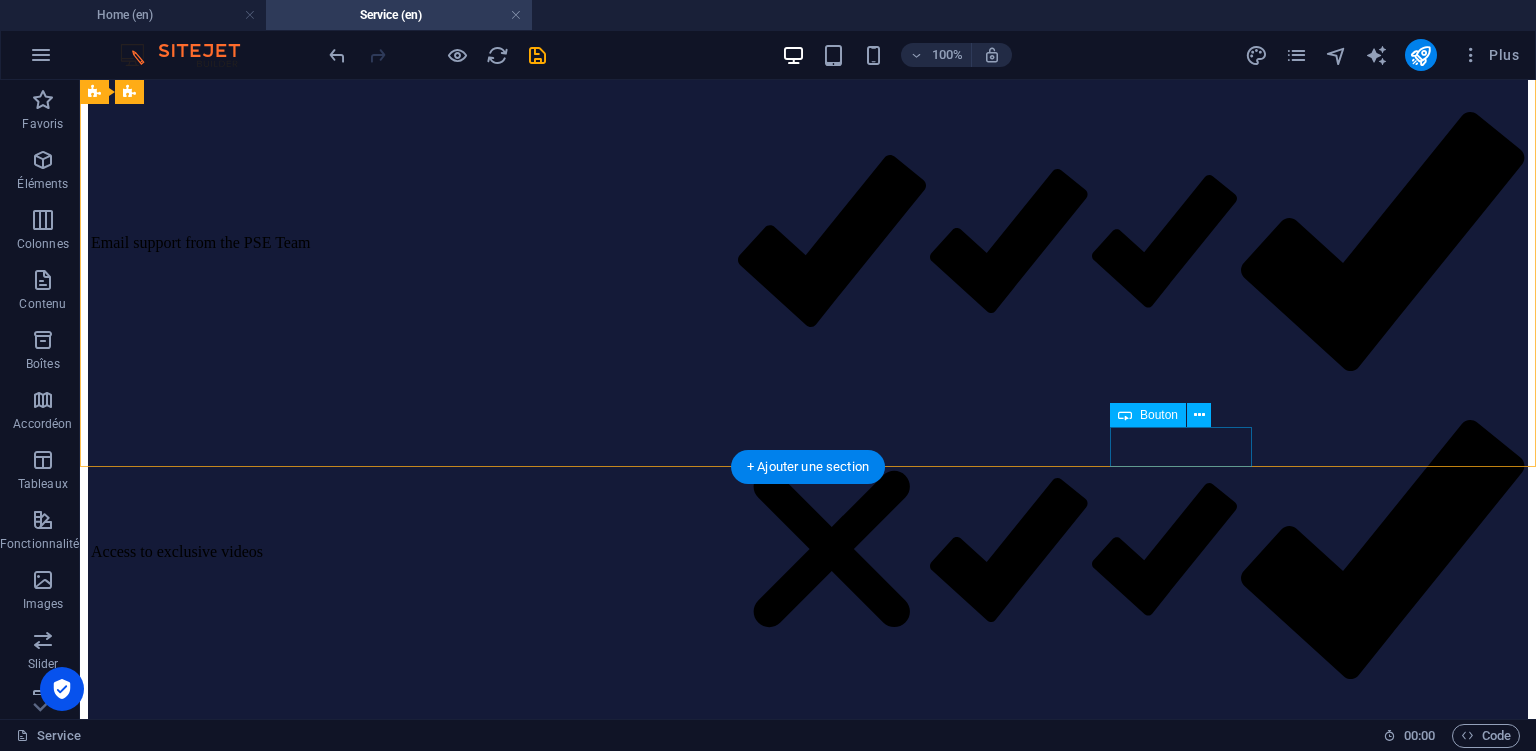 click on "MORE INFO" at bounding box center (1838, 5780) 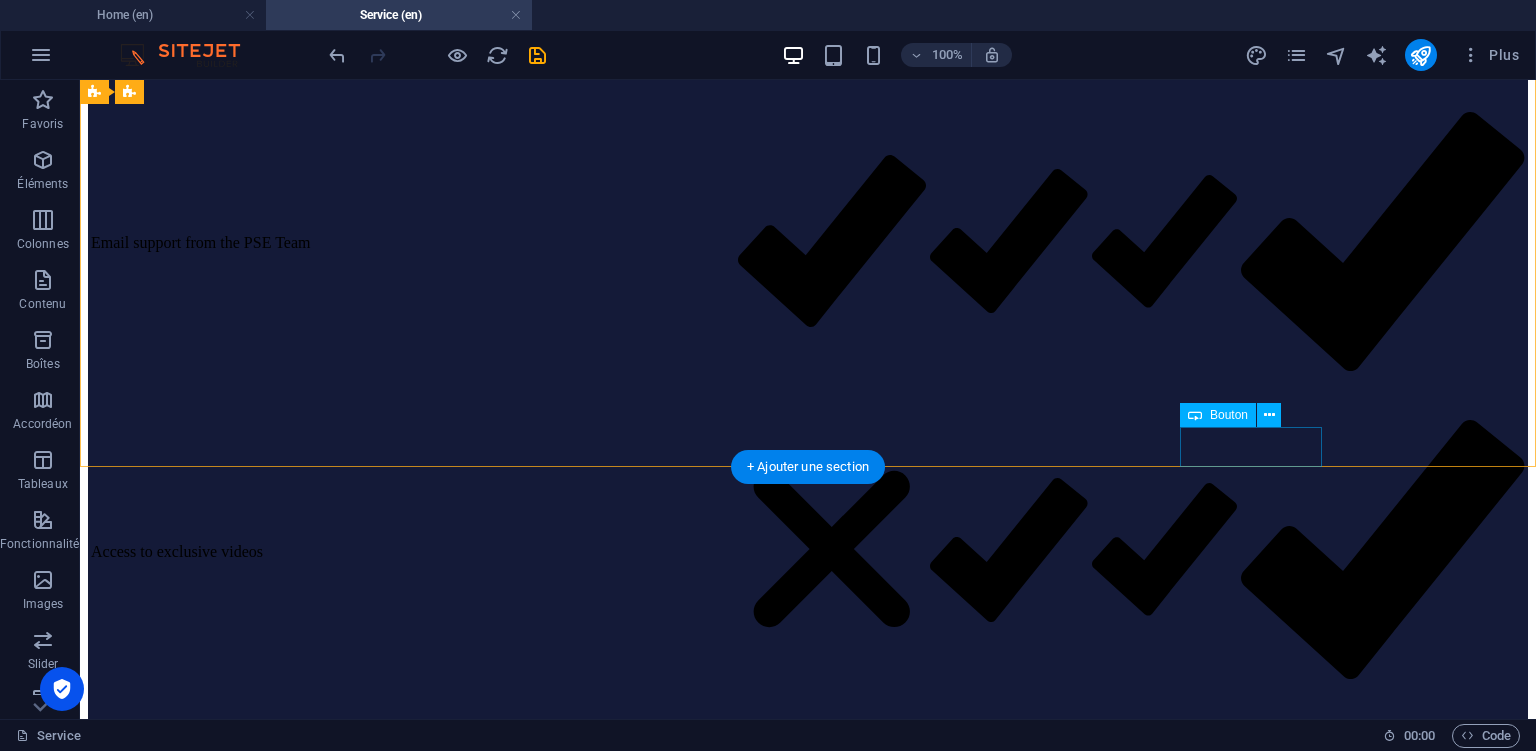 click on "MORE INFO" at bounding box center (1908, 5780) 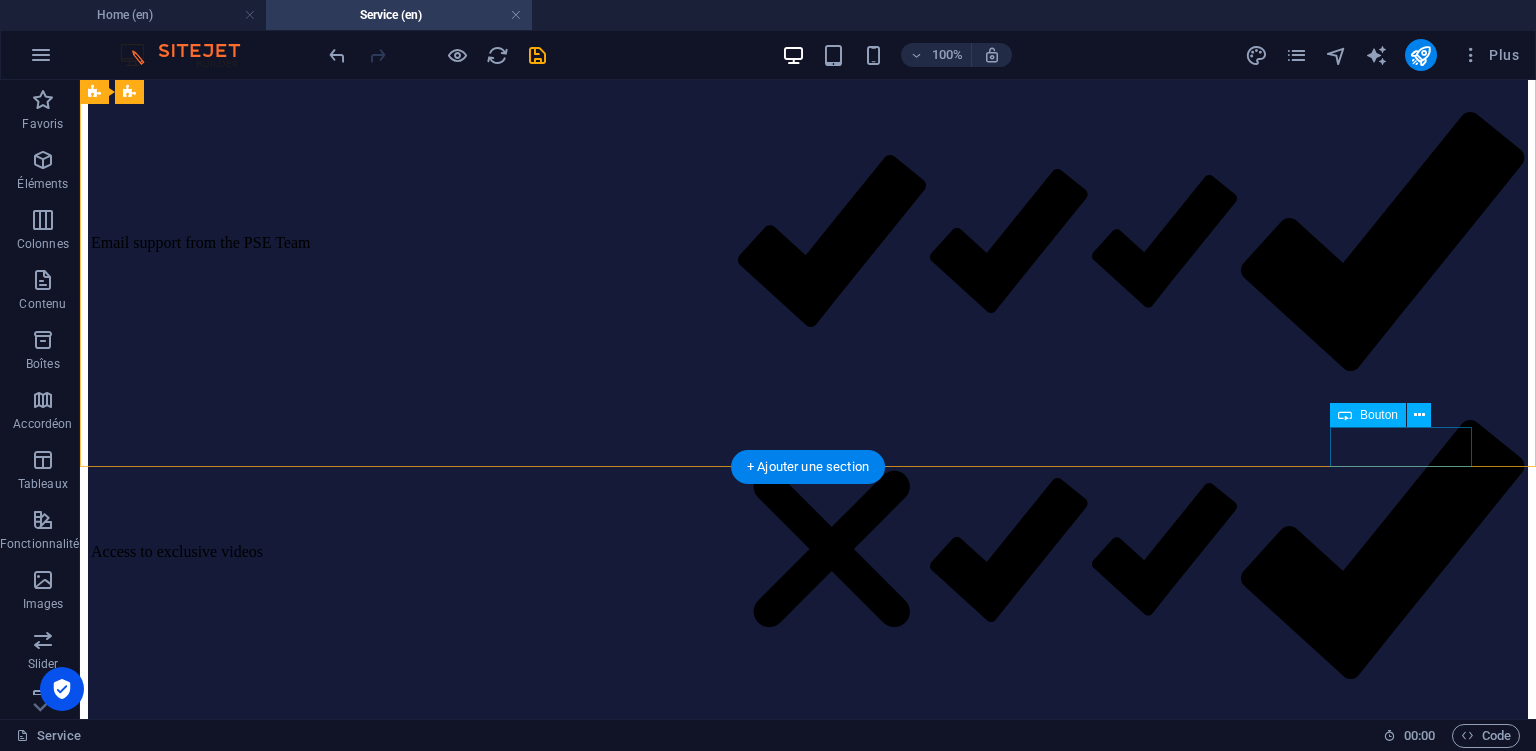 click on "MORE INFO" at bounding box center (2058, 5780) 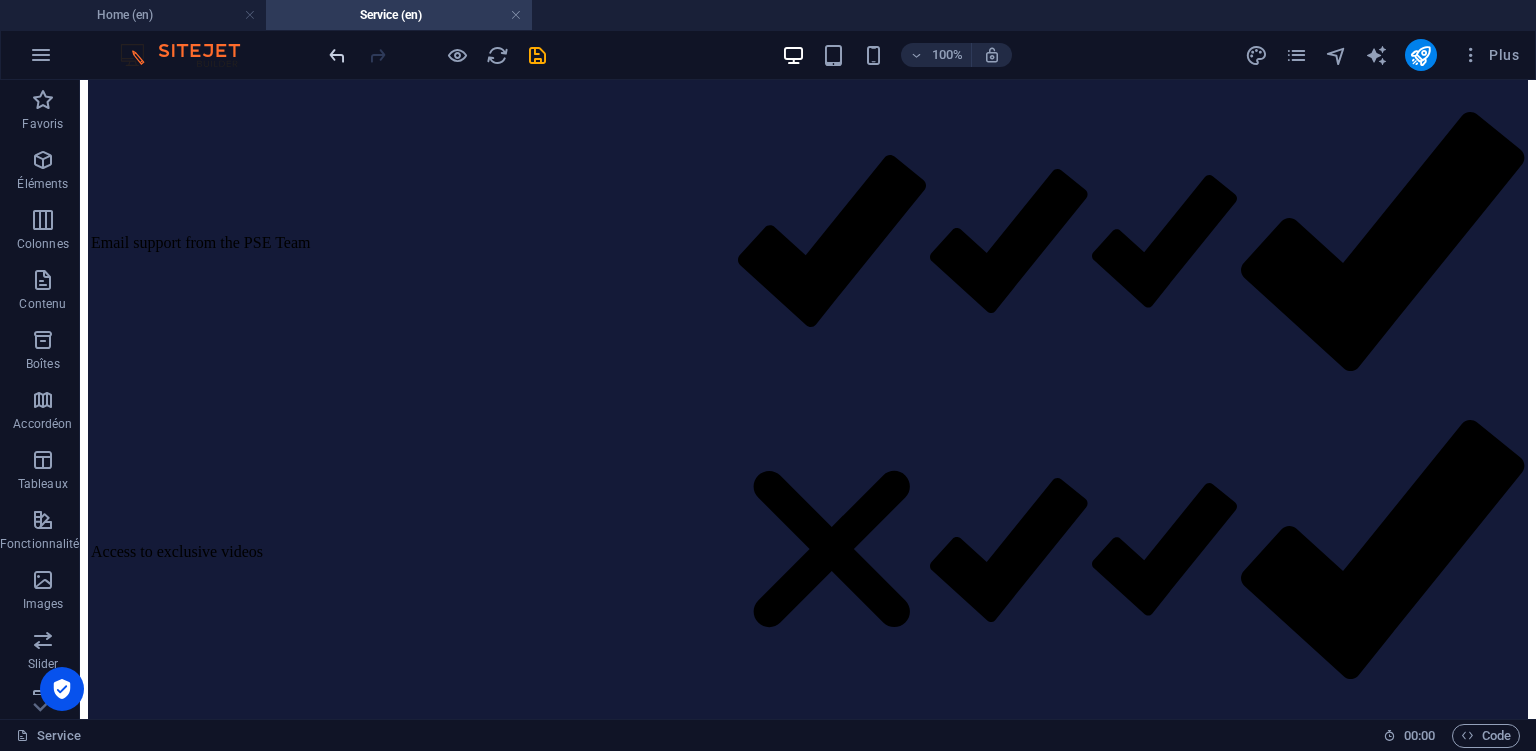 click at bounding box center [337, 55] 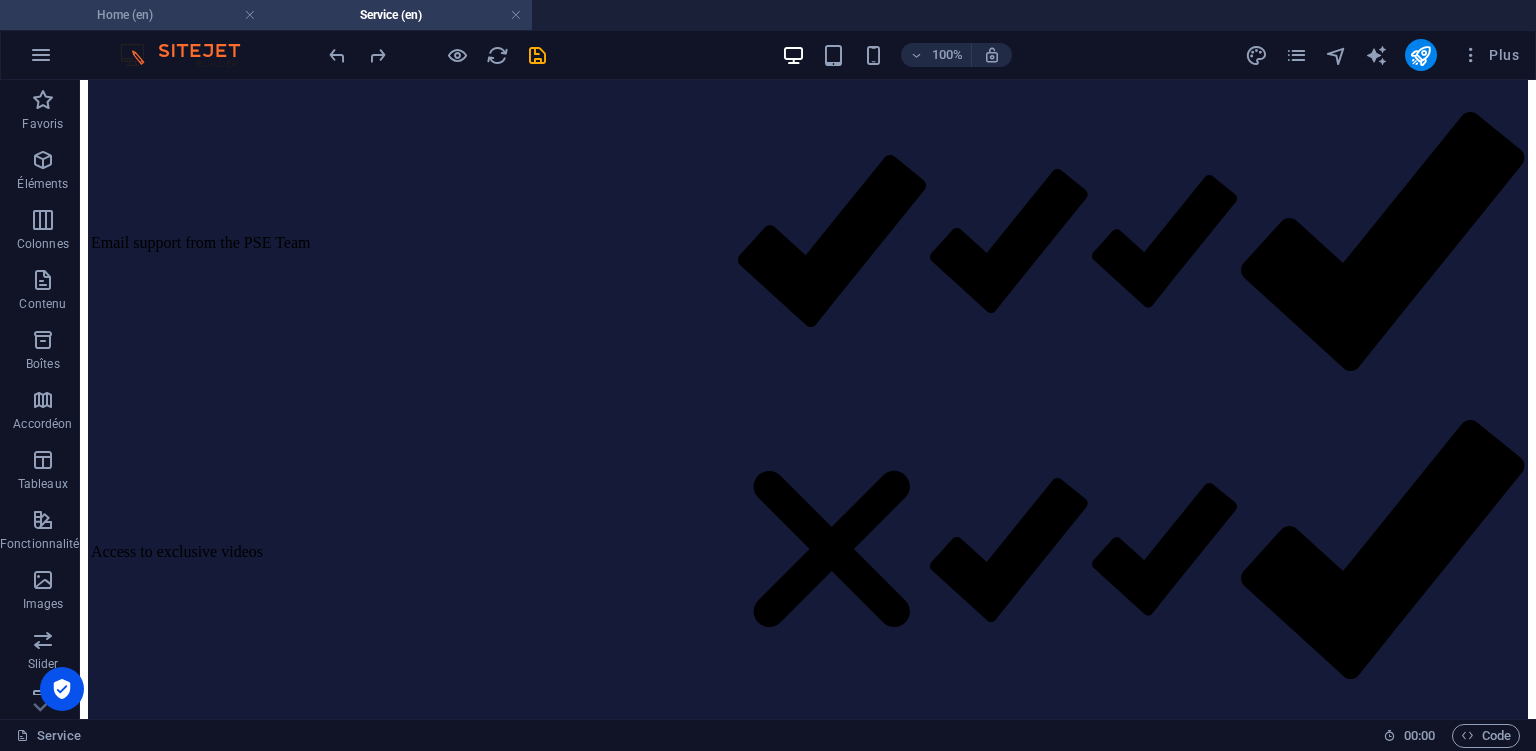 click on "Home (en)" at bounding box center (133, 15) 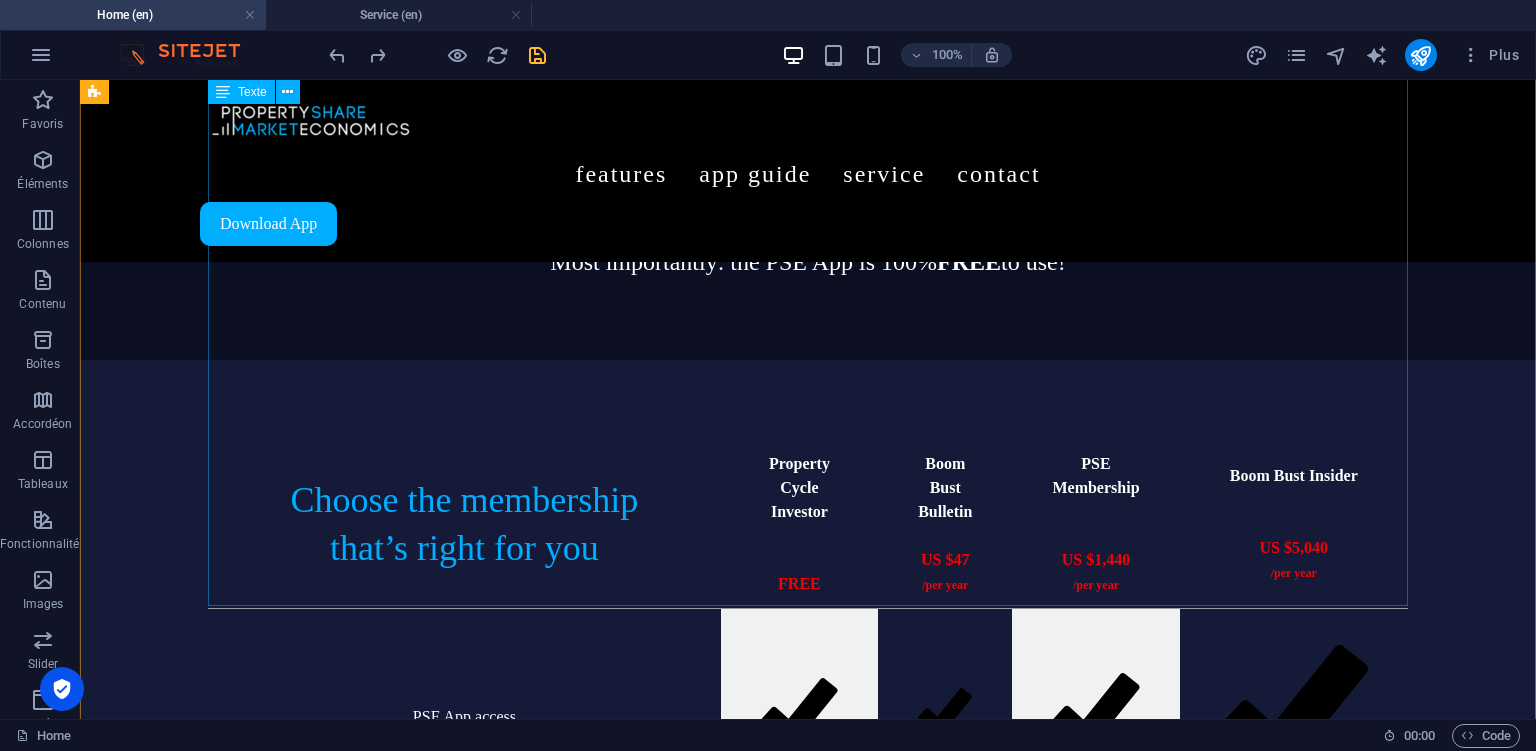 scroll, scrollTop: 4857, scrollLeft: 0, axis: vertical 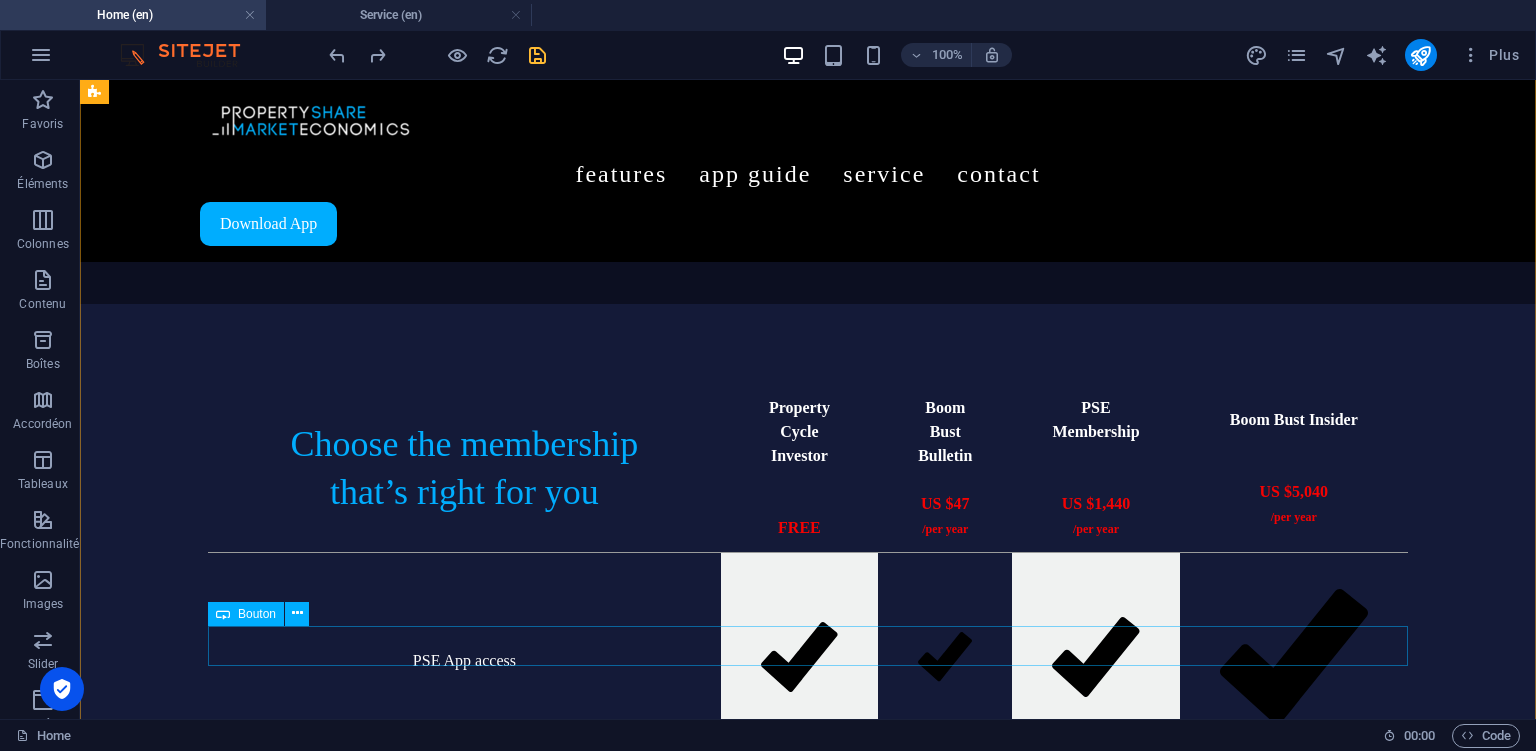 click on "MORE INFORMATIONS ABOUT OUR SERVICES HERE" at bounding box center (808, 5176) 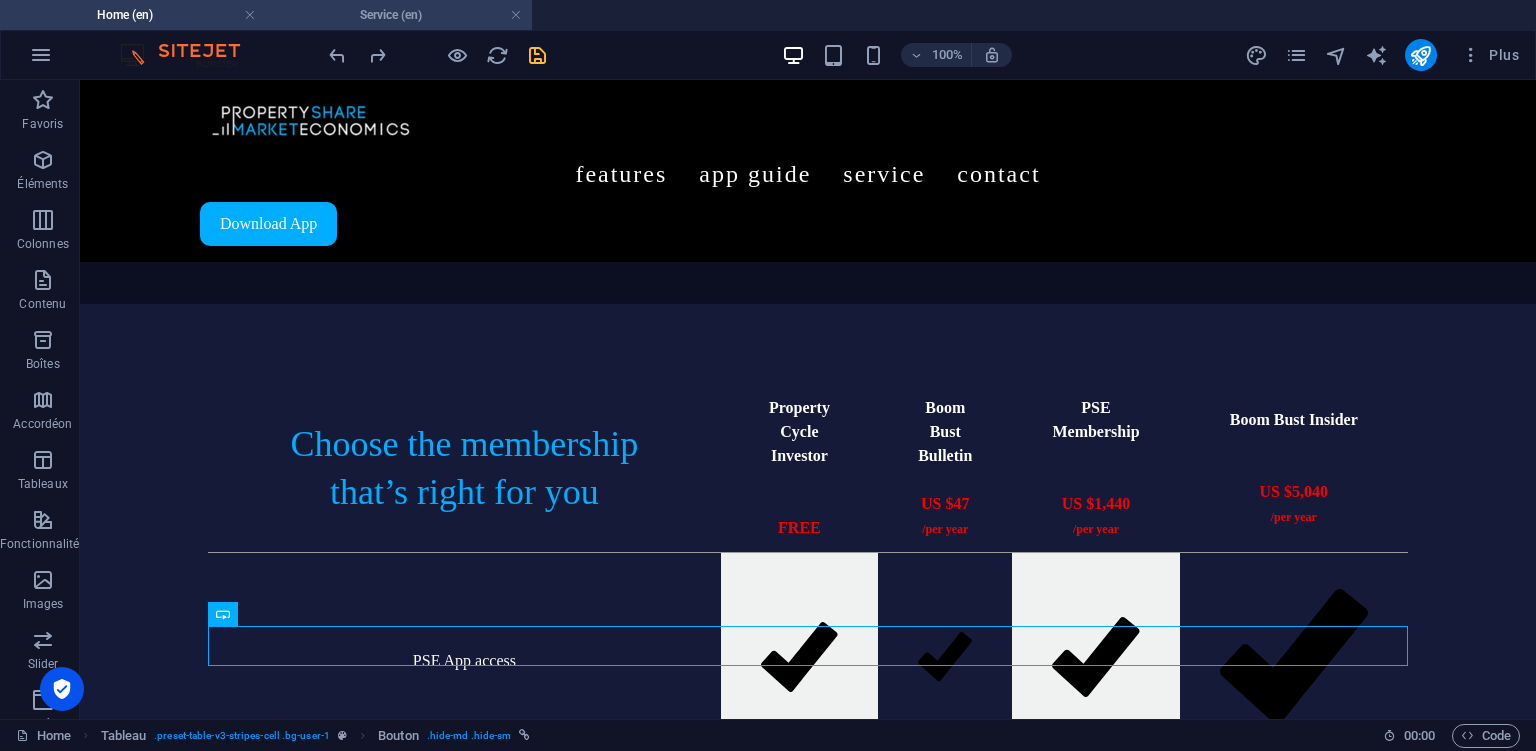 click on "Service (en)" at bounding box center [399, 15] 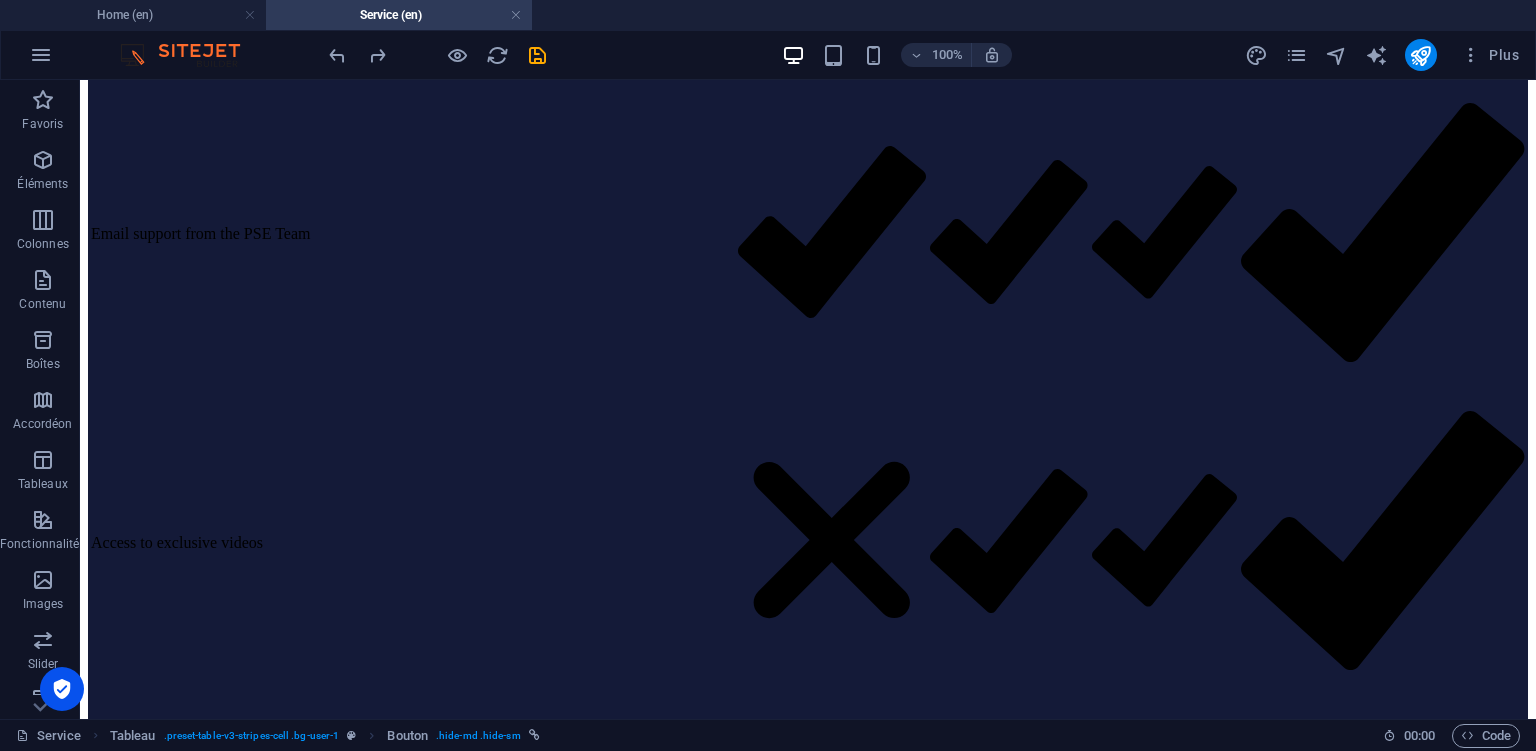 scroll, scrollTop: 1660, scrollLeft: 0, axis: vertical 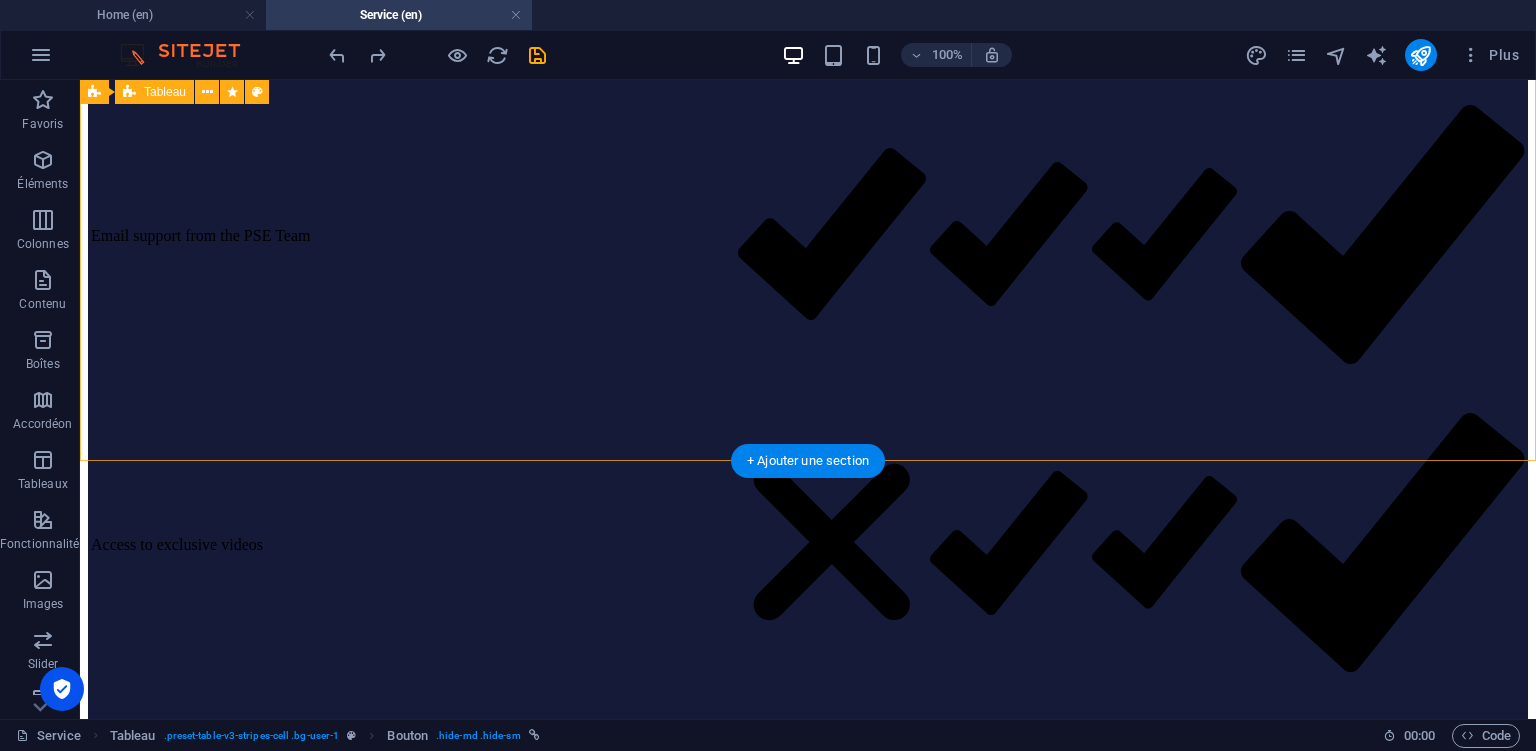 click on "Choose the membership that’s right for you Property Cycle Investor FREE Boom Bust Bulletin US $47 /per year PSE Membership US $1,440 /per year Boom Bust Insider US $5,040 /per year PSE App access                 Weekly blogs relating to the 18.6 year Cycle                 Early access to public ebooks                 Email support from the PSE Team                 Access to exclusive videos                 Information whenever the 18.6 year property cycle clock turns                 Monthly Boom Bust Bulletin Report                 Guidance on where we are in the cycle and what to do about it                 Annual economic and market forecast (Yearly Roadmap)                 Access to stock market 'Pattern of the Decade' report                 Regular commentary of global events relating to the cycle" at bounding box center [808, 2368] 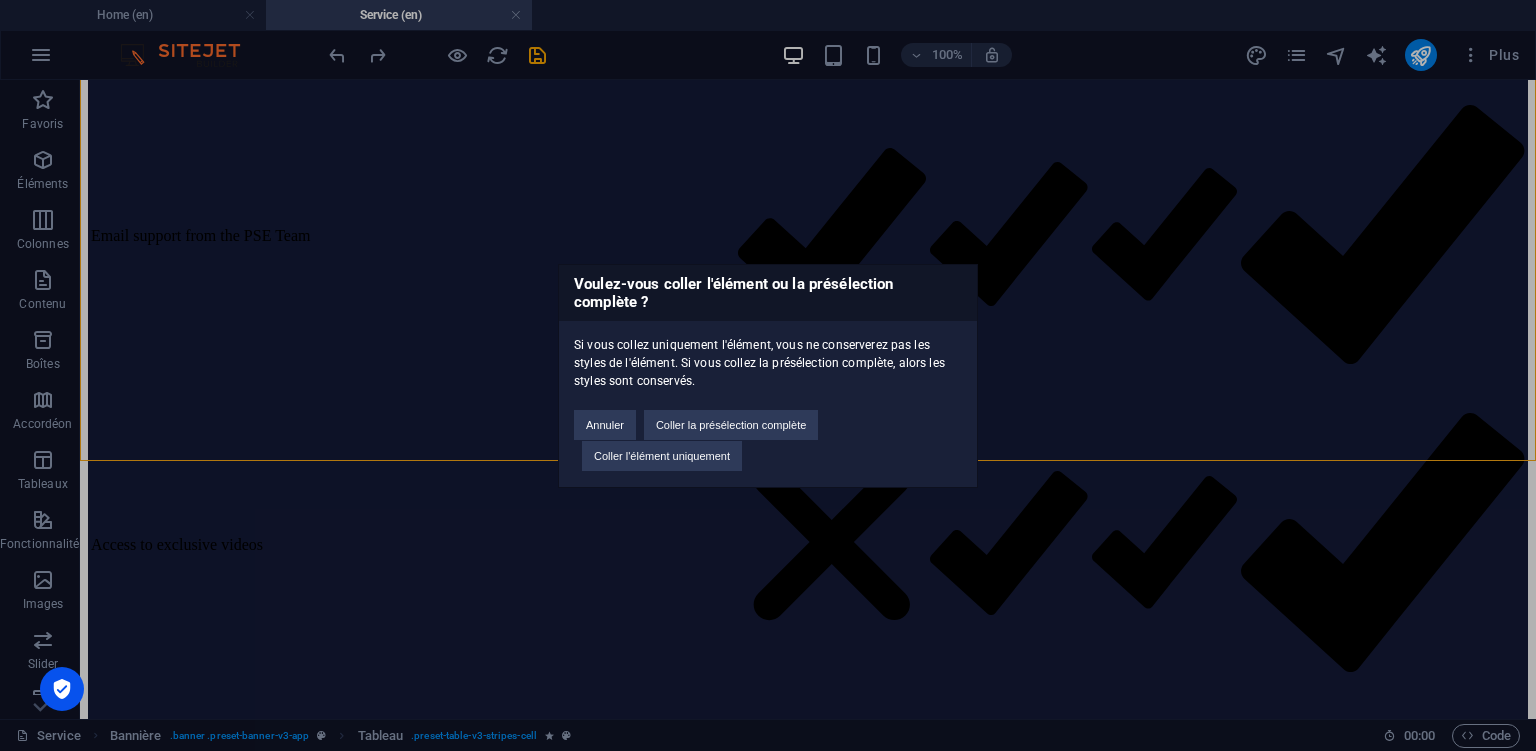 type 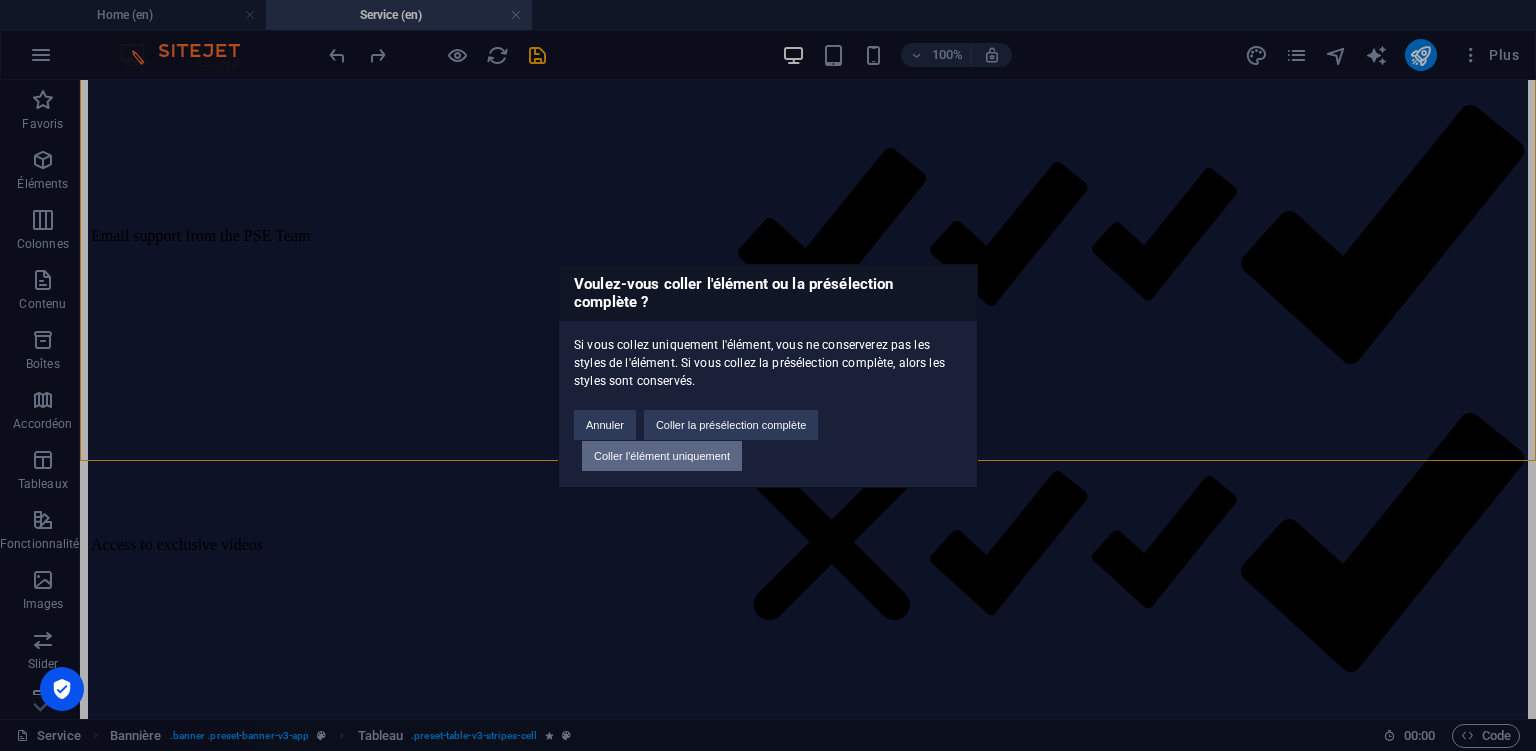 click on "Coller l'élément uniquement" at bounding box center (662, 456) 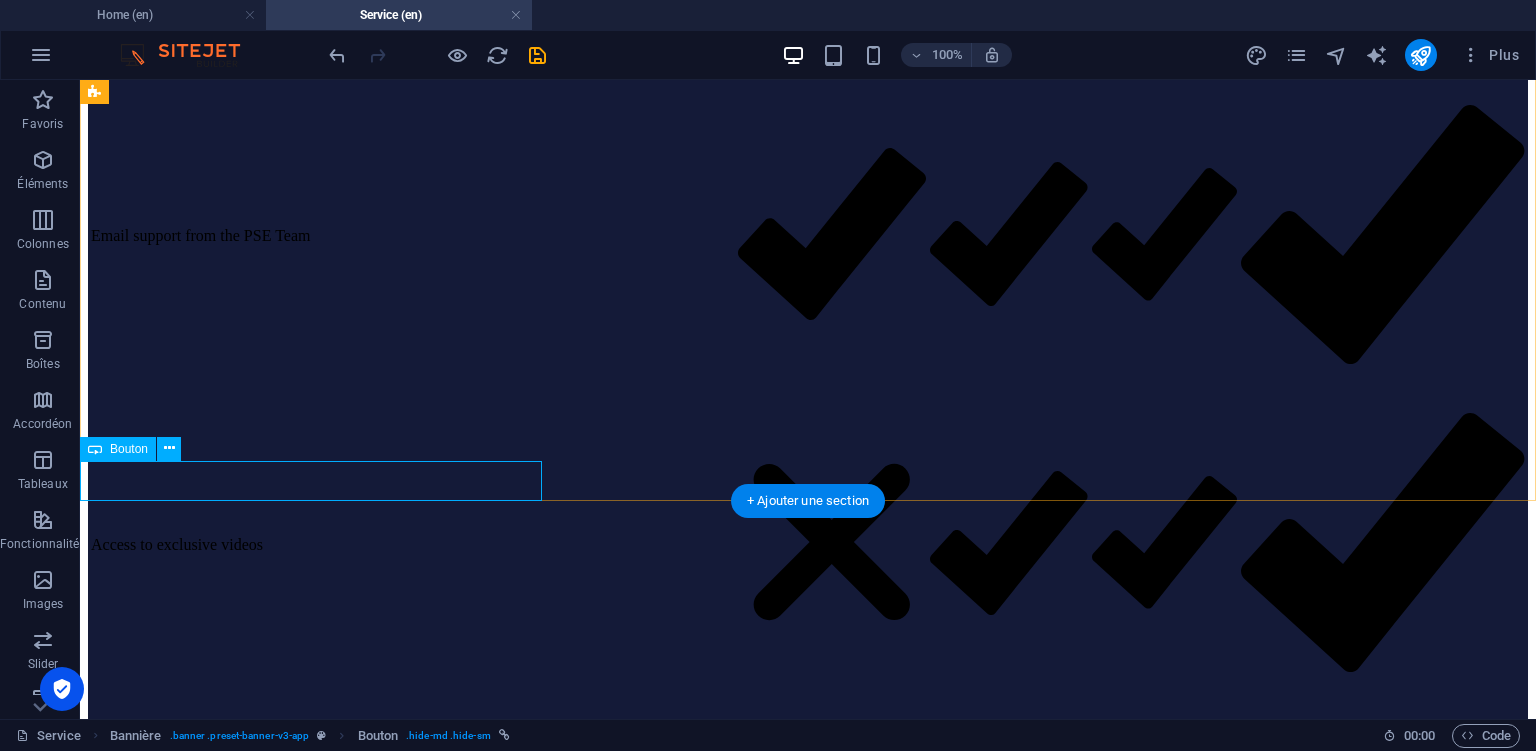 click on "MORE INFORMATIONS ABOUT OUR SERVICES HERE" at bounding box center [808, 5791] 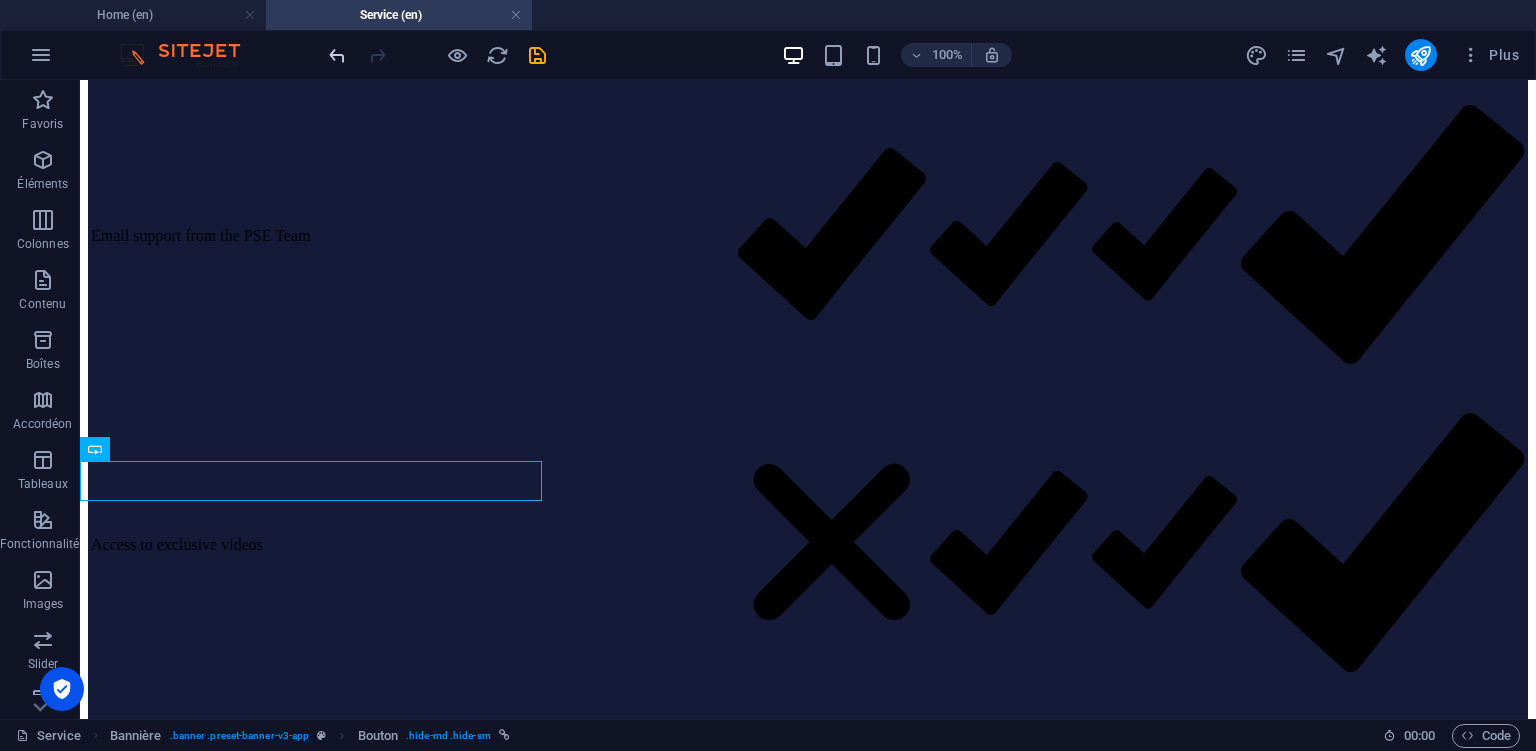 click at bounding box center (337, 55) 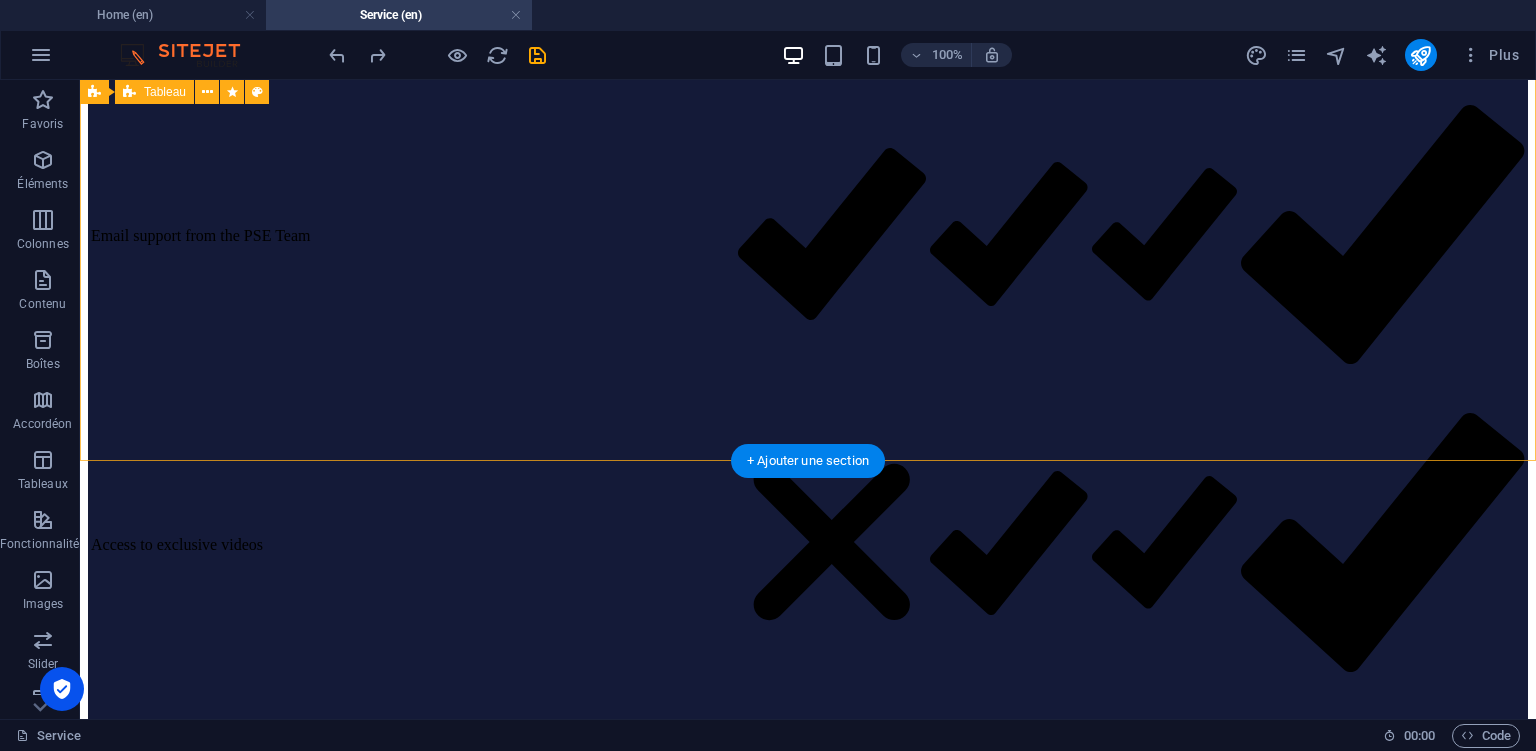 click on "Choose the membership that’s right for you Property Cycle Investor FREE Boom Bust Bulletin US $47 /per year PSE Membership US $1,440 /per year Boom Bust Insider US $5,040 /per year PSE App access                 Weekly blogs relating to the 18.6 year Cycle                 Early access to public ebooks                 Email support from the PSE Team                 Access to exclusive videos                 Information whenever the 18.6 year property cycle clock turns                 Monthly Boom Bust Bulletin Report                 Guidance on where we are in the cycle and what to do about it                 Annual economic and market forecast (Yearly Roadmap)                 Access to stock market 'Pattern of the Decade' report                 Regular commentary of global events relating to the cycle" at bounding box center [808, 2368] 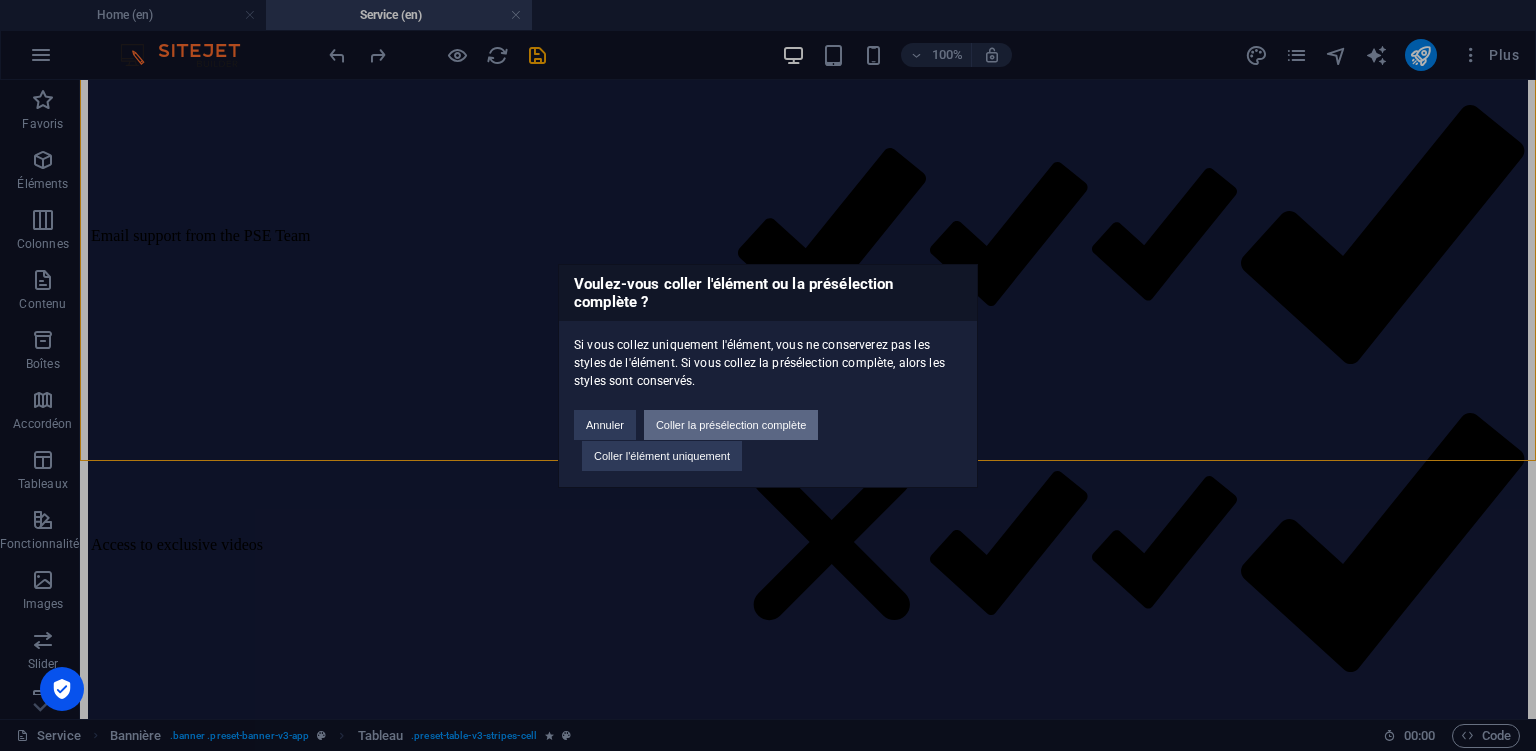 click on "Coller la présélection complète" at bounding box center [731, 425] 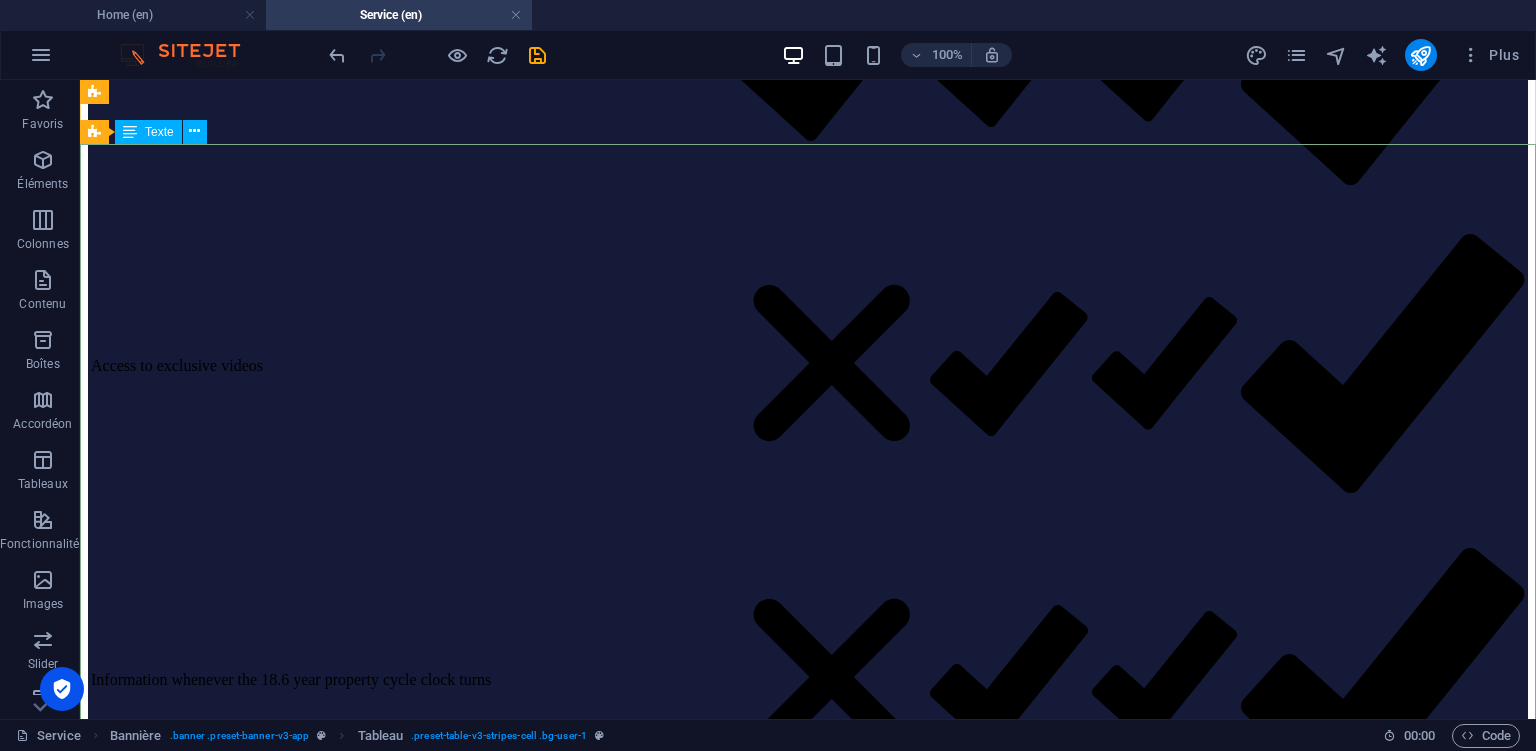 scroll, scrollTop: 1660, scrollLeft: 0, axis: vertical 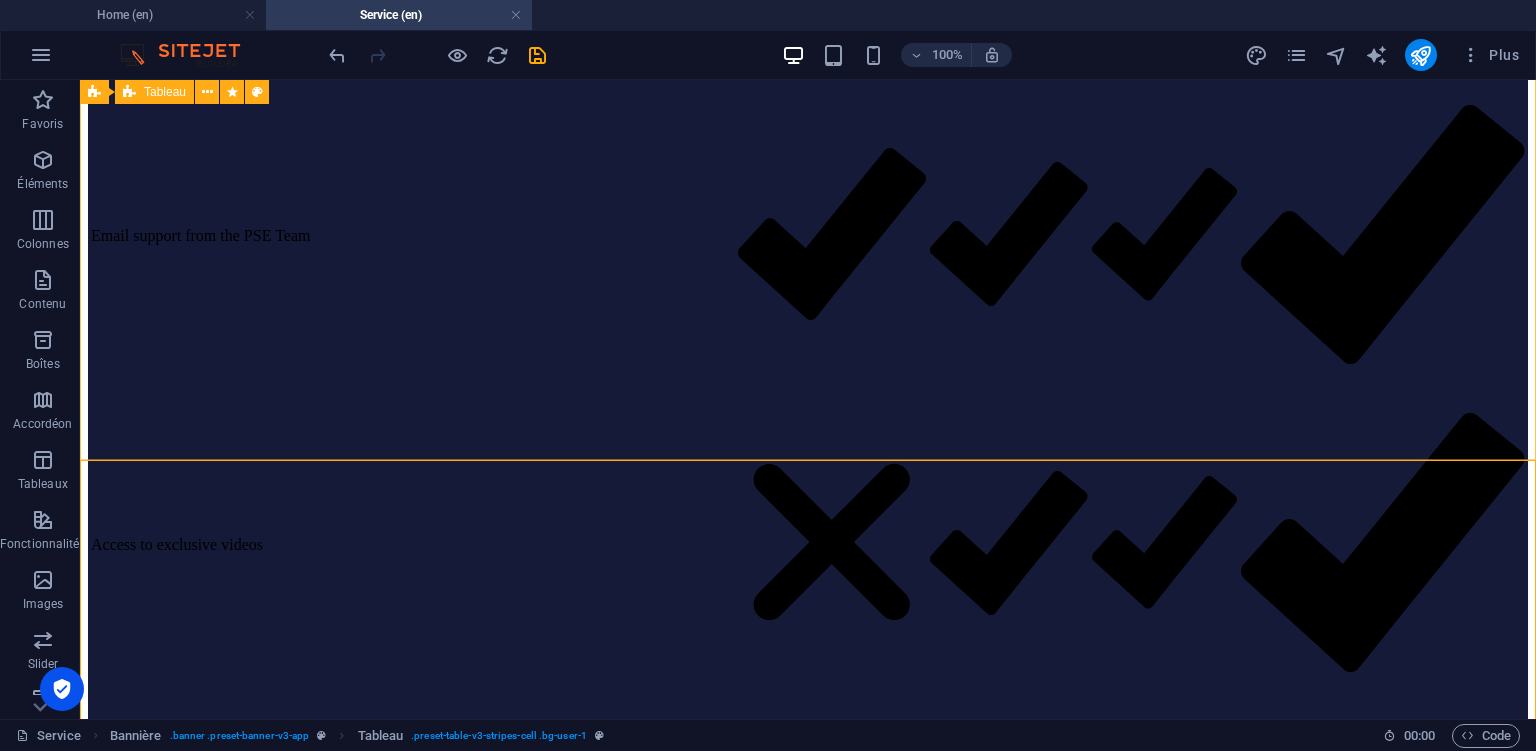 click on "Choose the membership that’s right for you Property Cycle Investor FREE Boom Bust Bulletin US $47 /per year PSE Membership US $1,440 /per year Boom Bust Insider US $5,040 /per year PSE App access                 Weekly blogs relating to the 18.6 year Cycle                 Early access to public ebooks                 Email support from the PSE Team                 Access to exclusive videos                 Information whenever the 18.6 year property cycle clock turns                 Monthly Boom Bust Bulletin Report                 Guidance on where we are in the cycle and what to do about it                 Annual economic and market forecast (Yearly Roadmap)                 Access to stock market 'Pattern of the Decade' report                 Regular commentary of global events relating to the cycle" at bounding box center (808, 2368) 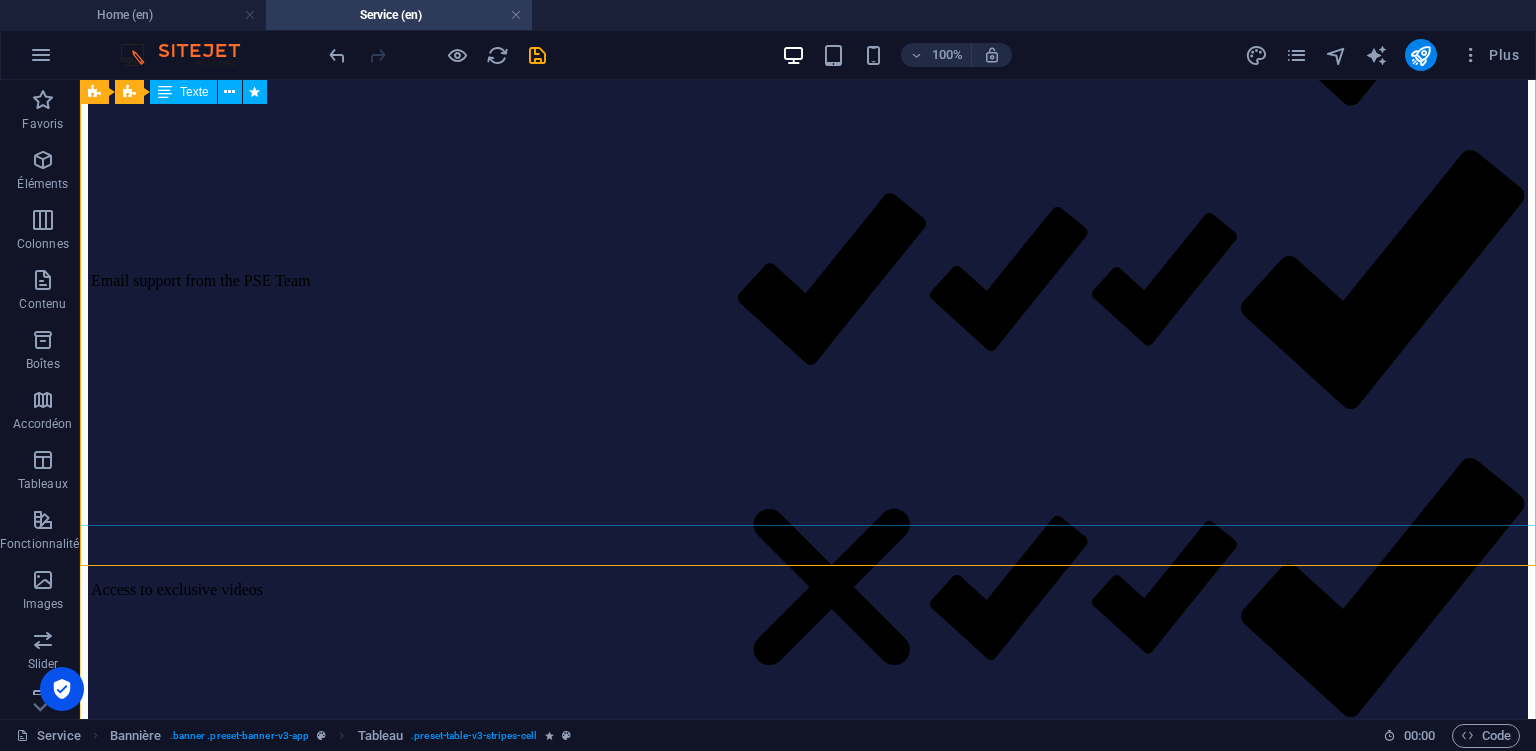 scroll, scrollTop: 1660, scrollLeft: 0, axis: vertical 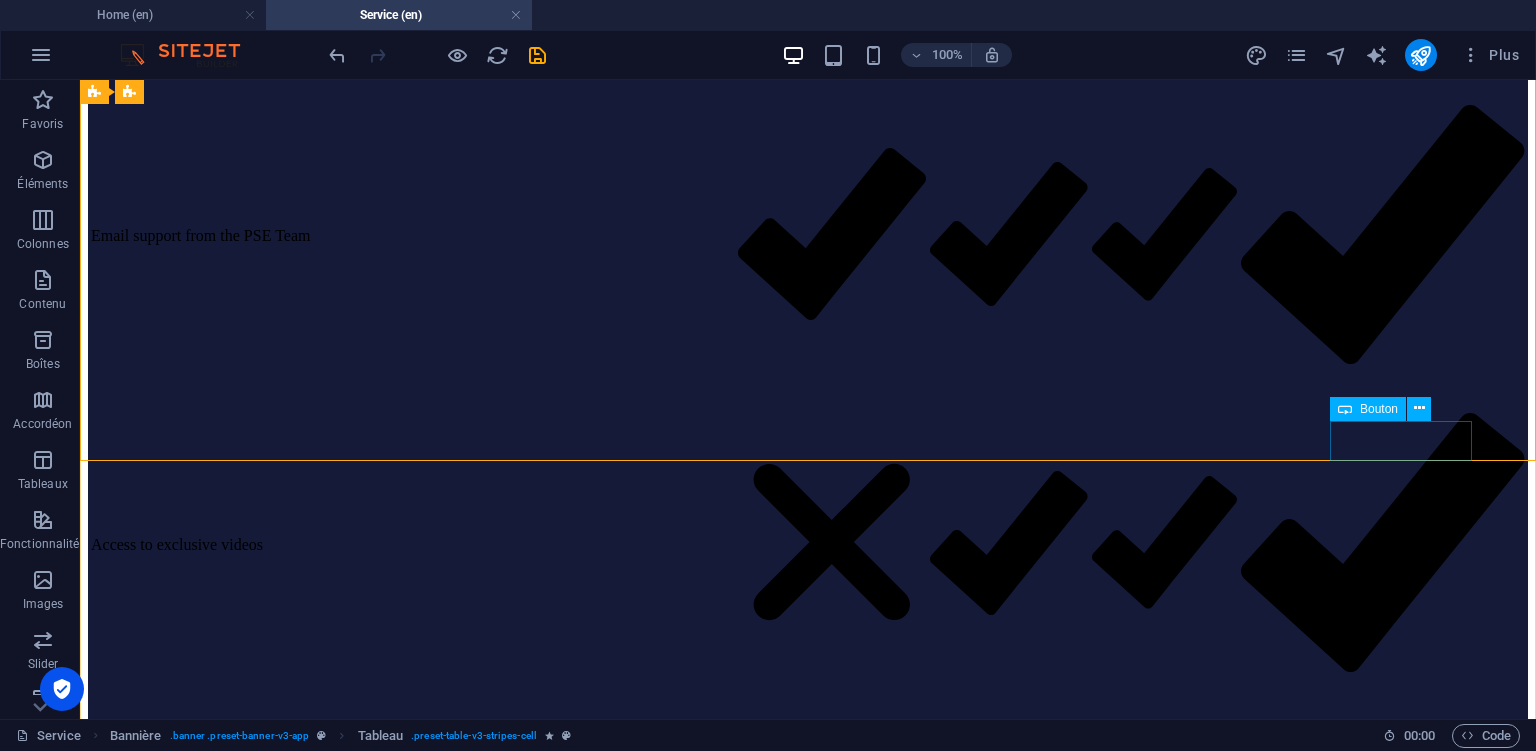 click on "MORE INFO" at bounding box center (2058, 5773) 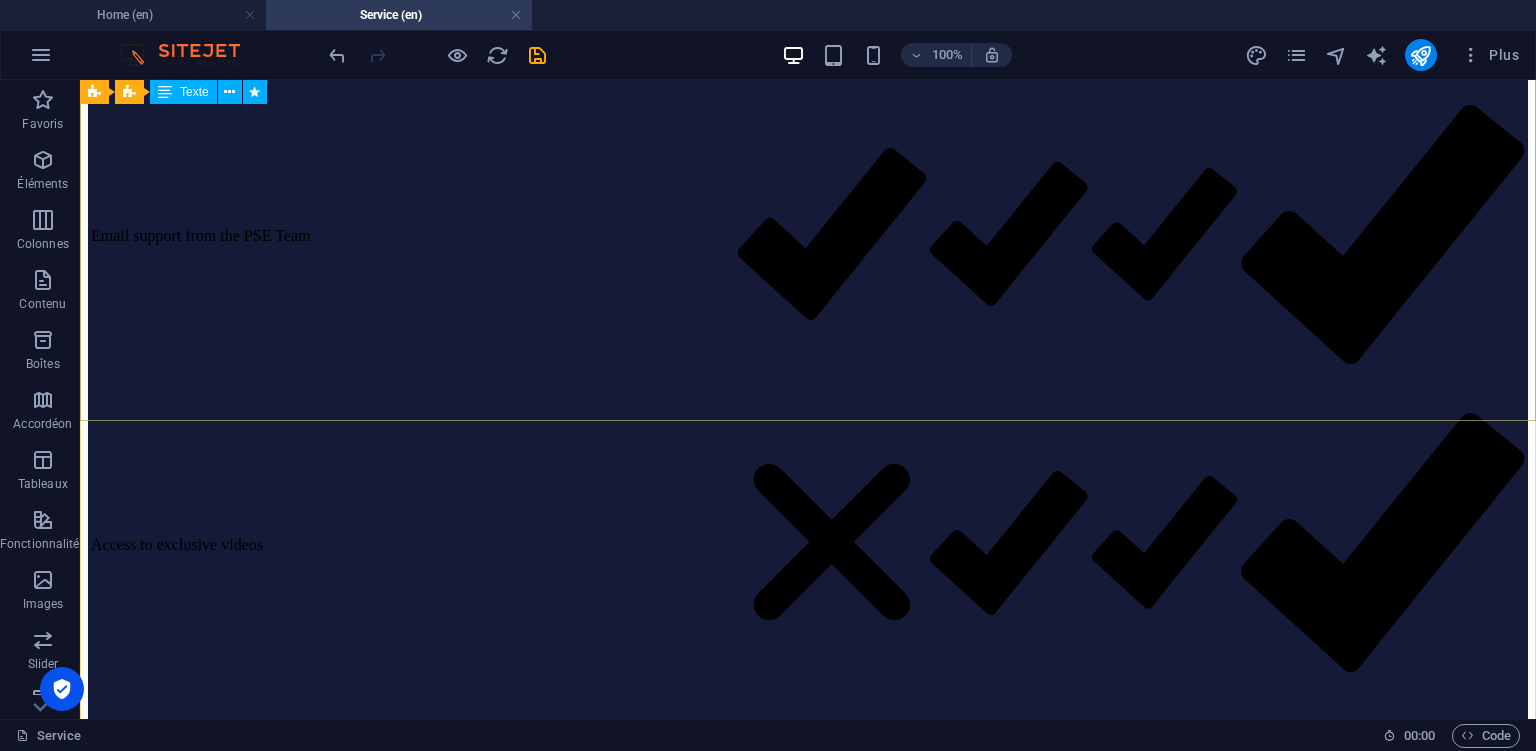 click on "Choose the membership that’s right for you Property Cycle Investor FREE Boom Bust Bulletin US $47 /per year PSE Membership US $1,440 /per year Boom Bust Insider US $5,040 /per year PSE App access                 Weekly blogs relating to the 18.6 year Cycle                 Early access to public ebooks                 Email support from the PSE Team                 Access to exclusive videos                 Information whenever the 18.6 year property cycle clock turns                 Monthly Boom Bust Bulletin Report                 Guidance on where we are in the cycle and what to do about it                 Annual economic and market forecast (Yearly Roadmap)                 Access to stock market 'Pattern of the Decade' report                 Regular commentary of global events relating to the cycle" at bounding box center (808, 2359) 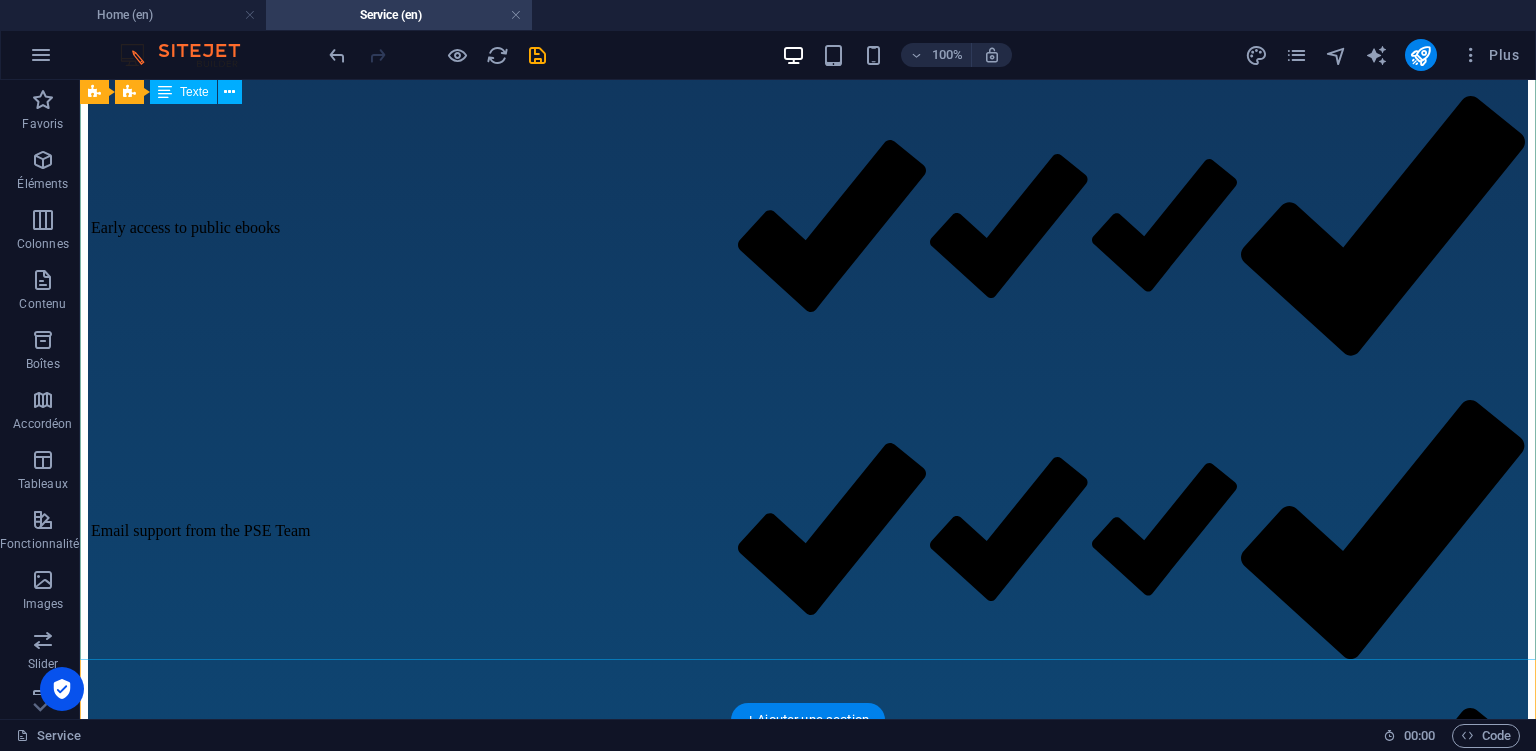 scroll, scrollTop: 1449, scrollLeft: 0, axis: vertical 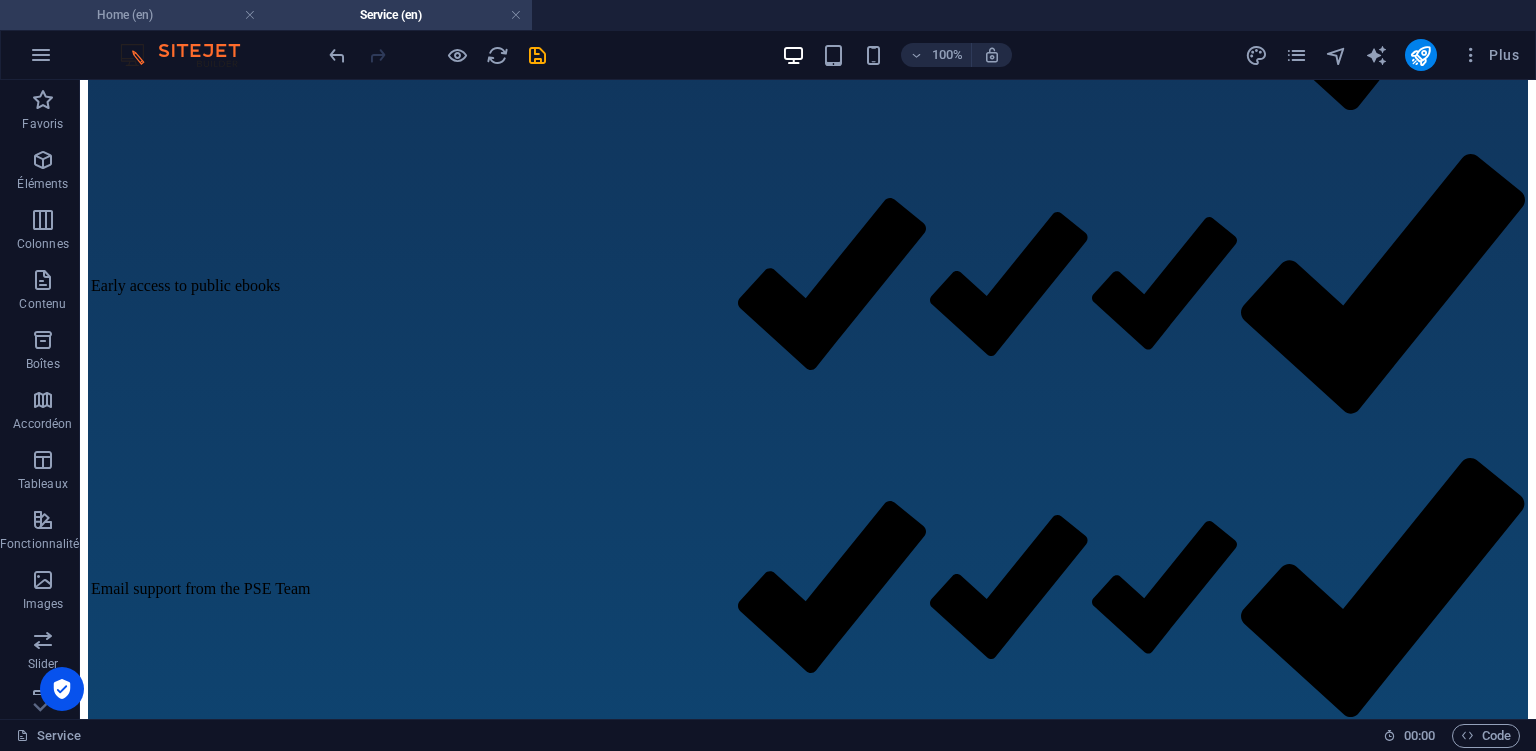 click on "Home (en)" at bounding box center (133, 15) 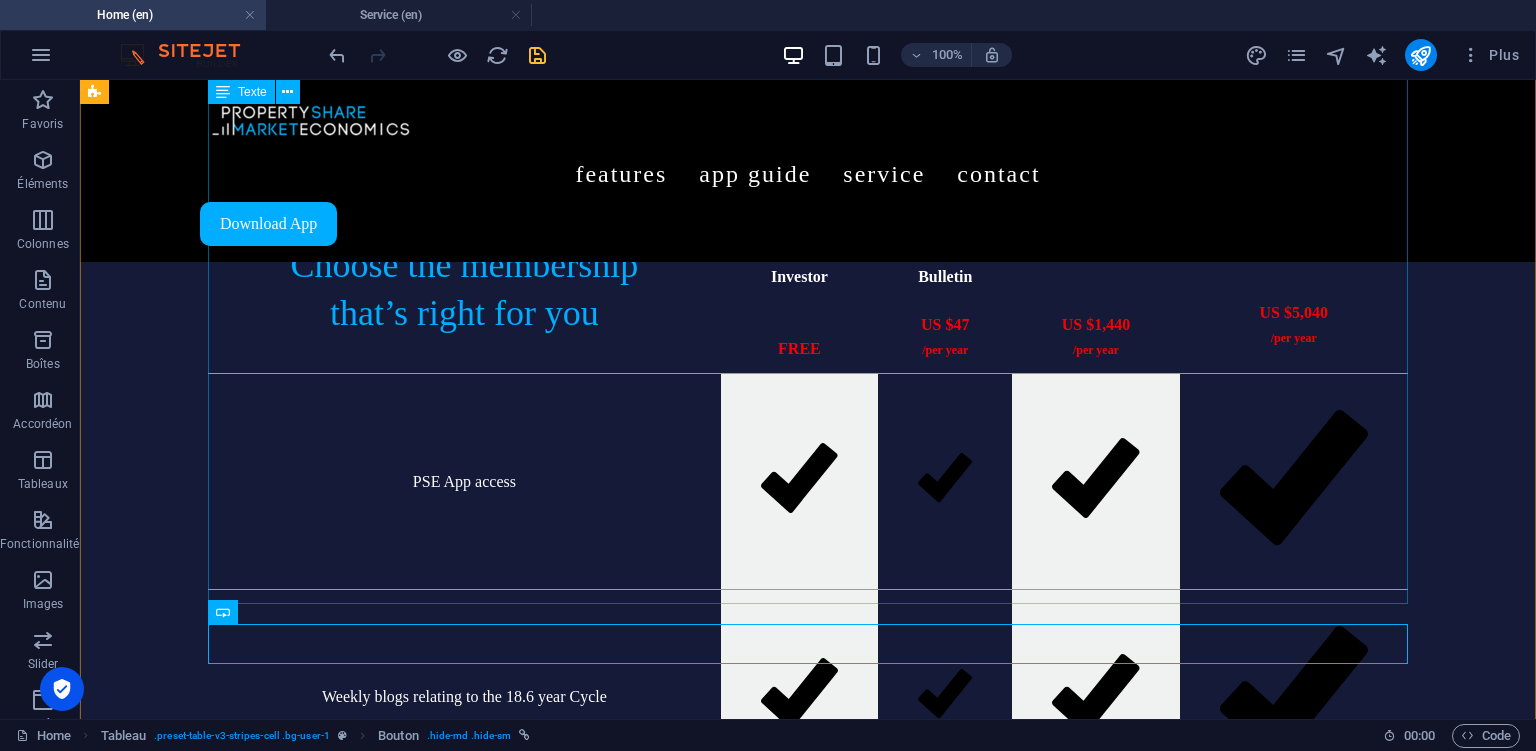 scroll, scrollTop: 5068, scrollLeft: 0, axis: vertical 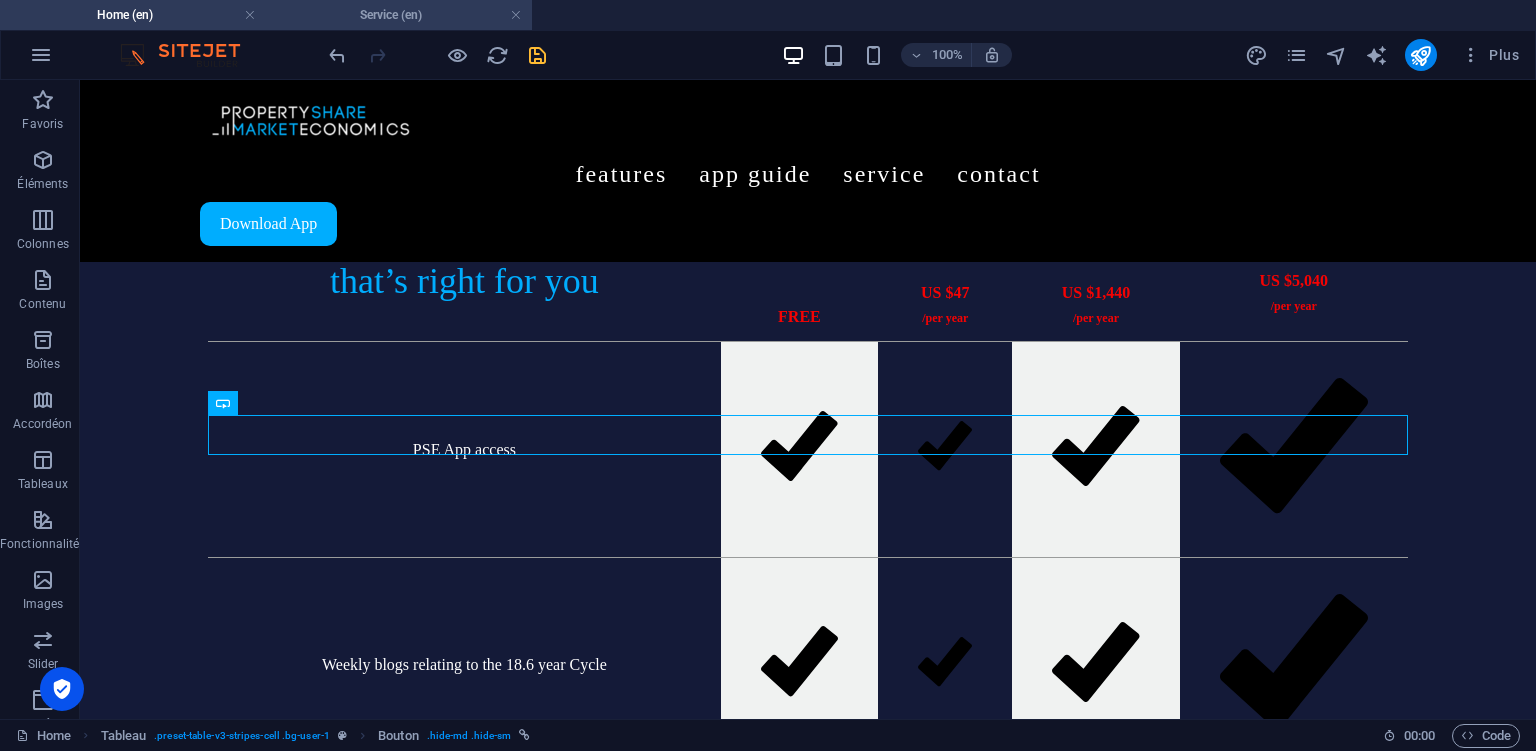 click on "Service (en)" at bounding box center [399, 15] 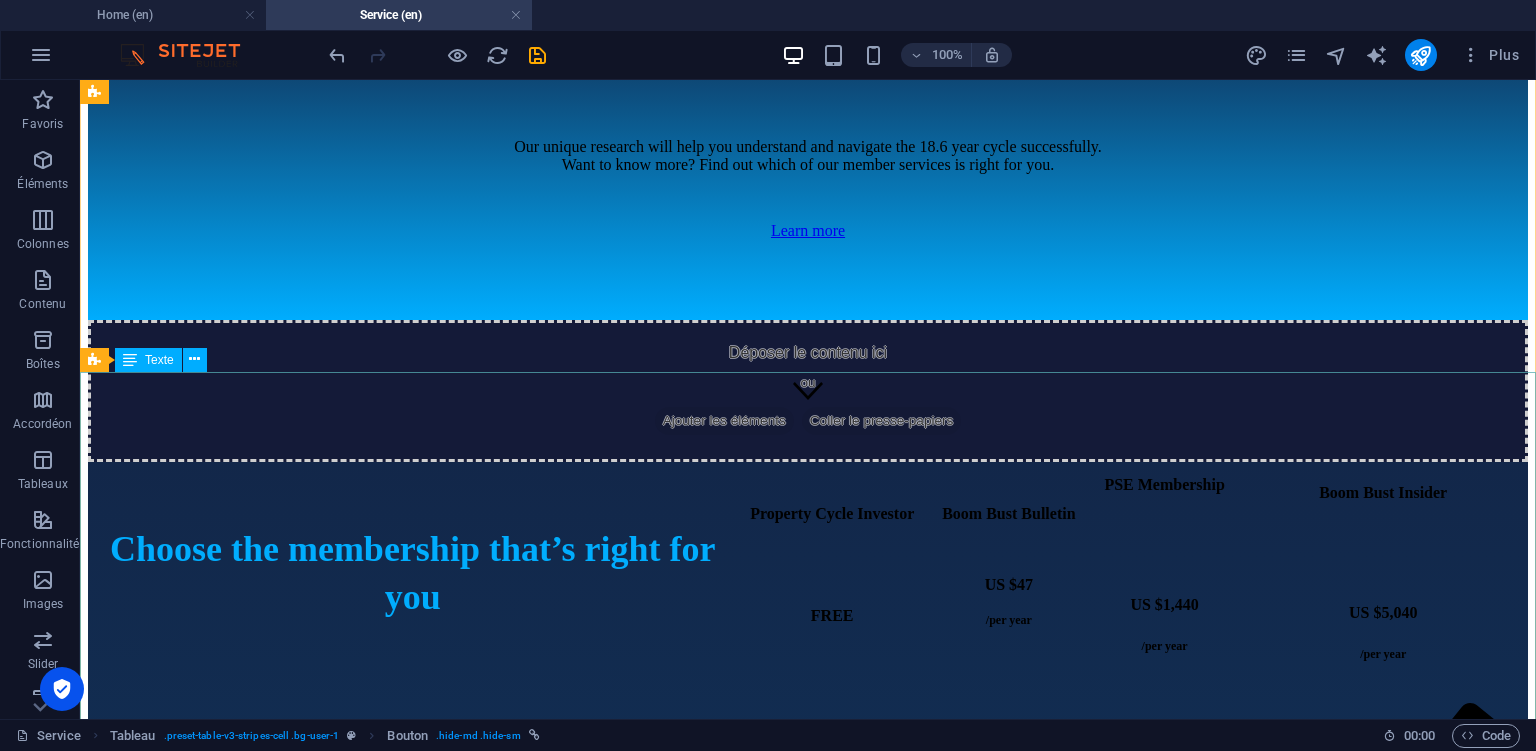 scroll, scrollTop: 292, scrollLeft: 0, axis: vertical 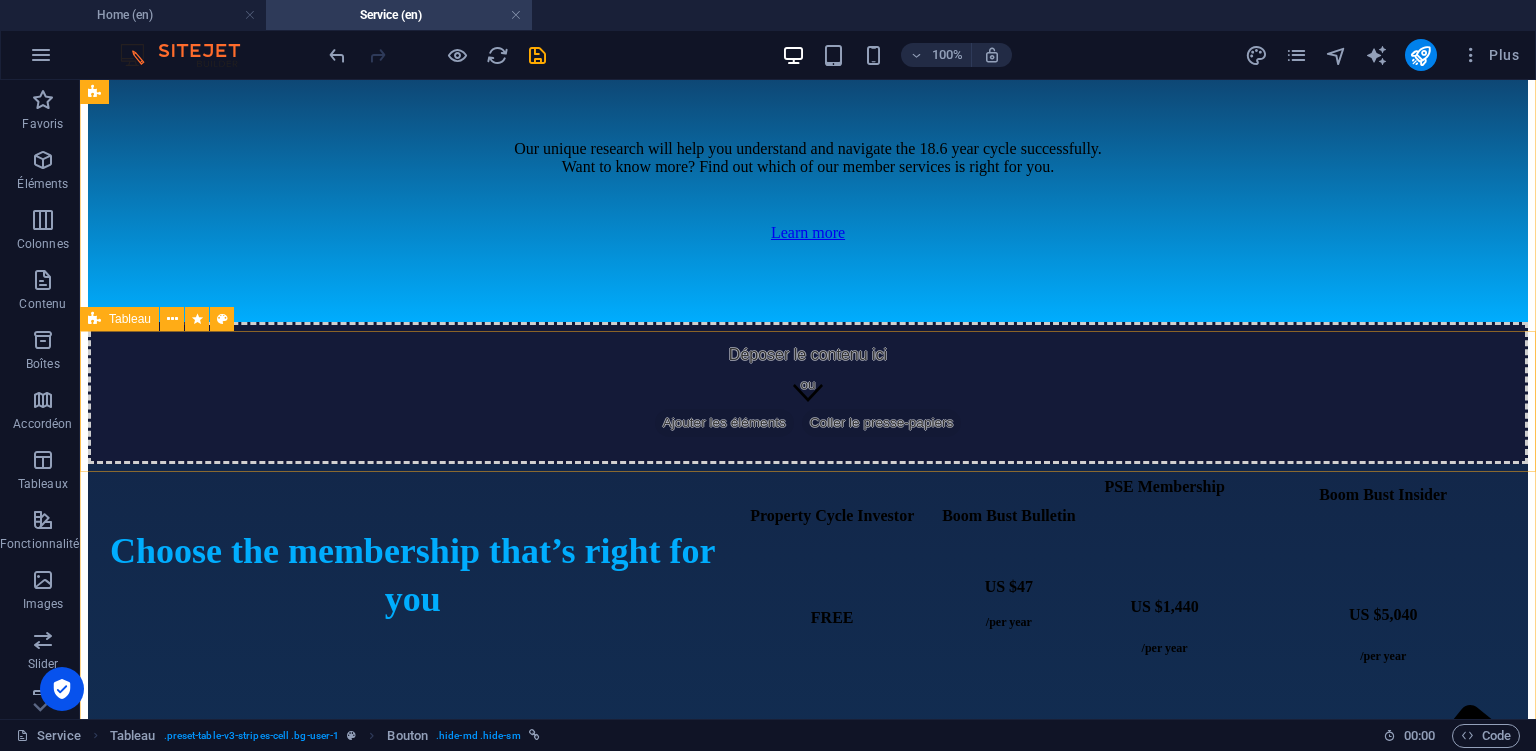 click on "Déposer le contenu ici ou  Ajouter les éléments  Coller le presse-papiers" at bounding box center (808, 393) 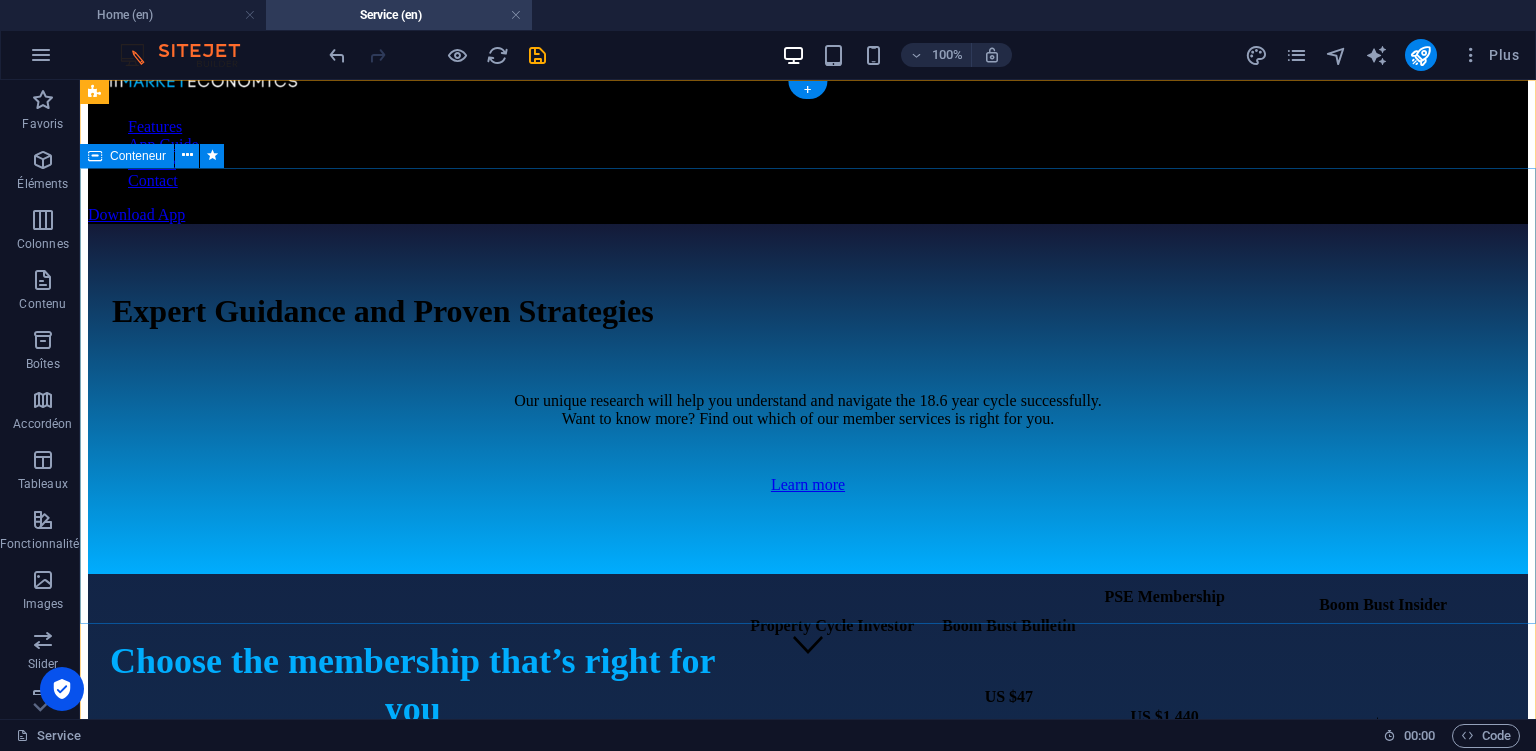 scroll, scrollTop: 0, scrollLeft: 0, axis: both 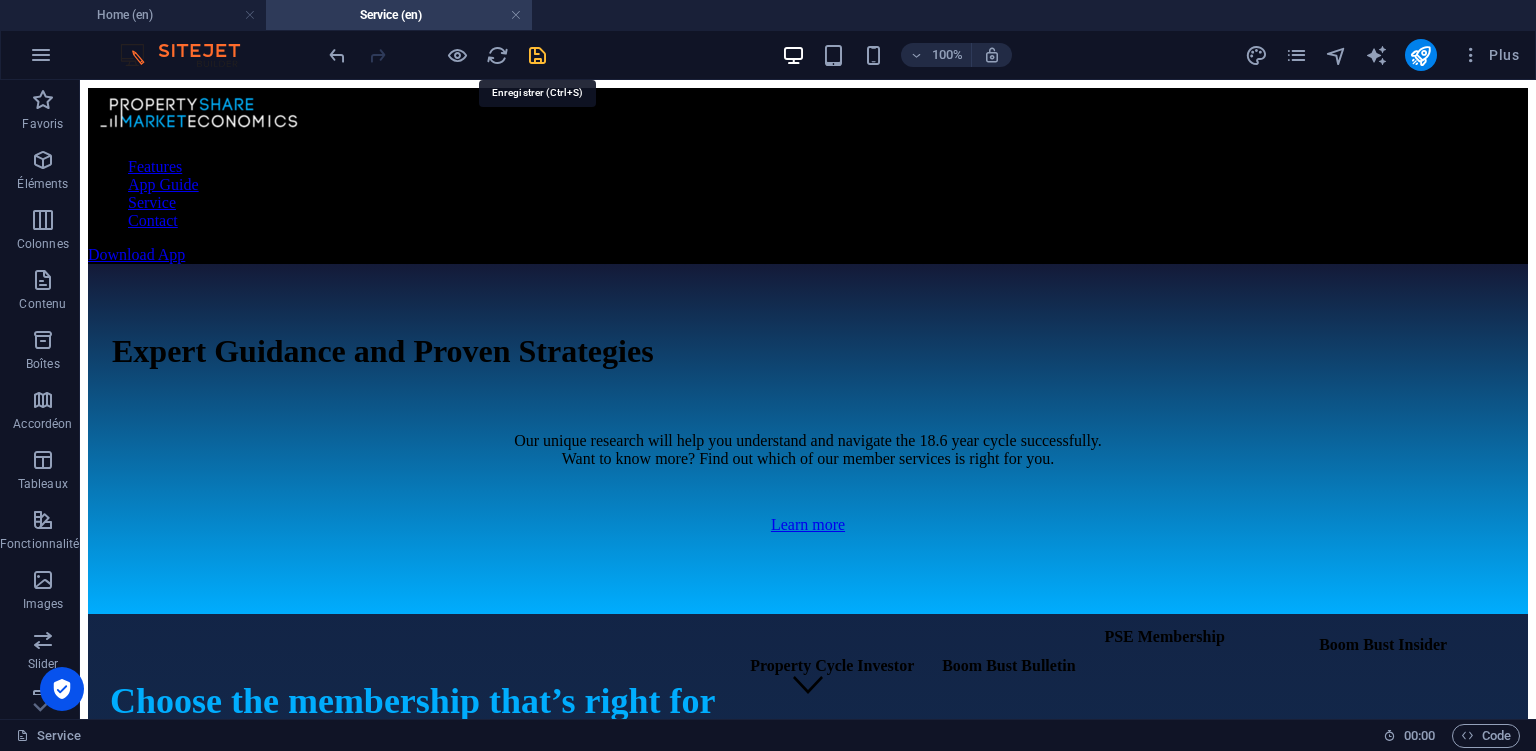 click at bounding box center (537, 55) 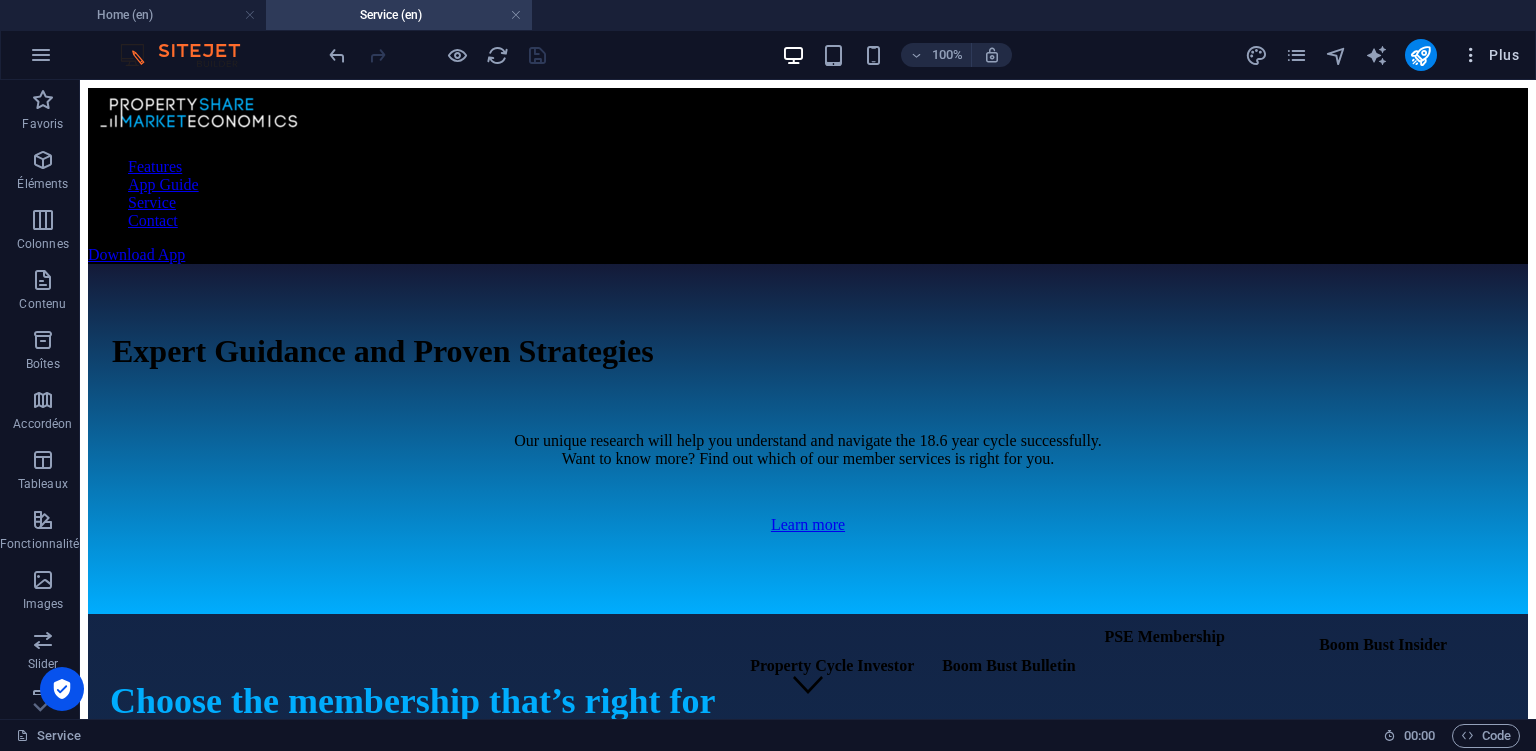 click at bounding box center (1471, 55) 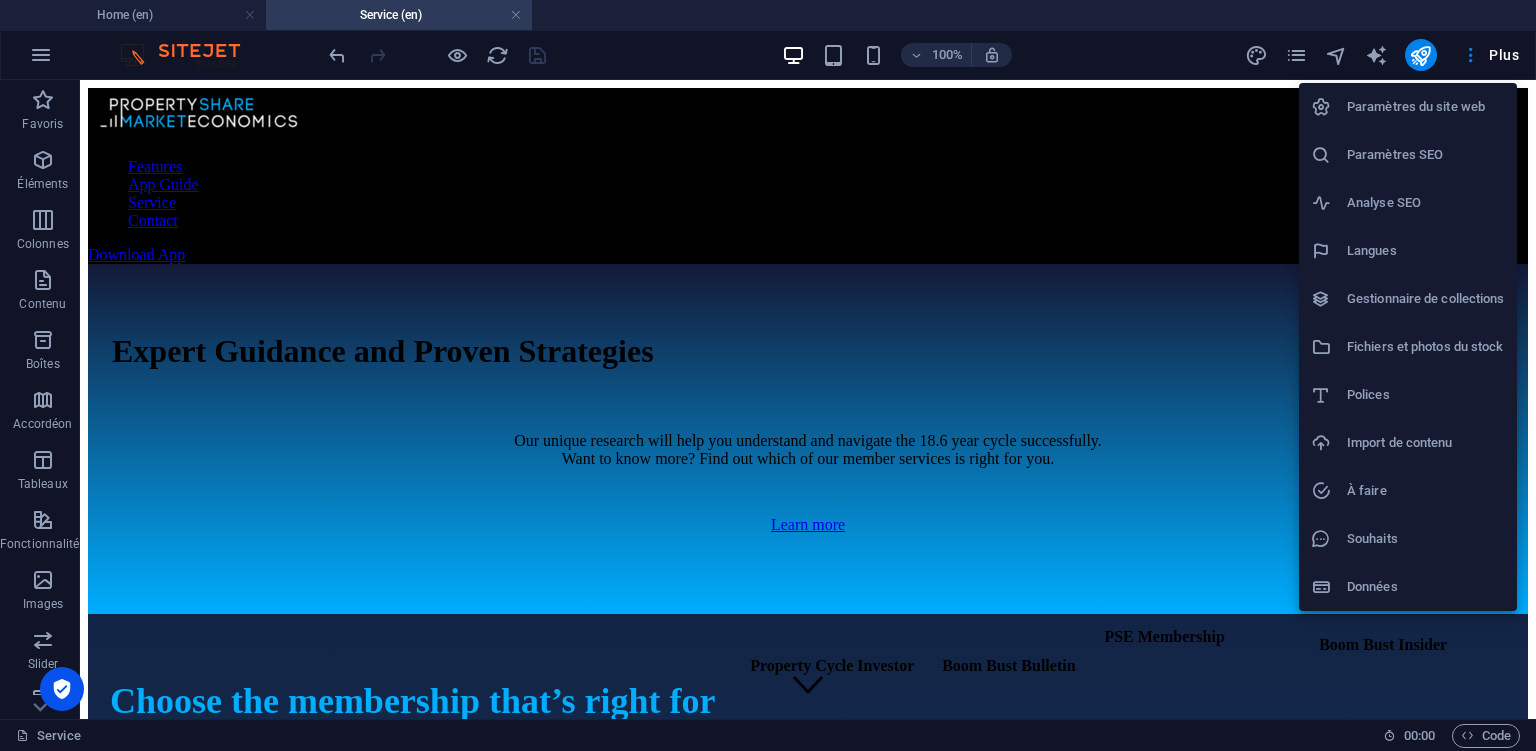 click at bounding box center (768, 375) 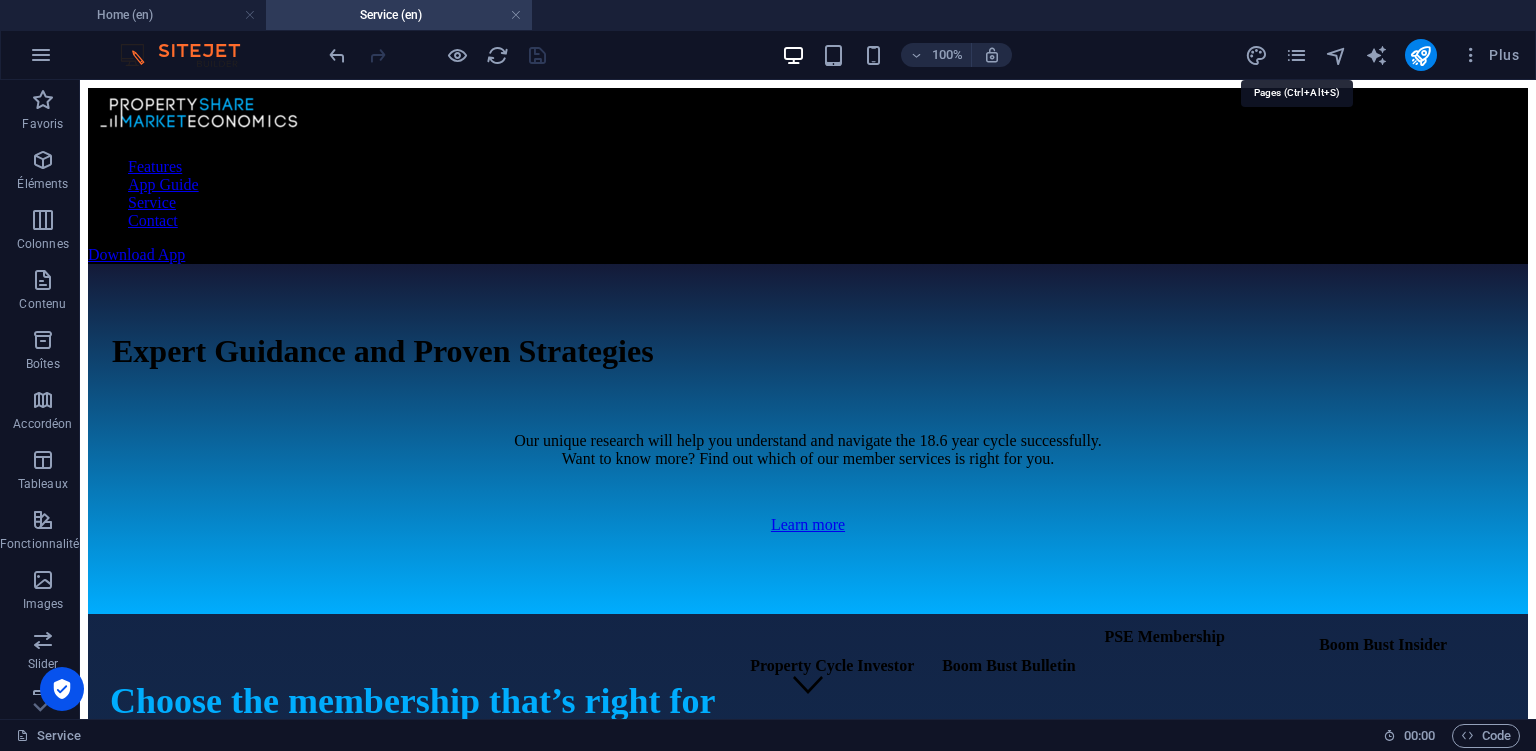 click at bounding box center [1296, 55] 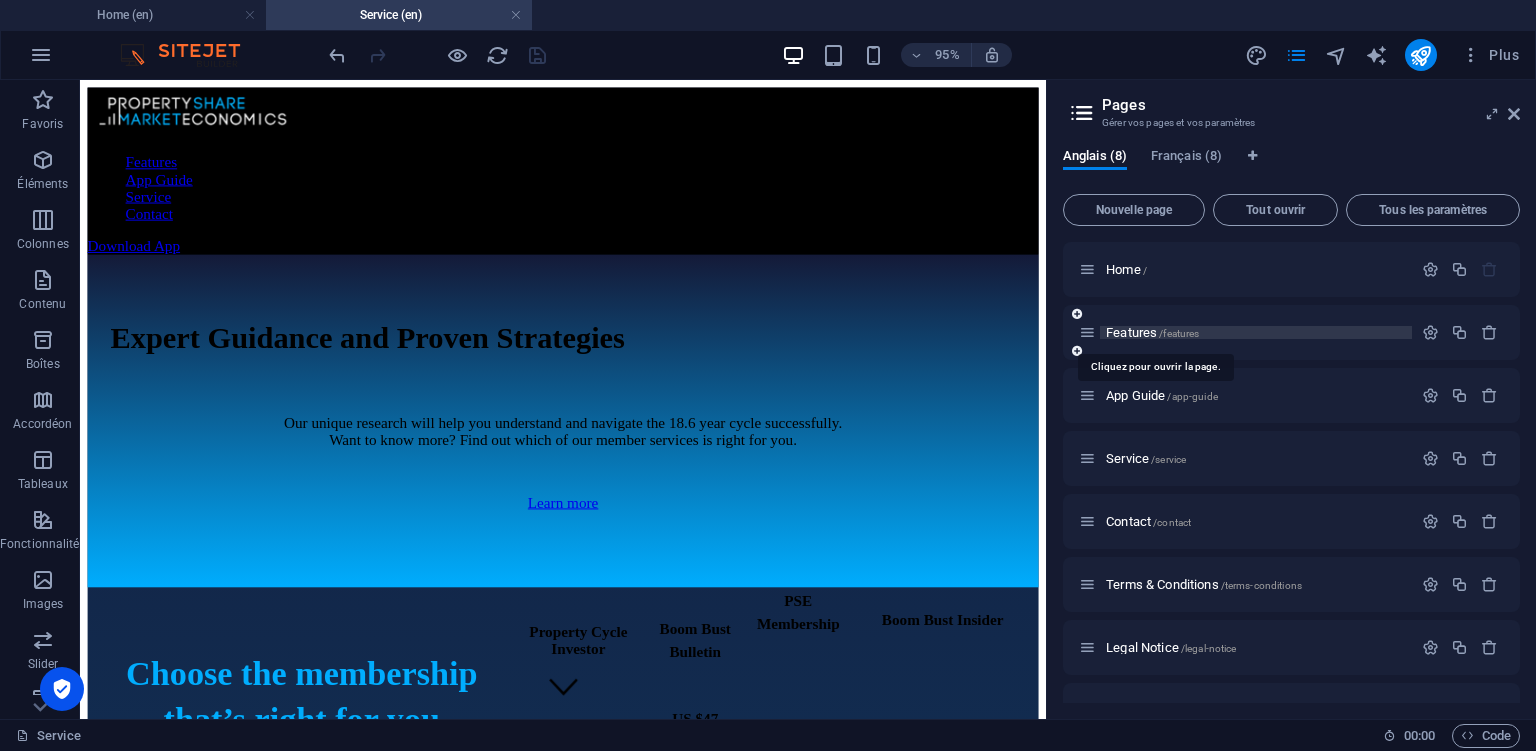 click on "Features /features" at bounding box center [1152, 332] 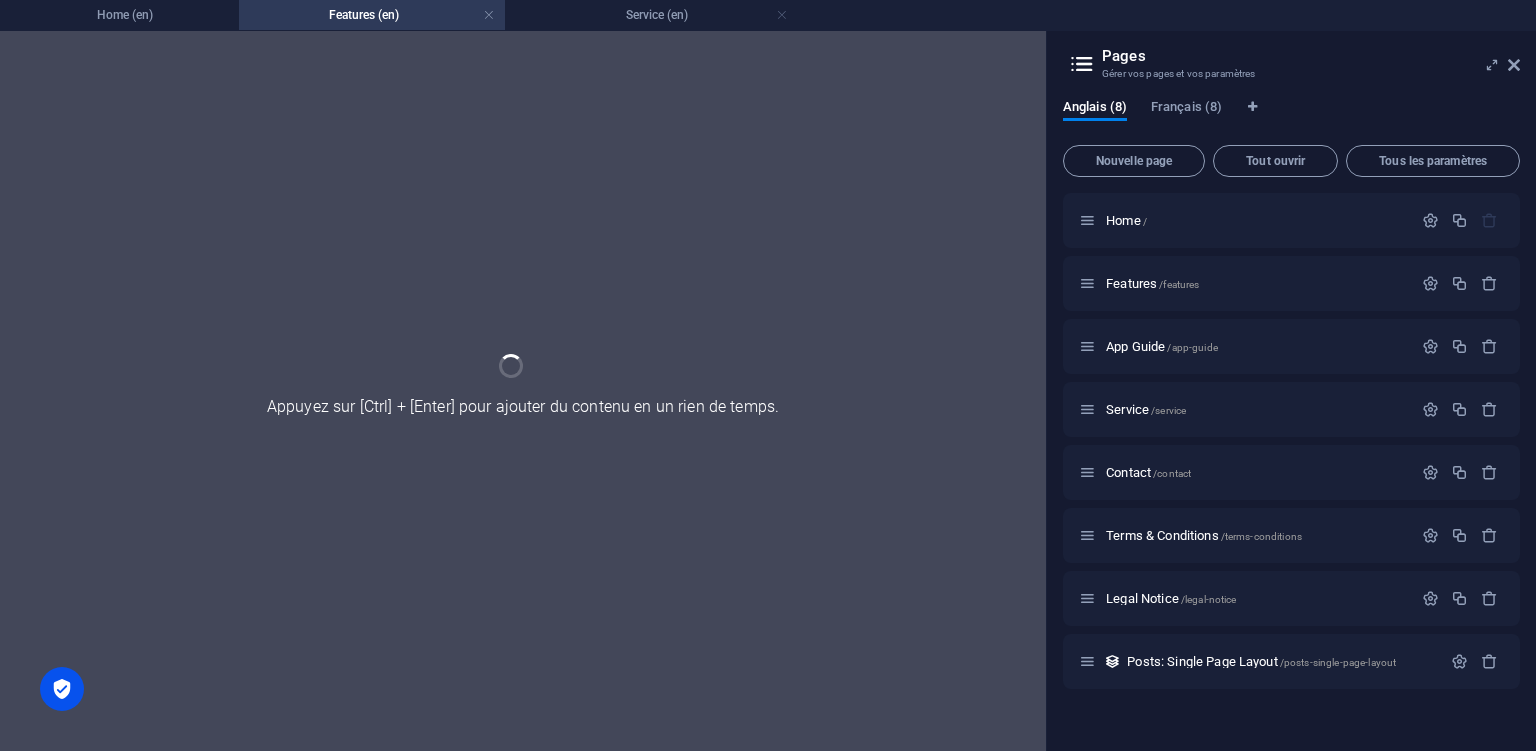 drag, startPoint x: 612, startPoint y: 11, endPoint x: 319, endPoint y: 14, distance: 293.01535 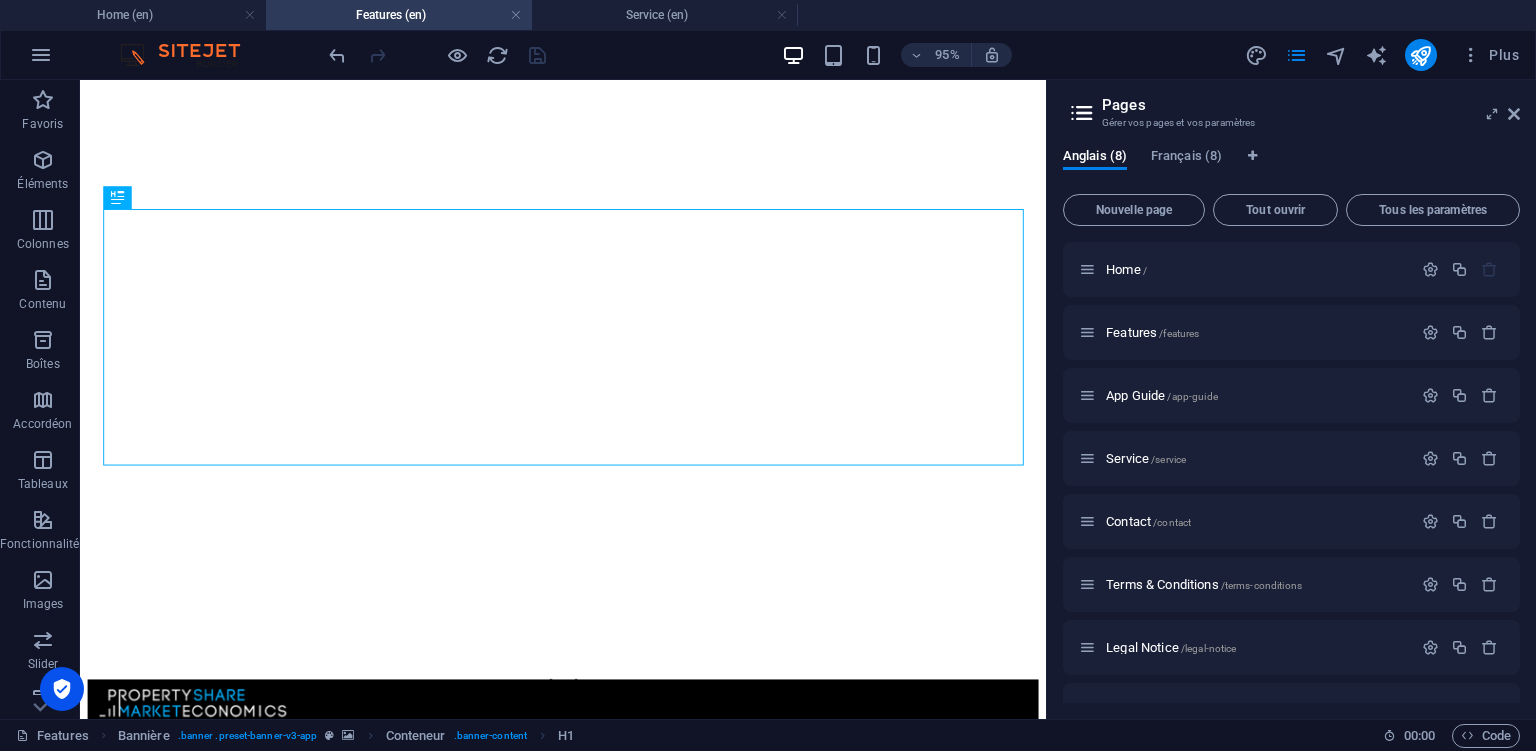 scroll, scrollTop: 0, scrollLeft: 0, axis: both 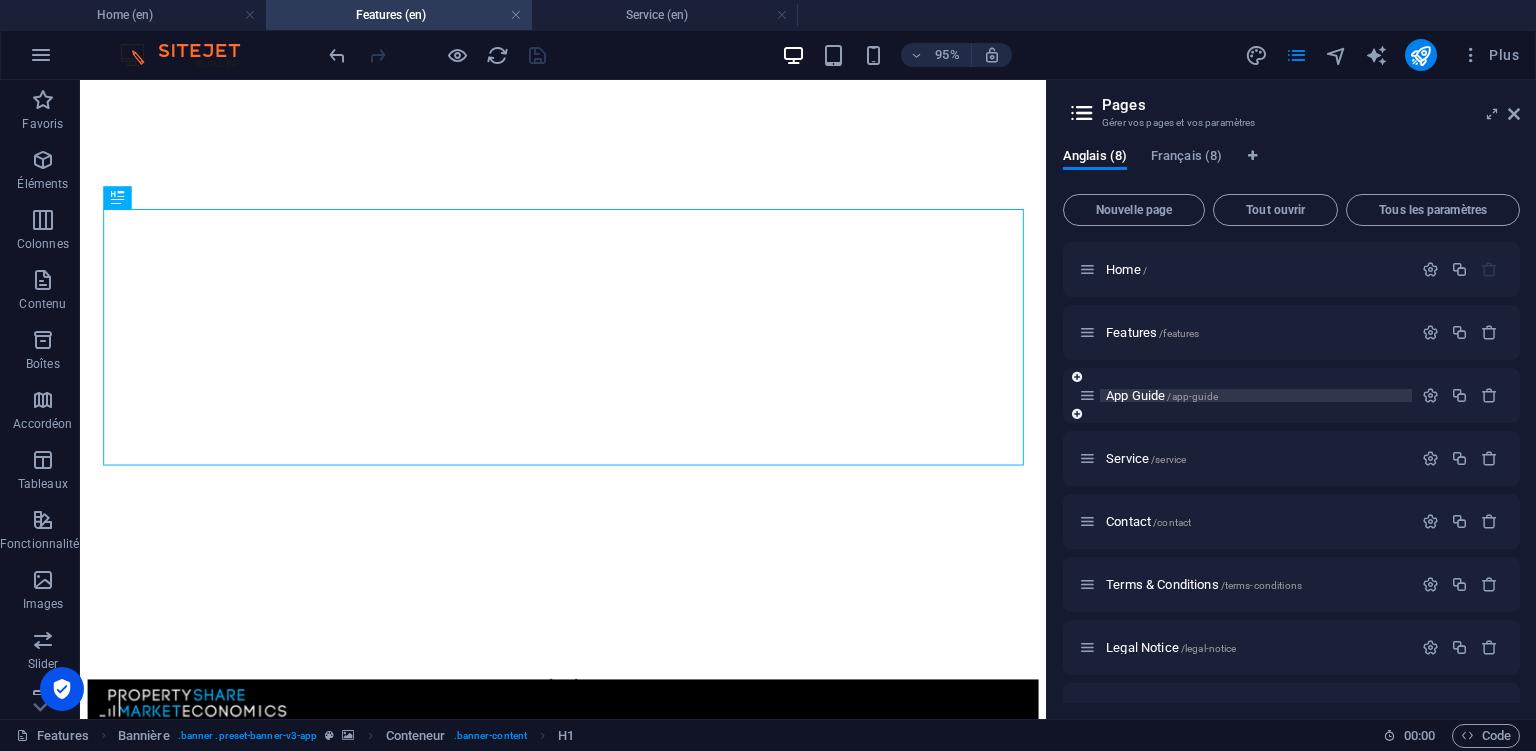 click on "/app-guide" at bounding box center [1192, 396] 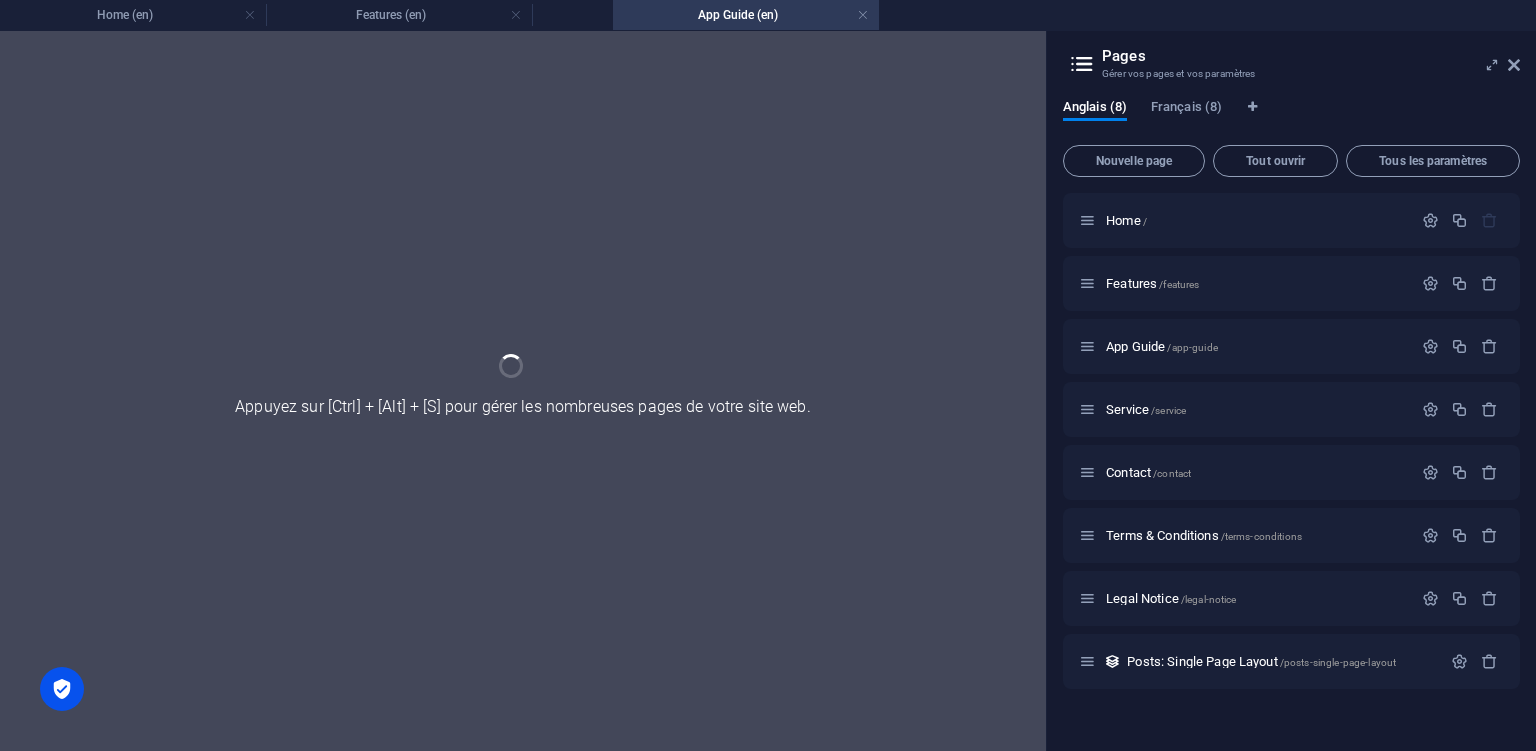 drag, startPoint x: 886, startPoint y: 18, endPoint x: 628, endPoint y: 22, distance: 258.031 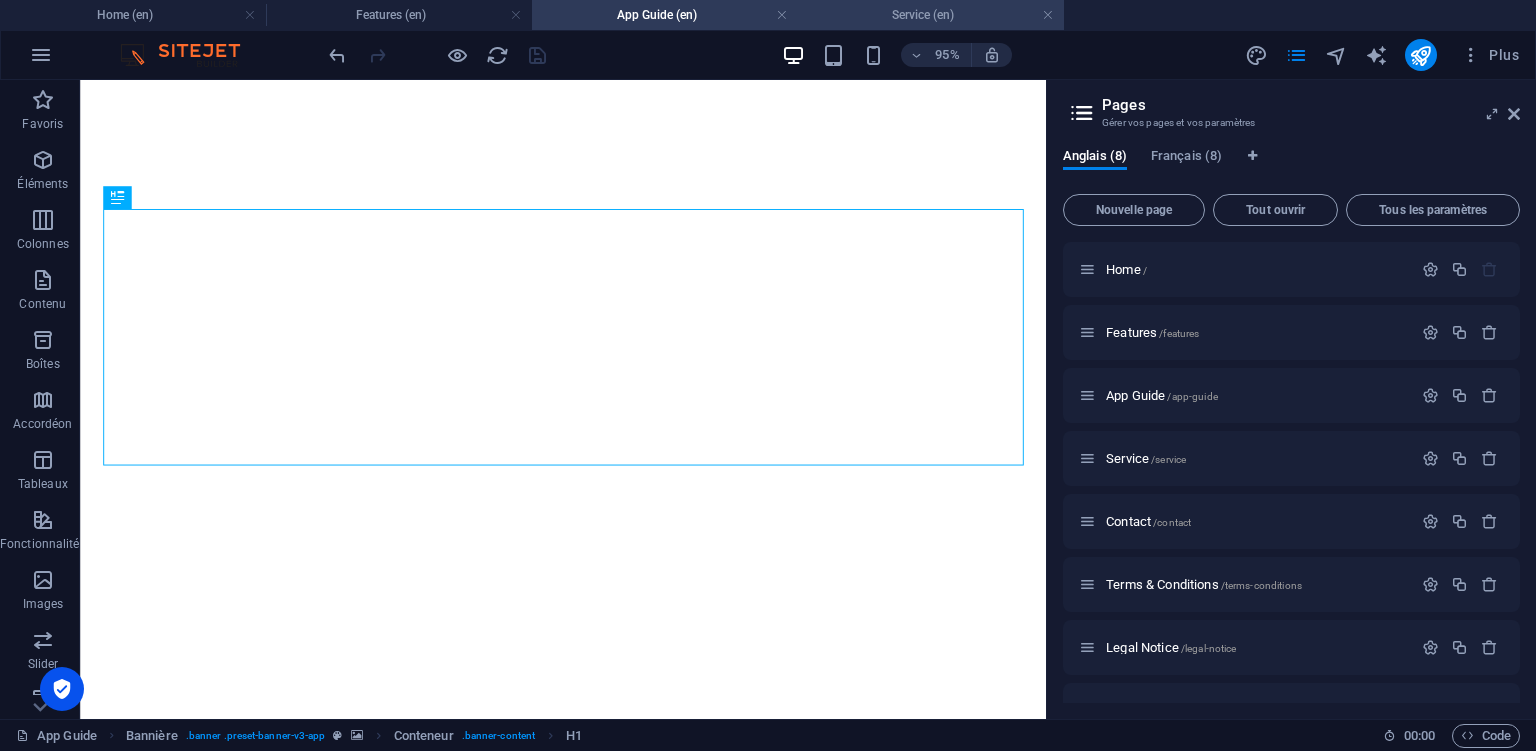 click on "Service (en)" at bounding box center [931, 15] 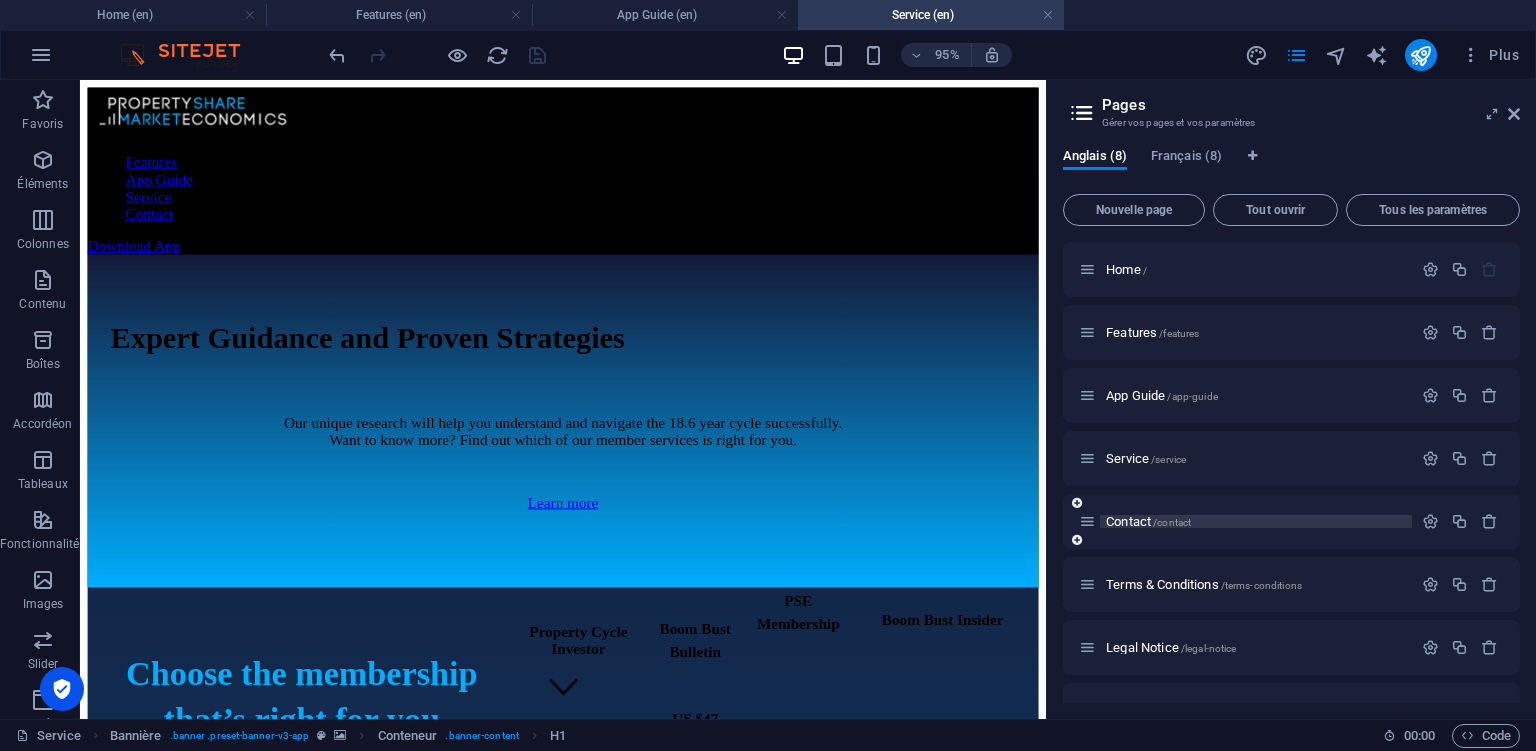 click on "Contact /contact" at bounding box center [1148, 521] 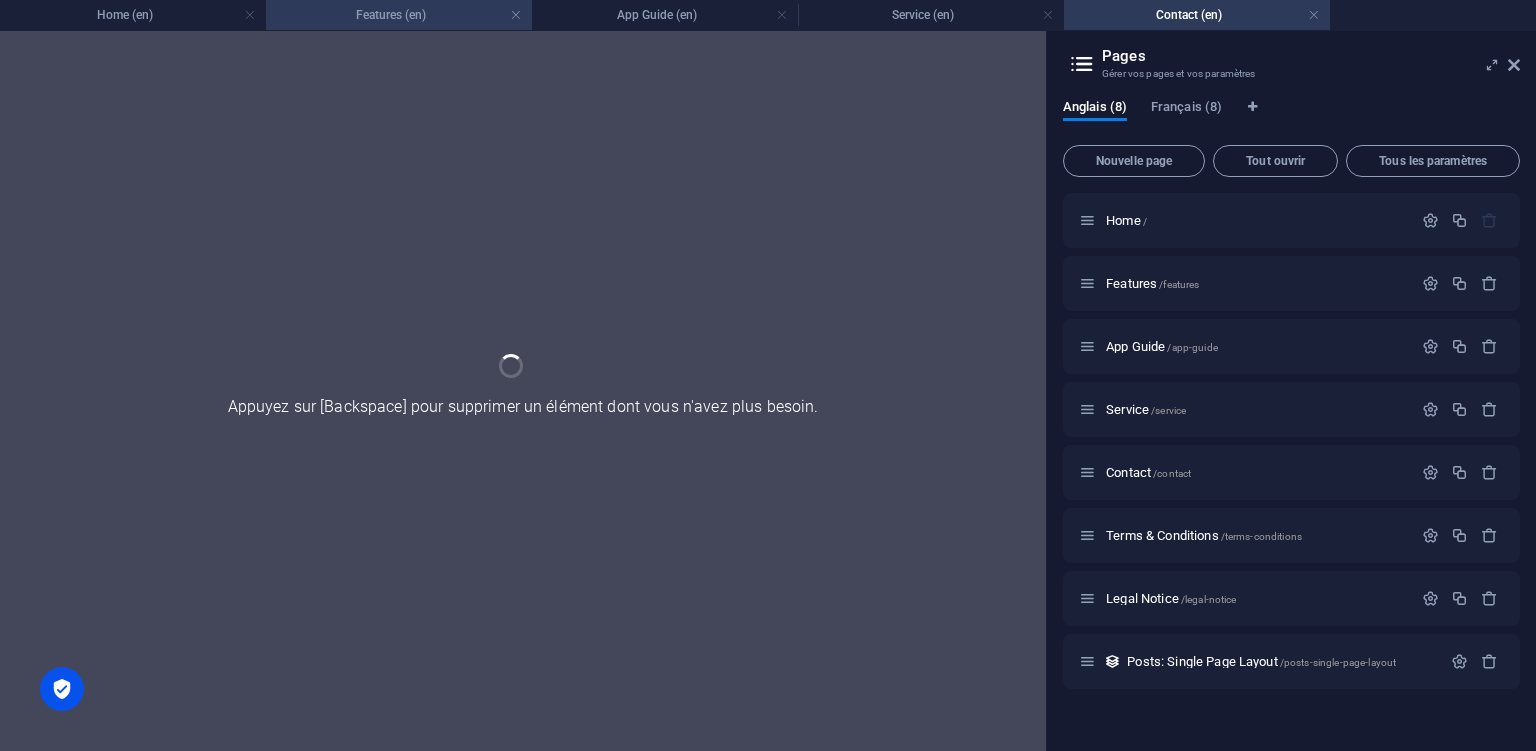 click on "Features (en)" at bounding box center (399, 15) 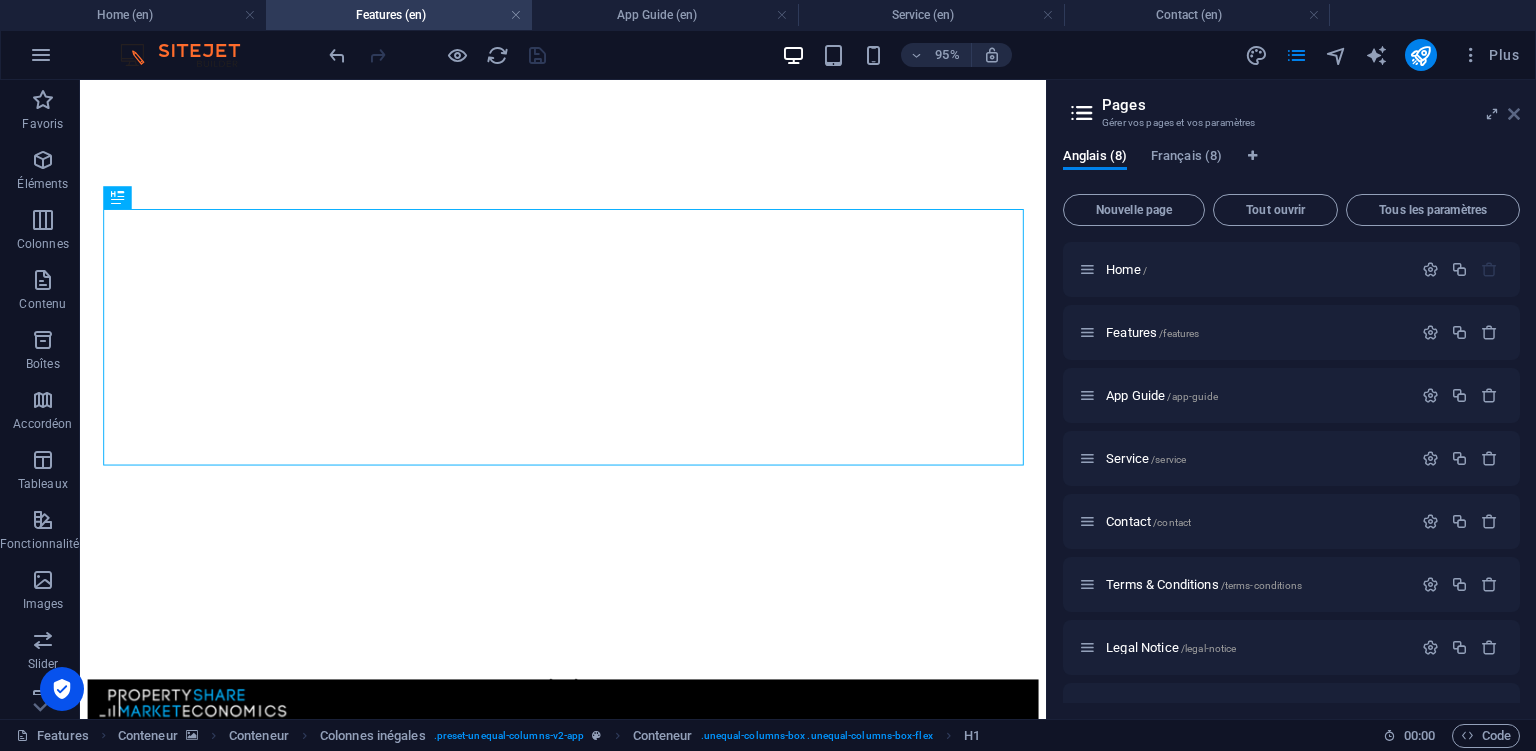 click at bounding box center (1514, 114) 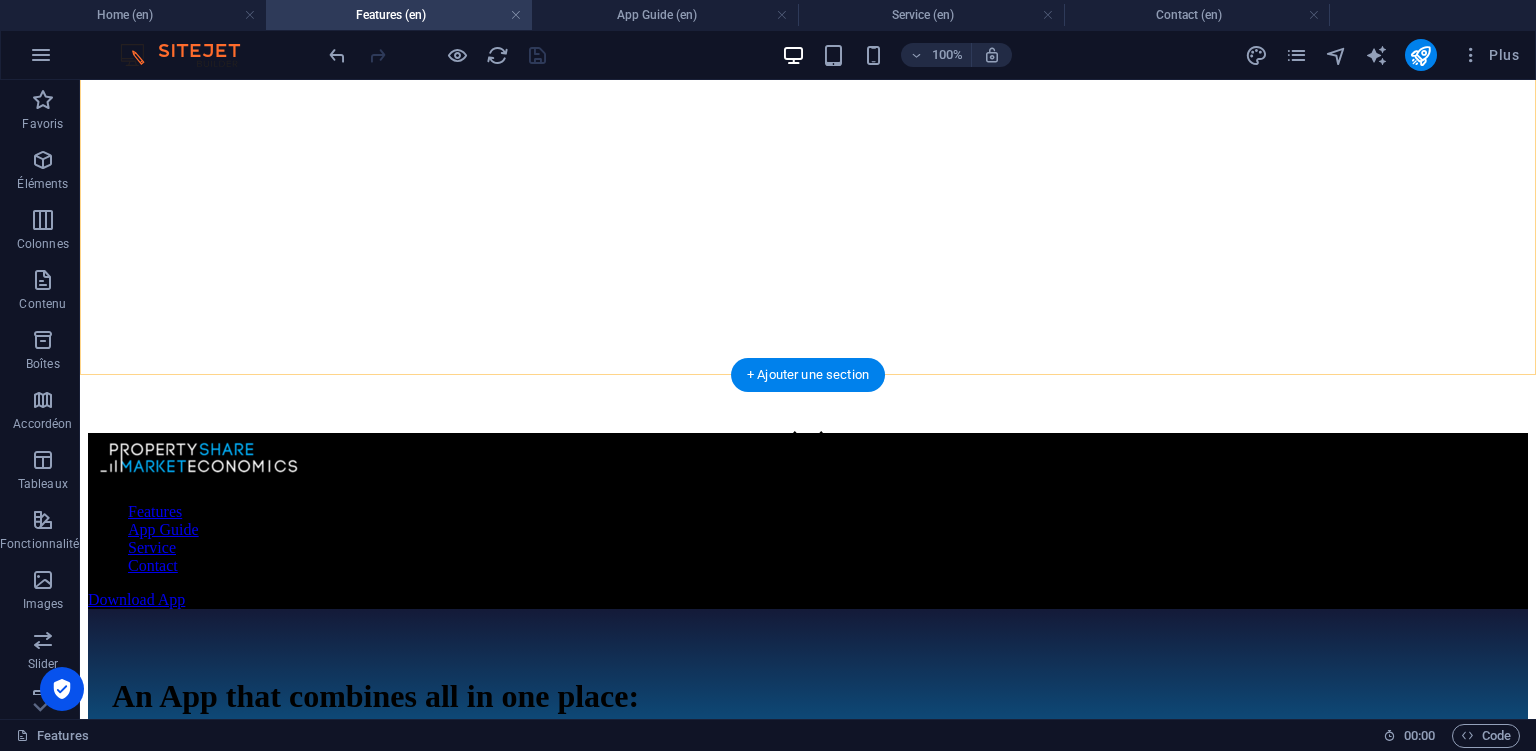 scroll, scrollTop: 316, scrollLeft: 0, axis: vertical 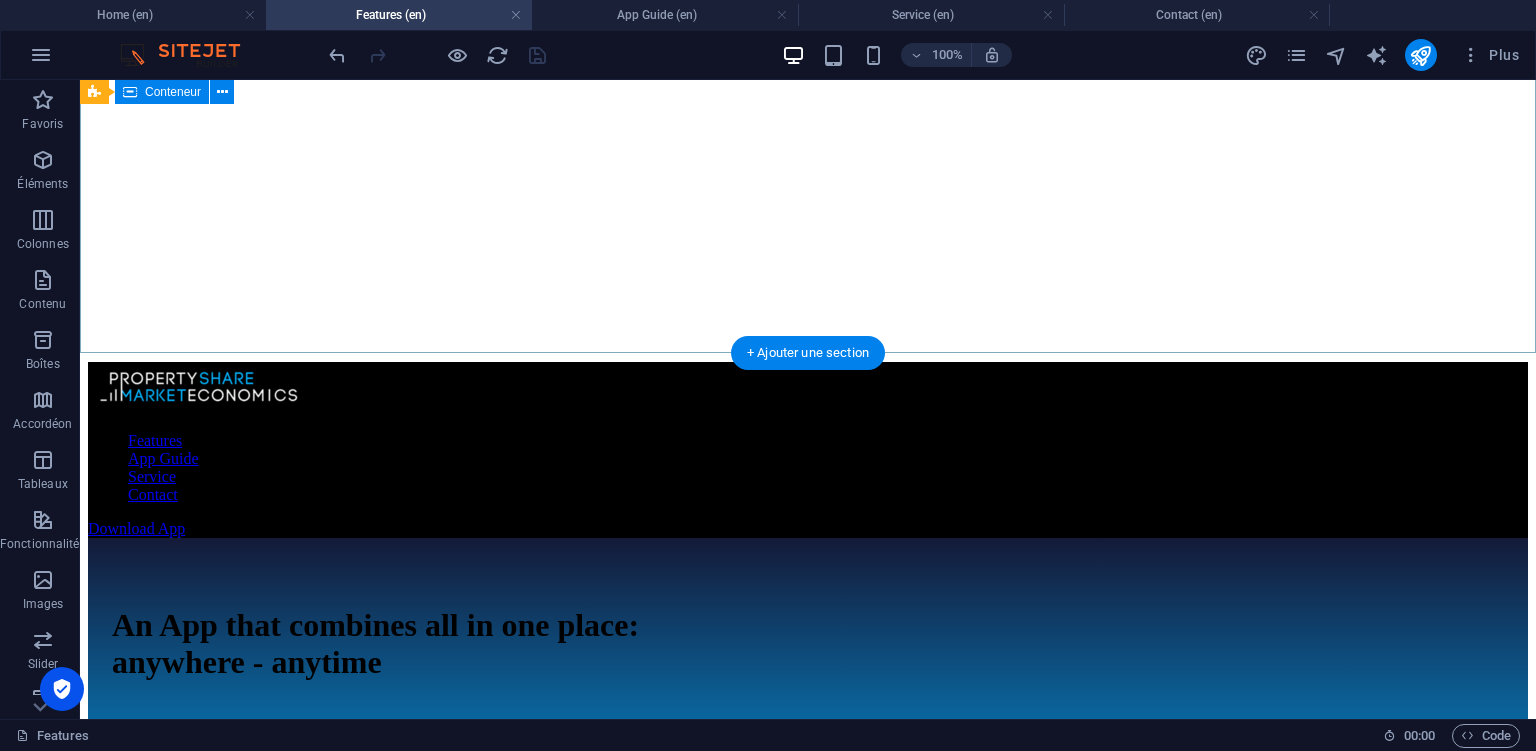 click on "An App that combines all in one place: anywhere - anytime No need of navigating through your browser or the need of a laptop everytime you want to access our content: it's now all on our app, wifi-free, anywhere - anytime!" at bounding box center (808, 713) 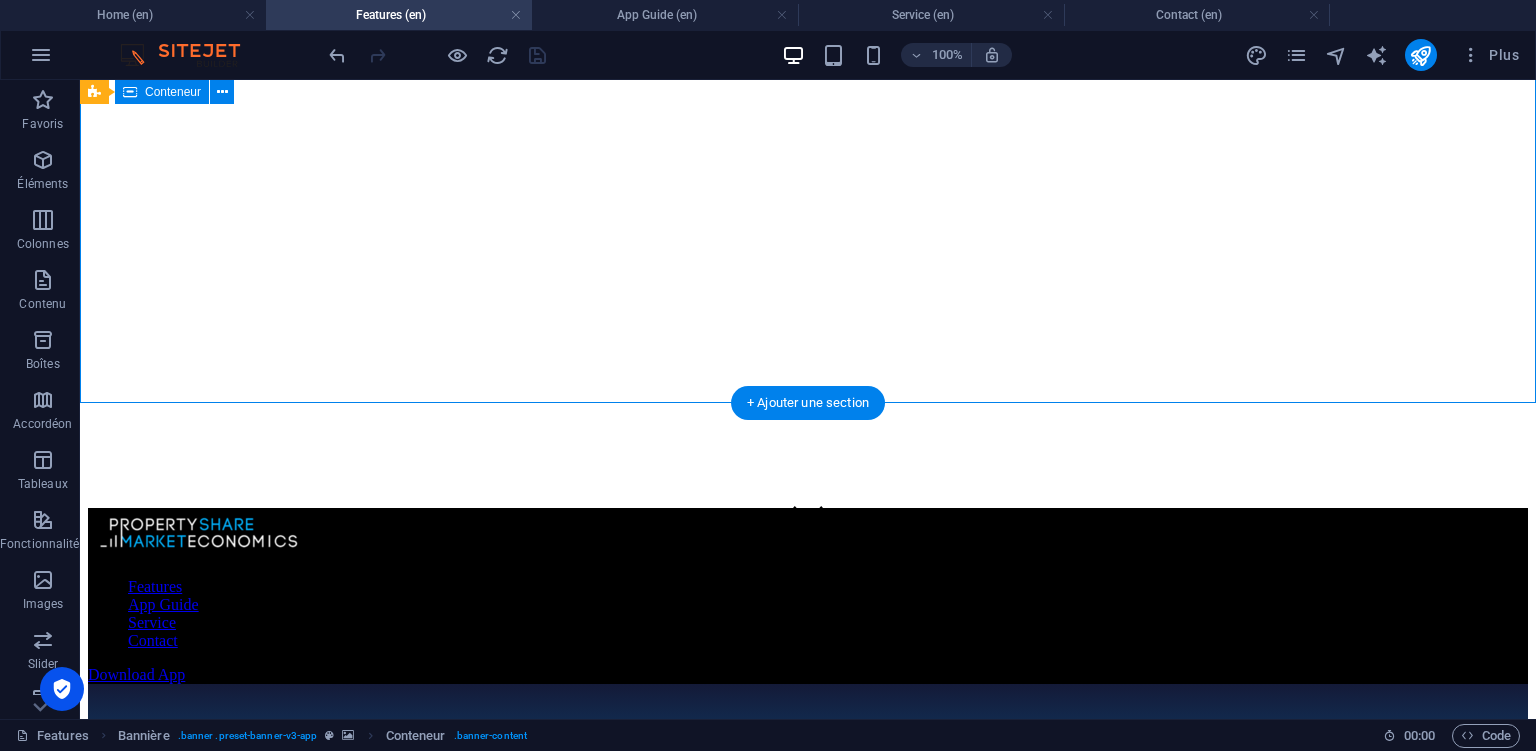 scroll, scrollTop: 0, scrollLeft: 0, axis: both 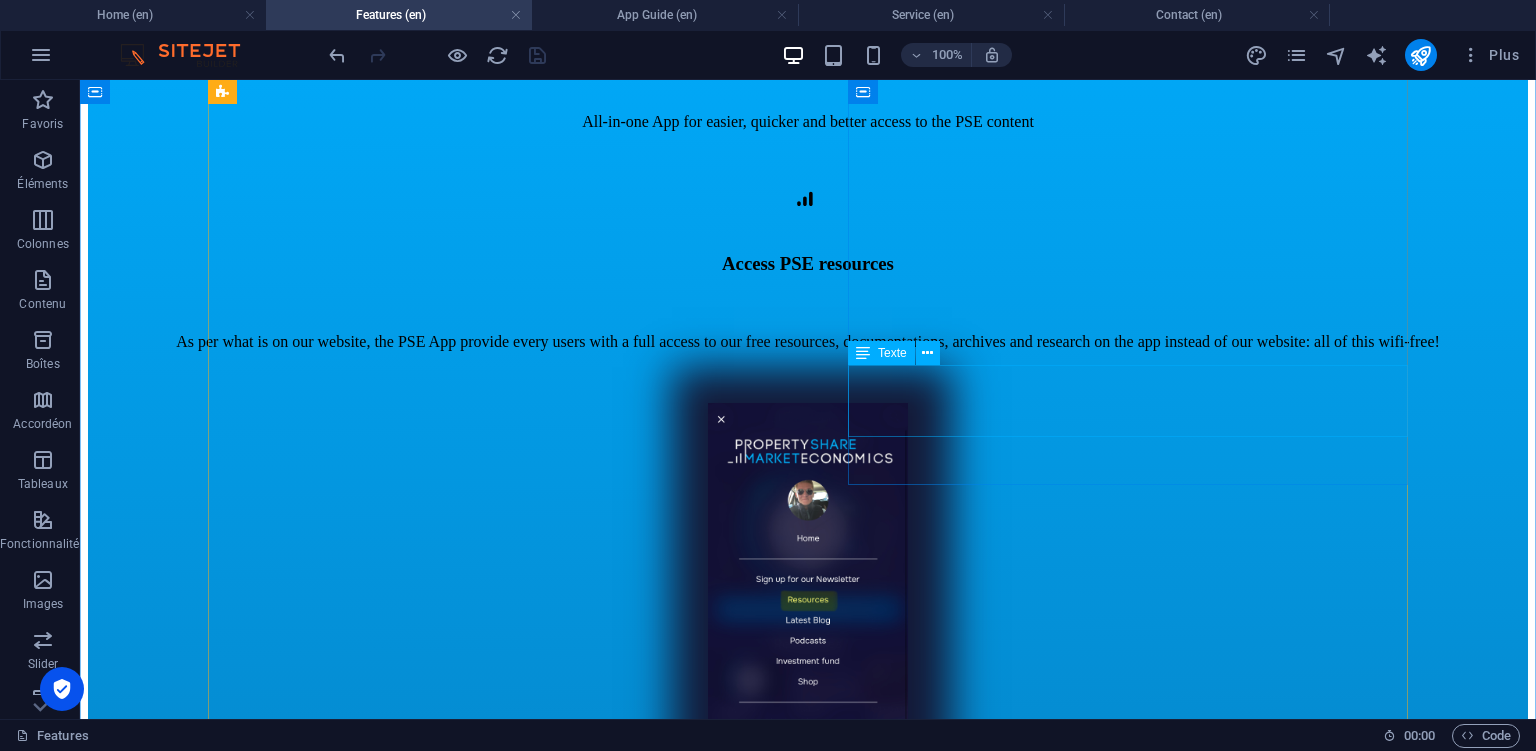 click on "You will be notified instantly of any events organized by PSE in your country of residency +you will receive push notifications every time an update is made such as adding the latest blogs, new podcasts, etc." at bounding box center [808, 1564] 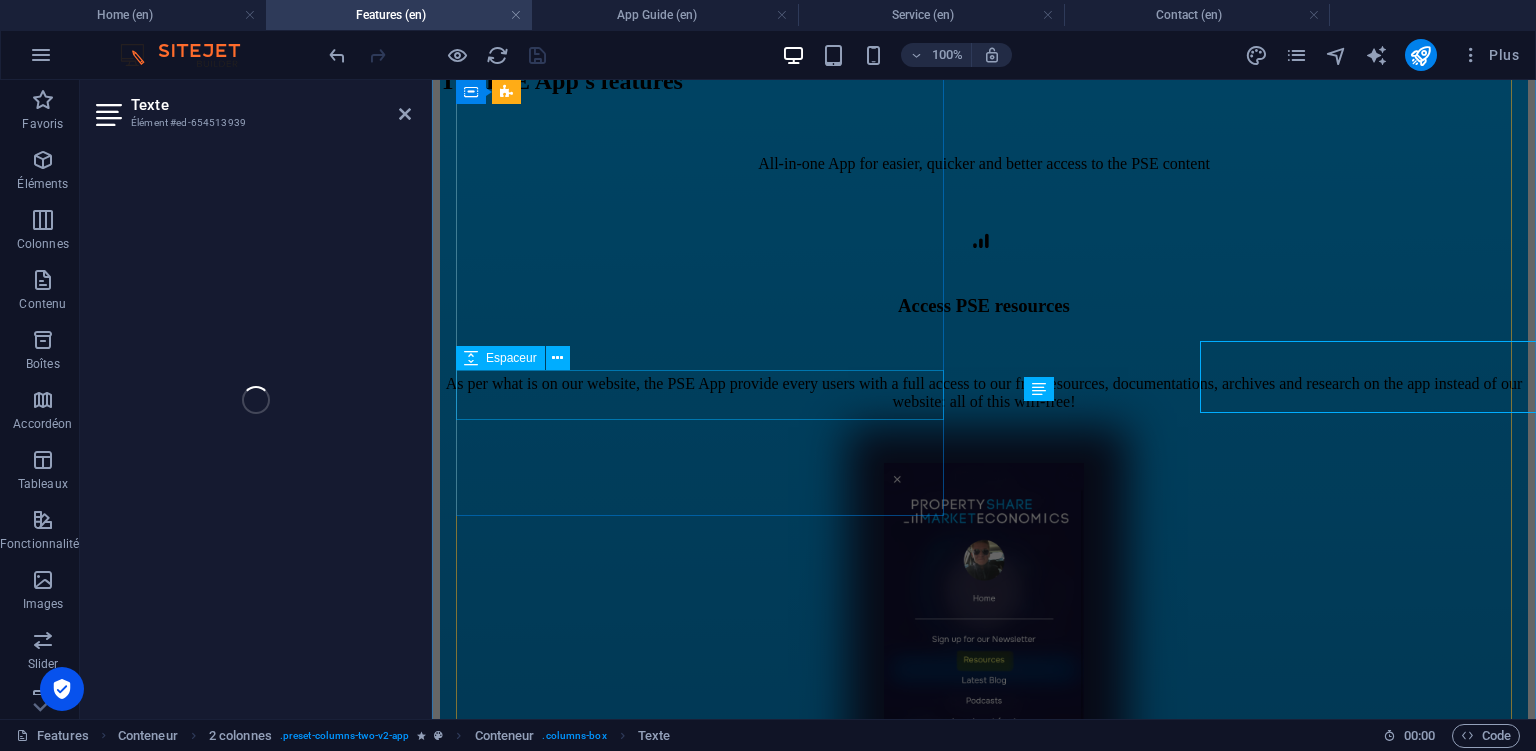 scroll, scrollTop: 1291, scrollLeft: 0, axis: vertical 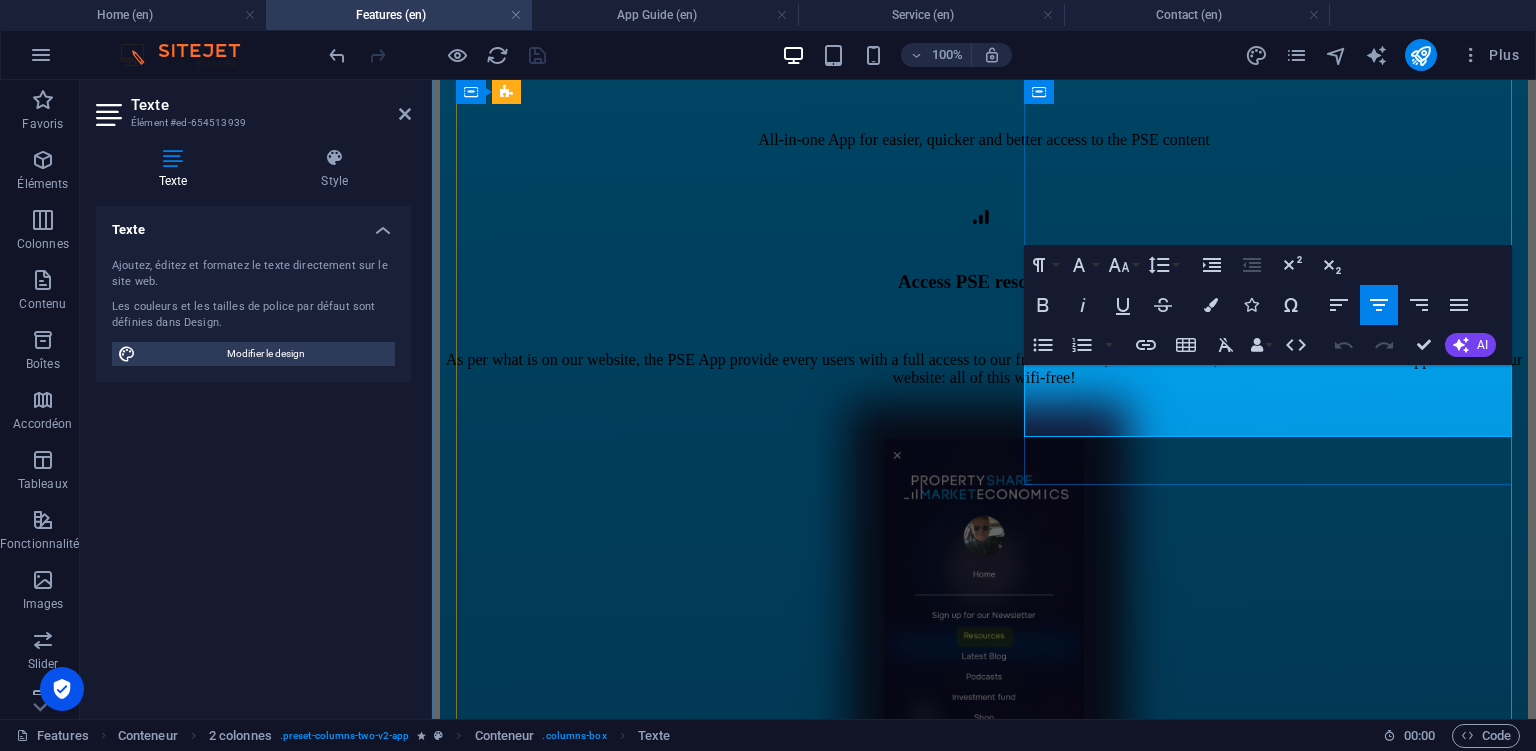 click on "You will be notified instantly of any events organized by PSE in your country of residency +you will receive push notifications every time an update is made such as adding the latest blogs, new podcasts, etc." at bounding box center (984, 1608) 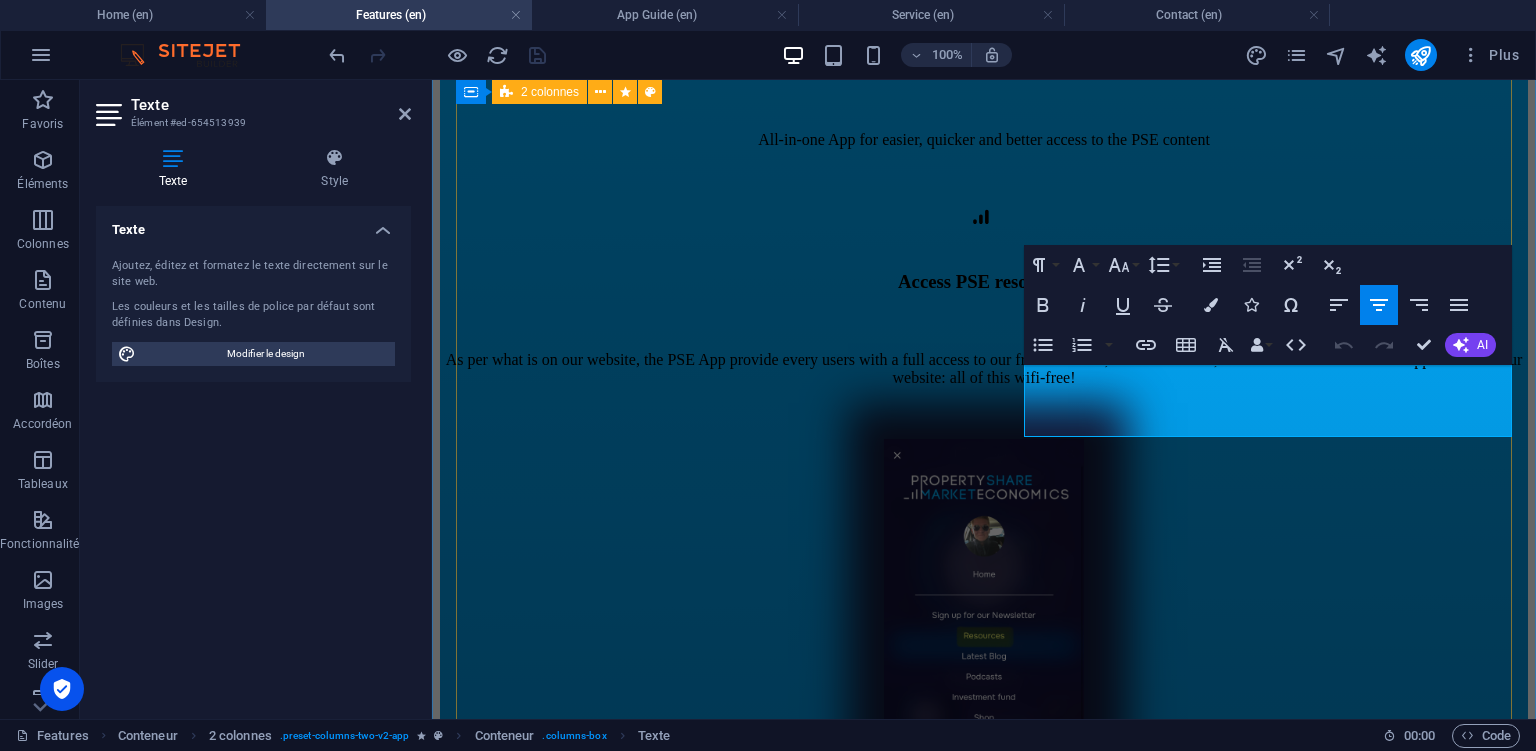 click on "Access PSE resources As per what is on our website, the PSE App provide every users with a full access to our free resources, documentations, archives and research on the app instead of our website: all of this wifi-free! You can discover it all from any Android or IOS devices under "resources" In-App page! Customizable notifications The PSE App provides a new system of custamized push notifications thanks to Geofence! This will allow us to send you some notifiations according to the PSE events nearby your location, for any PSE updates and provide our monthly news according to your area.   You will be notified instantly of any events organized by PSE in your country of residency +  you will receive push notifications every time an update is made such as adding the latest blogs, new podcasts, etc. Latest blog available anywhere - anytime! Wifi-free podcasts? :o" at bounding box center (984, 1923) 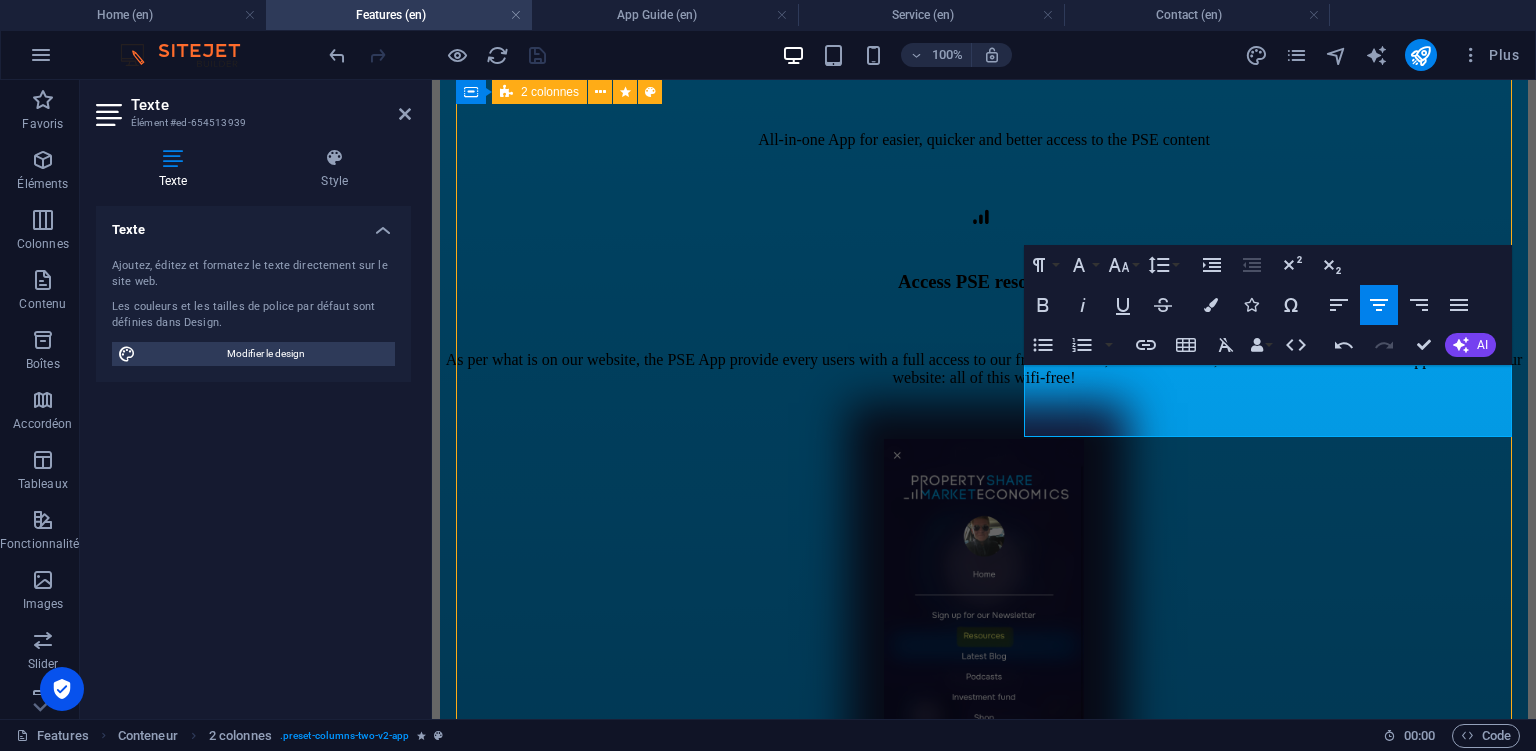 scroll, scrollTop: 1267, scrollLeft: 0, axis: vertical 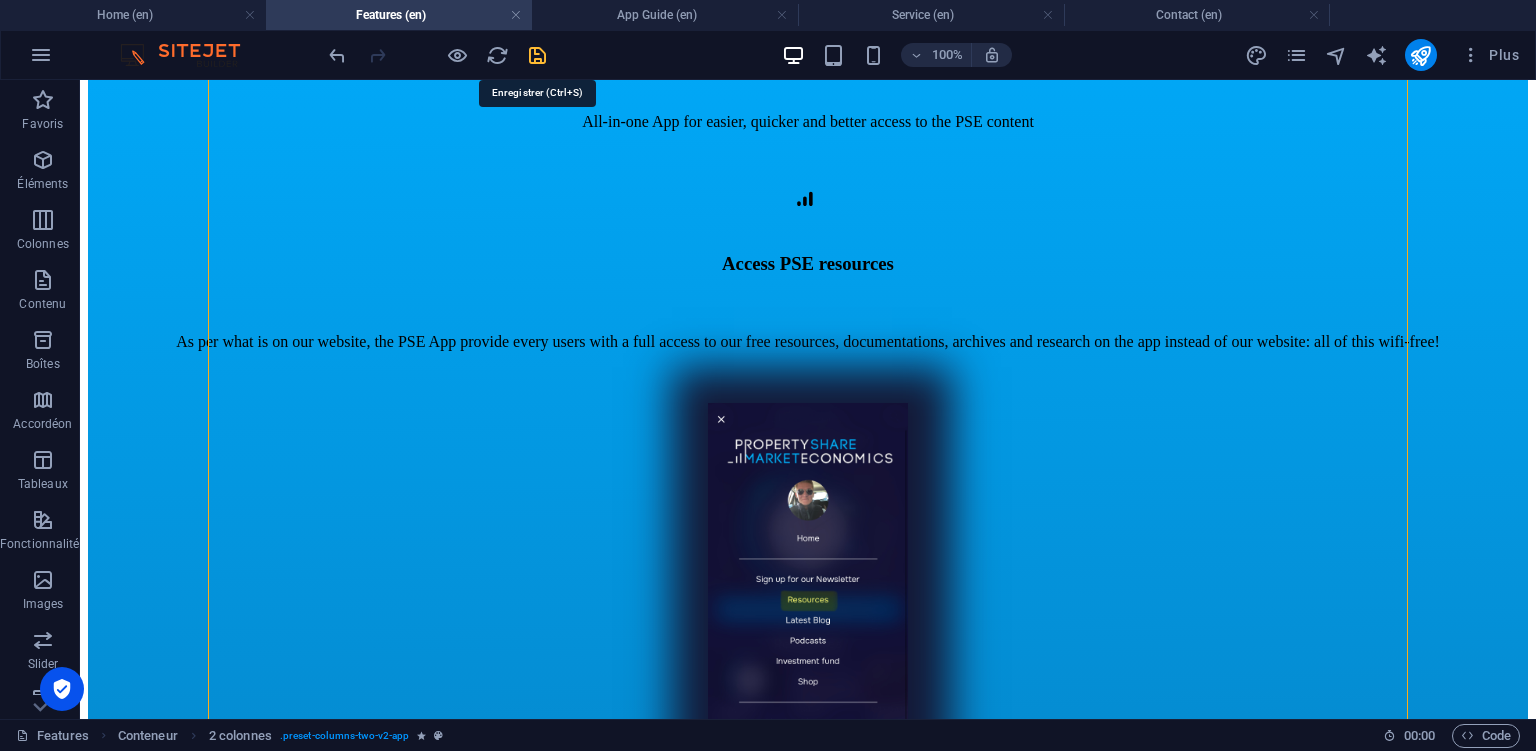 click at bounding box center (537, 55) 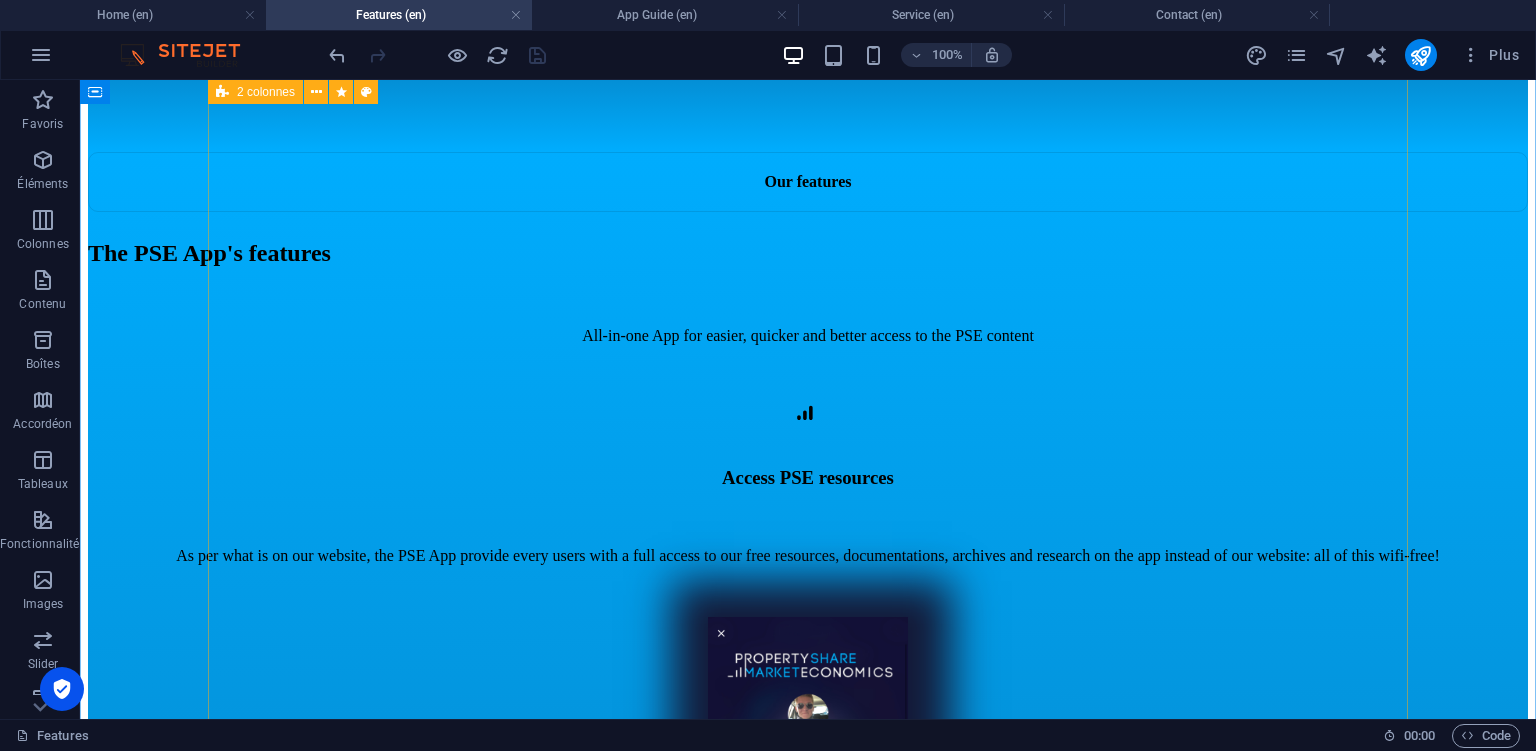 scroll, scrollTop: 1056, scrollLeft: 0, axis: vertical 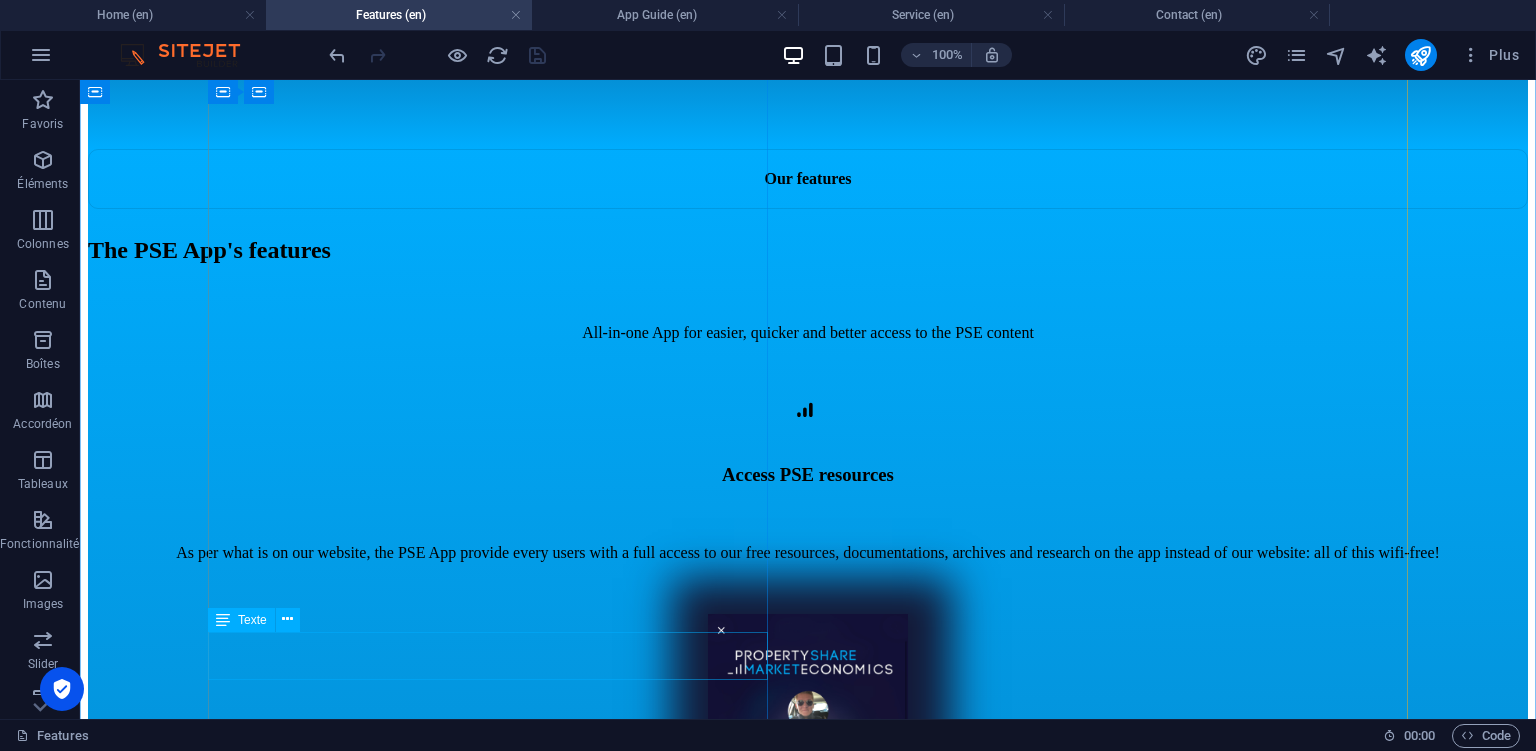 click on "You can discover it all from any Android or IOS devices under "resources" In-App page!" at bounding box center [808, 1111] 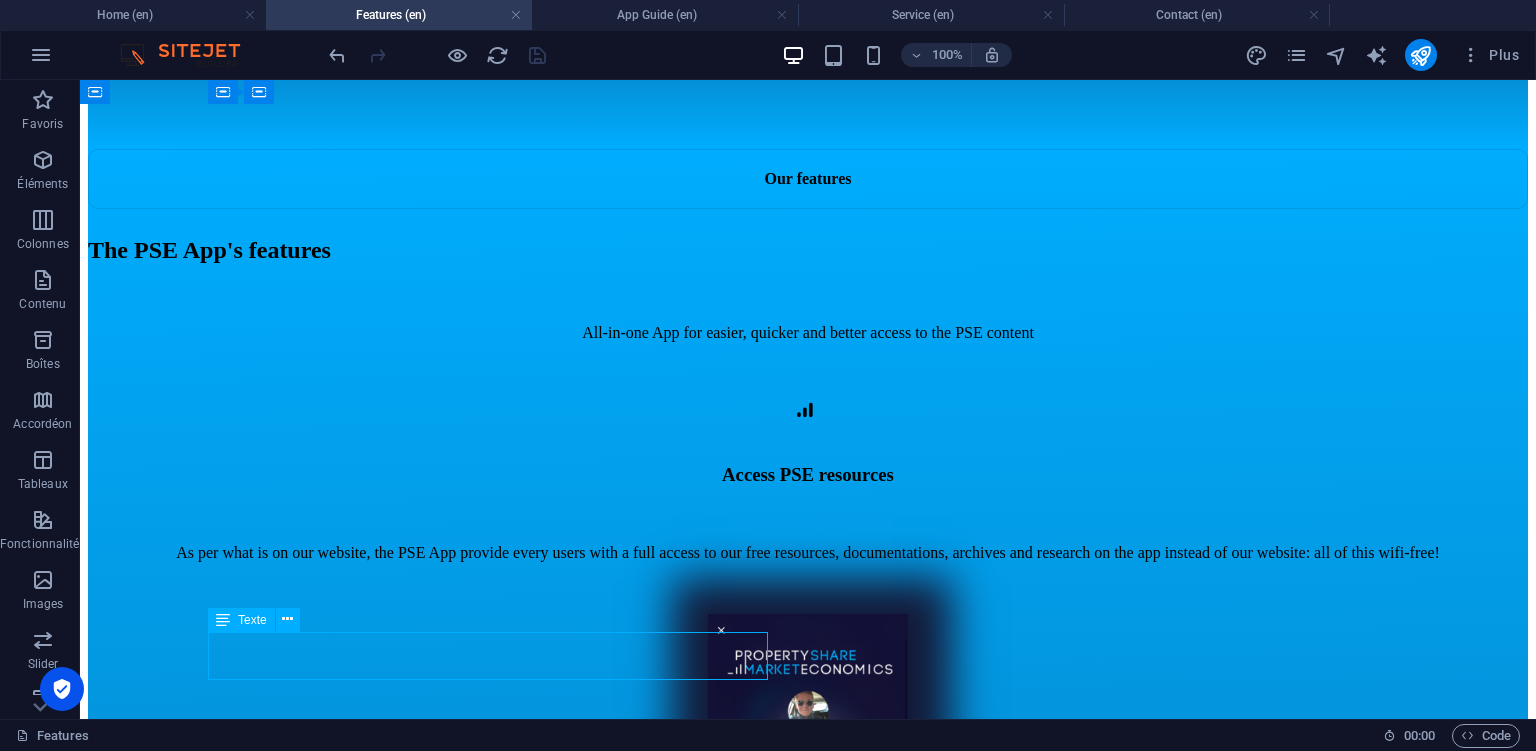 click on "You can discover it all from any Android or IOS devices under "resources" In-App page!" at bounding box center (808, 1111) 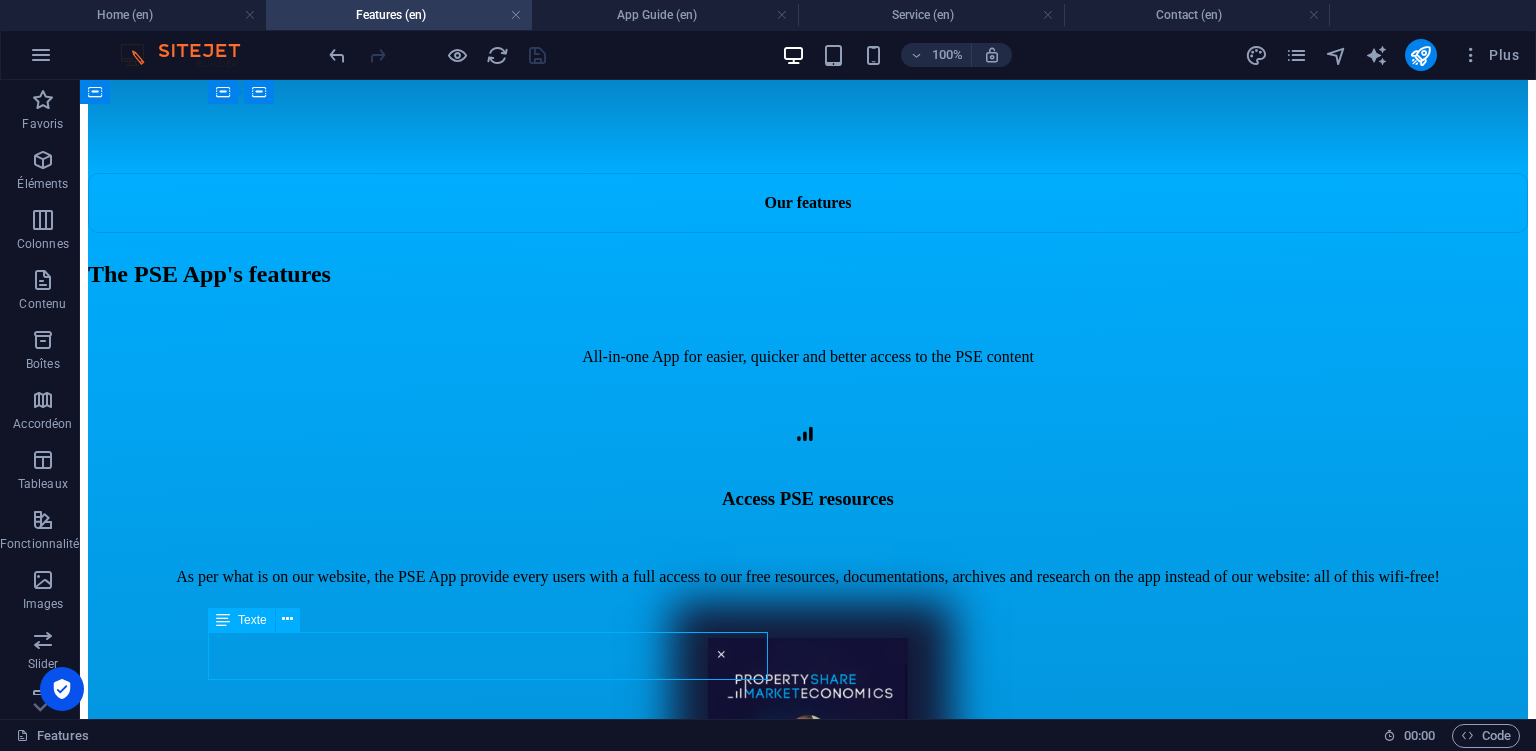 scroll, scrollTop: 1080, scrollLeft: 0, axis: vertical 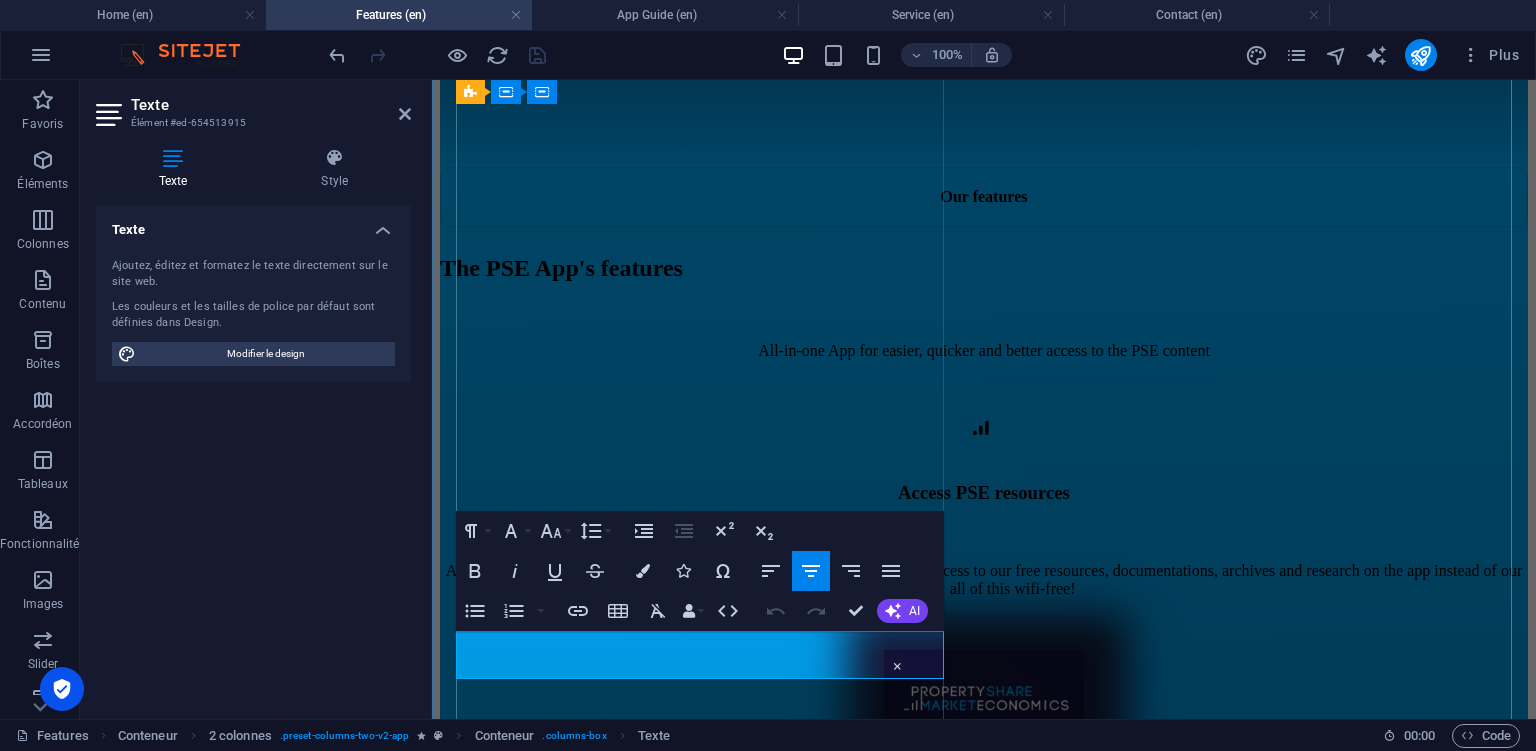 click on "You can discover it all from any Android or IOS devices under "resources" In-App page!" at bounding box center (984, 1146) 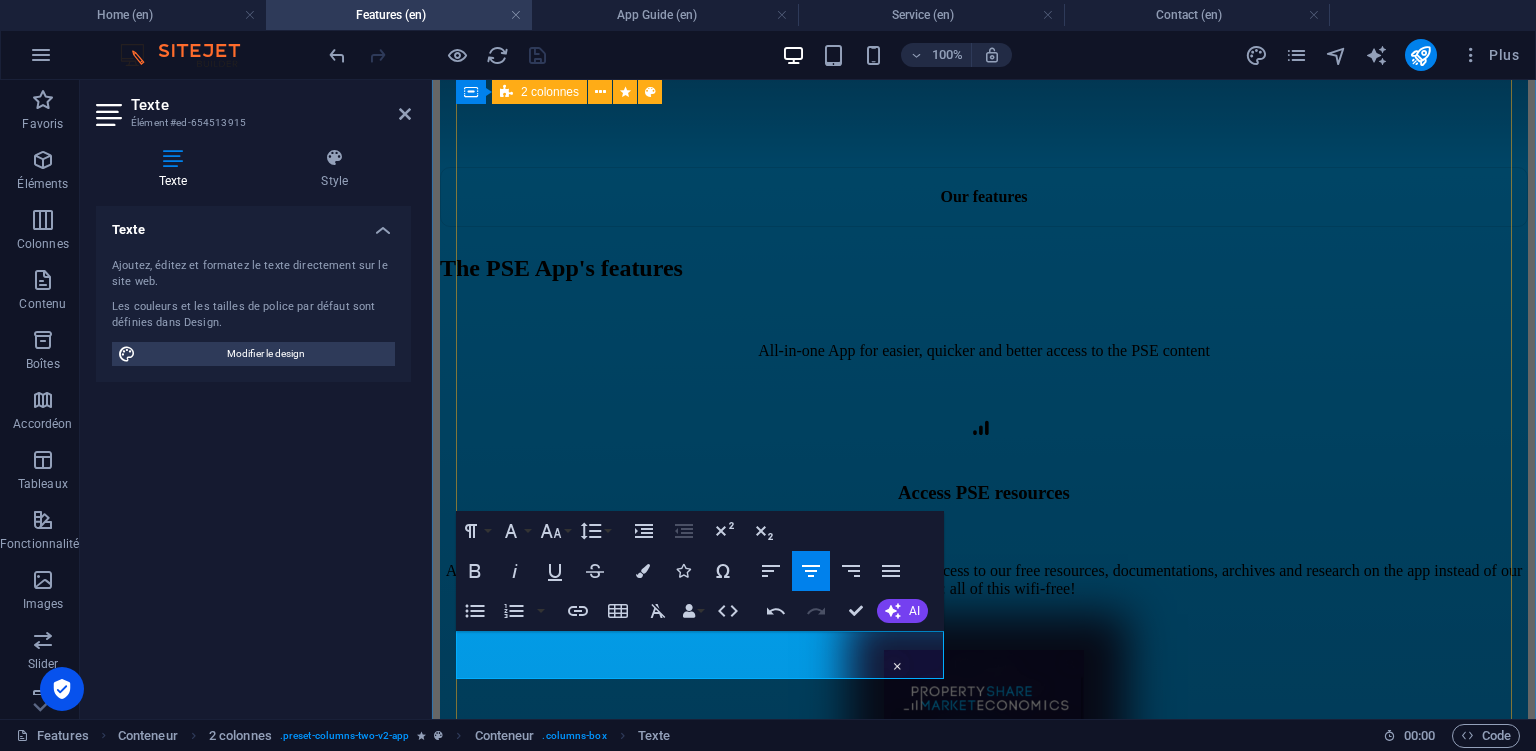 click on "Access PSE resources As per what is on our website, the PSE App provide every users with a full access to our free resources, documentations, archives and research on the app instead of our website: all of this wifi-free! You can discover it all from any Android or IOS devices under the  "resources" In-App page! Customizable notifications The PSE App provides a new system of custamized push notifications thanks to Geofence! This will allow us to send you some notifiations according to the PSE events nearby your location, for any PSE updates and provide our monthly news according to your area.   You will be notified instantly of any events organized by PSE in your country of residency + you will receive push notifications every time an update is made such as adding the latest blogs, new podcasts, etc. Latest blog available anywhere - anytime! Wifi-free podcasts? :o" at bounding box center [984, 2134] 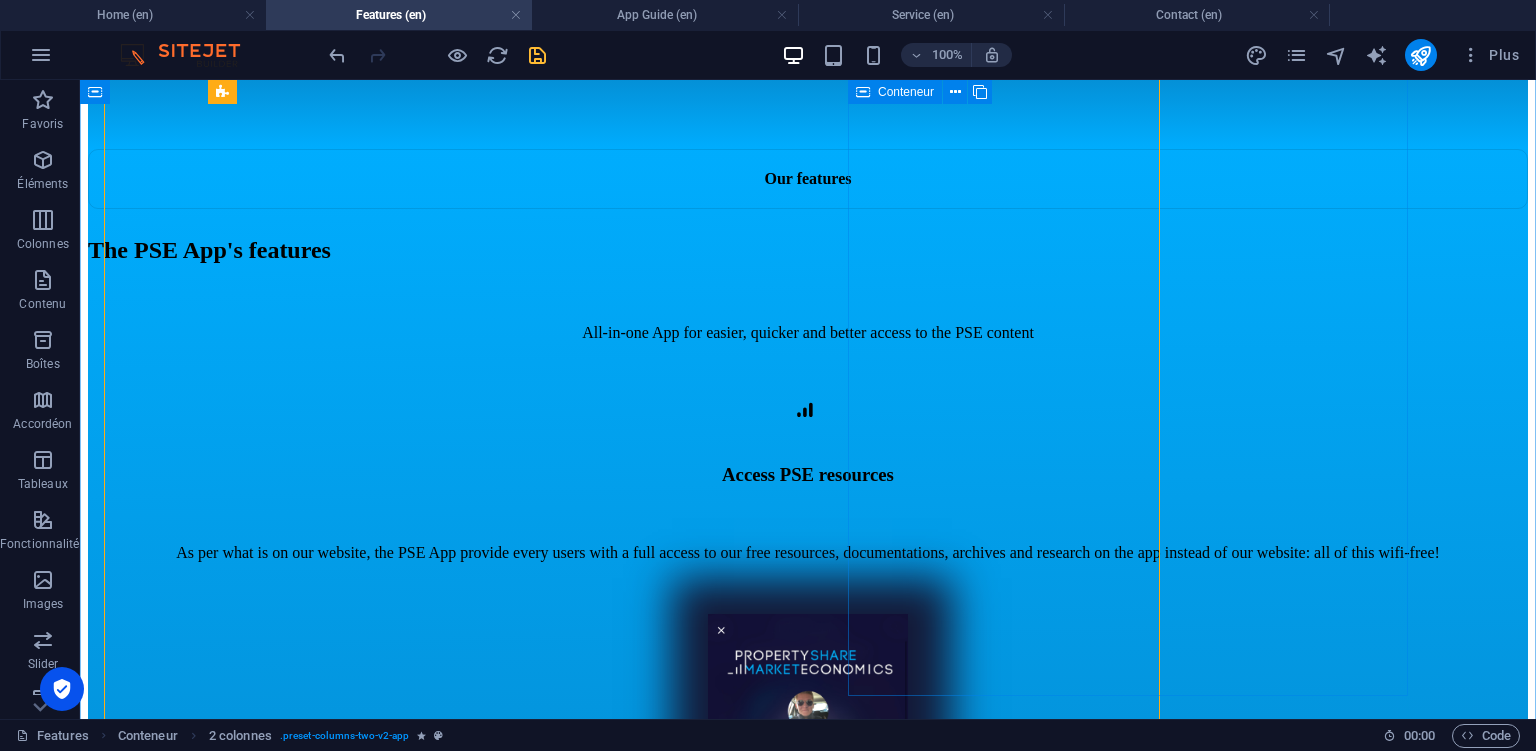 scroll, scrollTop: 1056, scrollLeft: 0, axis: vertical 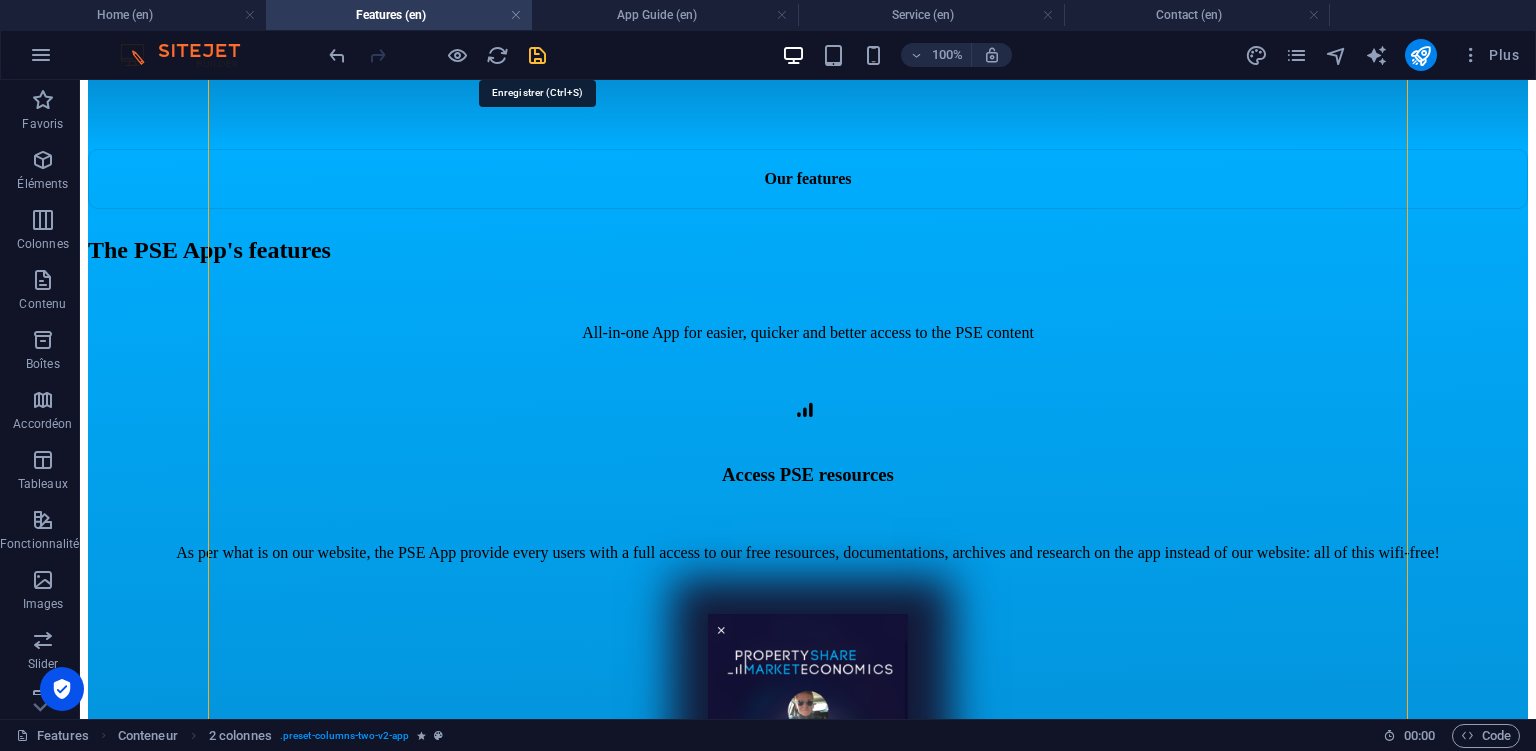 click at bounding box center [537, 55] 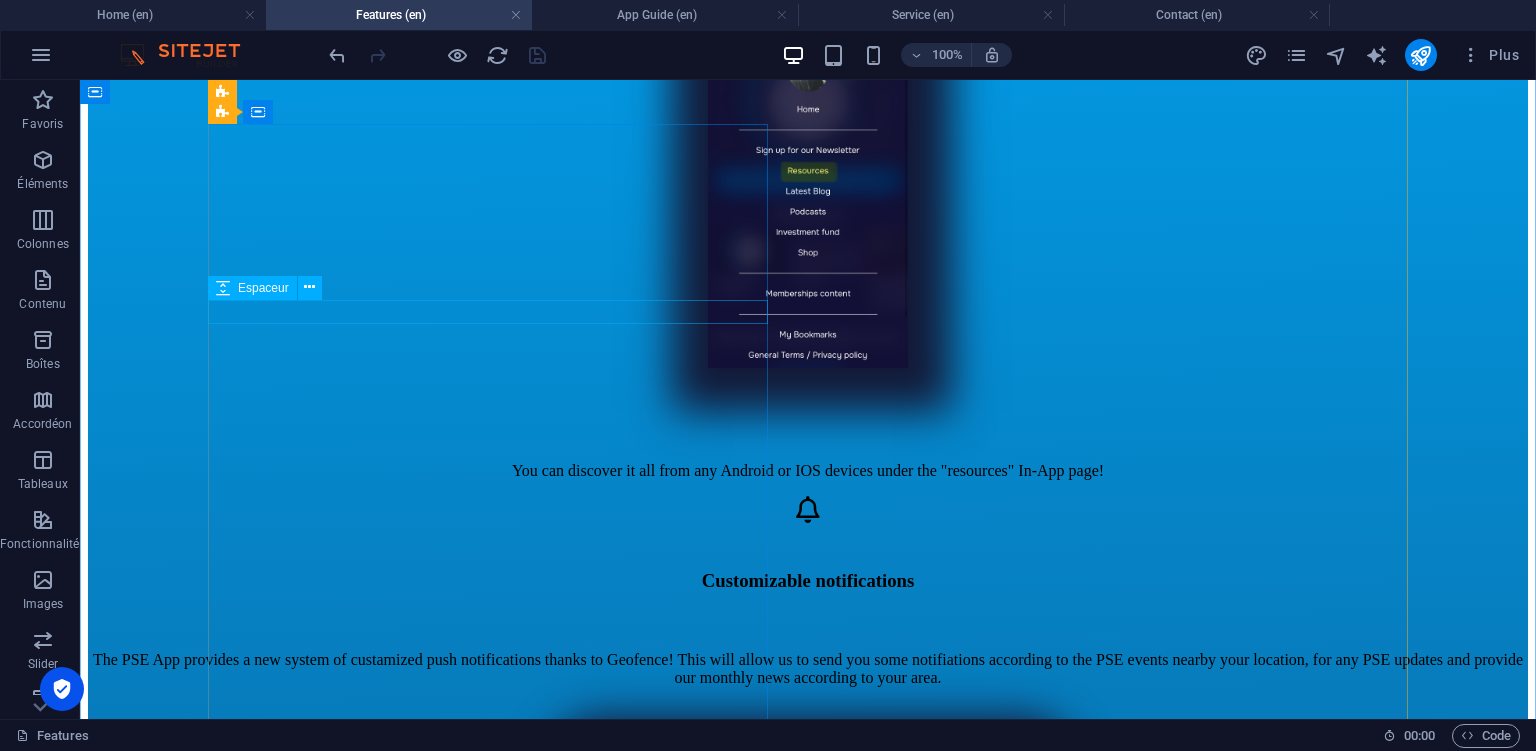 scroll, scrollTop: 1689, scrollLeft: 0, axis: vertical 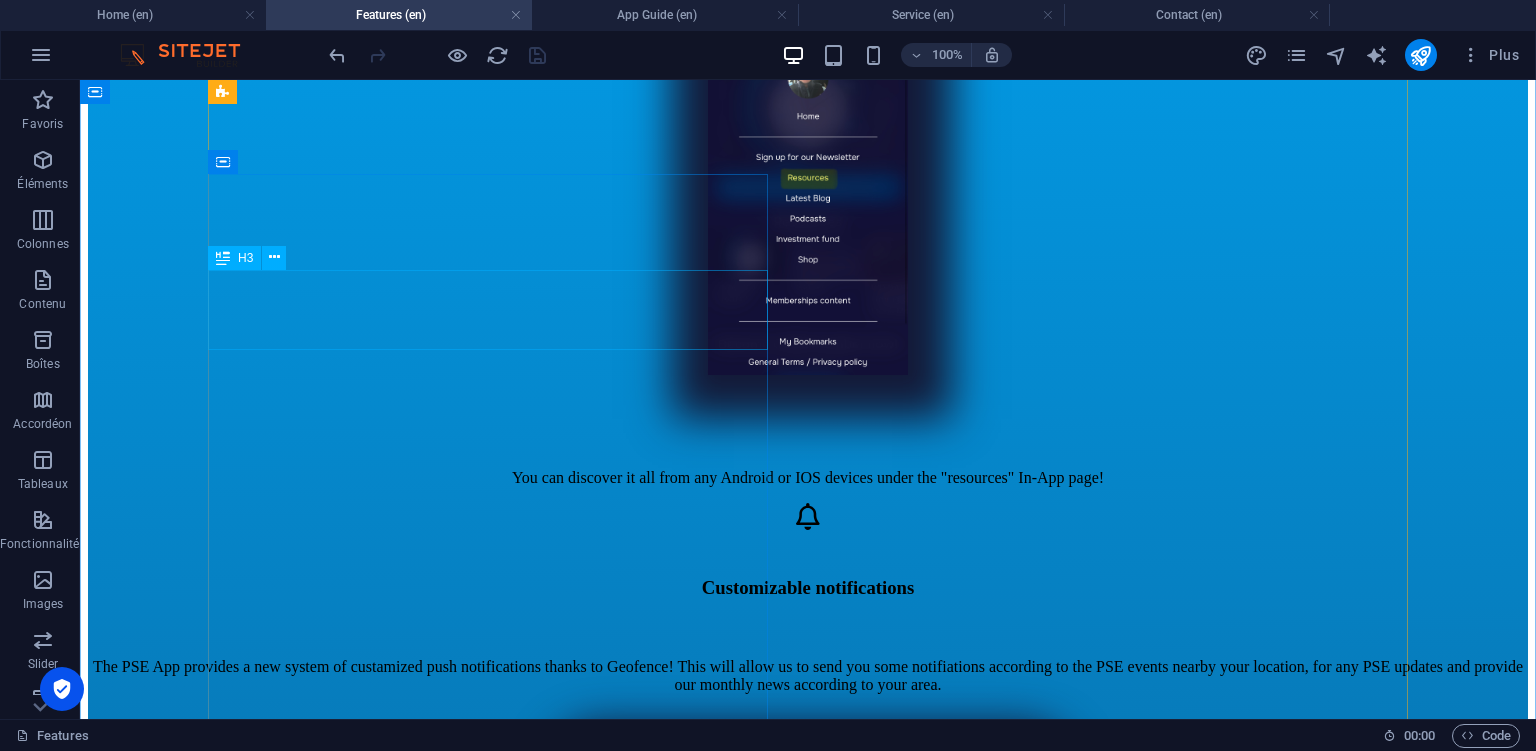 click on "Latest blog available anywhere - anytime!" at bounding box center [808, 1248] 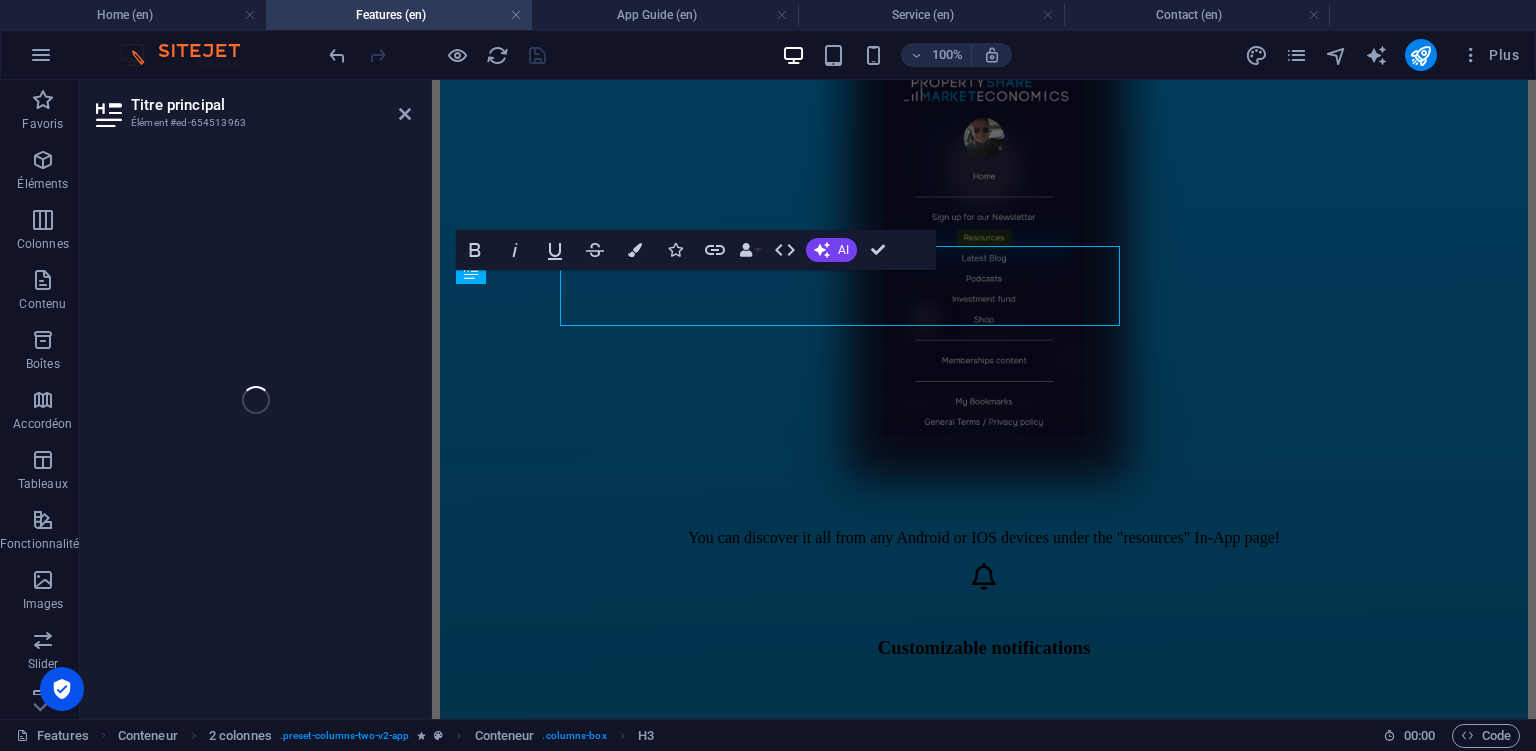 scroll, scrollTop: 1713, scrollLeft: 0, axis: vertical 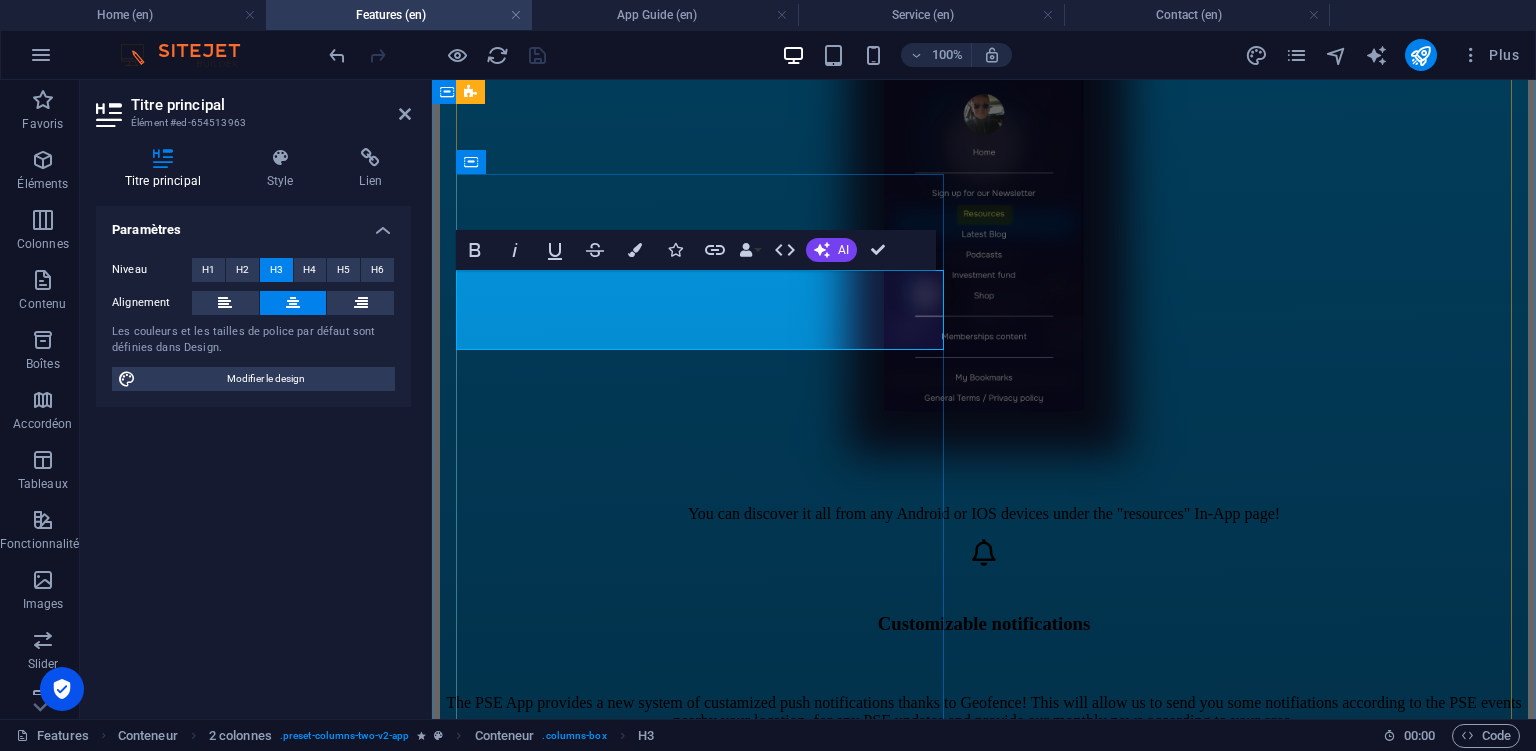 click on "Latest blog available anywhere - anytime!" at bounding box center [984, 1301] 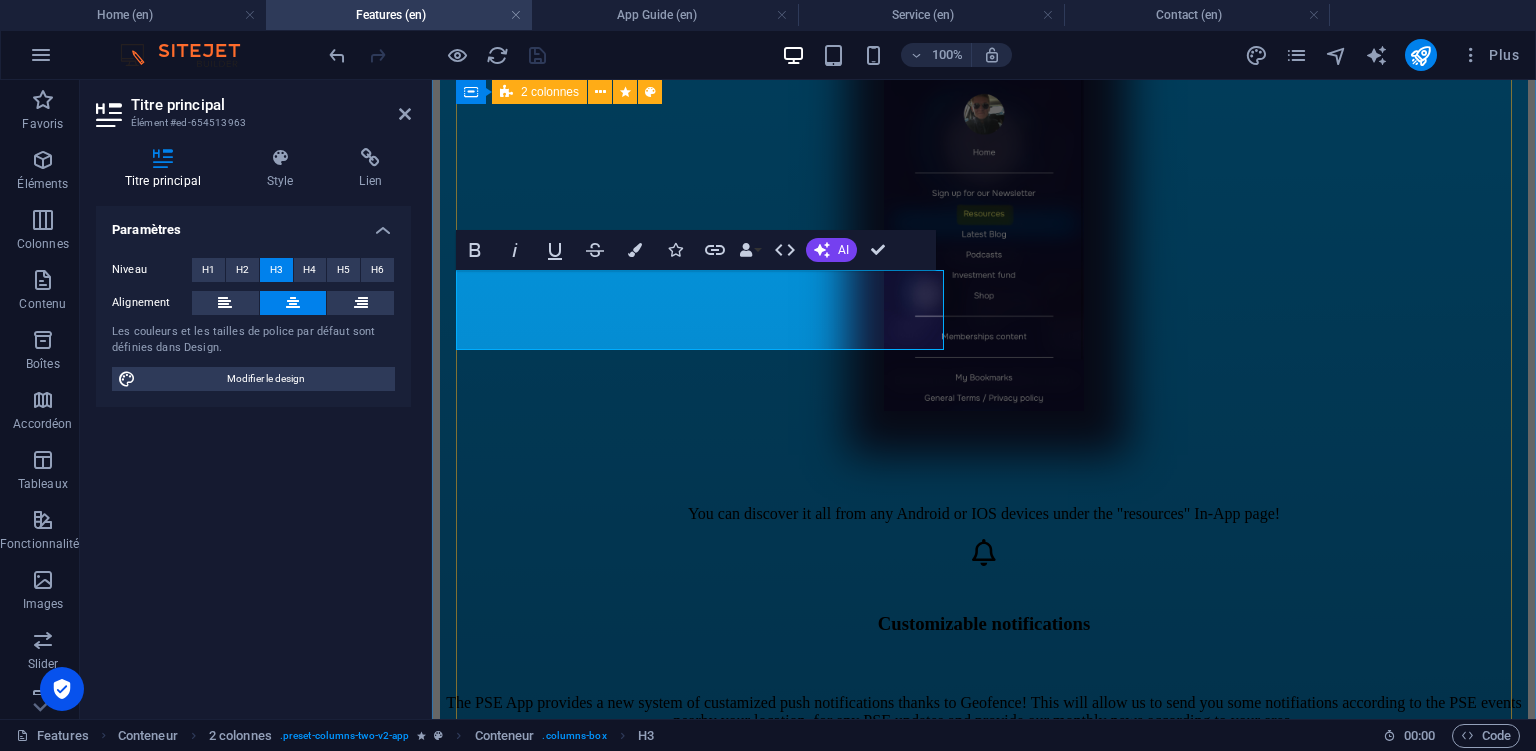 click on "Access PSE resources As per what is on our website, the PSE App provide every users with a full access to our free resources, documentations, archives and research on the app instead of our website: all of this wifi-free! You can discover it all from any Android or IOS devices under the "resources" In-App page! Customizable notifications The PSE App provides a new system of custamized push notifications thanks to Geofence! This will allow us to send you some notifiations according to the PSE events nearby your location, for any PSE updates and provide our monthly news according to your area.   You will be notified instantly of any events organized by PSE in your country of residency + you will receive push notifications every time an update is made such as adding the latest blogs, new podcasts, etc. Latest blogs available anywhere - anytime! Wifi-free podcasts? :o" at bounding box center (984, 1501) 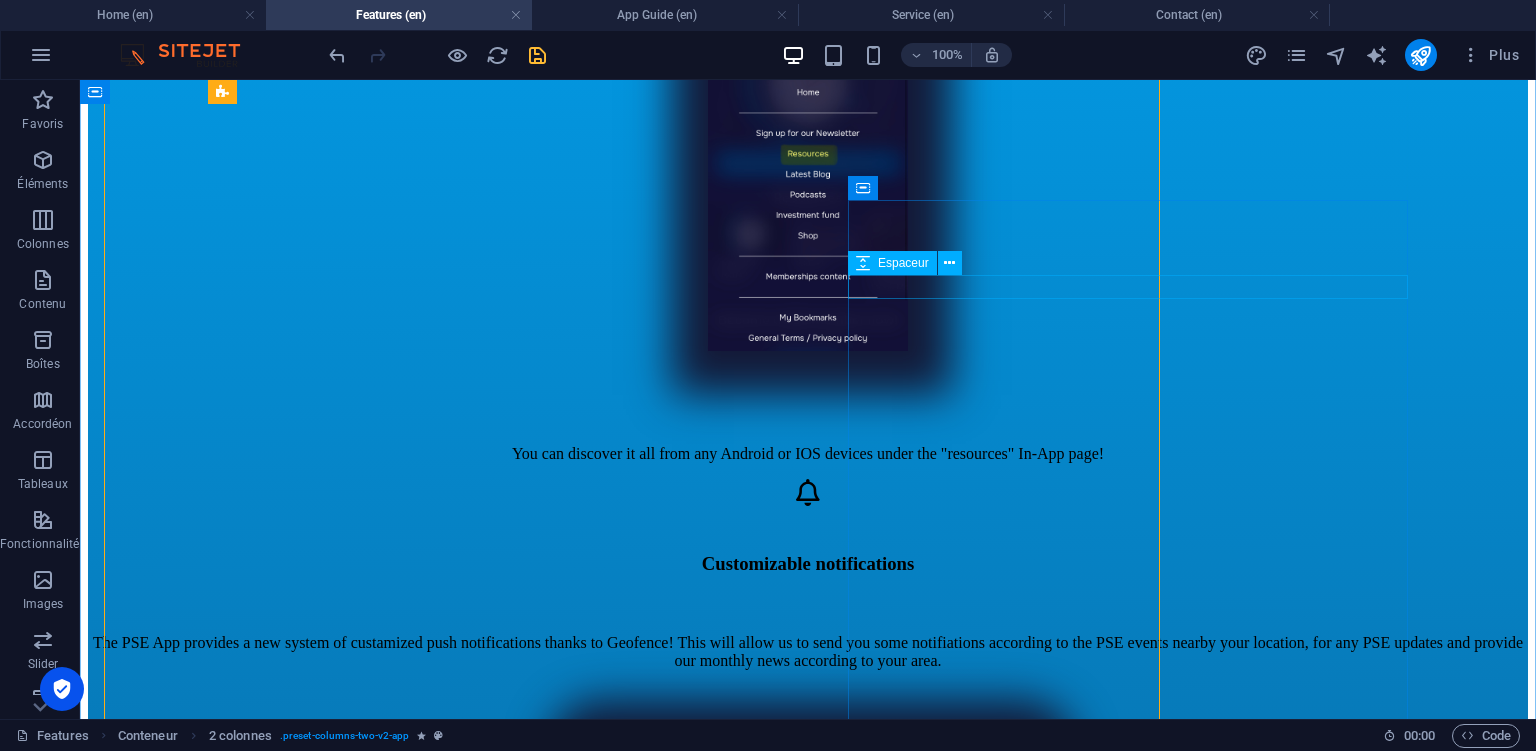 scroll, scrollTop: 1689, scrollLeft: 0, axis: vertical 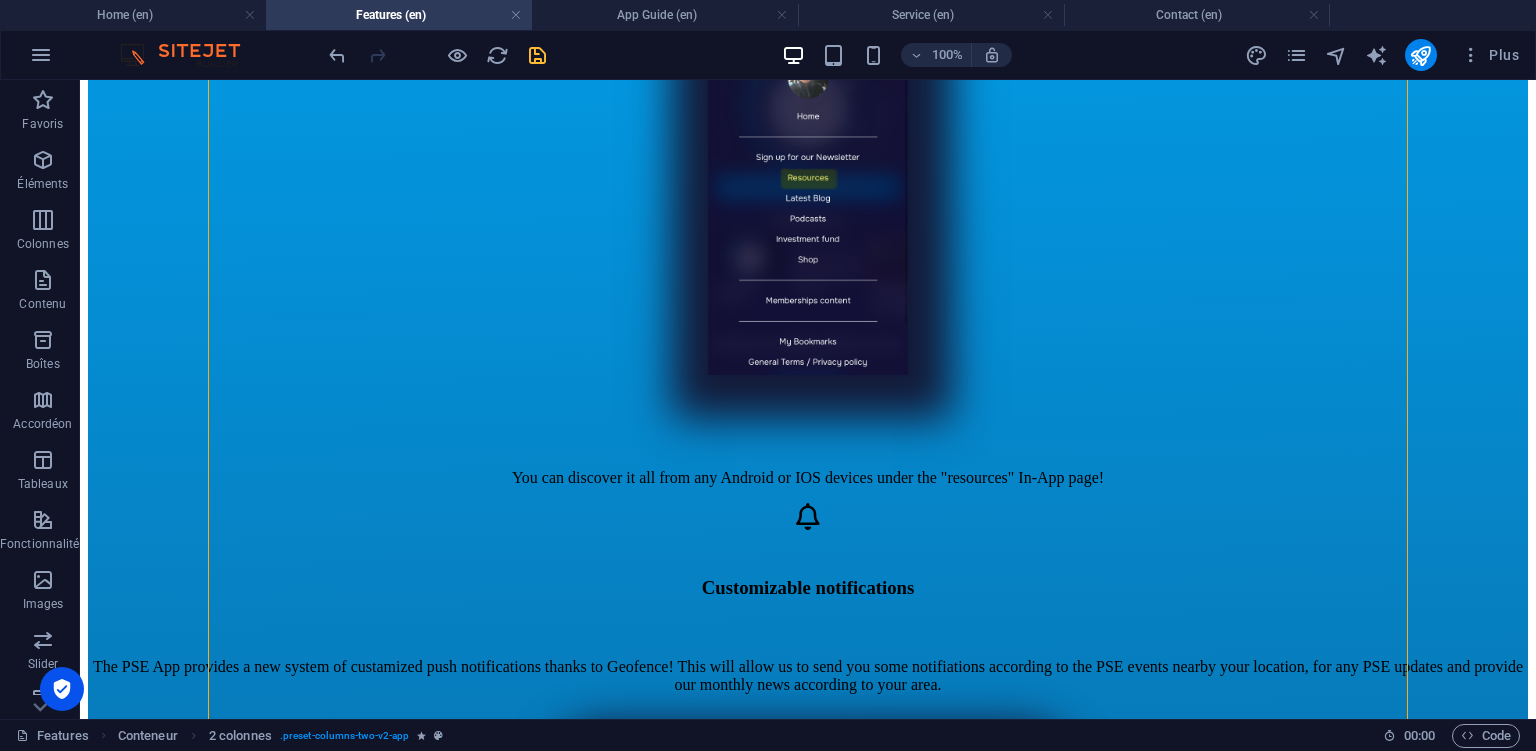 click at bounding box center (537, 55) 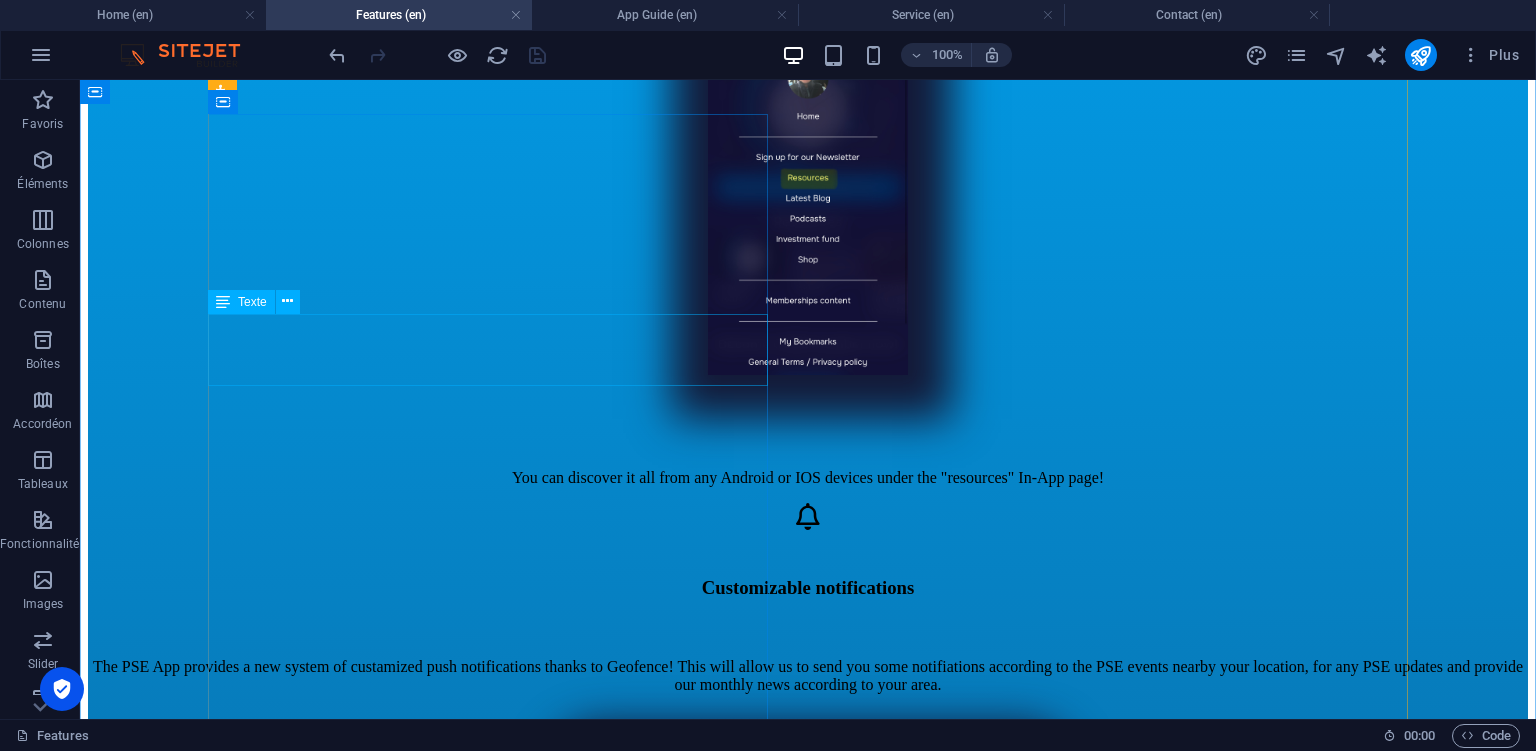 scroll, scrollTop: 1795, scrollLeft: 0, axis: vertical 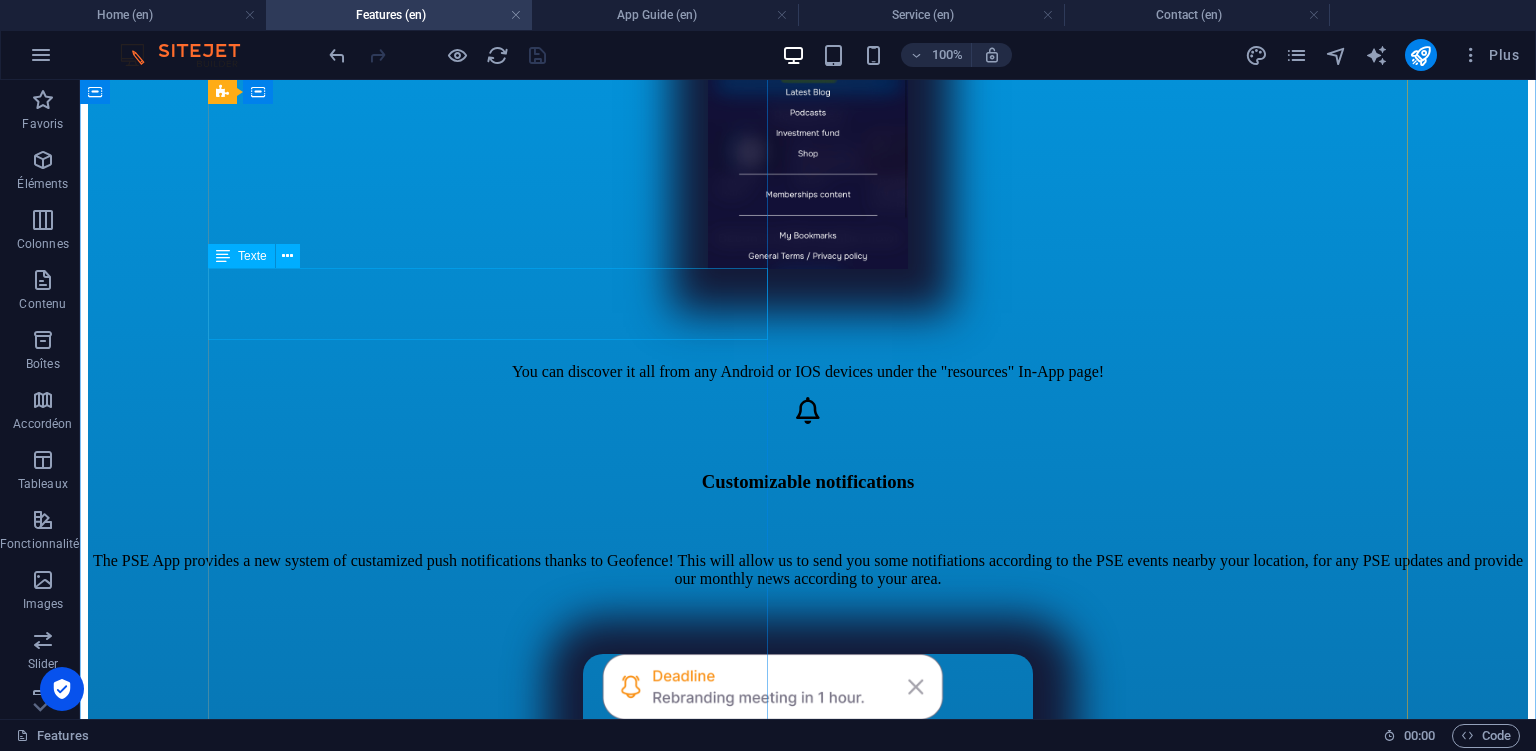 click on "That's right! Thanks to the App, you will now receive a notification anytime a new blog was released by a PSE! You will also be able to read it anywhere, anytime and wifi-free." at bounding box center (808, 1221) 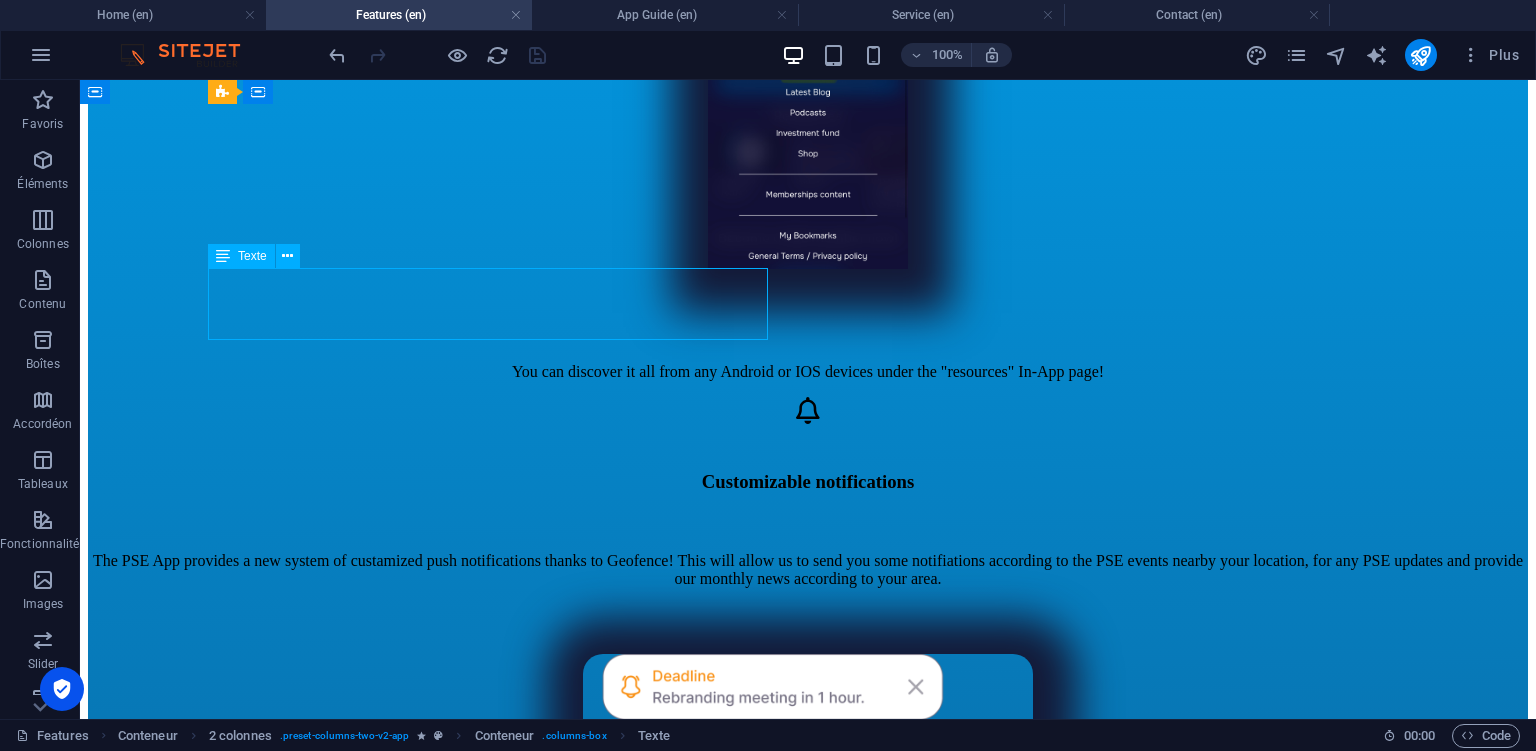 click on "That's right! Thanks to the App, you will now receive a notification anytime a new blog was released by a PSE! You will also be able to read it anywhere, anytime and wifi-free." at bounding box center [808, 1221] 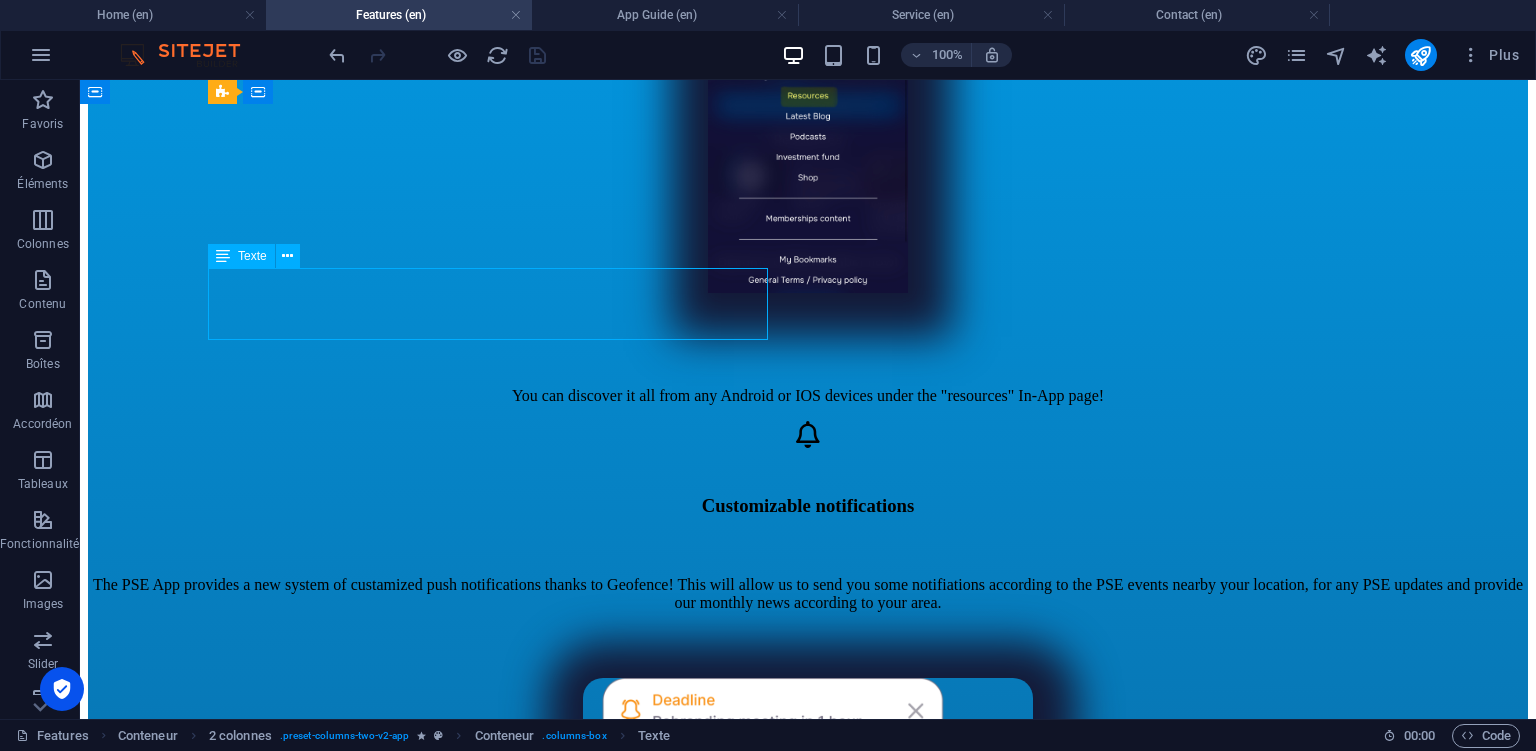 scroll, scrollTop: 1819, scrollLeft: 0, axis: vertical 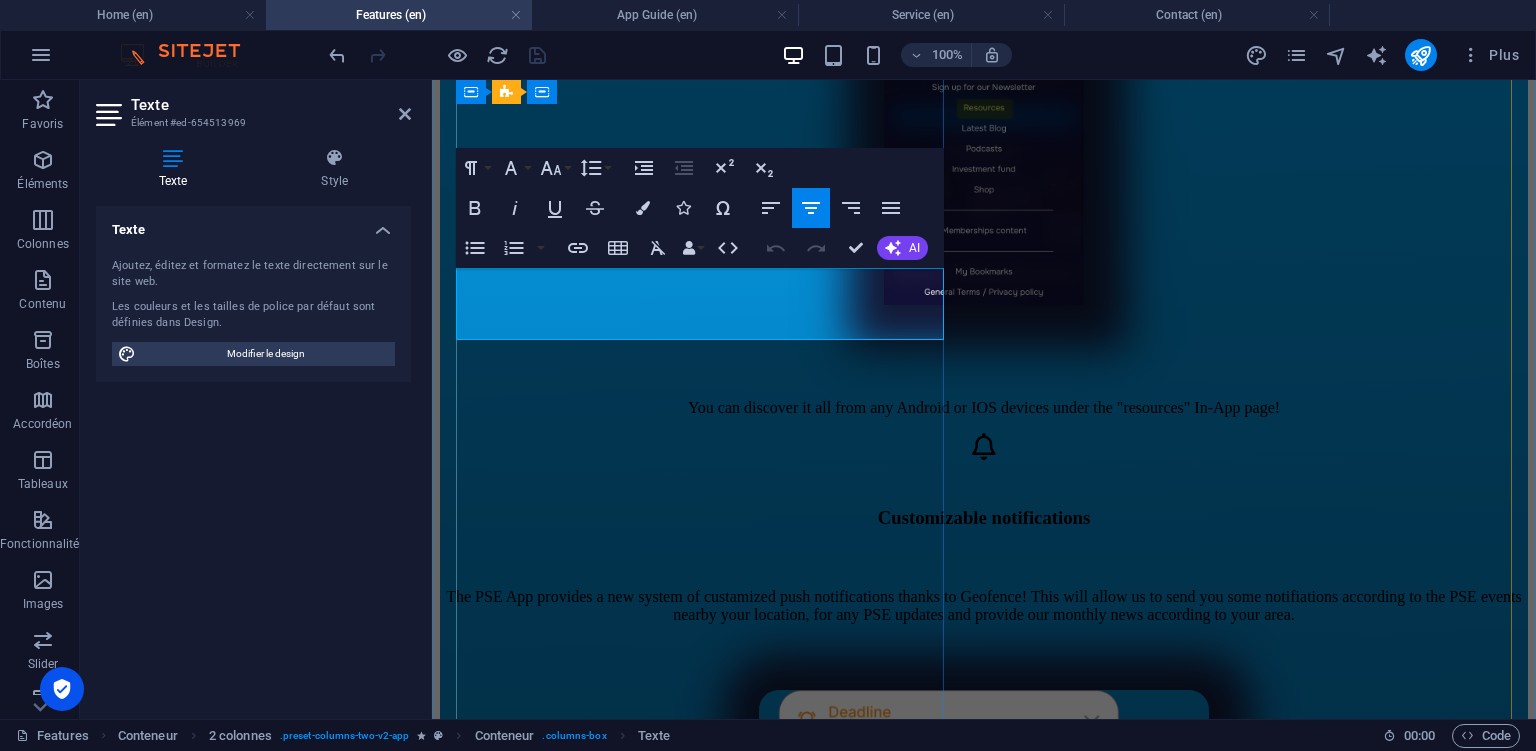 drag, startPoint x: 586, startPoint y: 300, endPoint x: 563, endPoint y: 304, distance: 23.345236 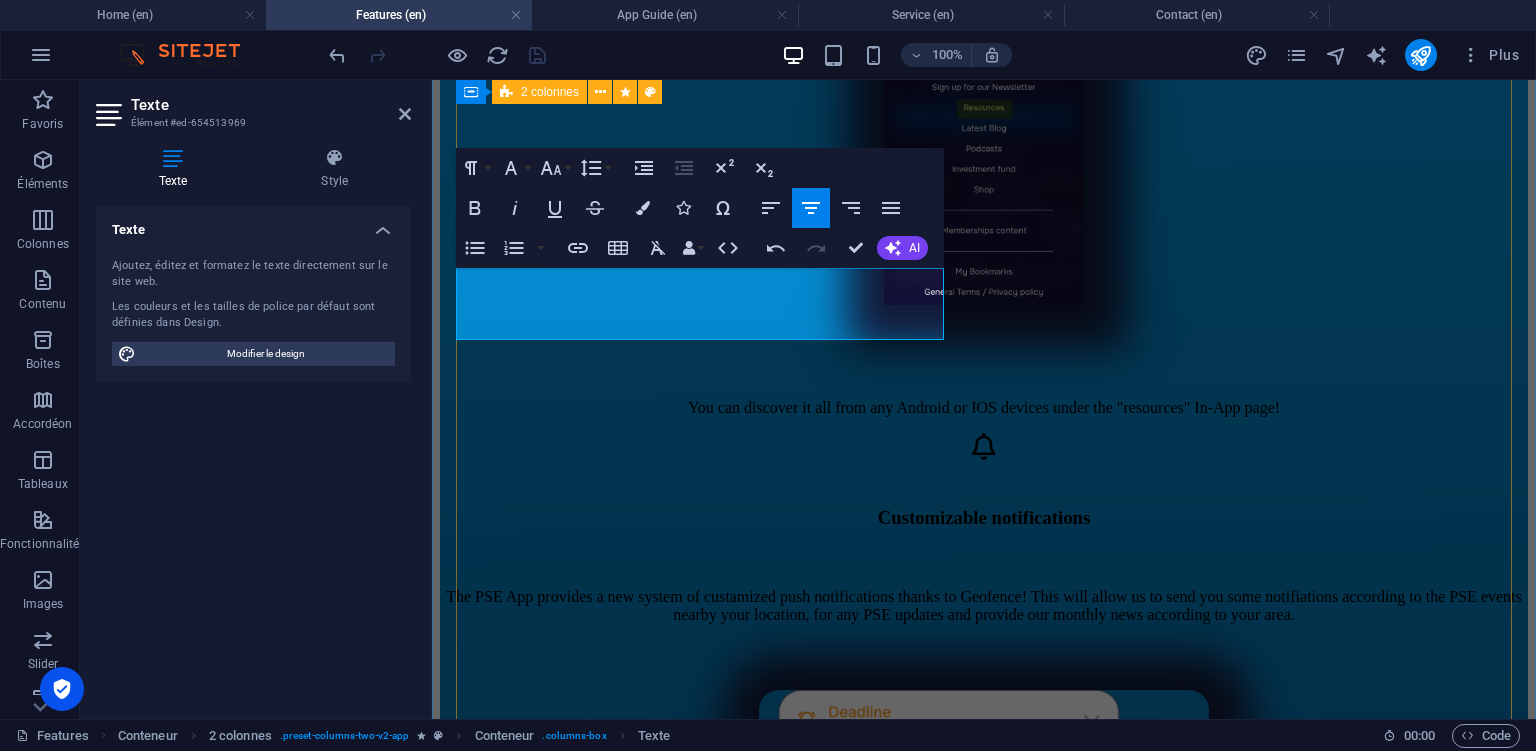 click on "Access PSE resources As per what is on our website, the PSE App provide every users with a full access to our free resources, documentations, archives and research on the app instead of our website: all of this wifi-free! You can discover it all from any Android or IOS devices under the "resources" In-App page! Customizable notifications The PSE App provides a new system of custamized push notifications thanks to Geofence! This will allow us to send you some notifiations according to the PSE events nearby your location, for any PSE updates and provide our monthly news according to your area.   You will be notified instantly of any events organized by PSE in your country of residency + you will receive push notifications every time an update is made such as adding the latest blogs, new podcasts, etc. Latest blogs available anywhere - anytime! Wifi-free podcasts? :o" at bounding box center (984, 1395) 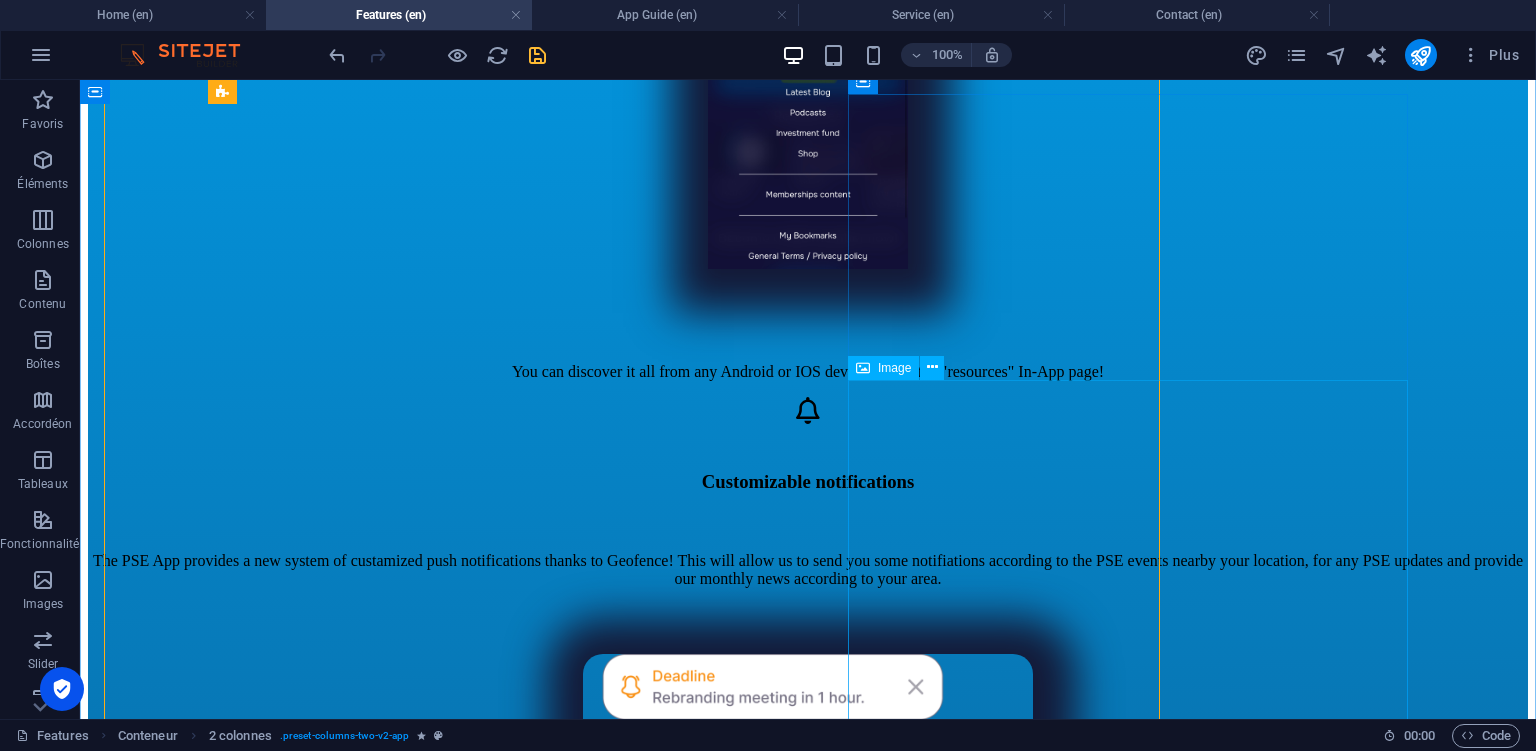 scroll, scrollTop: 1795, scrollLeft: 0, axis: vertical 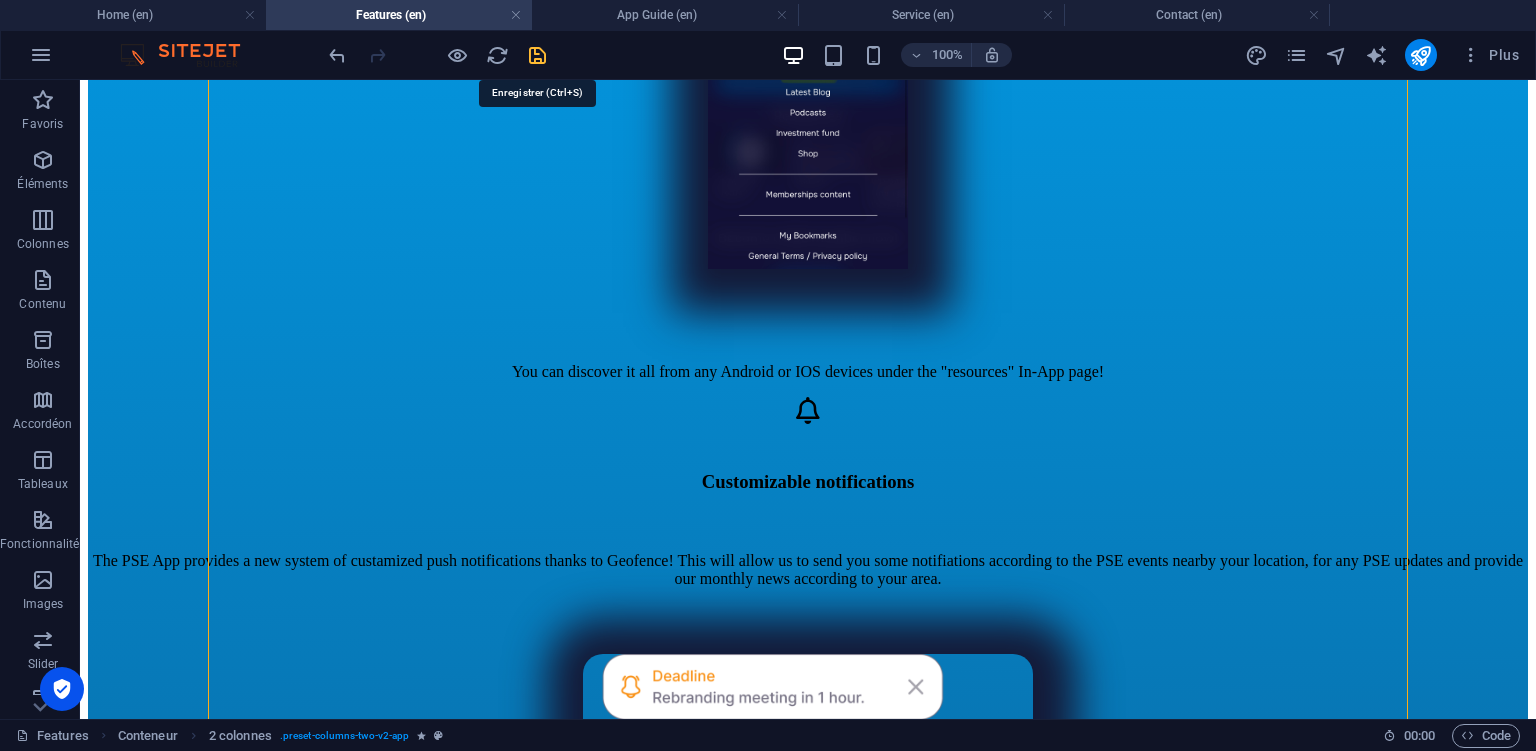 click at bounding box center [537, 55] 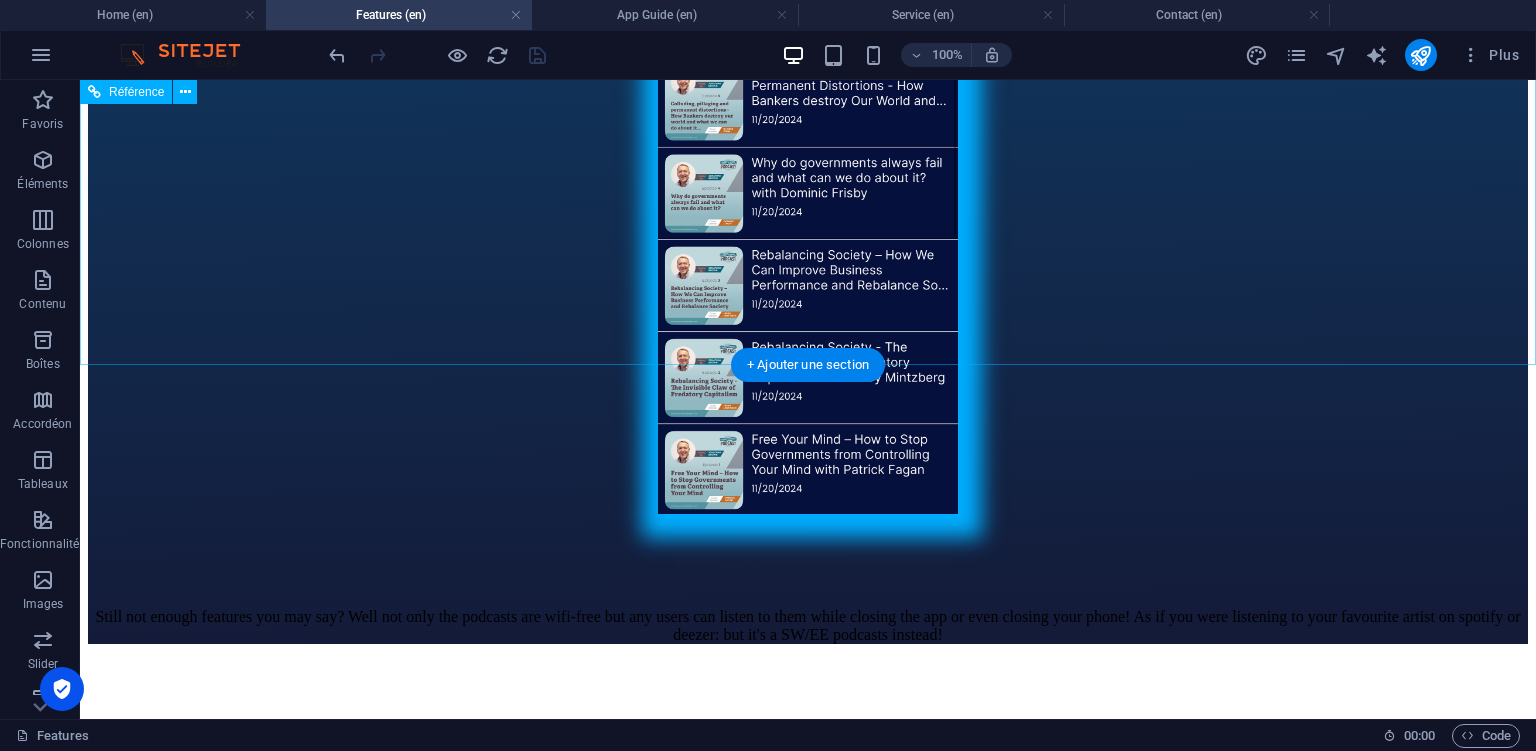 scroll, scrollTop: 4182, scrollLeft: 0, axis: vertical 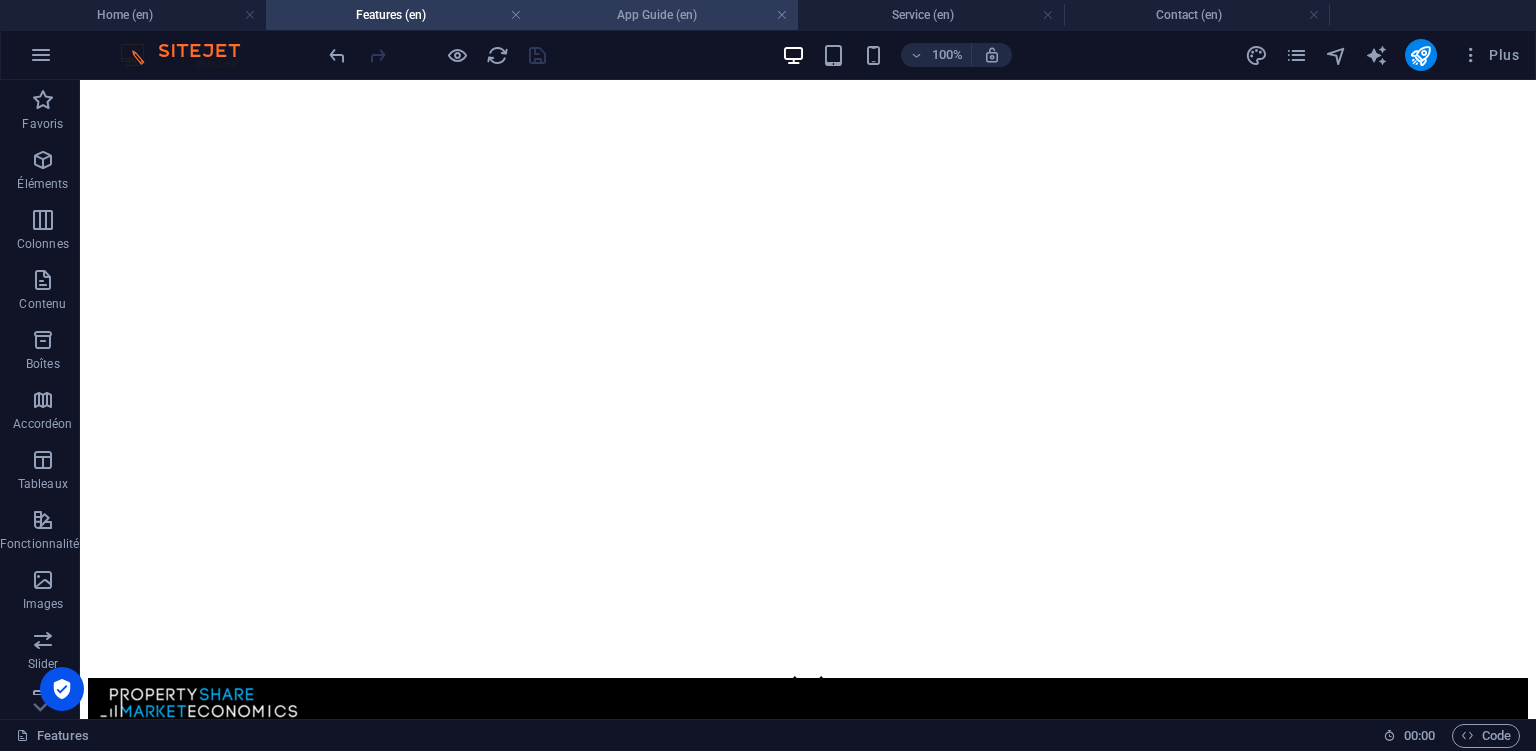 click on "App Guide (en)" at bounding box center (665, 15) 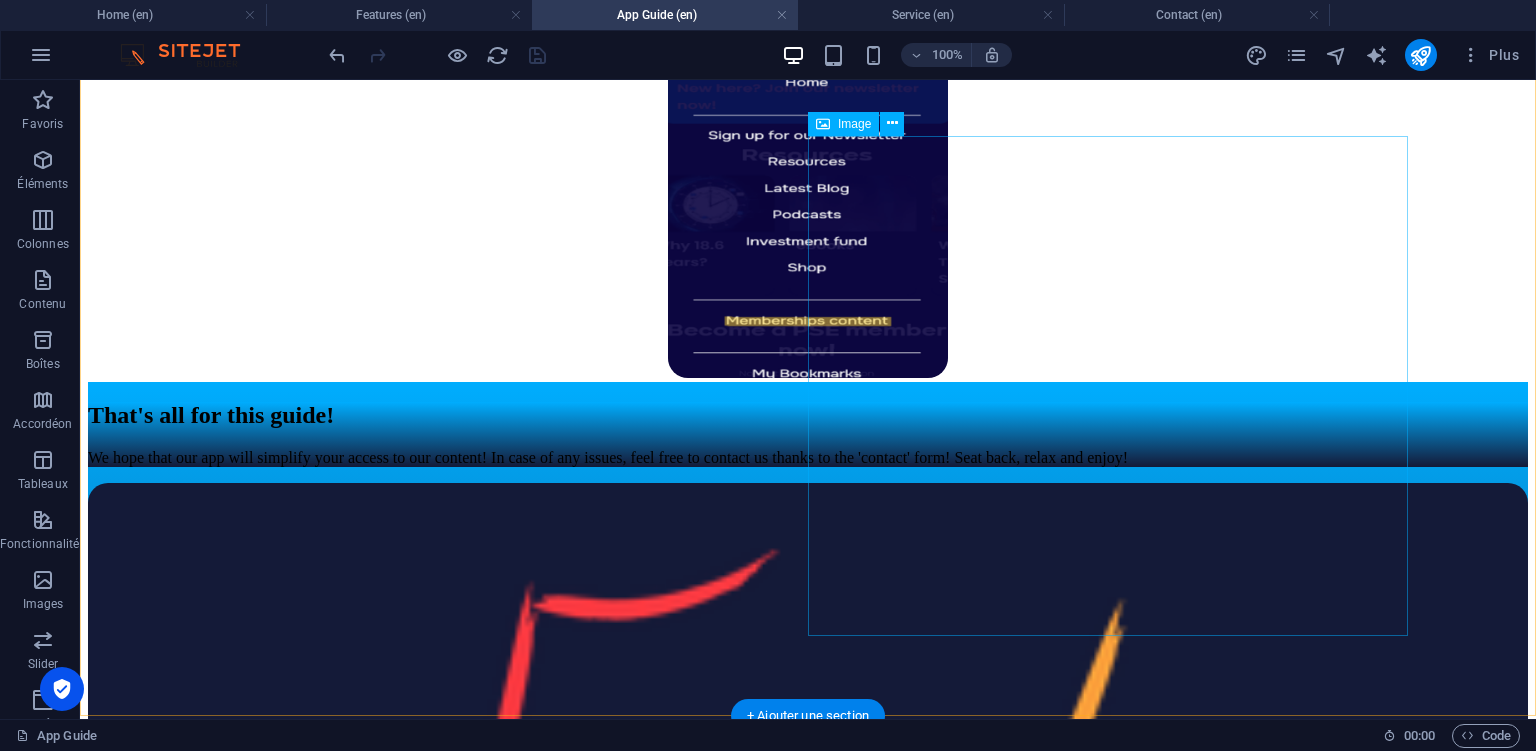 scroll, scrollTop: 2851, scrollLeft: 0, axis: vertical 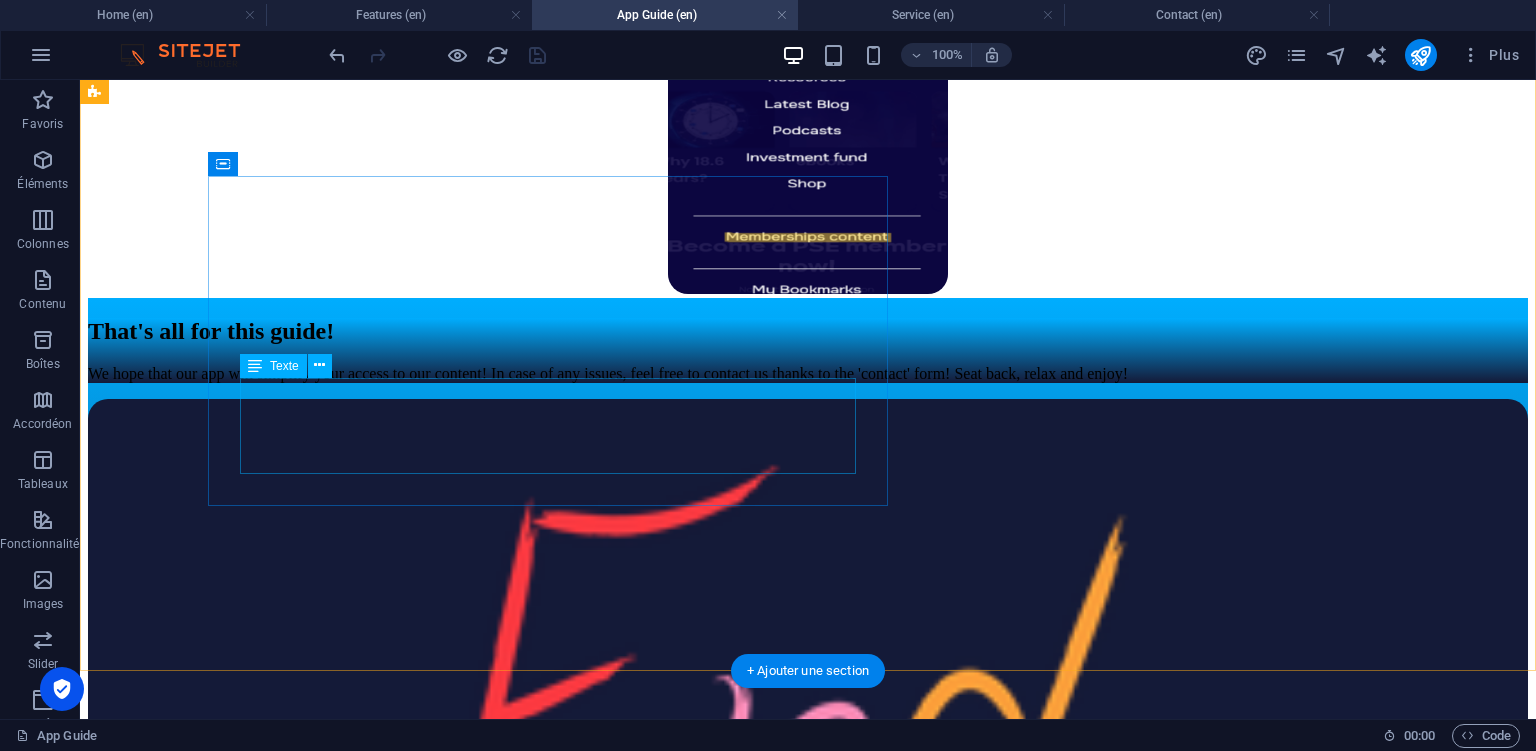 click on "Firstly, thanks for subscribing and for being part of the adventure with us! To access to your 'subs only' contents, simply create an accout on this app with the same name & email as your account on our website, then click on the 'subscribers ' page (via the app menu) and enjoy! Note that you will have to login again to grant access for security reasons." at bounding box center (808, -240) 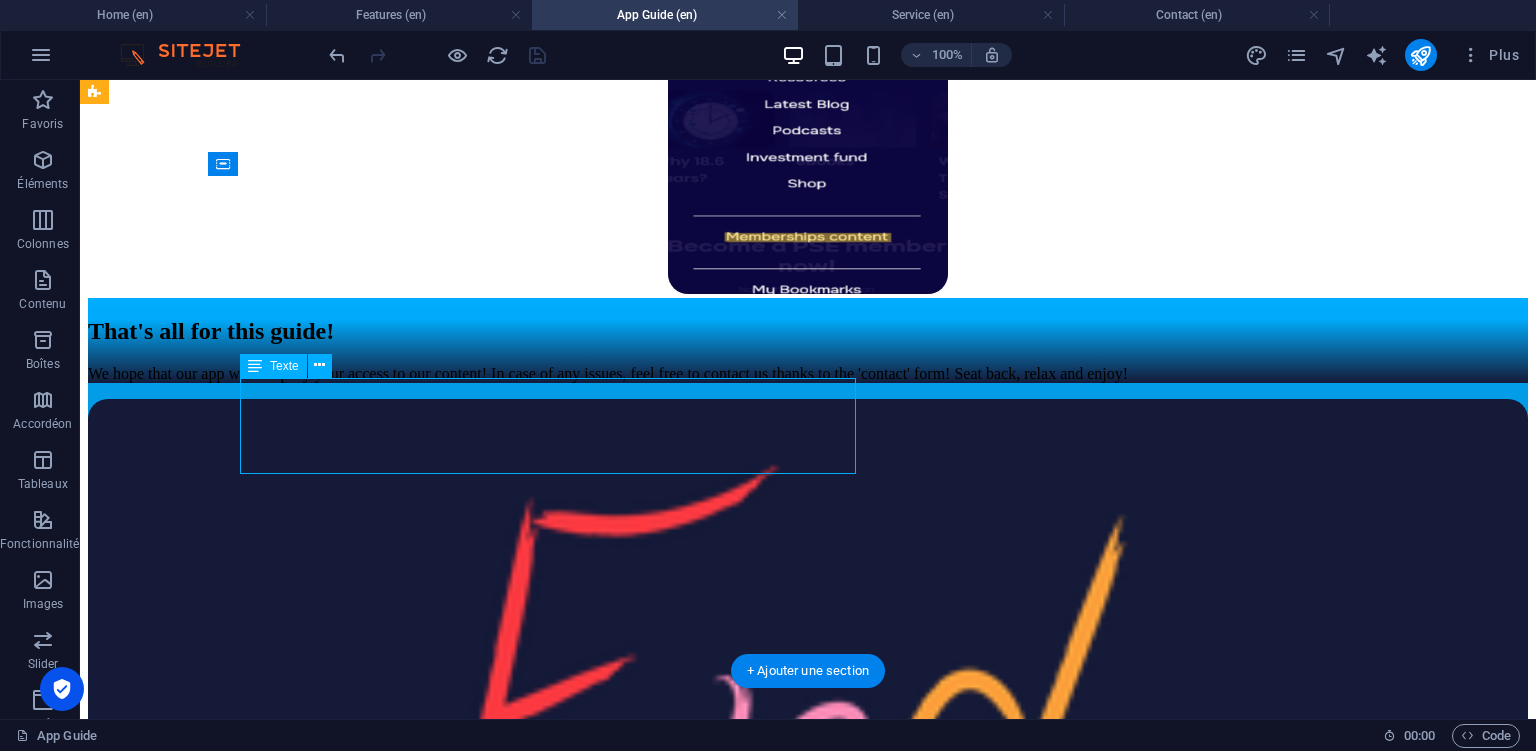 click on "Firstly, thanks for subscribing and for being part of the adventure with us! To access to your 'subs only' contents, simply create an accout on this app with the same name & email as your account on our website, then click on the 'subscribers ' page (via the app menu) and enjoy! Note that you will have to login again to grant access for security reasons." at bounding box center [808, -240] 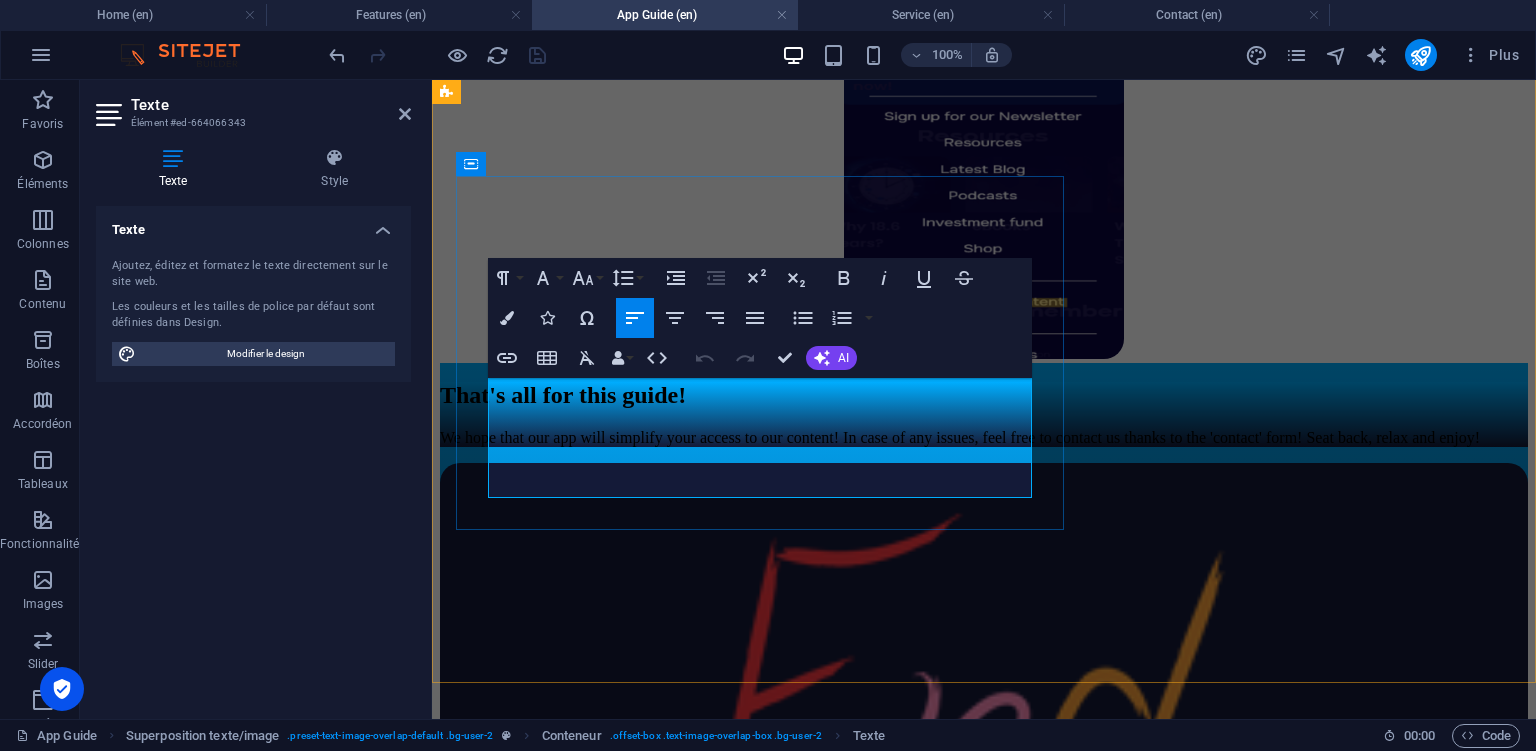 click on "Firstly, thanks for subscribing and for being part of the adventure with us! To access to your 'subs only' contents, simply create an accout on this app with the same name & email as your account on our website, then click on the 'subscribers ' page (via the app menu) and enjoy! Note that you will have to login again to grant access for security reasons." at bounding box center [980, -185] 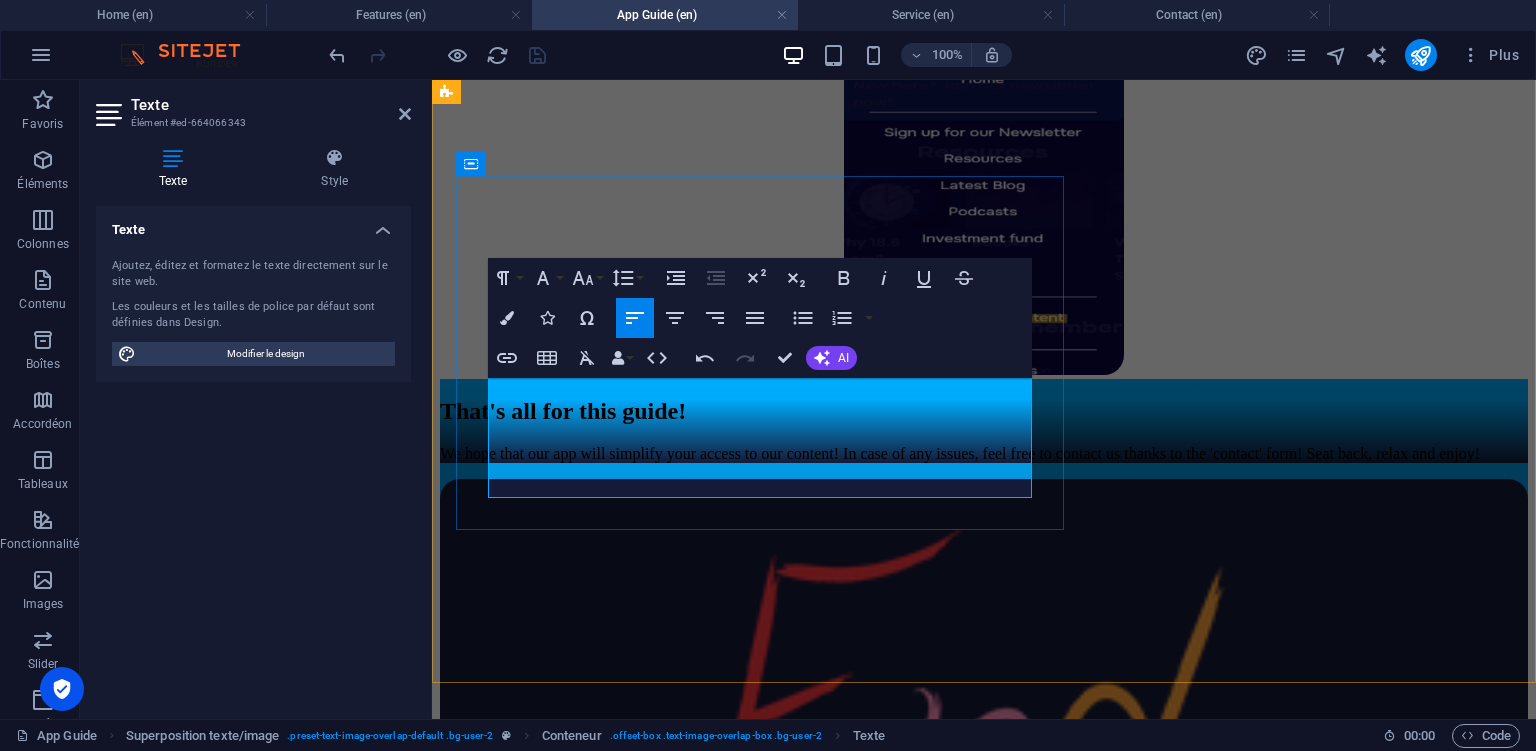 click on "To access to your 'subs only' contents, simply create an accout on this app with the same name & email as your account on our website, then click on the 'subscribers ' page (via the app menu) and enjoy! Note that you will have to login again to grant access for security reasons." at bounding box center (971, -160) 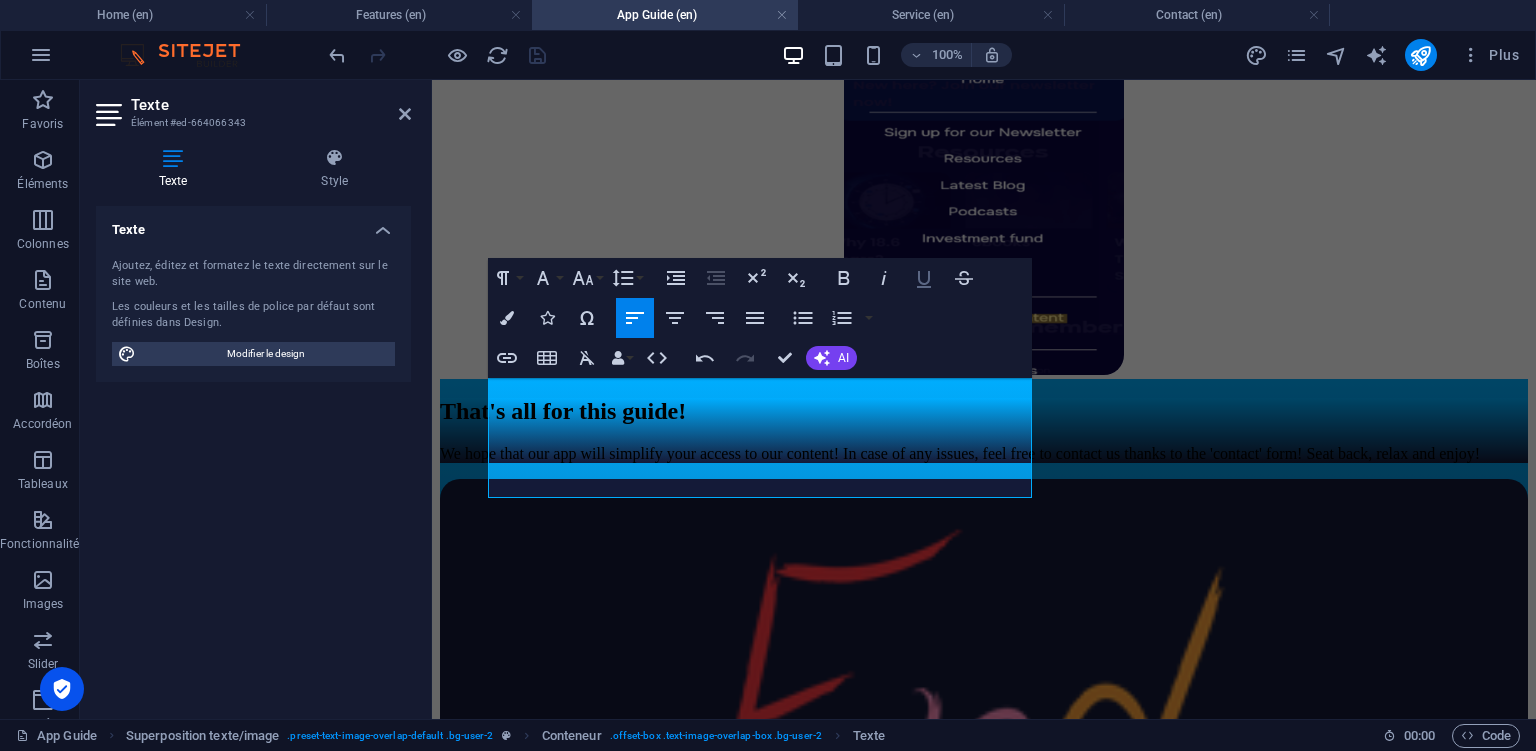 click 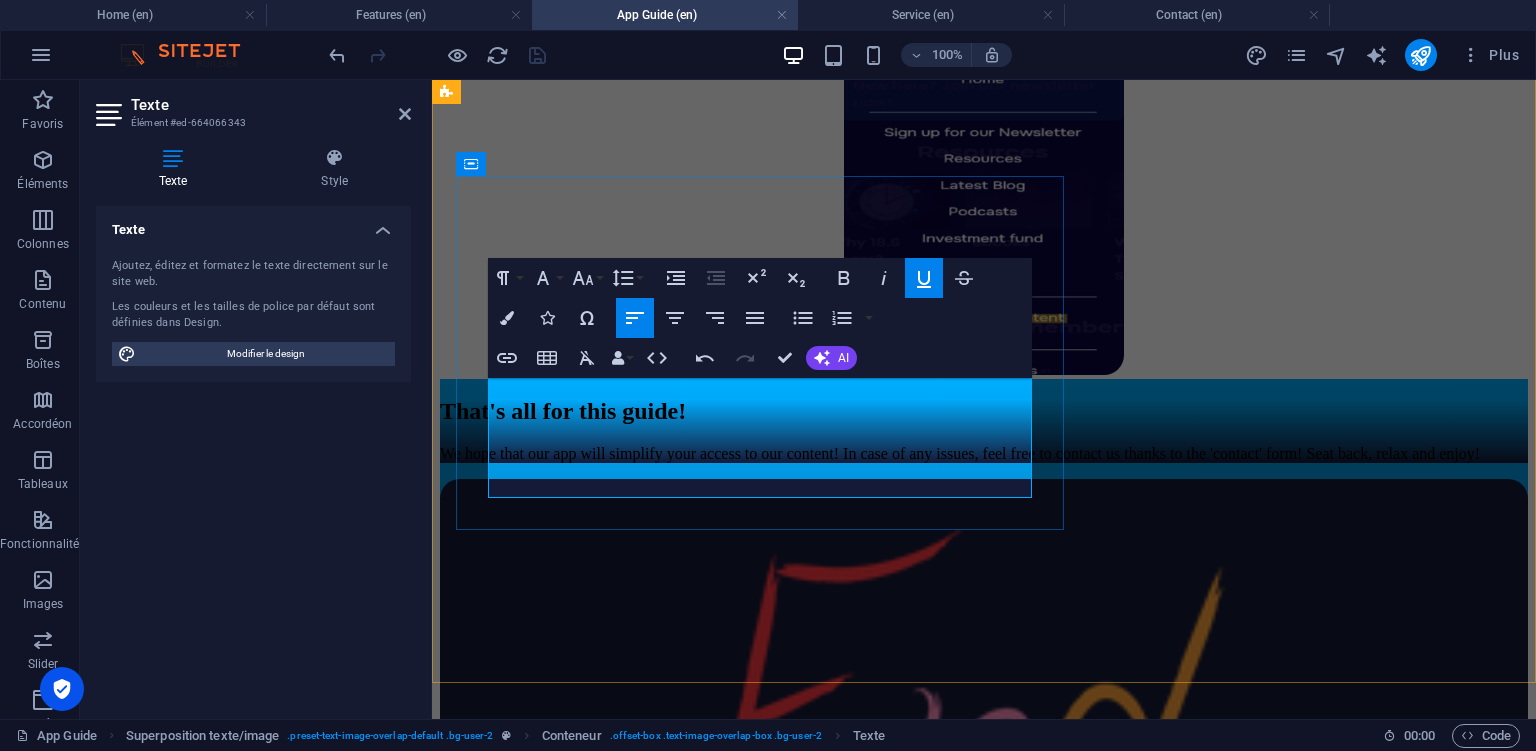 click on "To access to your 'subs only' contents, simply create an account on the app with the  same  name & email as your account on our website, then click on the 'subscribers ' page (via the app menu) and enjoy! Note that you will have to login again to grant access for security reasons." at bounding box center (969, -160) 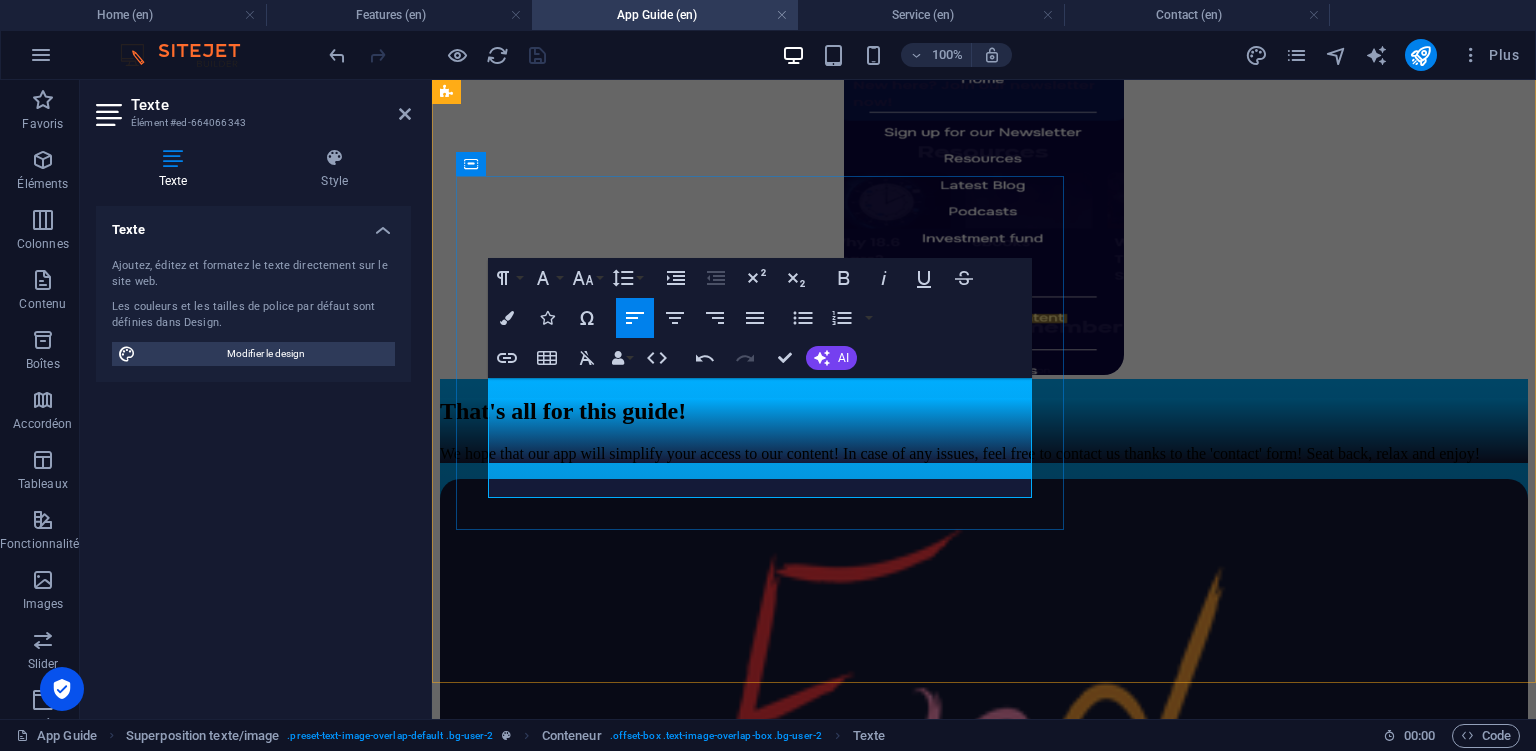 click on "To access to your 'subs only' contents, simply create an account on the app with the  same  name & email as your account on our website, then click on the 'subscribers ' page (via the app menu) and enjoy! Note that you will have to login again to grant access for security reasons." at bounding box center (969, -160) 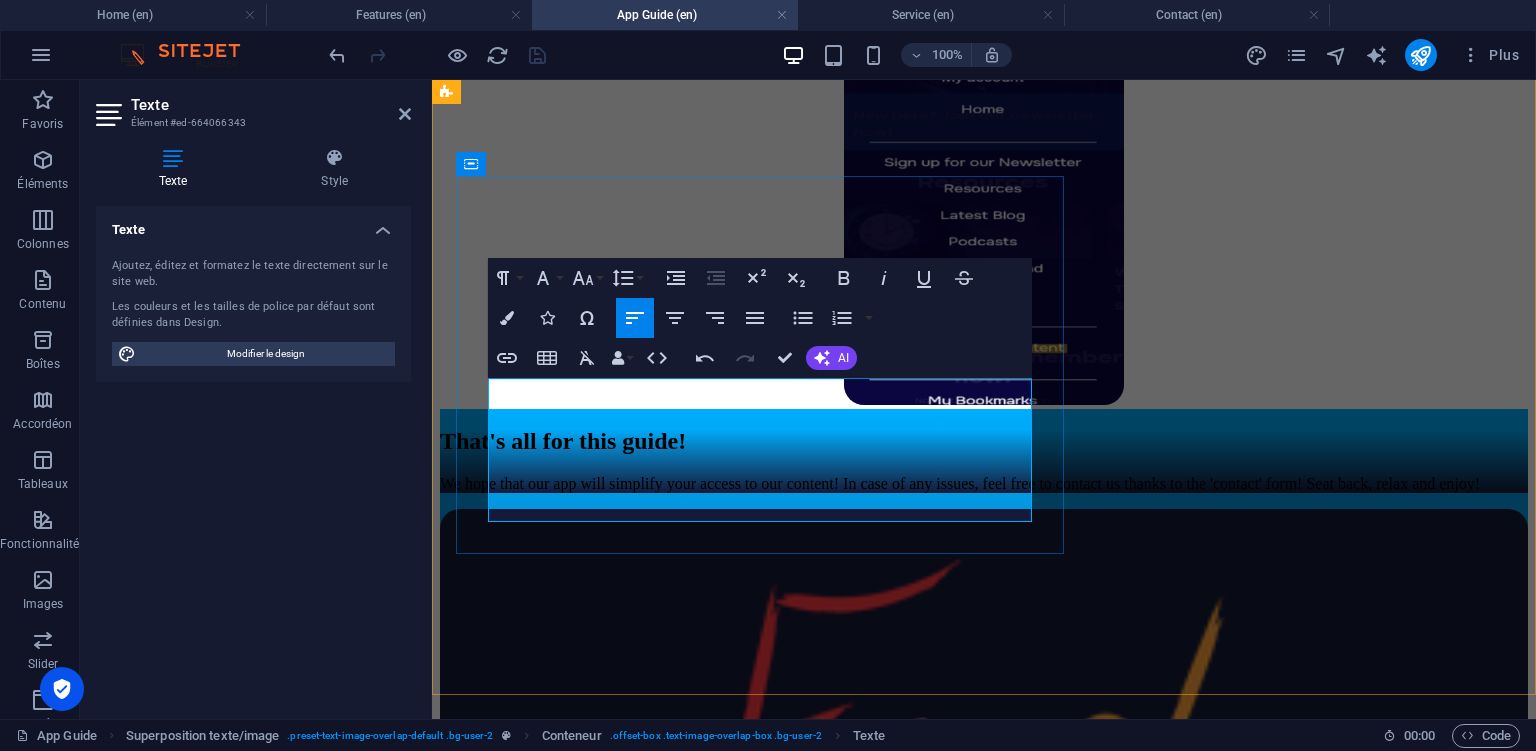 click on "To access to your 'subs only' contents, simply create an account on the app with the  same  name & email as your account on our website, then click on the 'subscribers ' page (via the app menu) and enjoy! Note that this link process can take up to 24 hours adn that whenever you want to access to a "PSE membership content", you  will have to login again to grant access for security reasons." at bounding box center [969, -139] 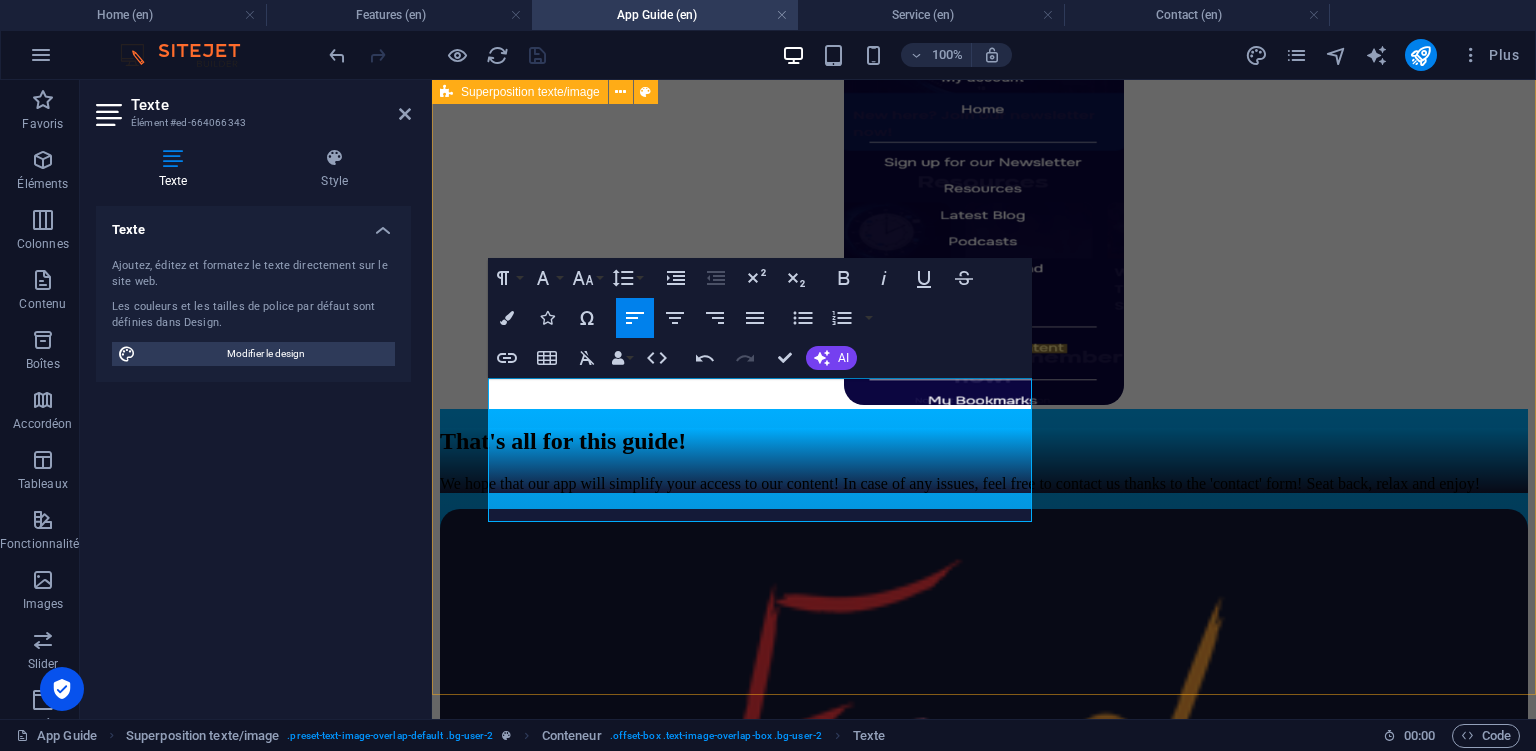 click on "Already a subscriber of PSE? Firstly, thanks for subscribing and for being part of the adventure with us! To access to your 'subs only' contents, simply create an account on the app with the  same  name & email as your account on our website, then click on the 'subscribers ' page (via the app menu) and enjoy! Note that this link process can take up to 24 hours and that whenever you want to access to a "PSE membership  content", you will have to login again to be granted access (for security reasons)." at bounding box center (984, 38) 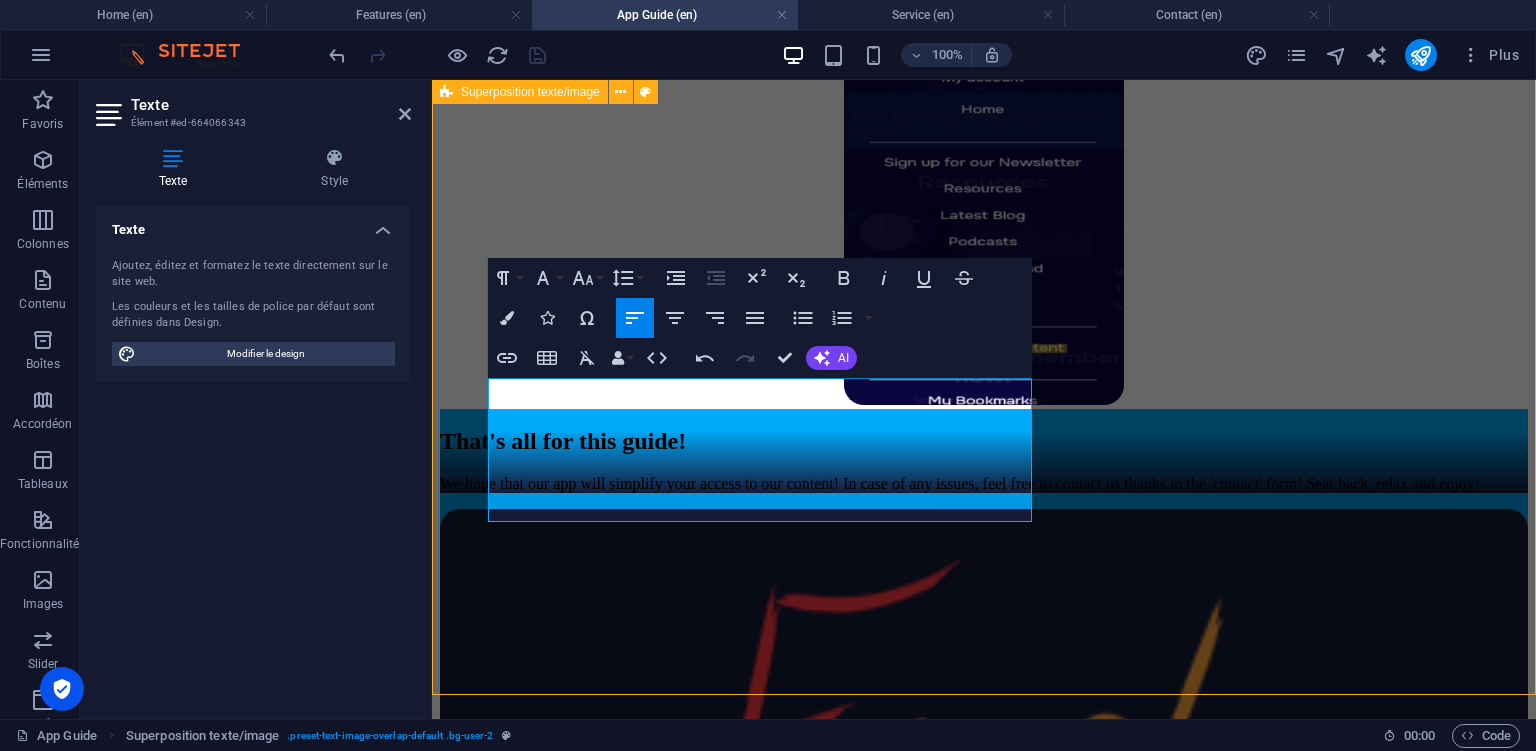 scroll, scrollTop: 2827, scrollLeft: 0, axis: vertical 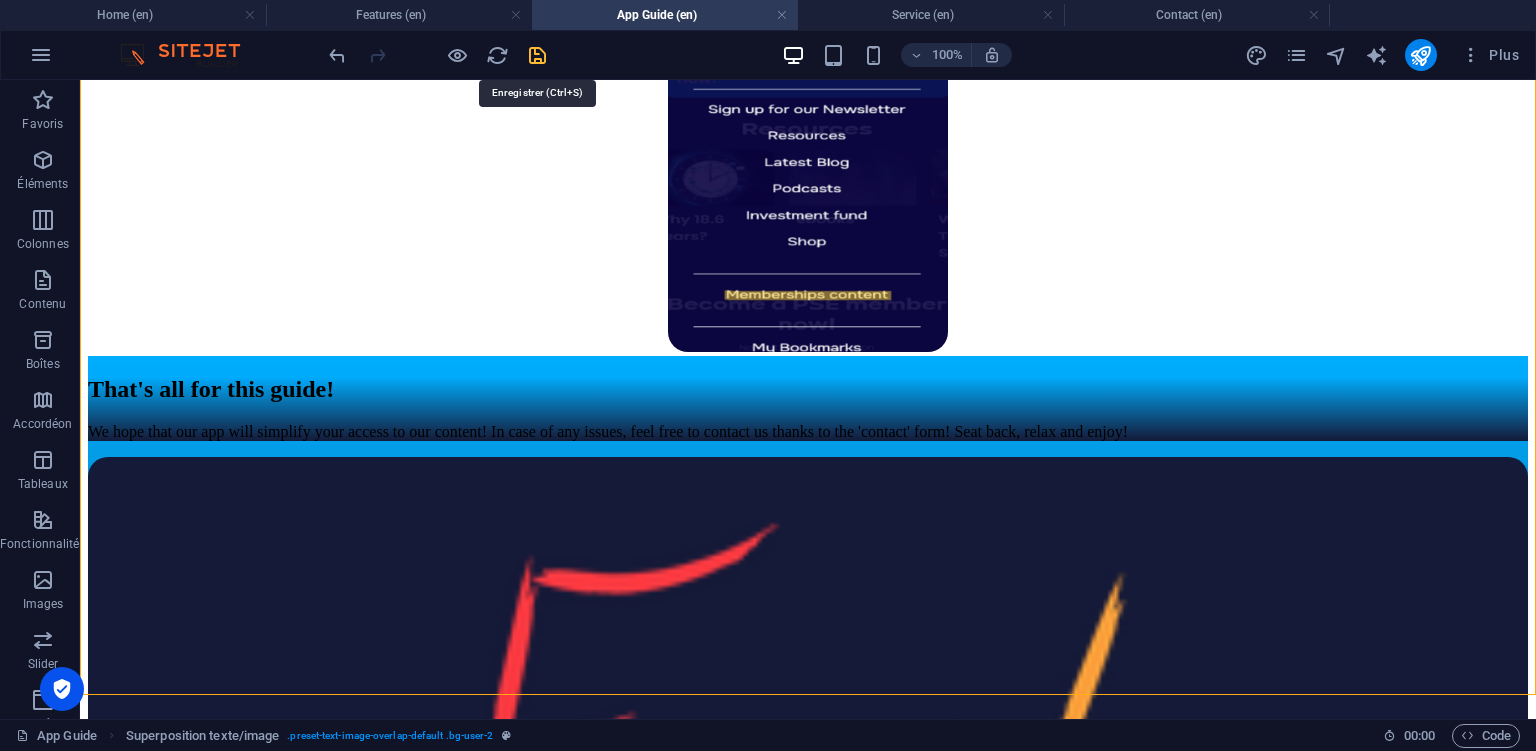 click at bounding box center (537, 55) 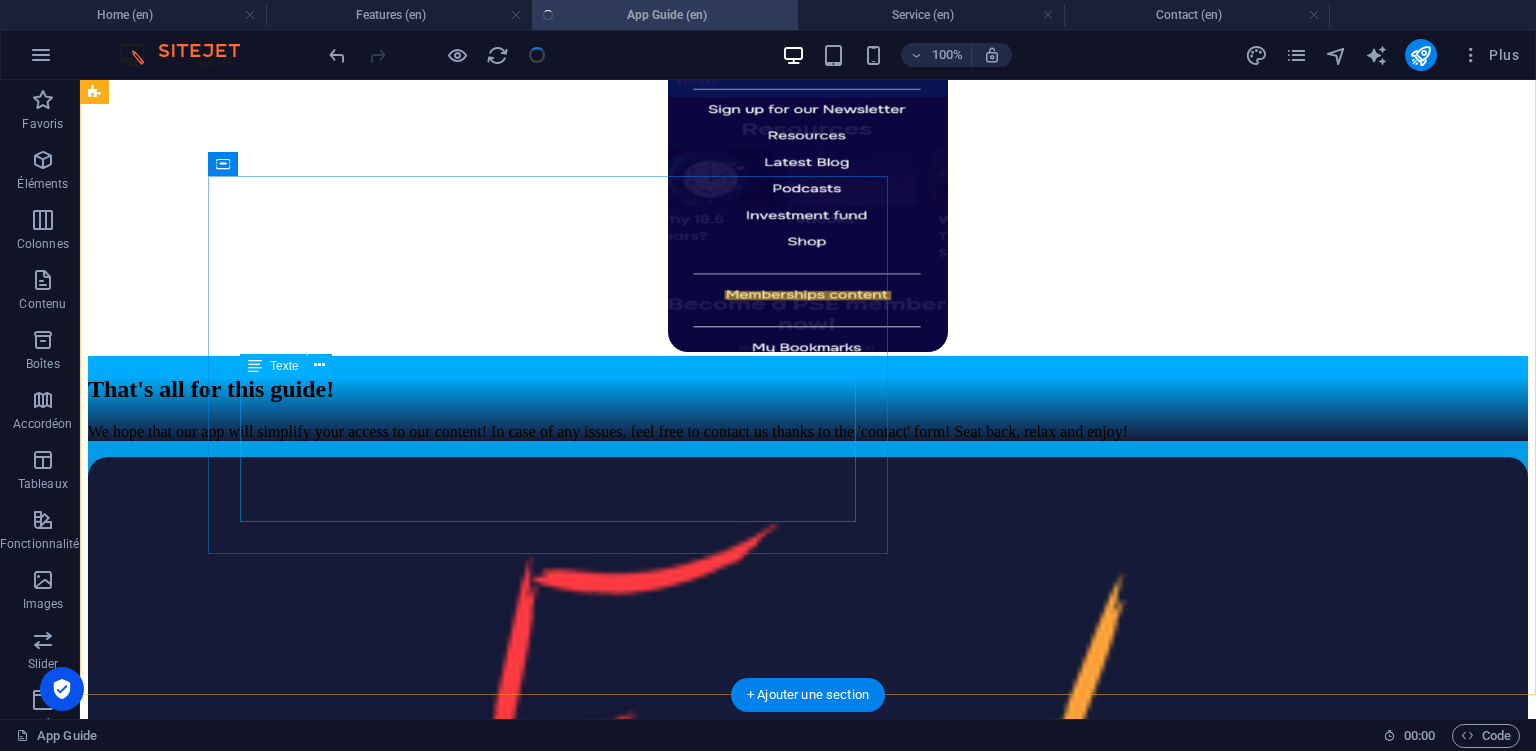 click on "Firstly, thanks for subscribing and for being part of the adventure with us! To access to your 'subs only' contents, simply create an account on the app with the  same  name & email as your account on our website, then click on the 'subscribers ' page (via the app menu) and enjoy! Note that this link process can take up to 24 hours and that whenever you want to access to a "PSE membership content", you will have to login again to be granted access (for security reasons)." at bounding box center [808, -199] 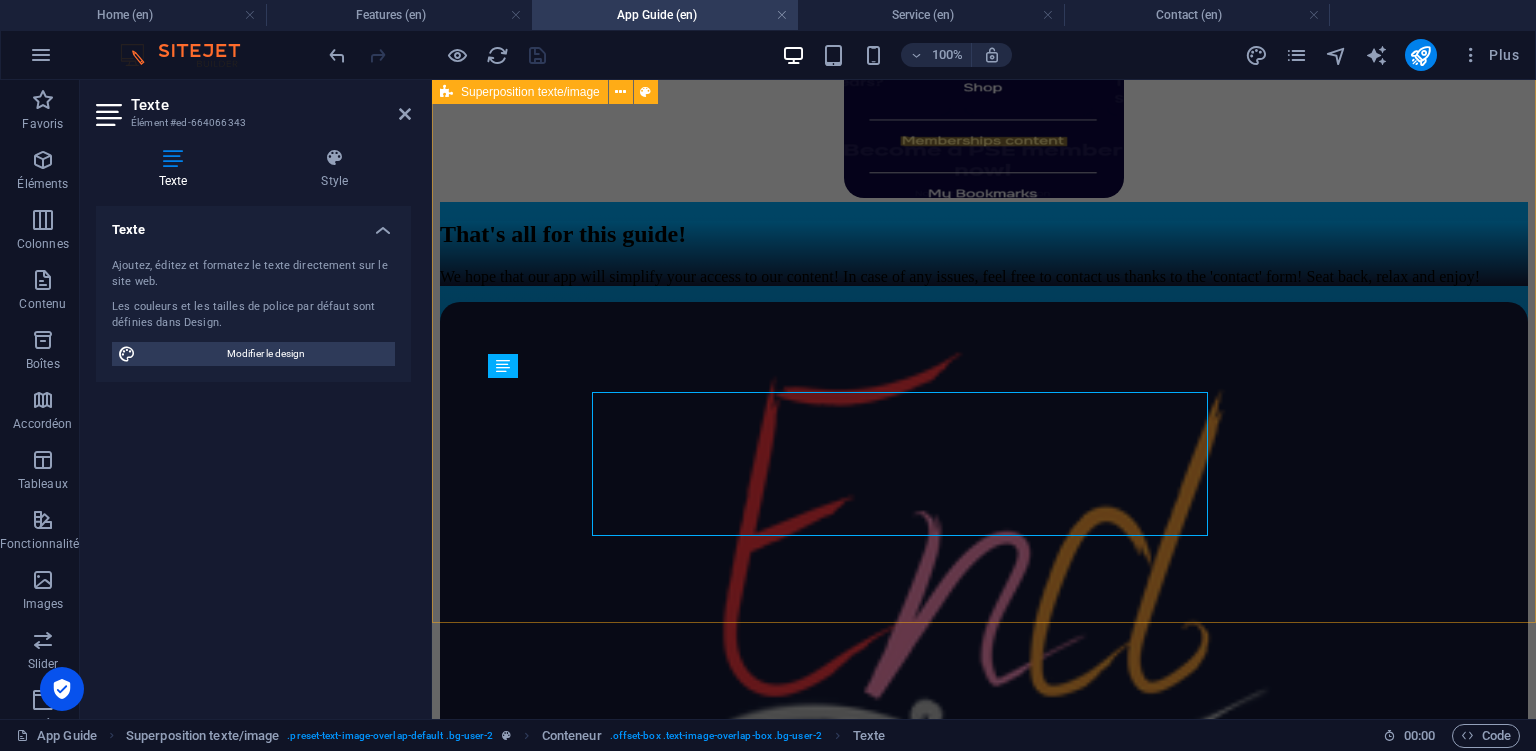 scroll, scrollTop: 2740, scrollLeft: 0, axis: vertical 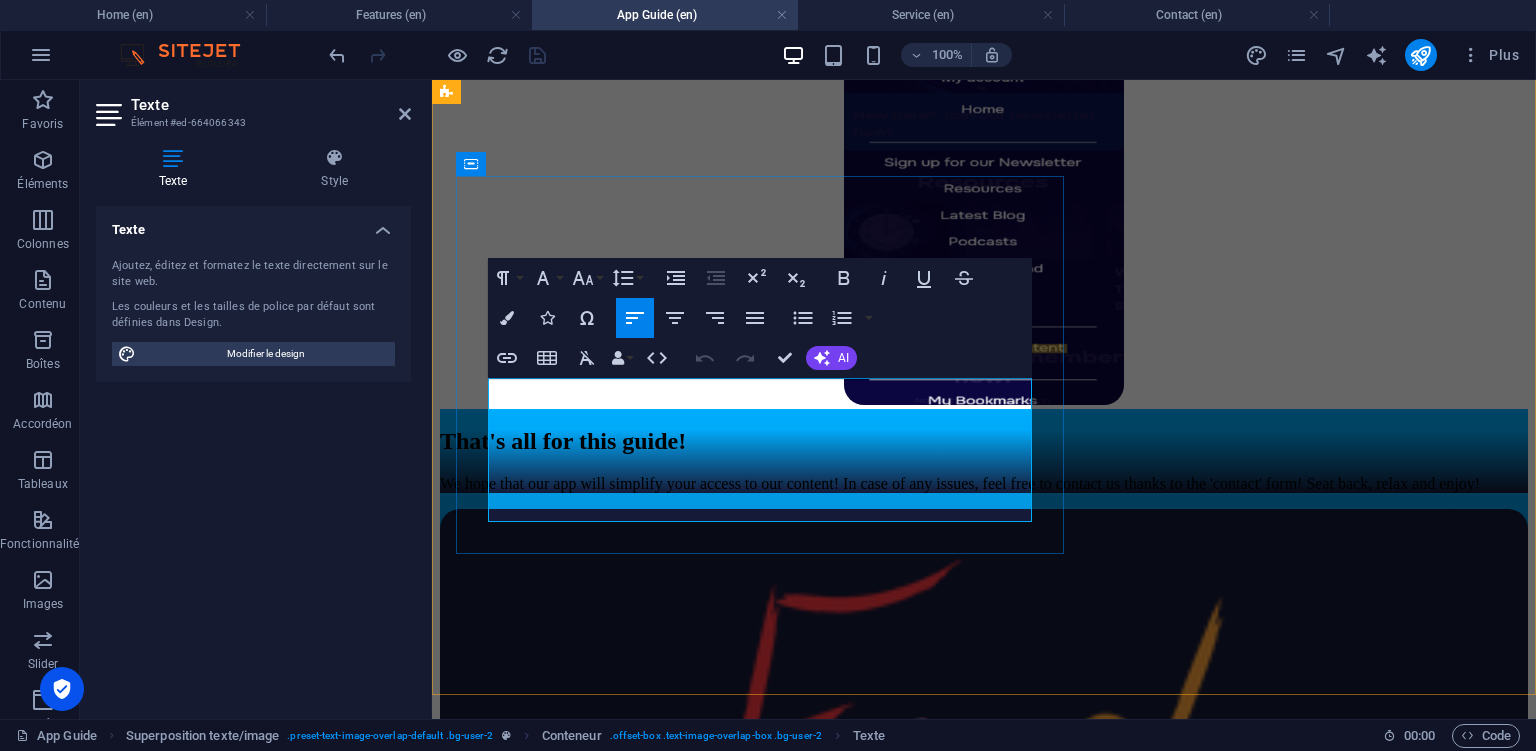 click on "To access to your 'subs only' contents, simply create an account on the app with the  same  name & email as your account on our website, then click on the 'subscribers ' page (via the app menu) and enjoy! Note that this link process can take up to 24 hours and that whenever you want to access to a "PSE membership content", you will have to login again to be granted access (for security reasons)." at bounding box center [971, -139] 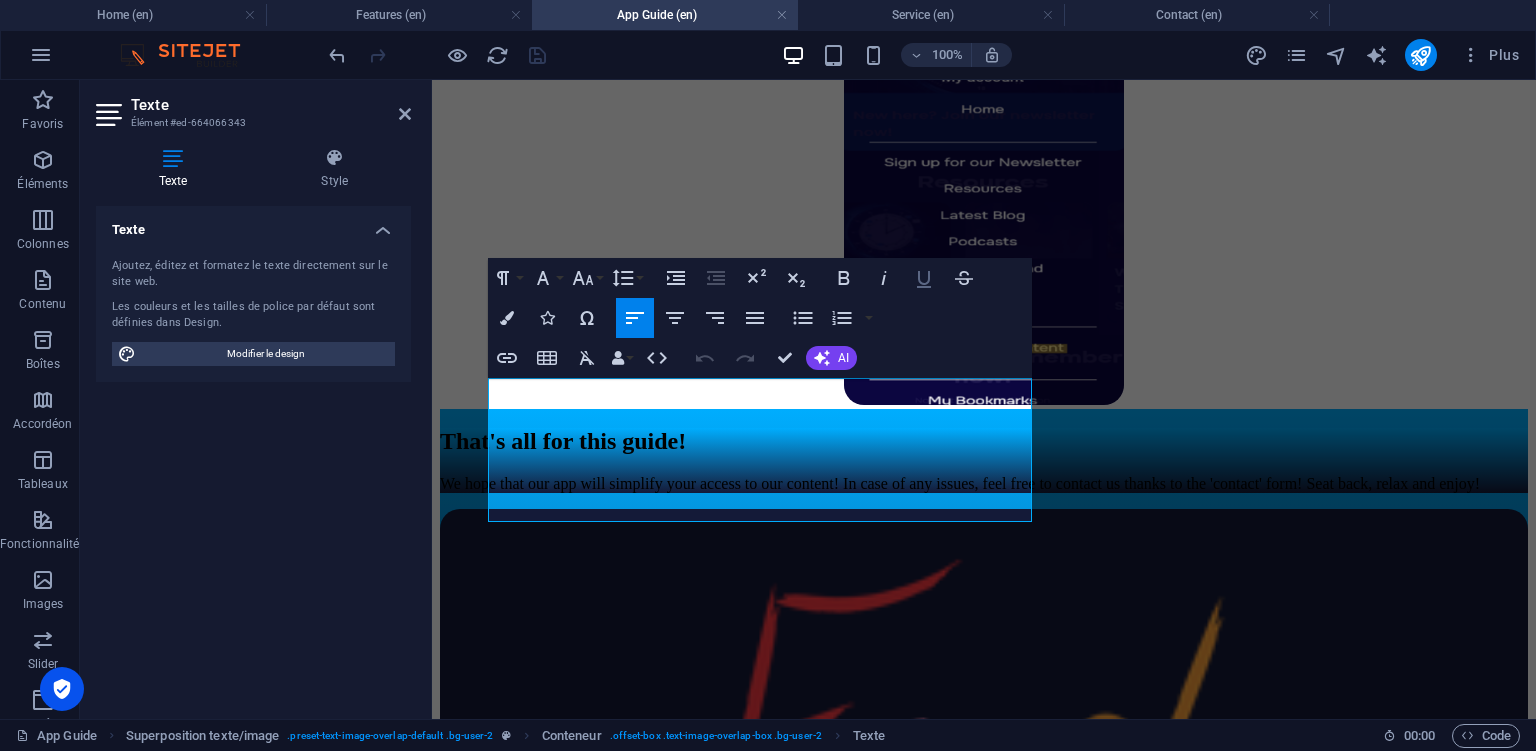 click 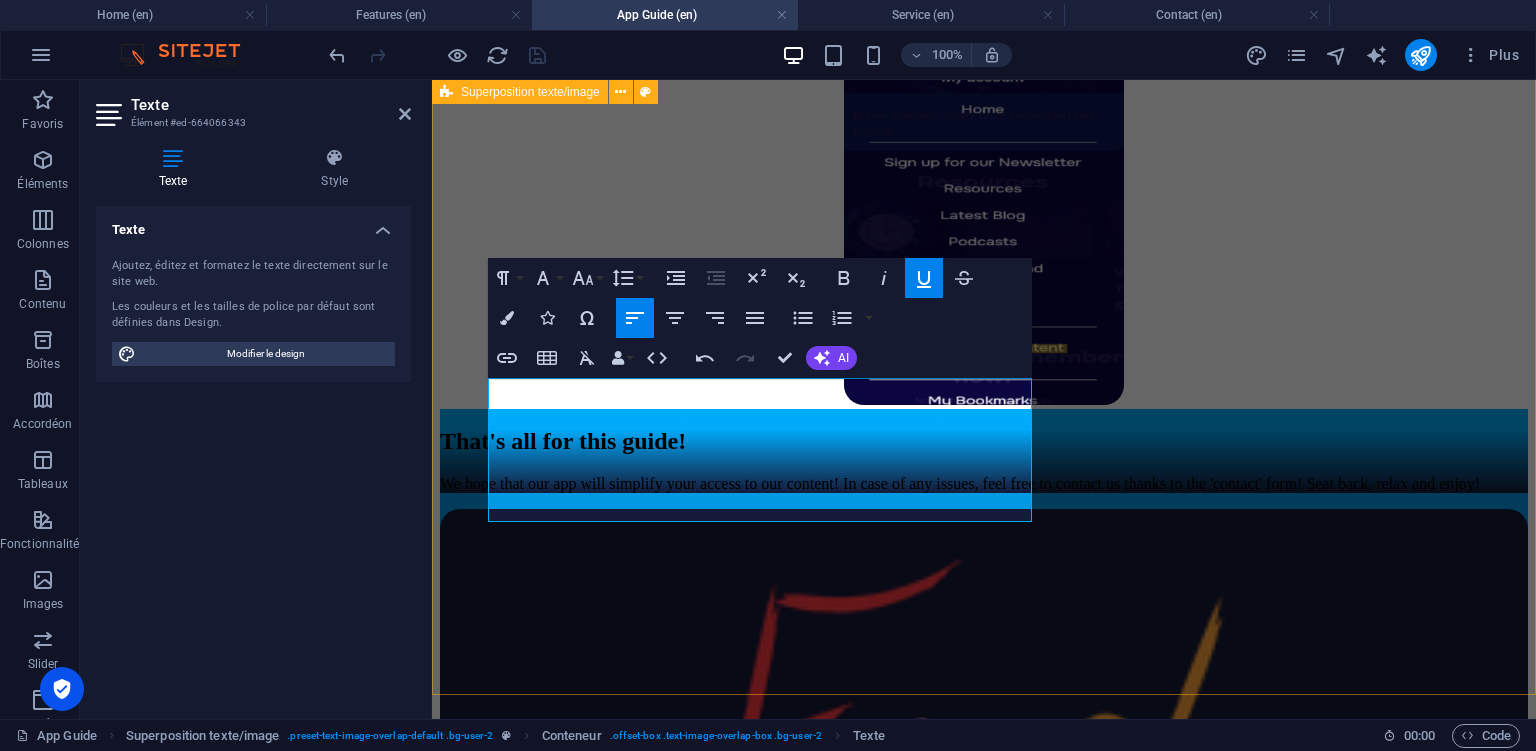 click on "Already a subscriber of PSE? Firstly, thanks for subscribing and for being part of the adventure with us! To access to your 'subs only' contents, simply create an account on the app with the  same  name & email as your account on our website, then click on the 'subscribers ' page (via the app menu) and enjoy! Note that this link process can take up to  24 hours  and that whenever you want to access to a "PSE membership content", you will have to login again to be granted access (for security reasons)." at bounding box center [984, 38] 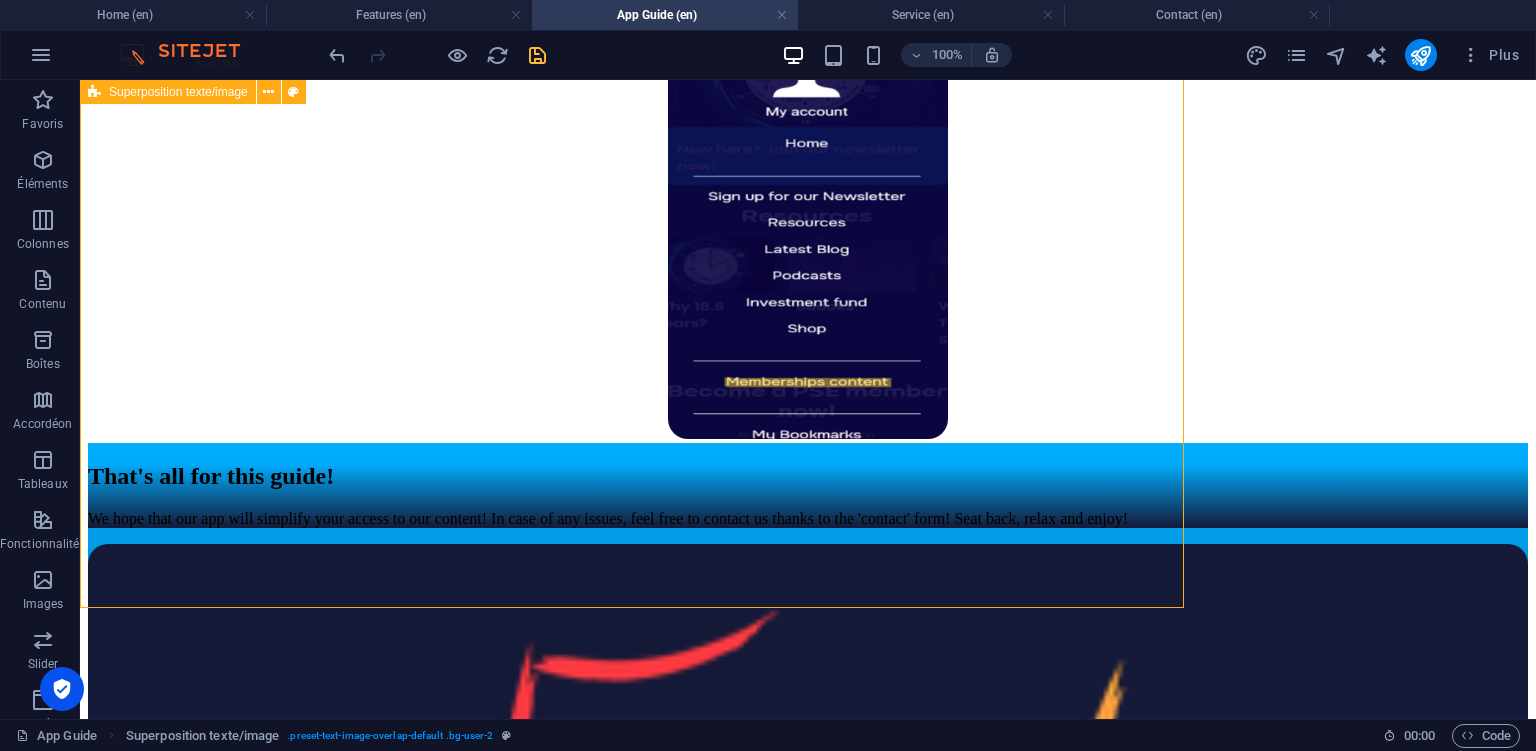 scroll, scrollTop: 2827, scrollLeft: 0, axis: vertical 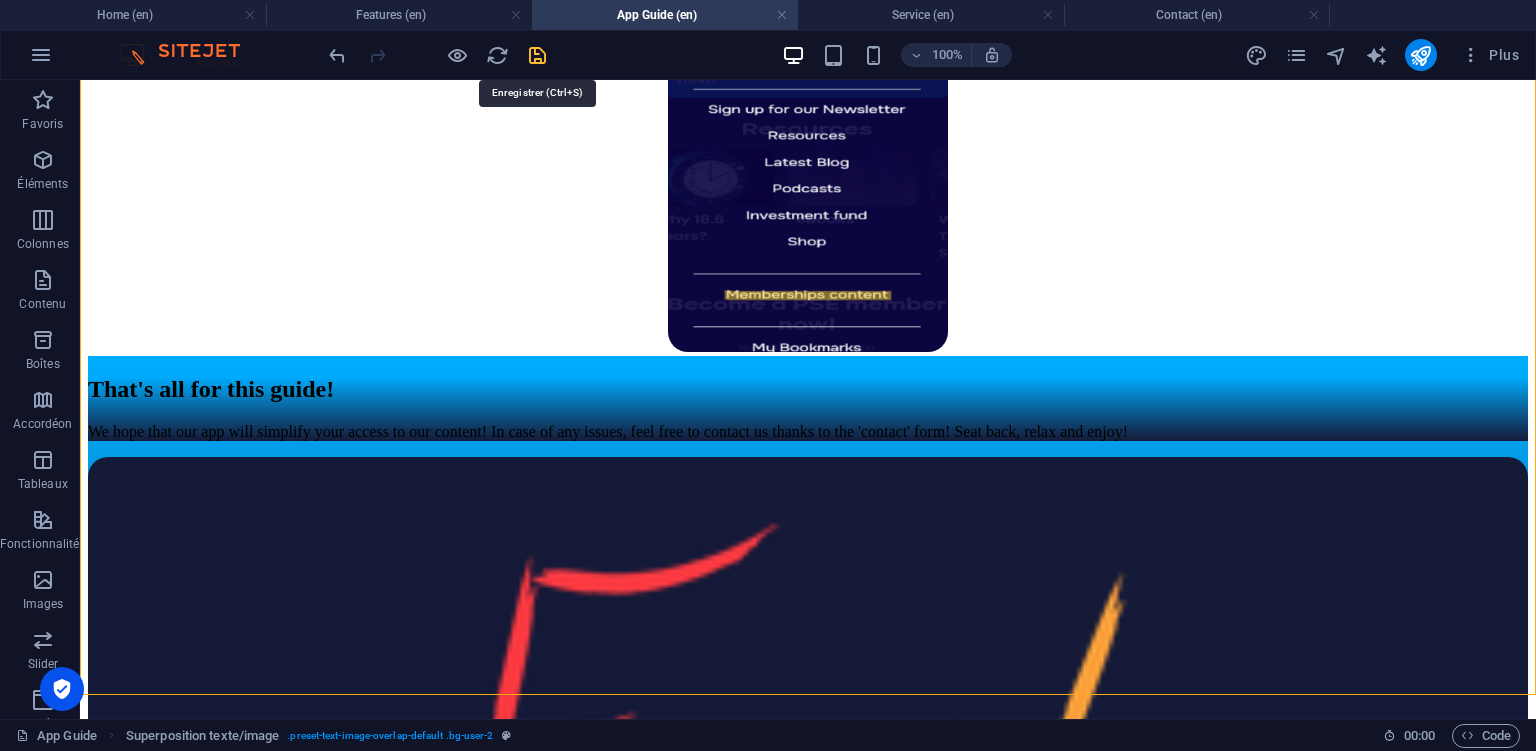 click at bounding box center (537, 55) 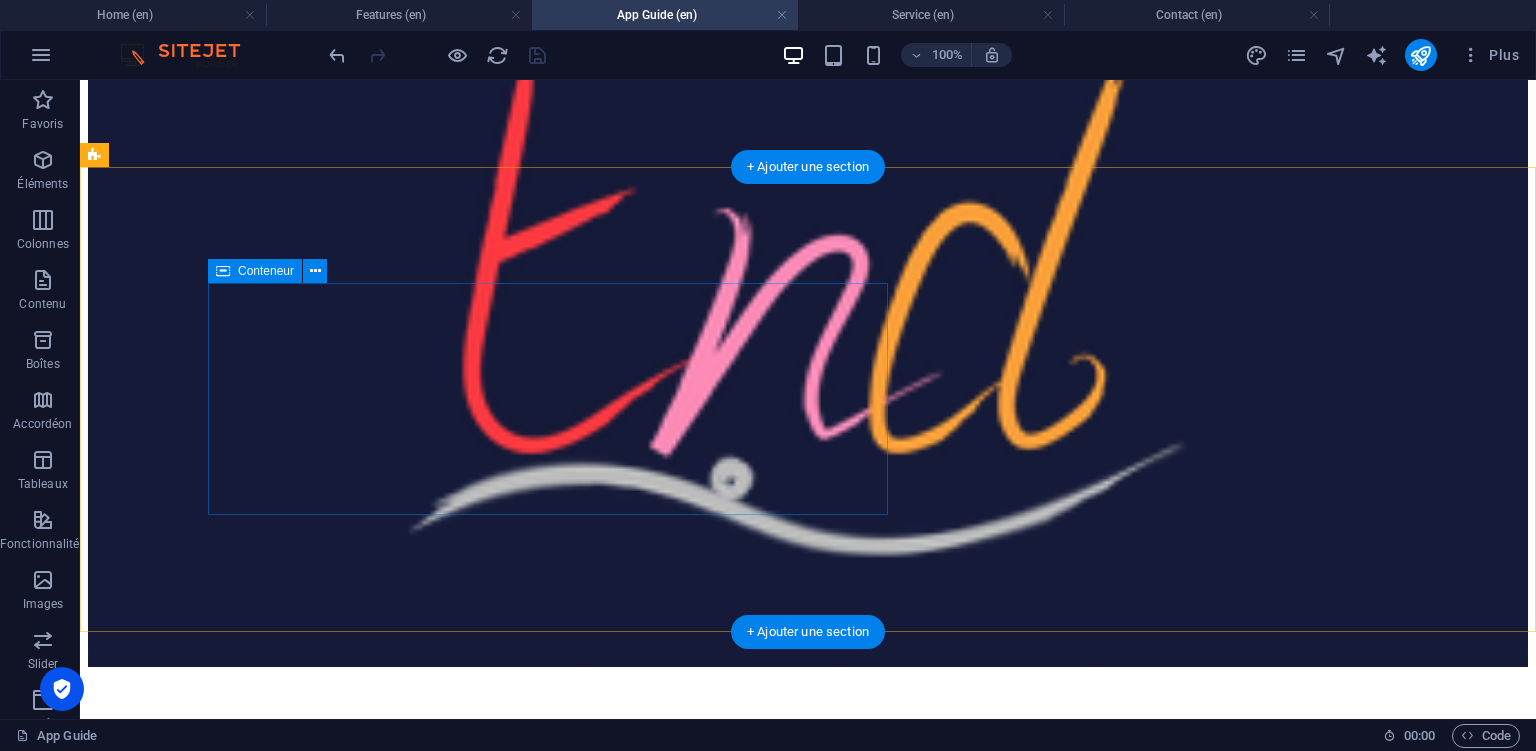 scroll, scrollTop: 3355, scrollLeft: 0, axis: vertical 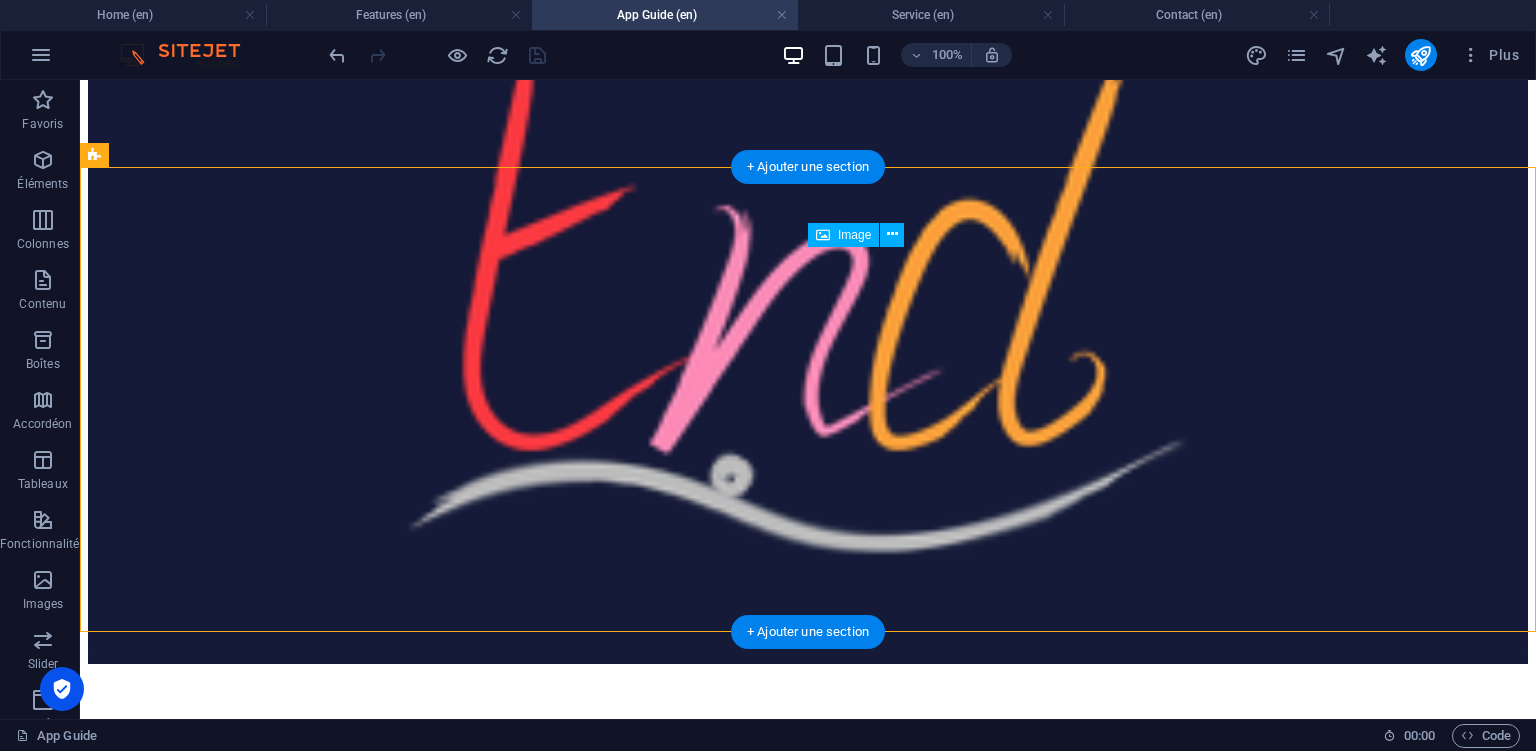 click at bounding box center [808, 296] 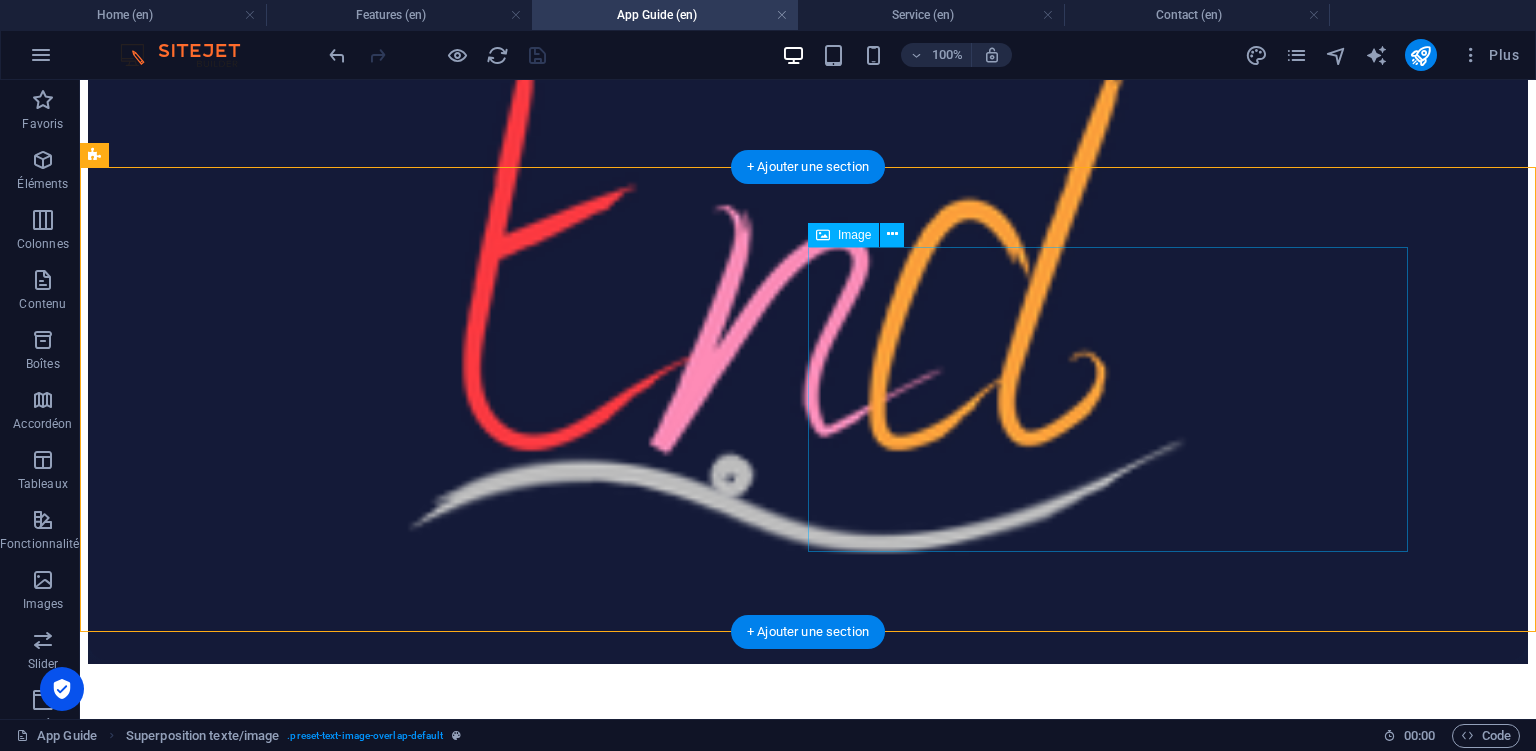 click at bounding box center (808, 296) 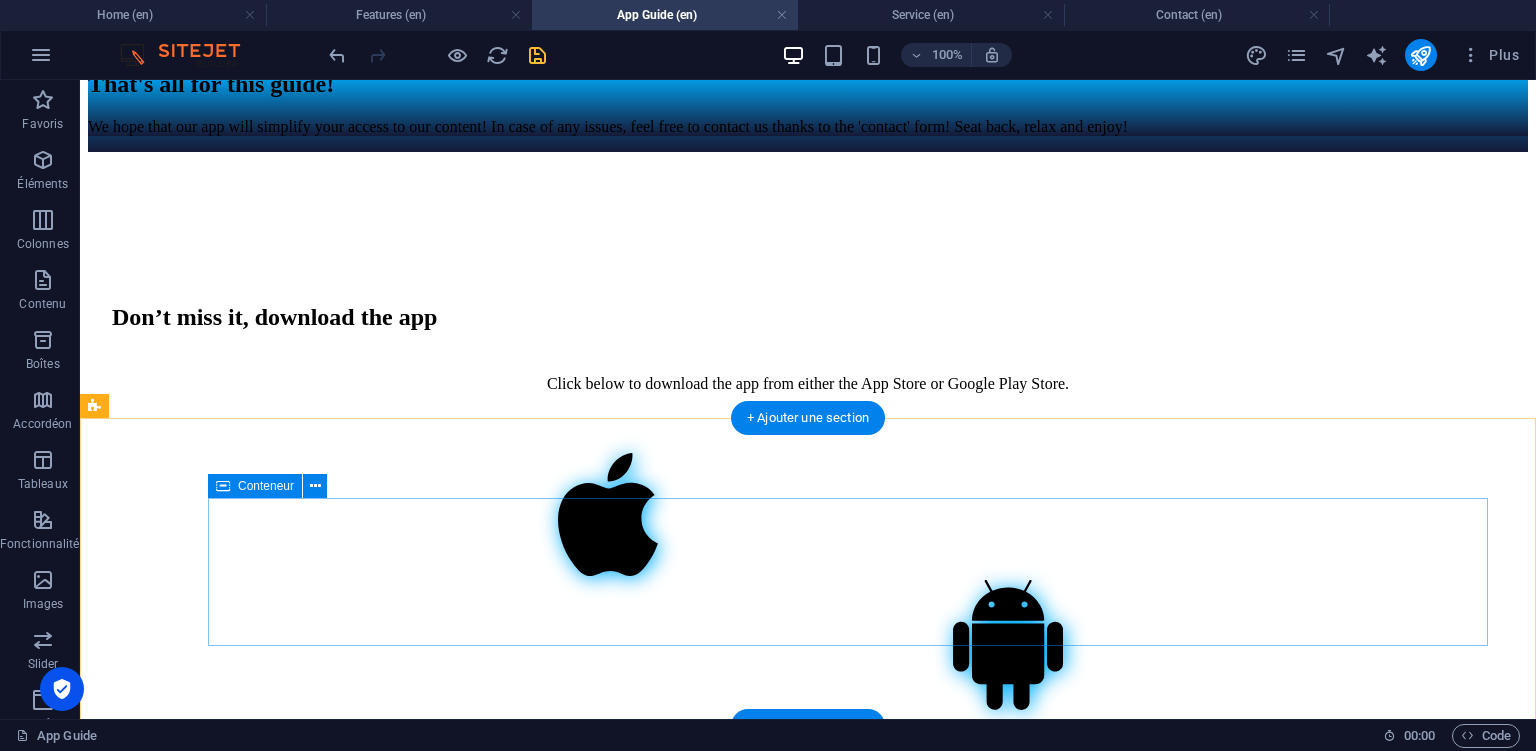 scroll, scrollTop: 3144, scrollLeft: 0, axis: vertical 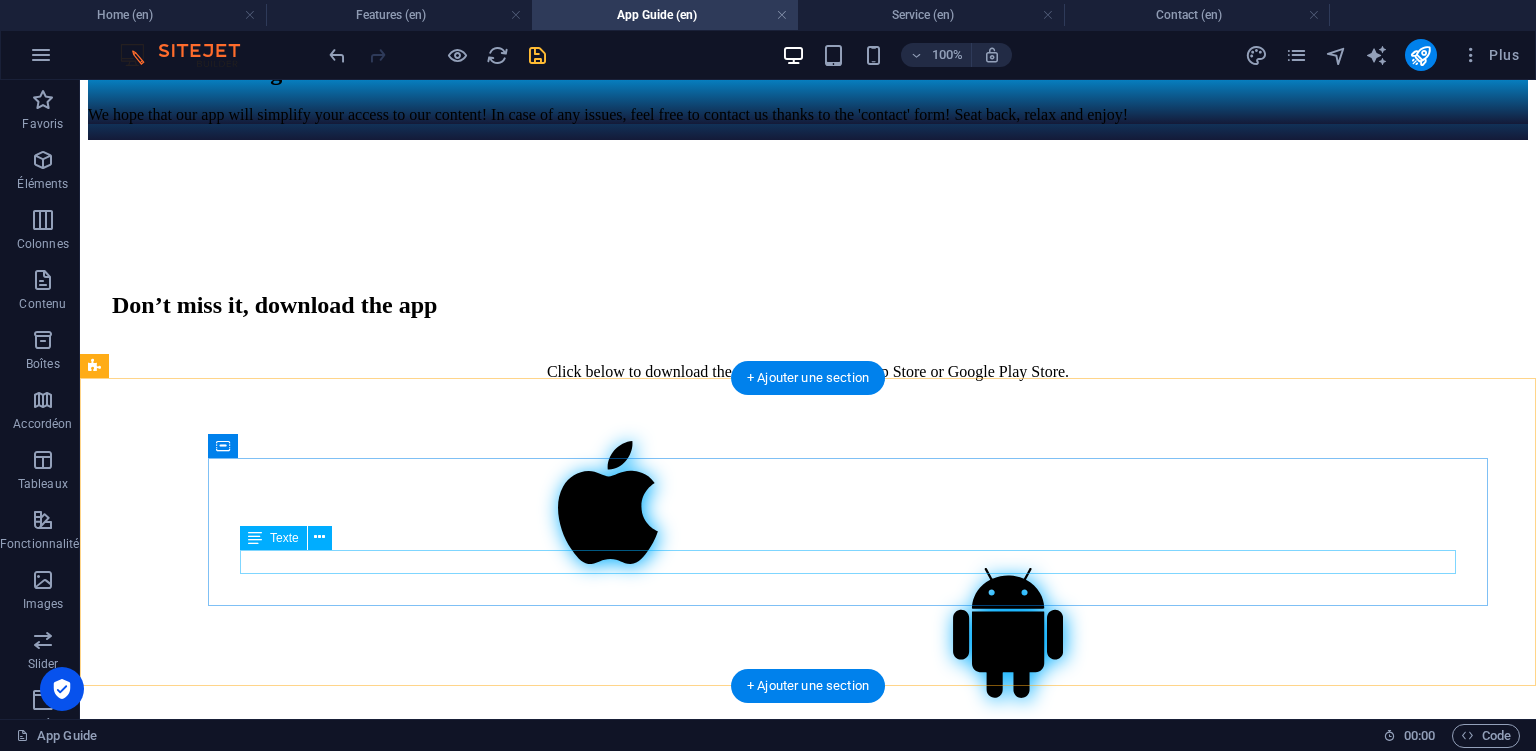 click on "We hope that our app will simplify your access to our content! In case of any issues, feel free to contact us thanks to the 'contact' form! Seat back, relax and enjoy!" at bounding box center [808, 115] 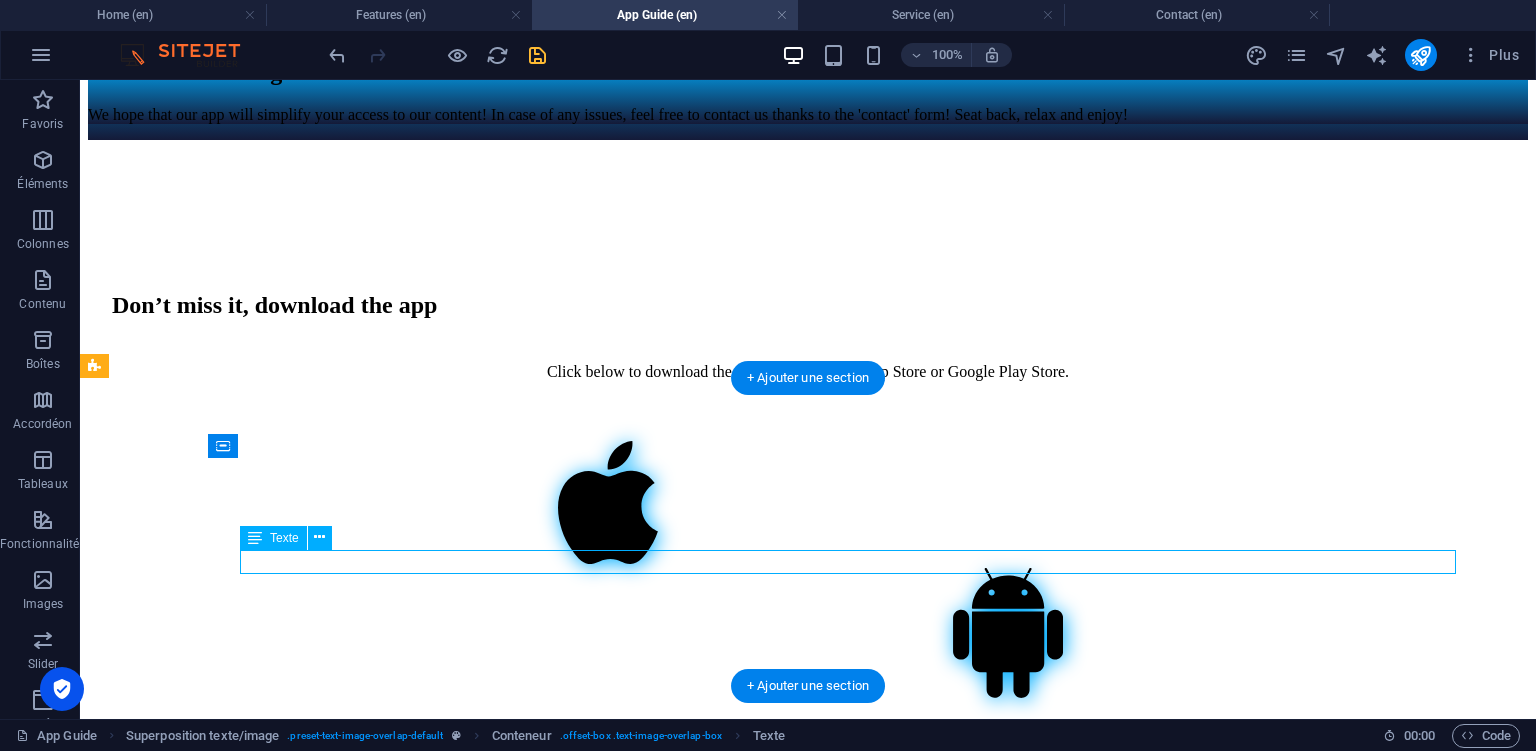 click on "We hope that our app will simplify your access to our content! In case of any issues, feel free to contact us thanks to the 'contact' form! Seat back, relax and enjoy!" at bounding box center (808, 115) 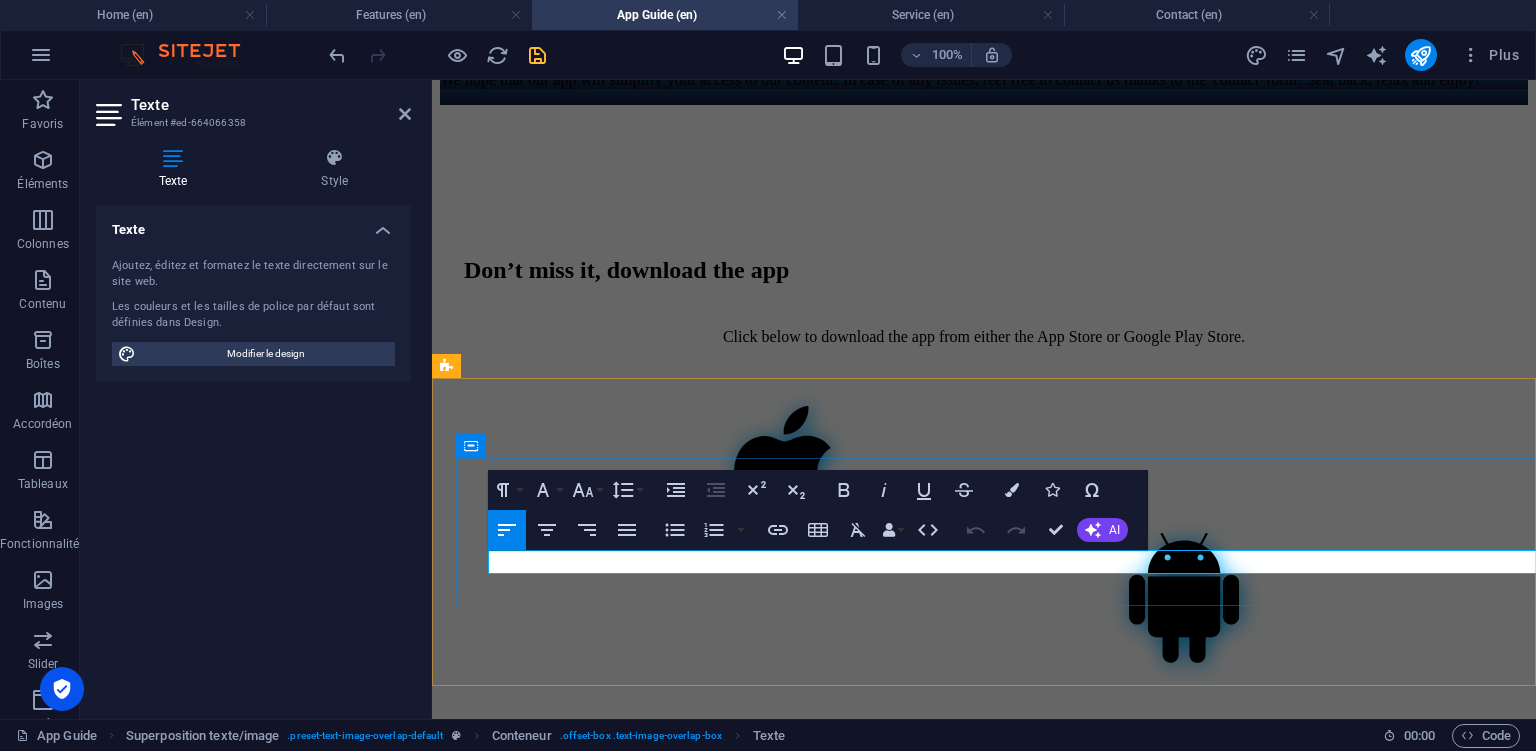 scroll, scrollTop: 3057, scrollLeft: 0, axis: vertical 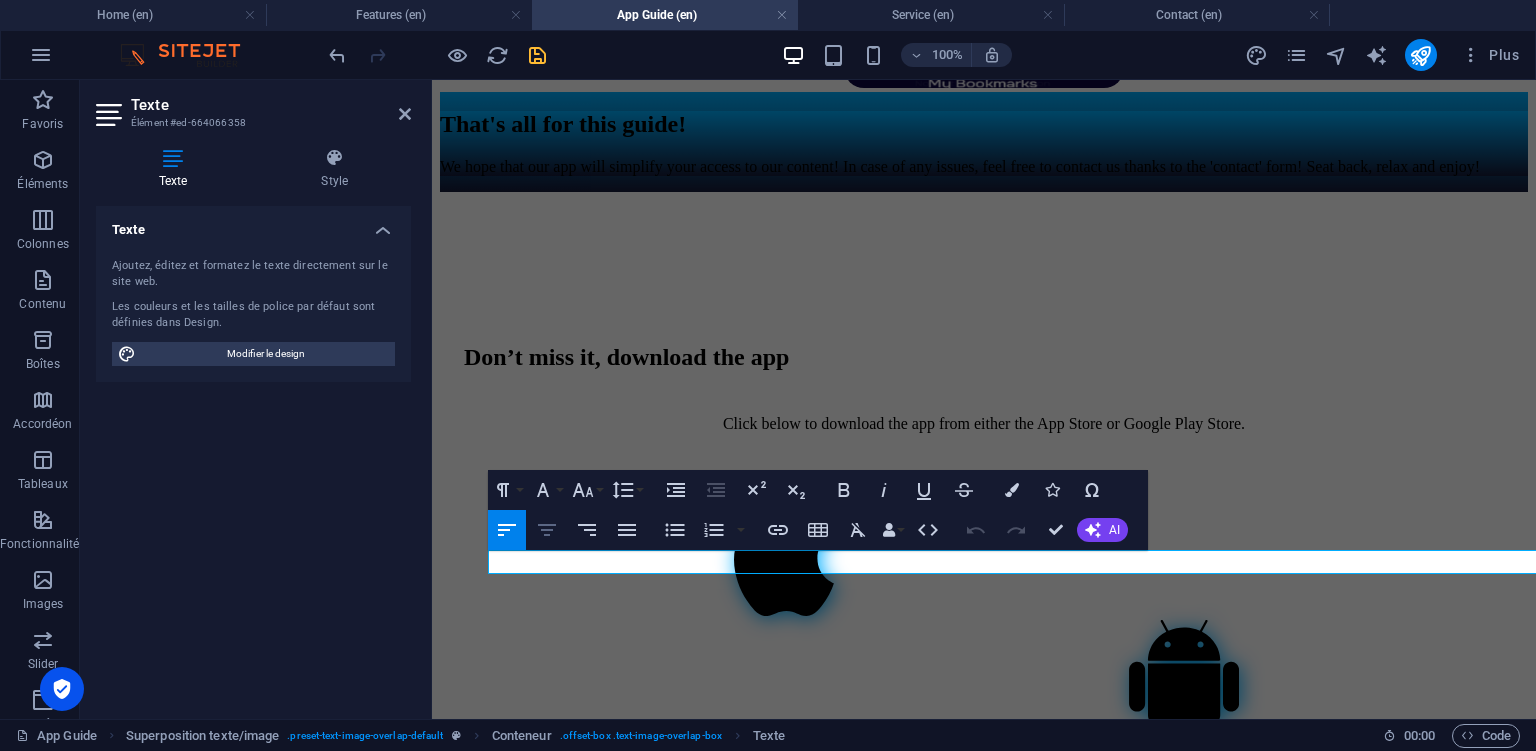 click 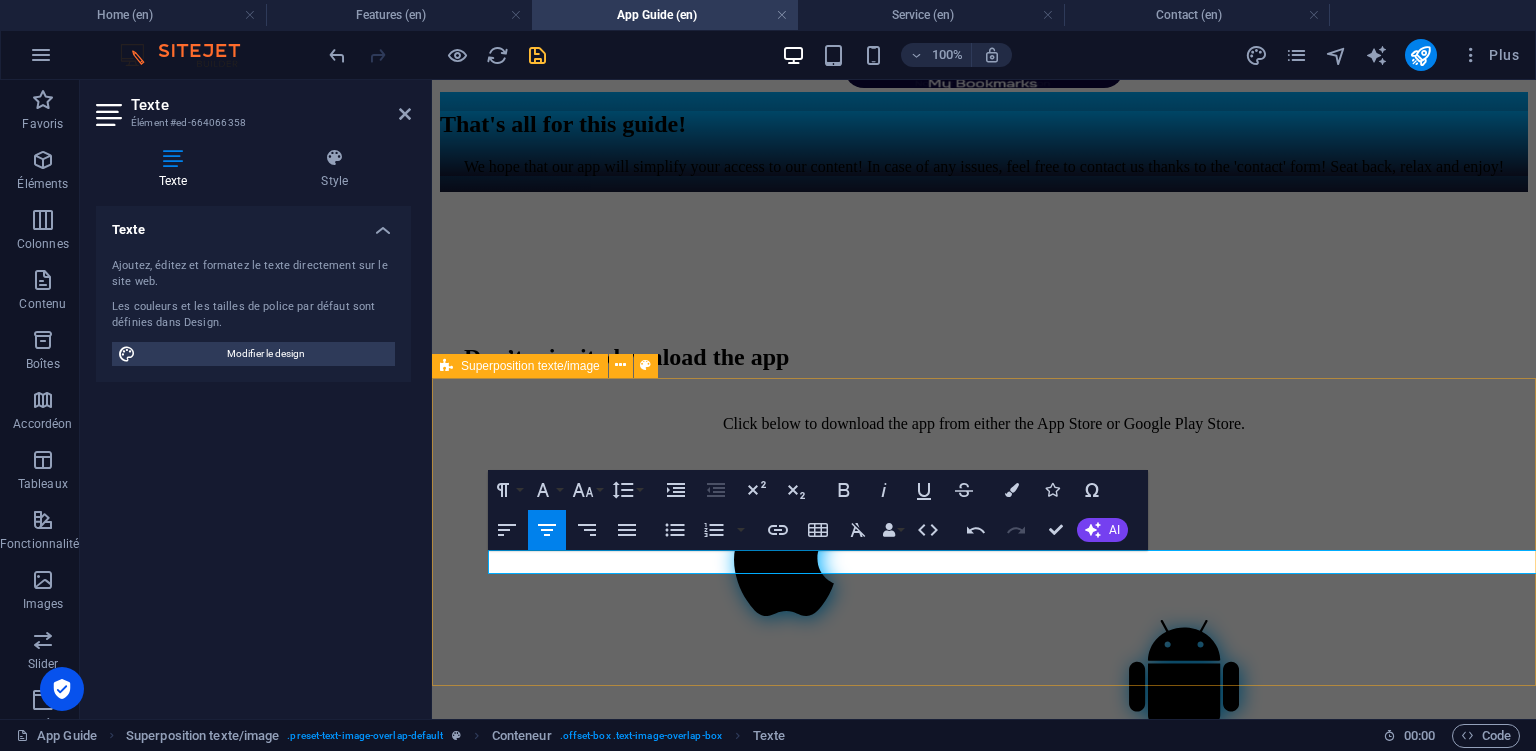click on "That's all for this guide! We hope that our app will simplify your access to our content! In case of any issues, feel free to contact us thanks to the 'contact' form! Seat back, relax and enjoy!" at bounding box center (984, 142) 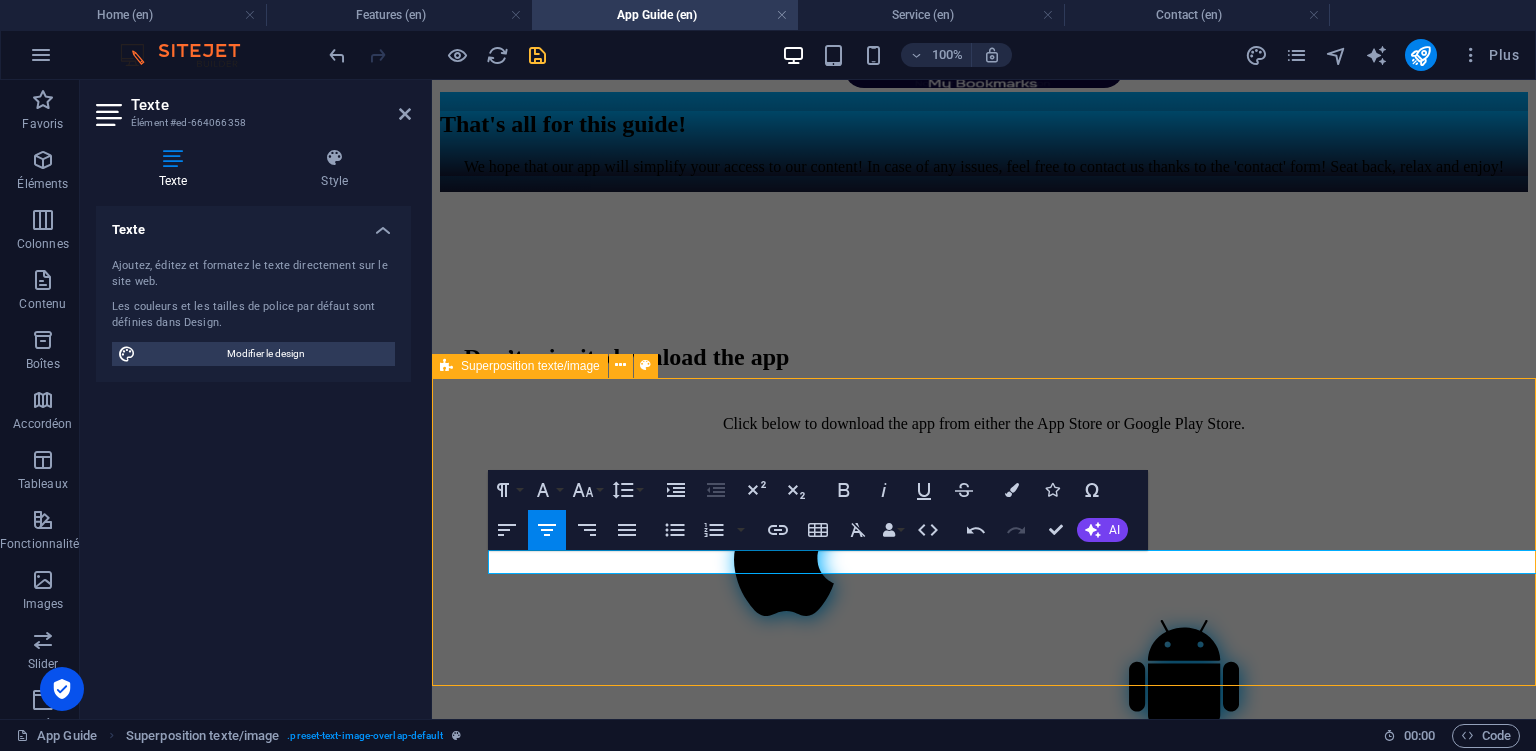 scroll, scrollTop: 3144, scrollLeft: 0, axis: vertical 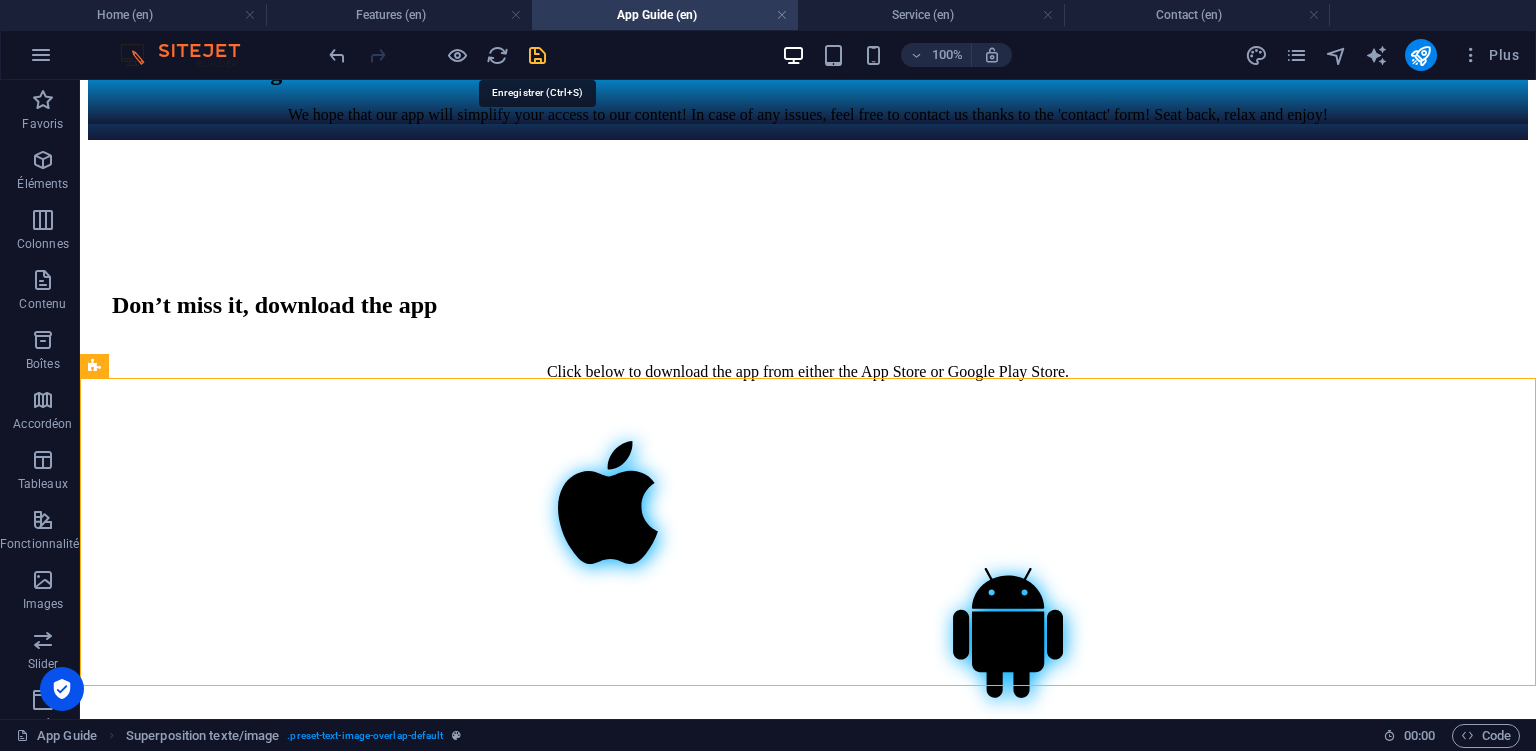 click at bounding box center (537, 55) 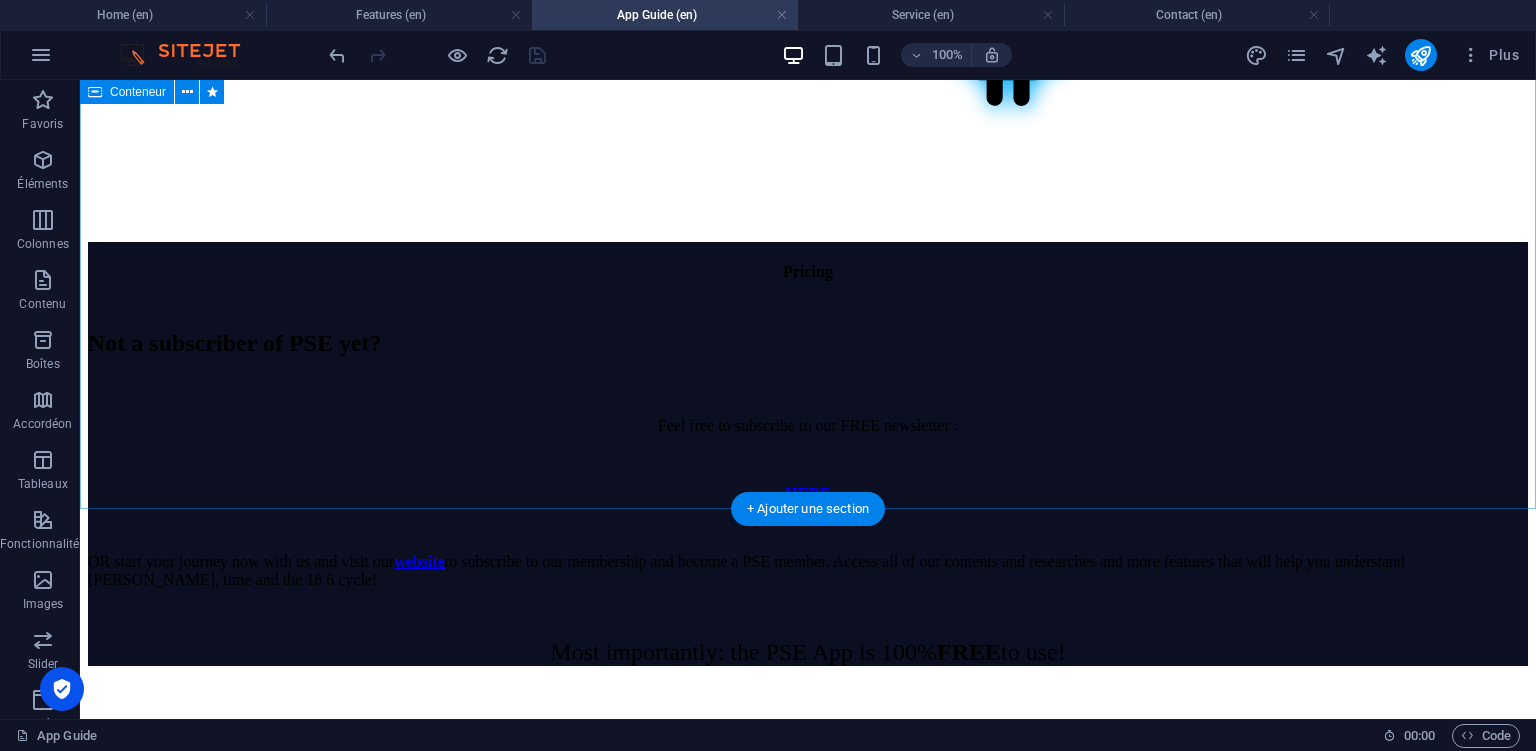 scroll, scrollTop: 3672, scrollLeft: 0, axis: vertical 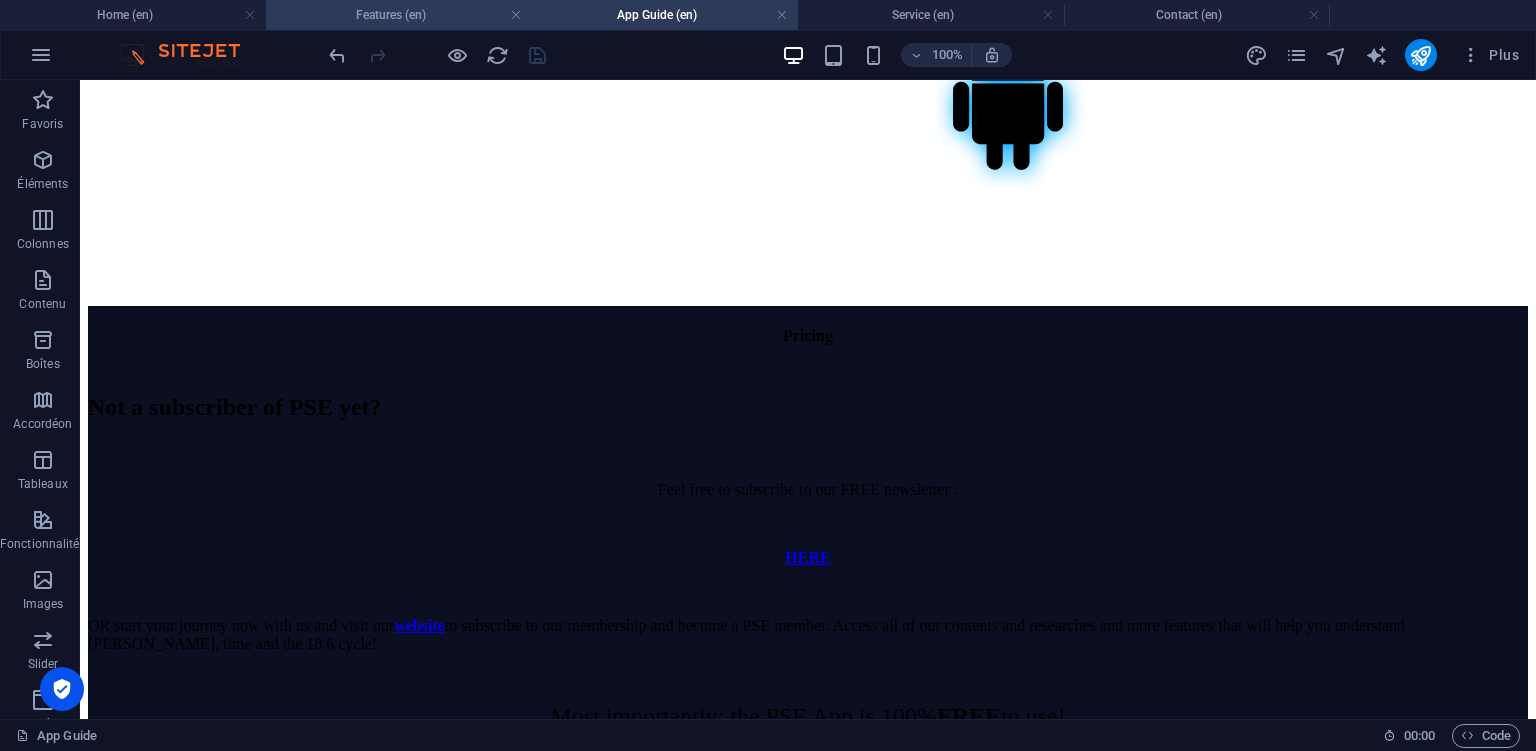 click on "Features (en)" at bounding box center [399, 15] 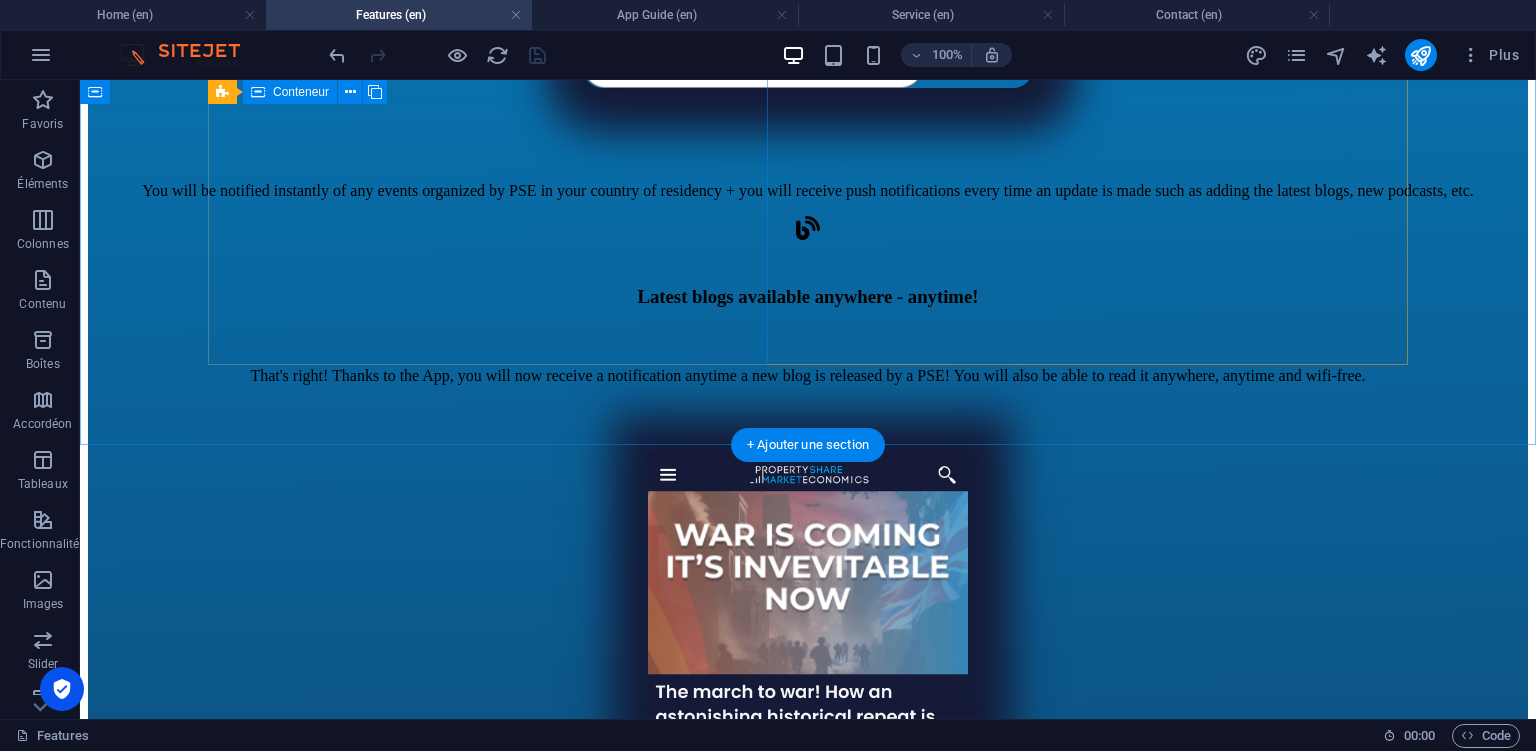 scroll, scrollTop: 3062, scrollLeft: 0, axis: vertical 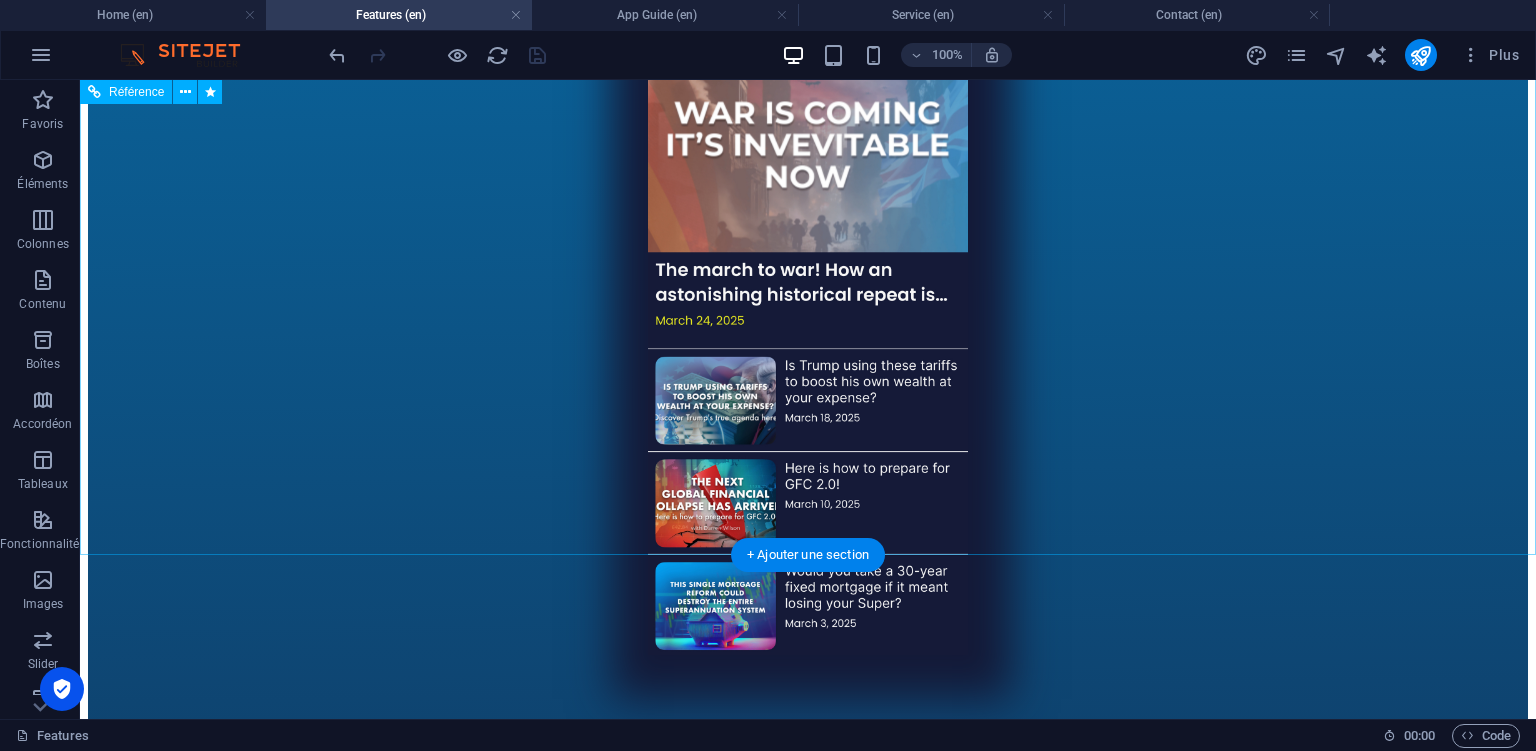 click on "Don’t miss it, download the app Click below to download the app from either the App Store or Google Play Store." at bounding box center (808, 2084) 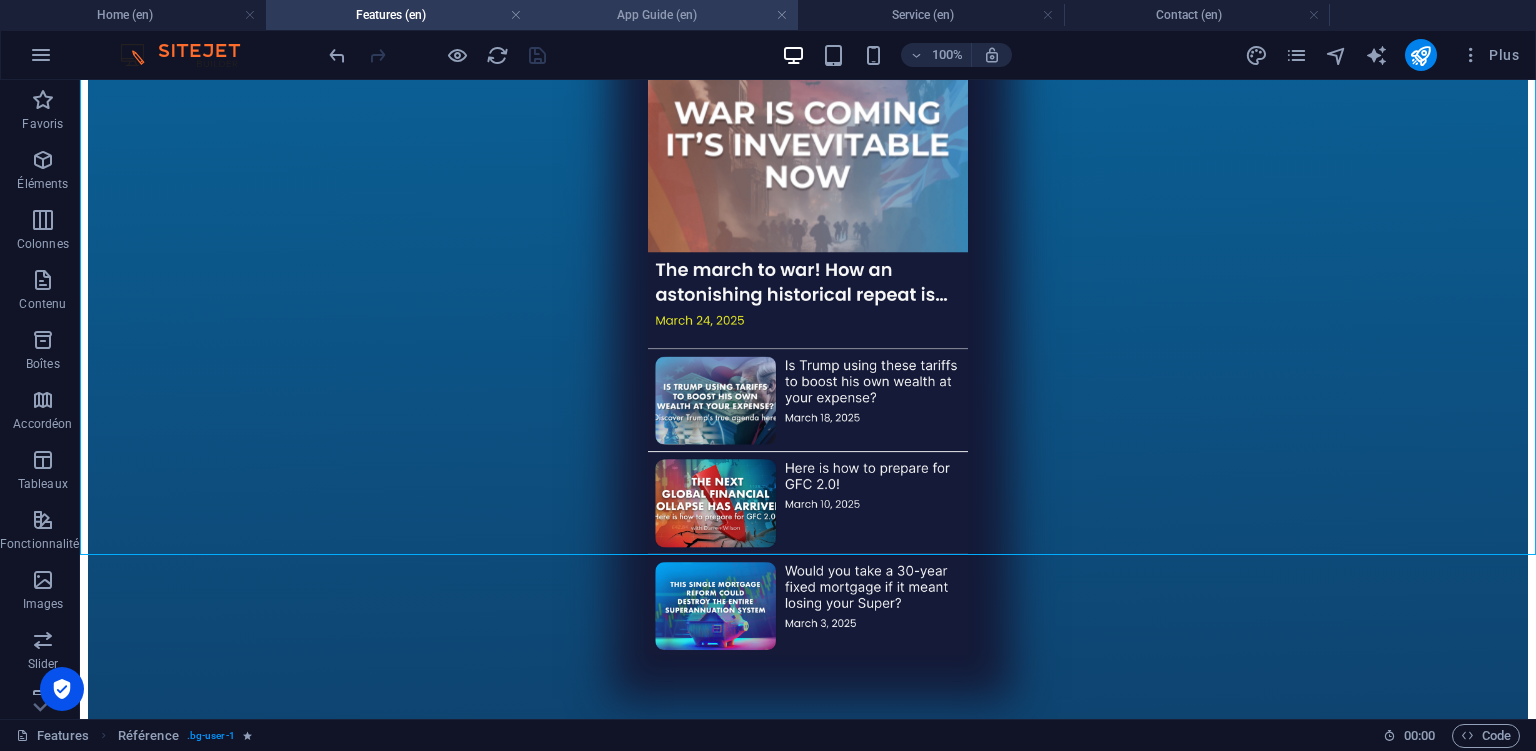 click on "App Guide (en)" at bounding box center (665, 15) 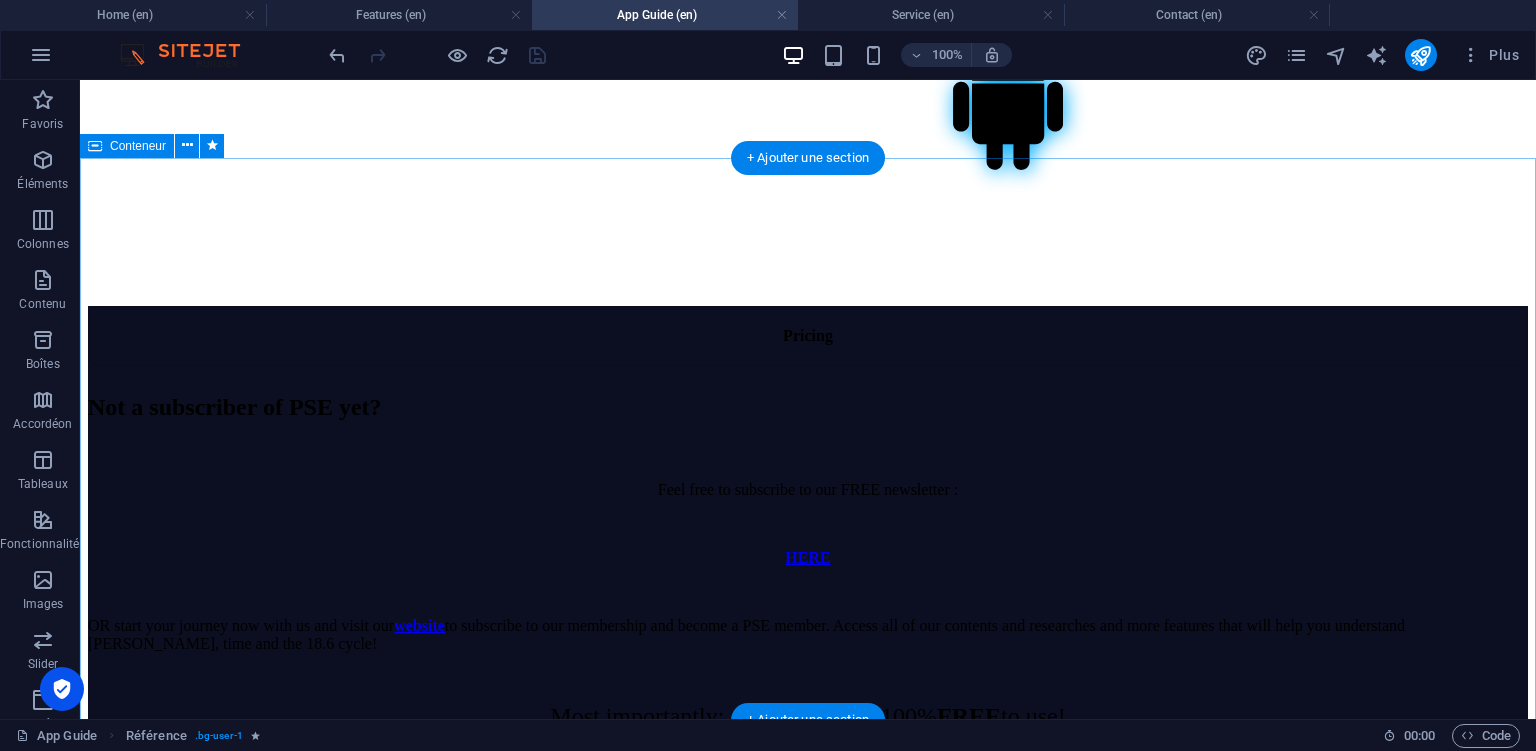 click on "Don’t miss it, download the app Click below to download the app from either the App Store or Google Play Store." at bounding box center (808, -41) 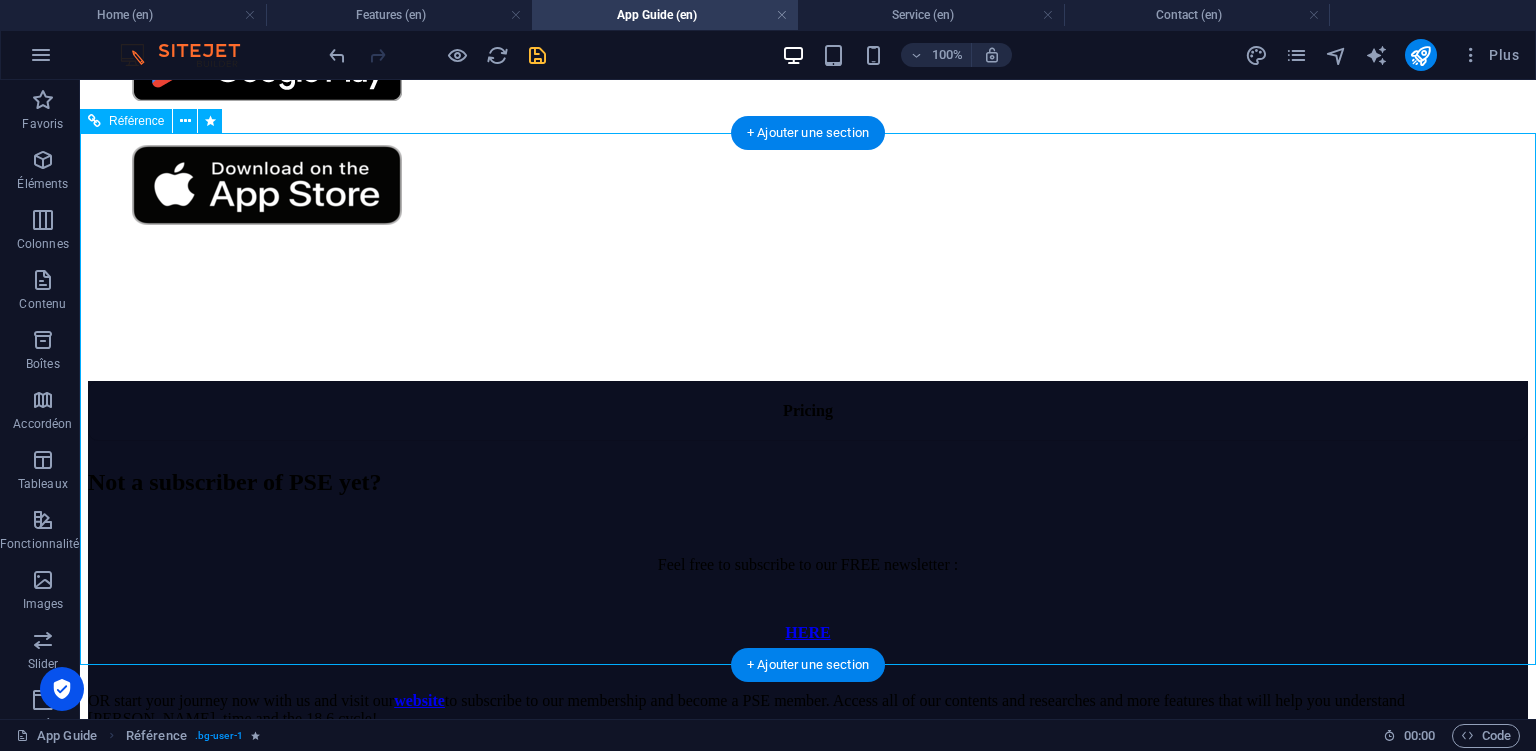 scroll, scrollTop: 3941, scrollLeft: 0, axis: vertical 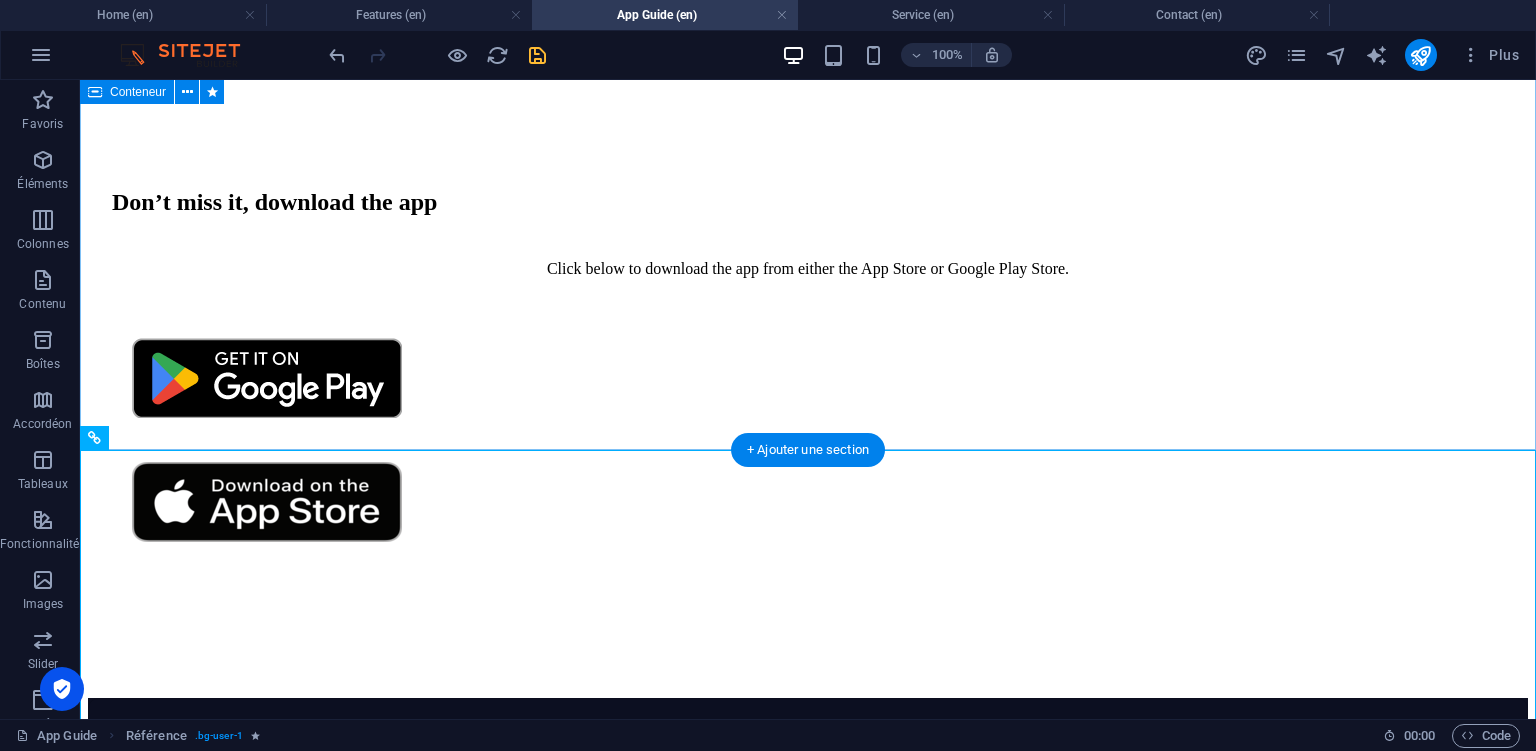 click on "Don’t miss it, download the app Click below to download the app from either the App Store or Google Play Store." at bounding box center (808, -310) 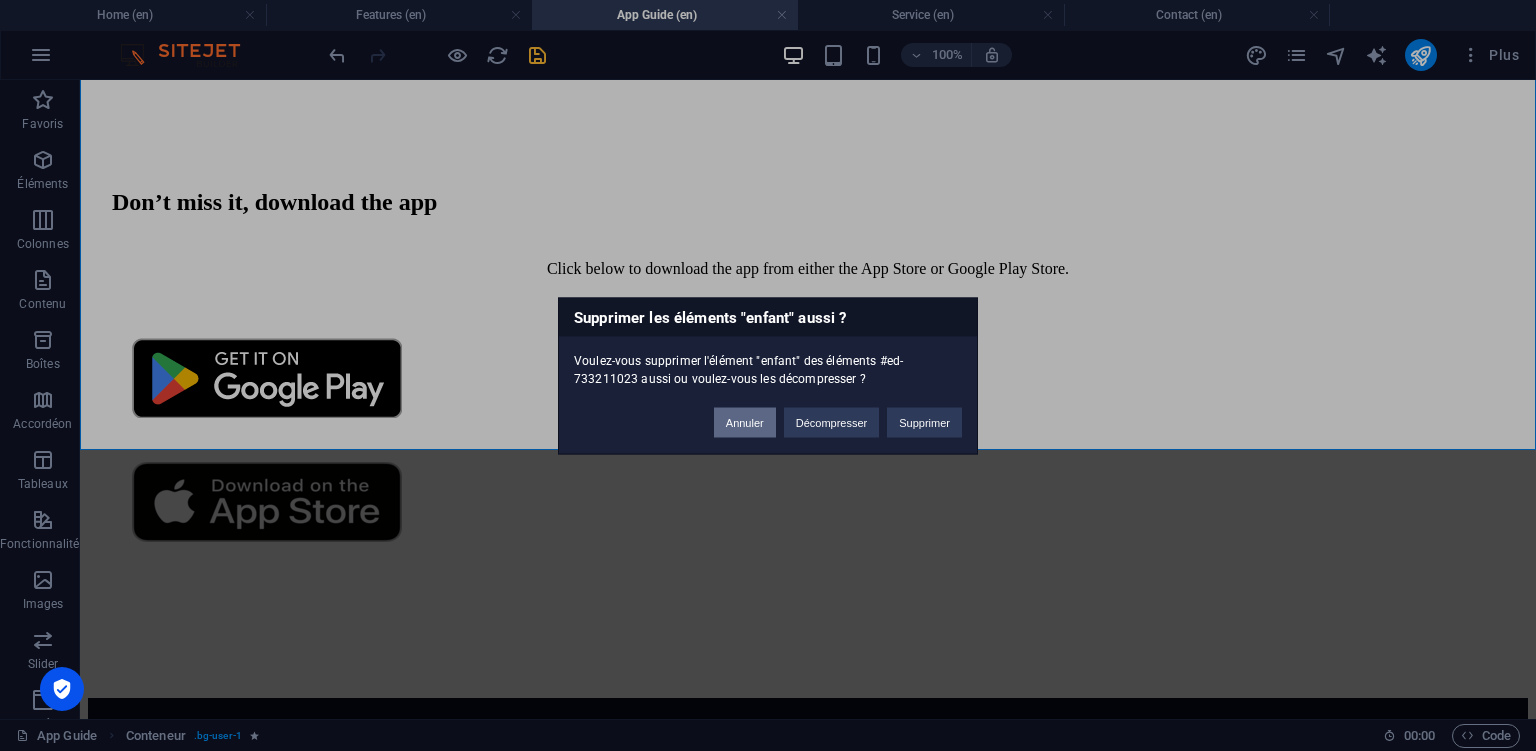 click on "Annuler" at bounding box center [745, 422] 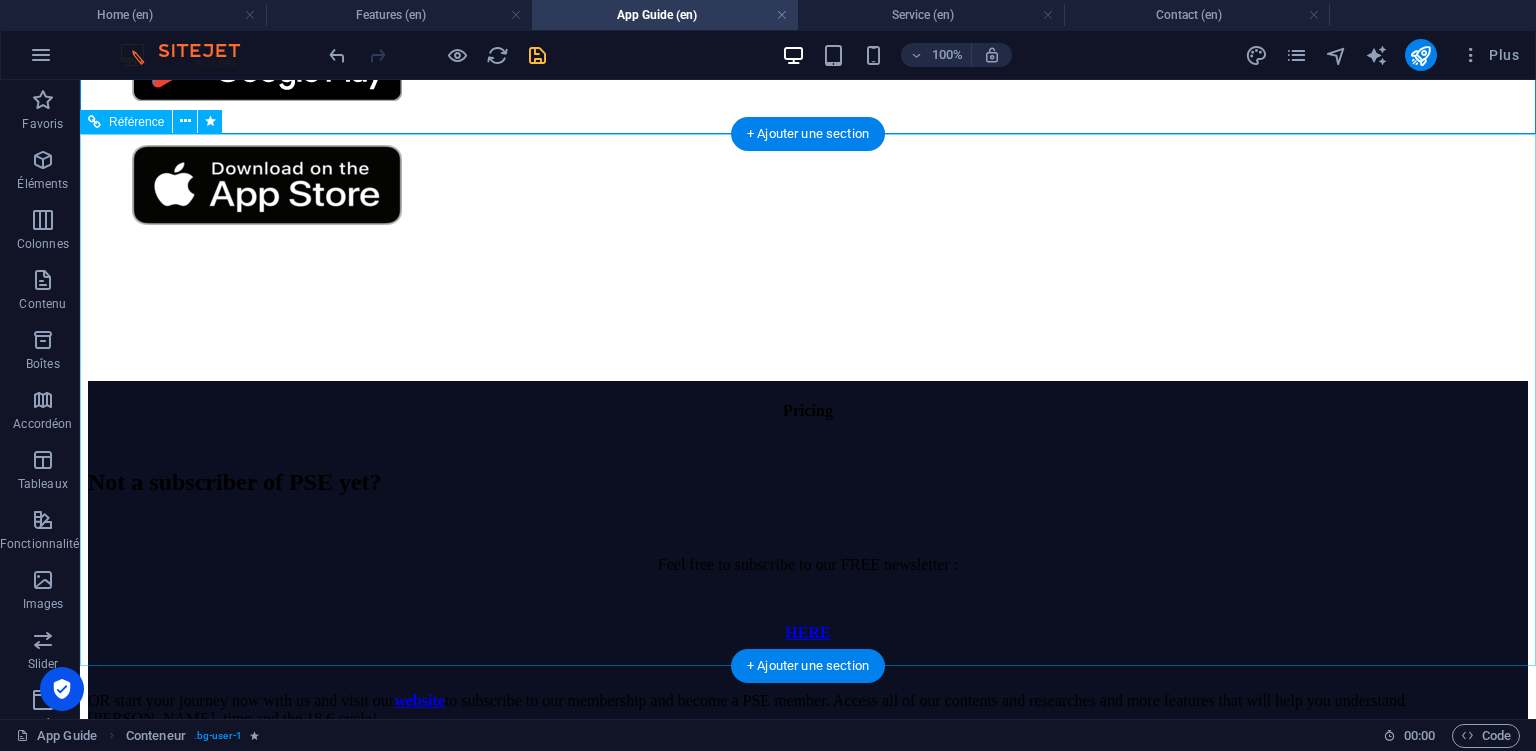 click on "Don’t miss it, download the app Click below to download the app from either the App Store or Google Play Store." at bounding box center (808, 50) 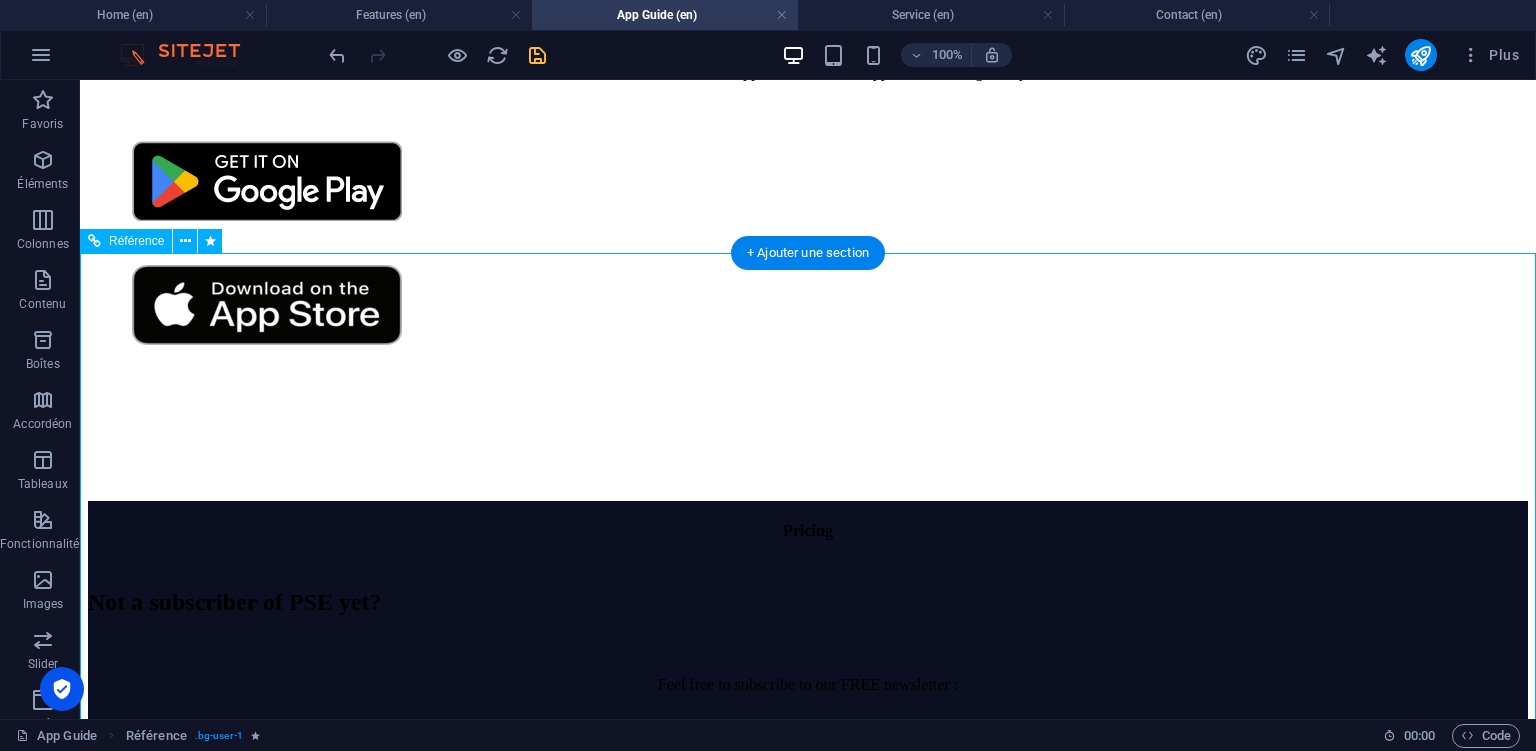 scroll, scrollTop: 3836, scrollLeft: 0, axis: vertical 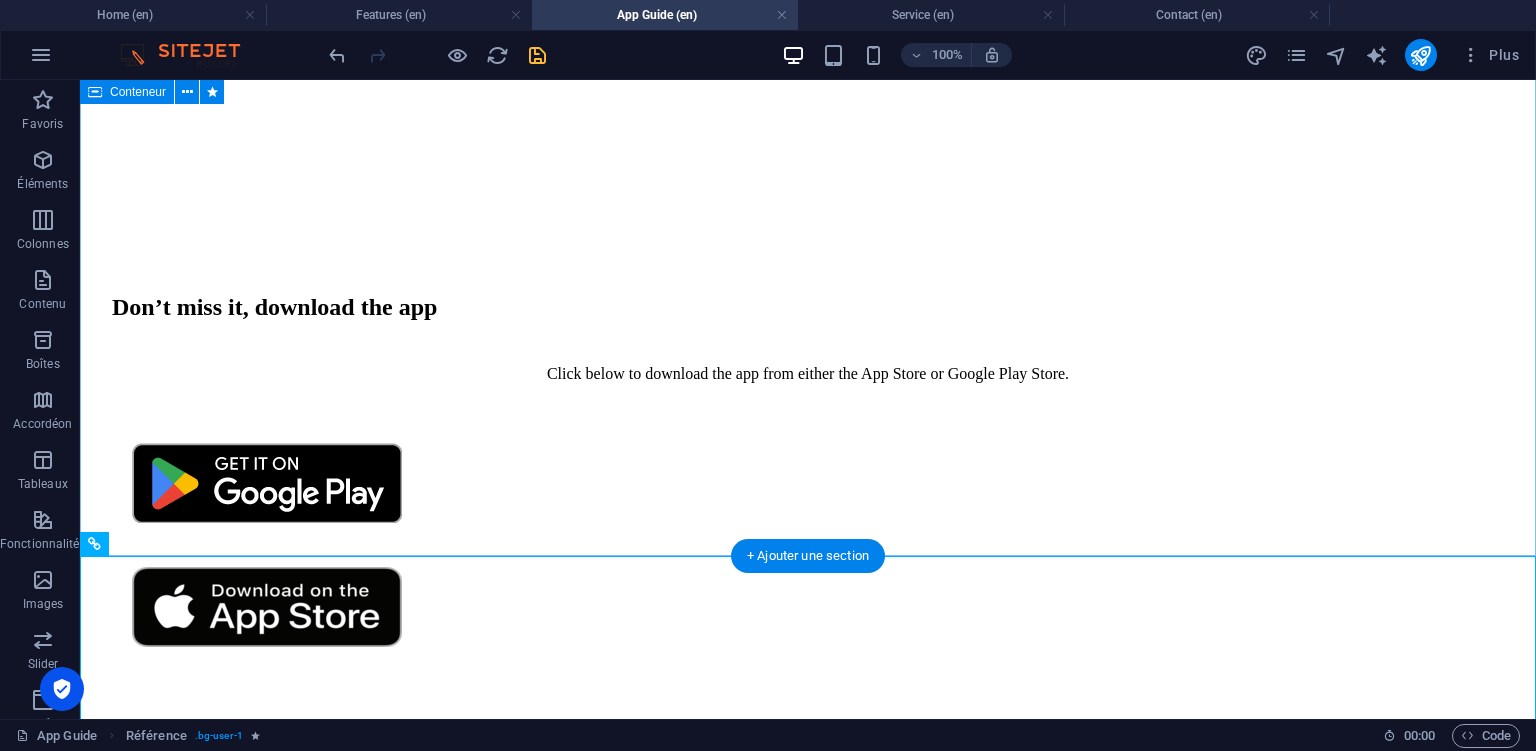 click on "Don’t miss it, download the app Click below to download the app from either the App Store or Google Play Store." at bounding box center (808, -205) 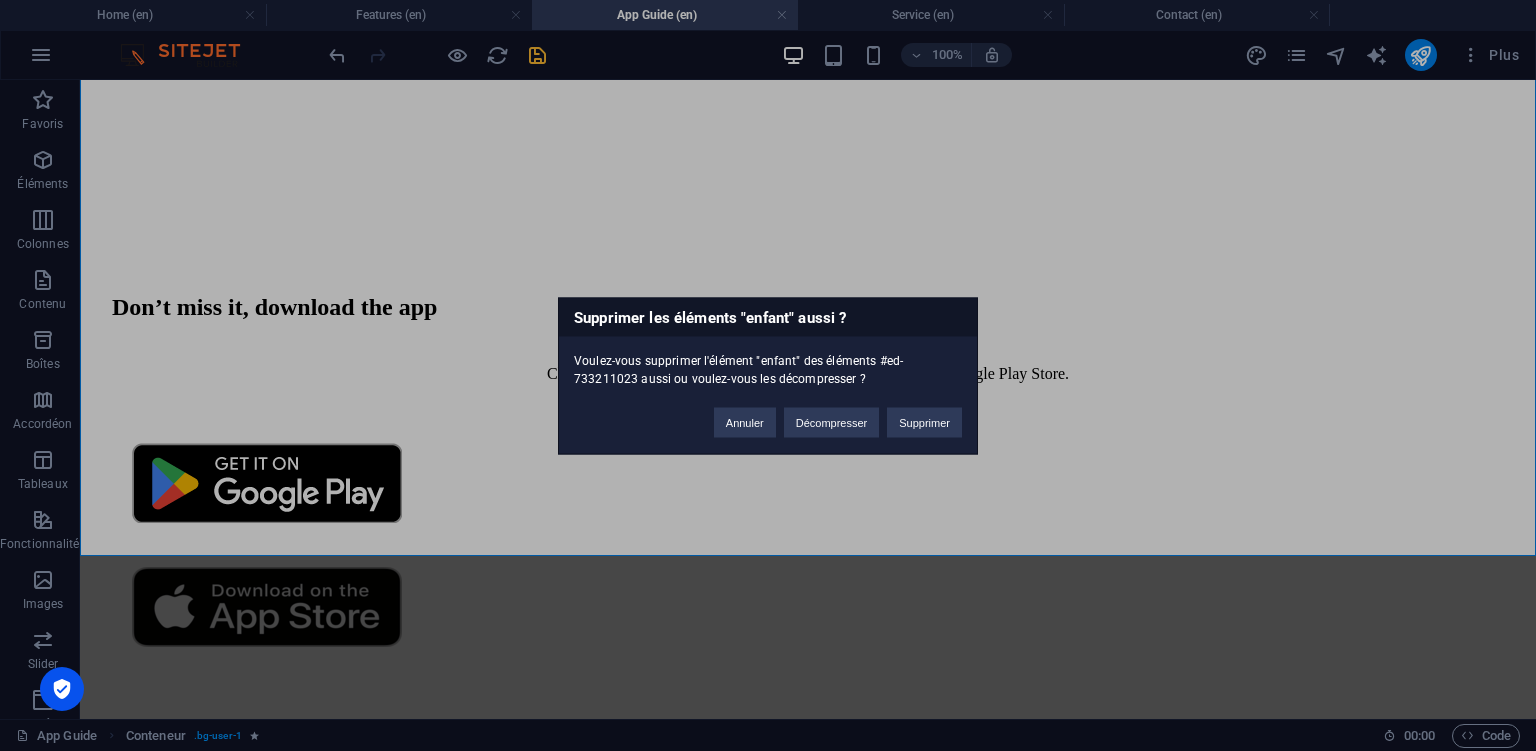 type 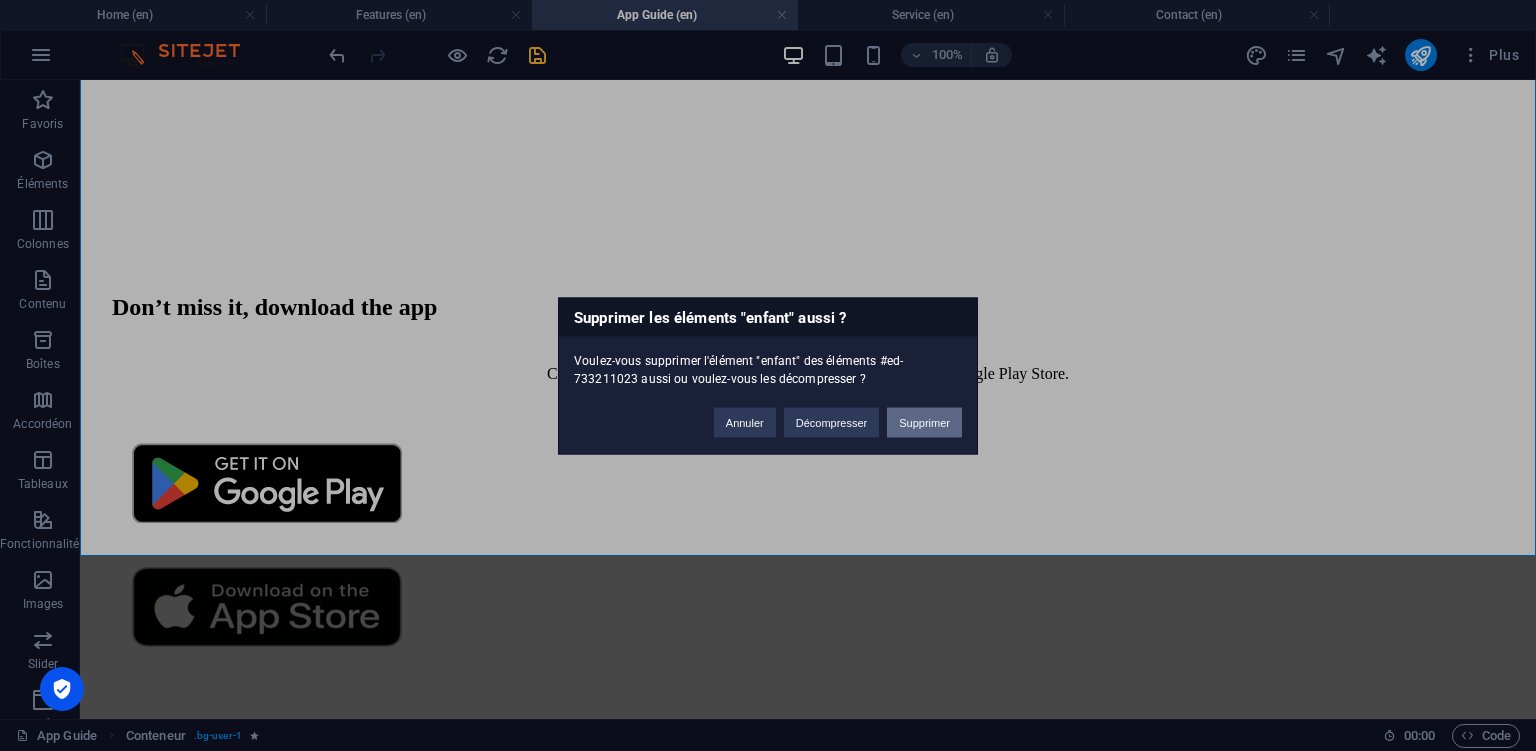 click on "Supprimer" at bounding box center (924, 422) 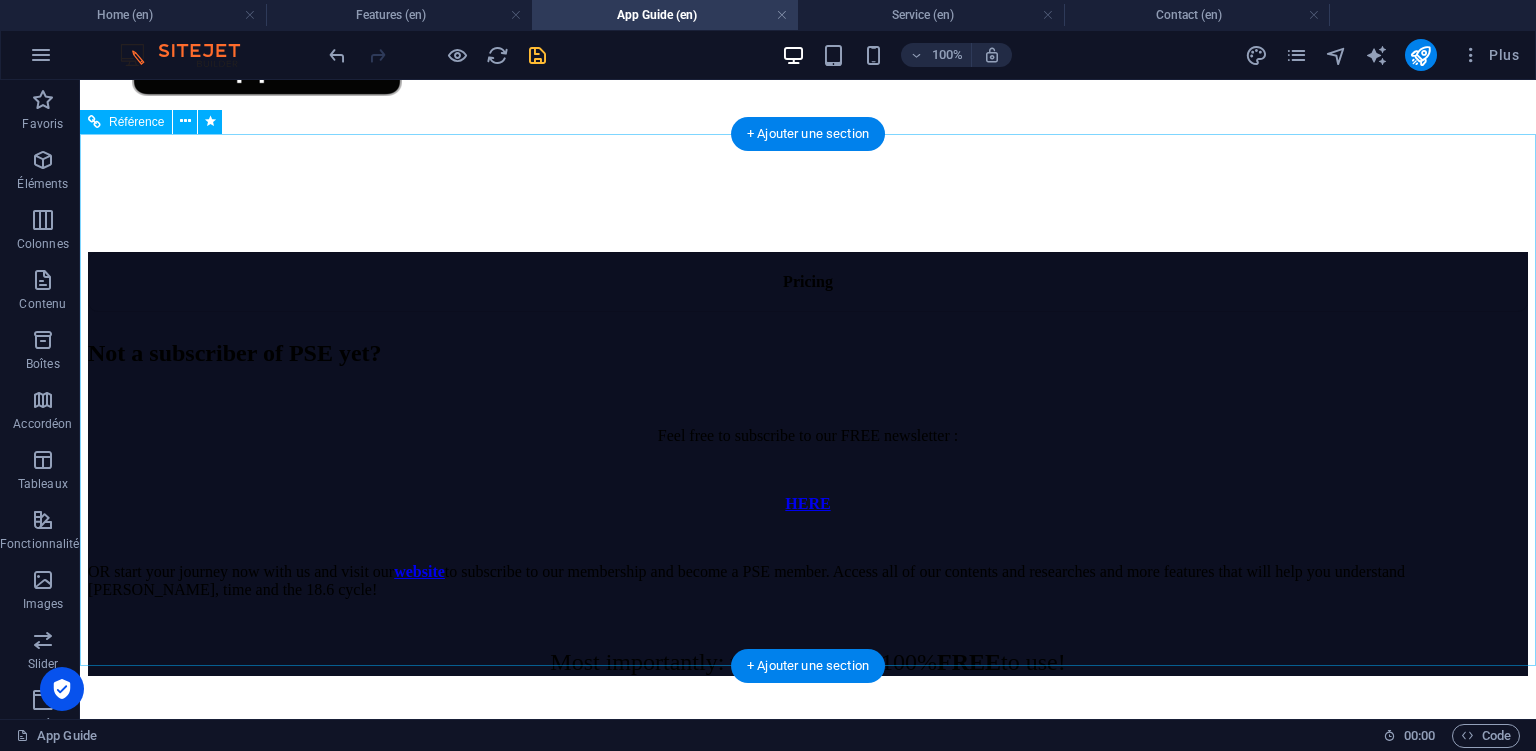 scroll, scrollTop: 3696, scrollLeft: 0, axis: vertical 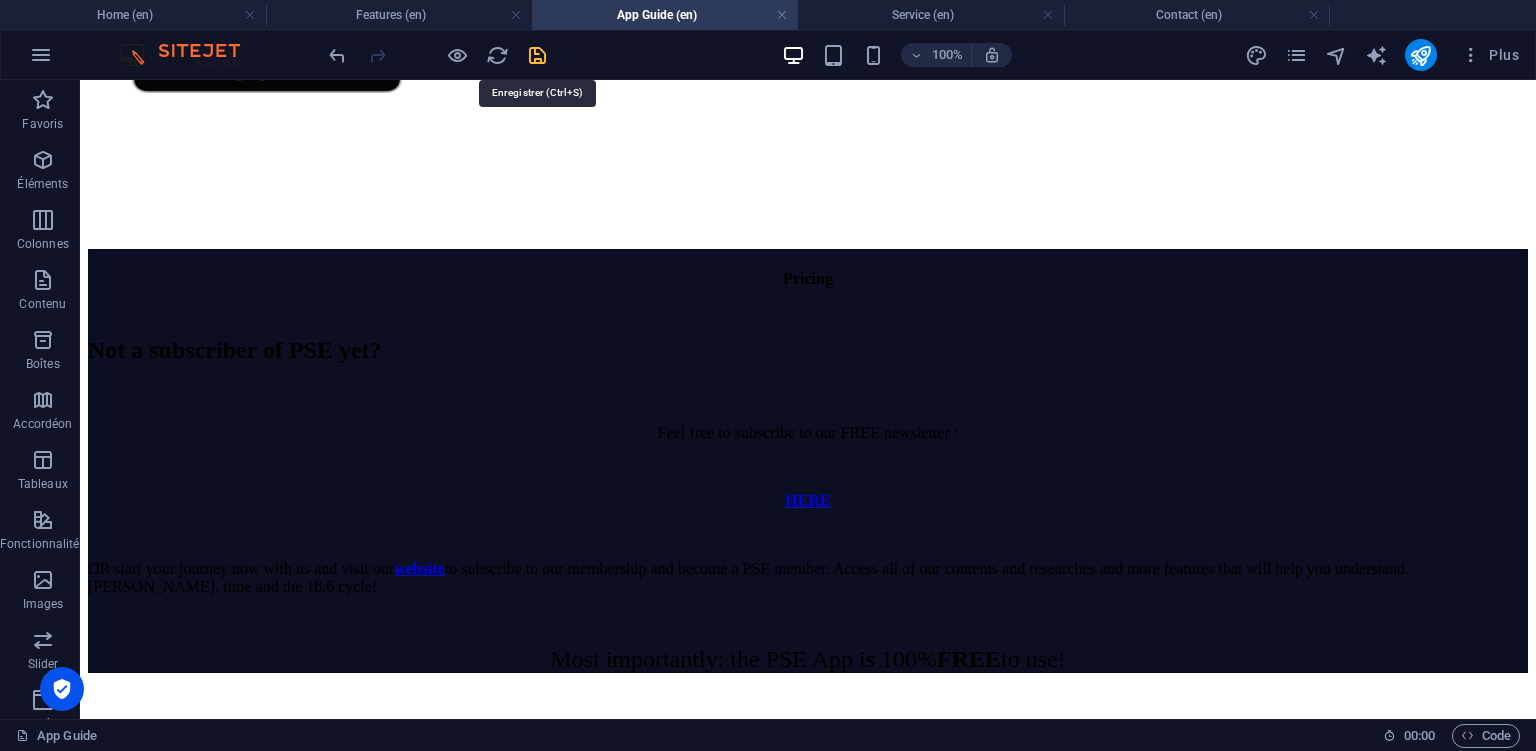 click at bounding box center (537, 55) 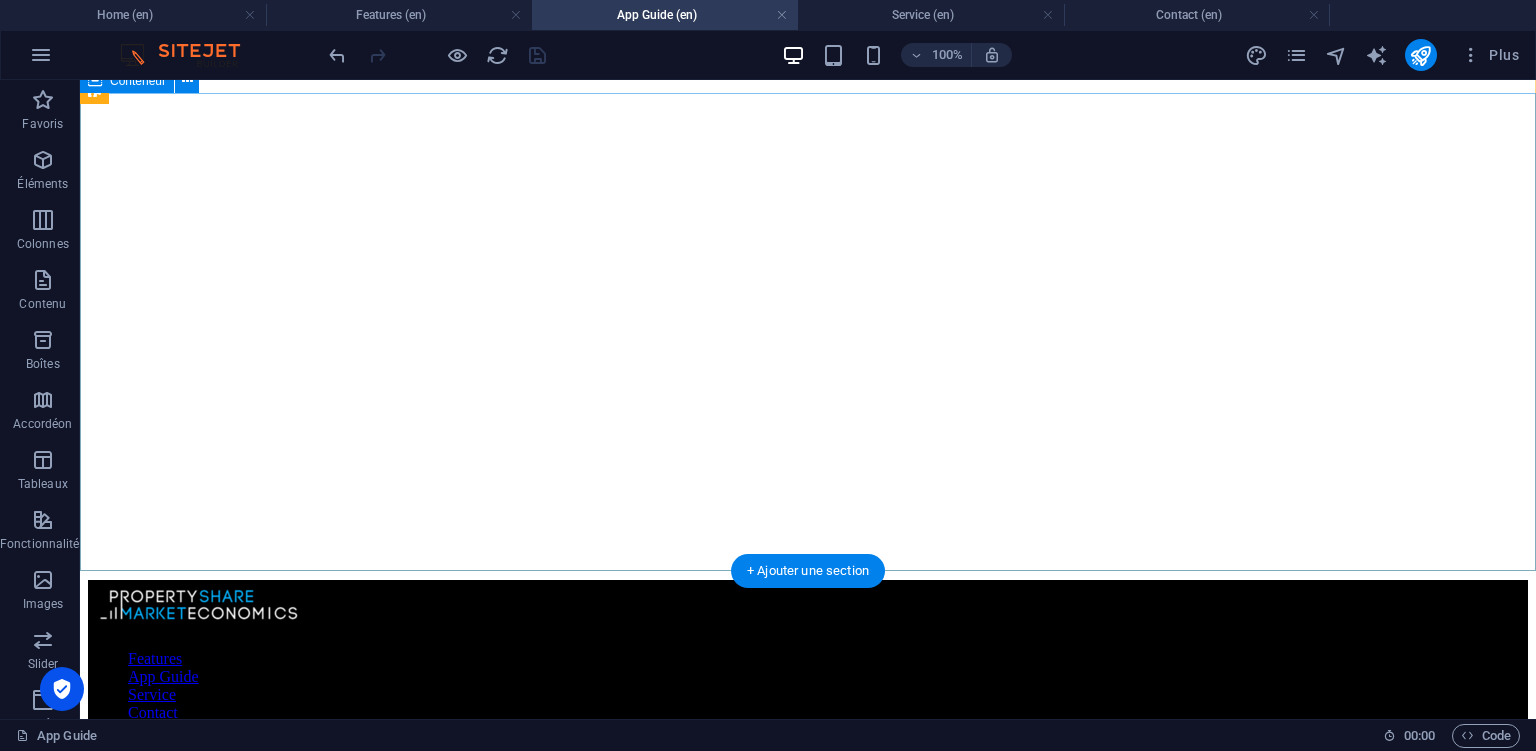 scroll, scrollTop: 0, scrollLeft: 0, axis: both 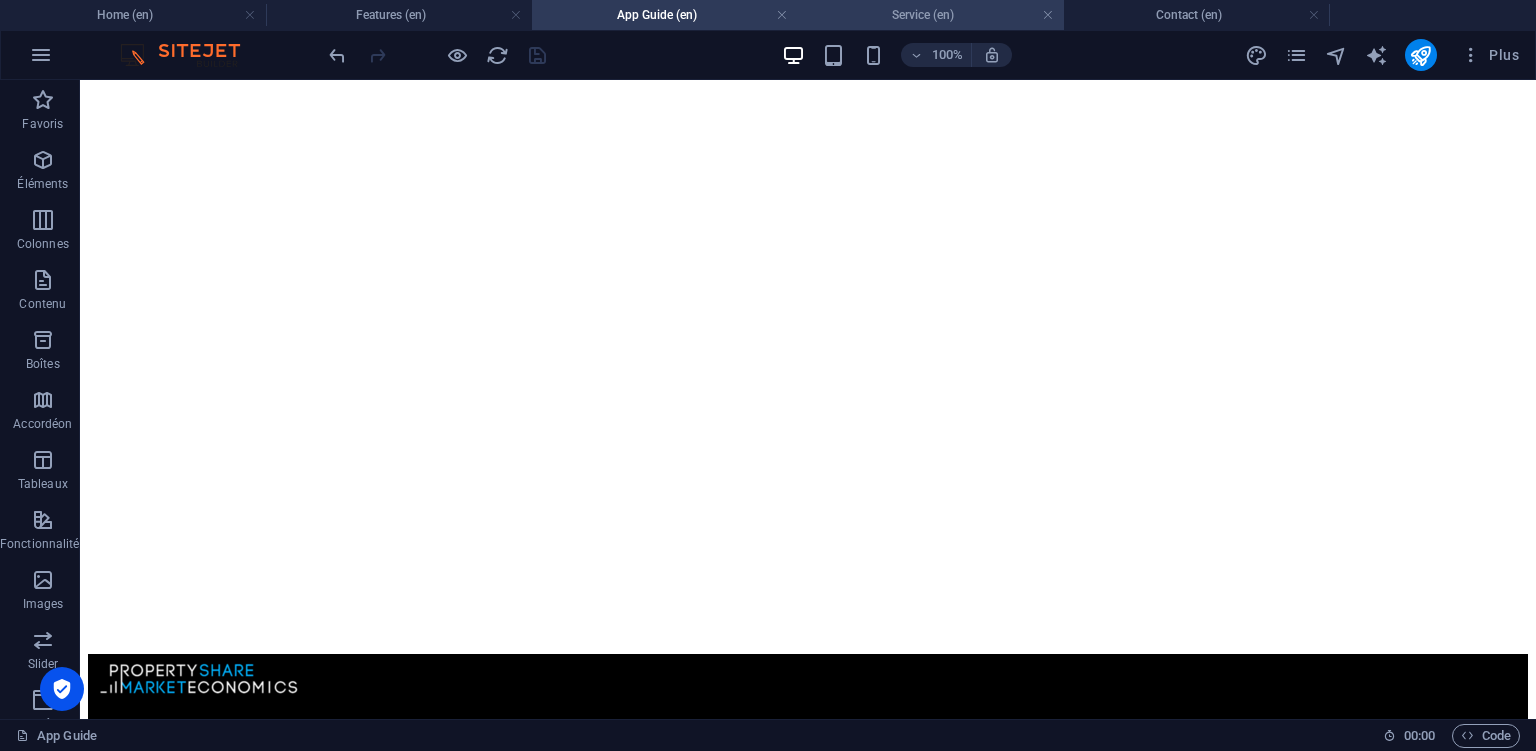 click on "Service (en)" at bounding box center (931, 15) 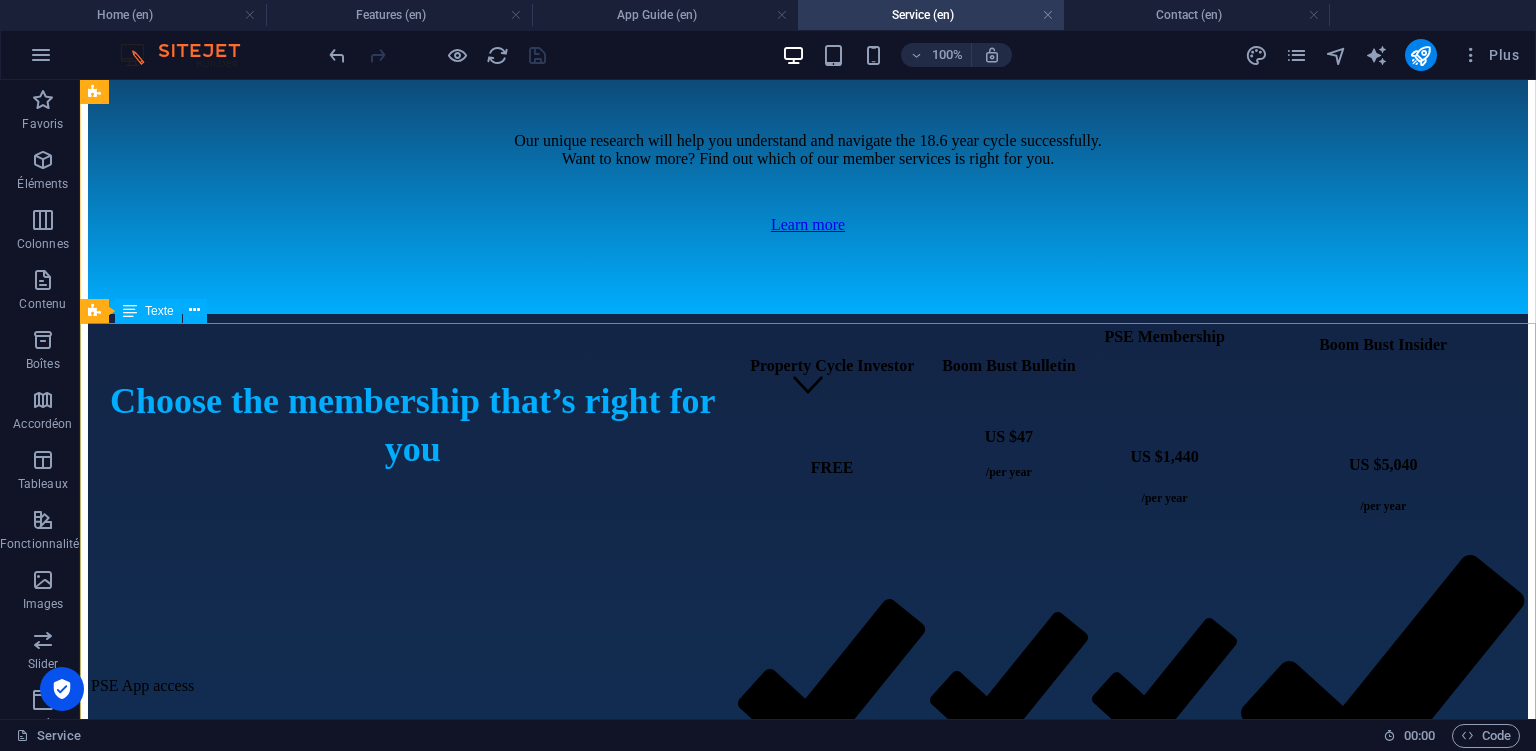 scroll, scrollTop: 0, scrollLeft: 0, axis: both 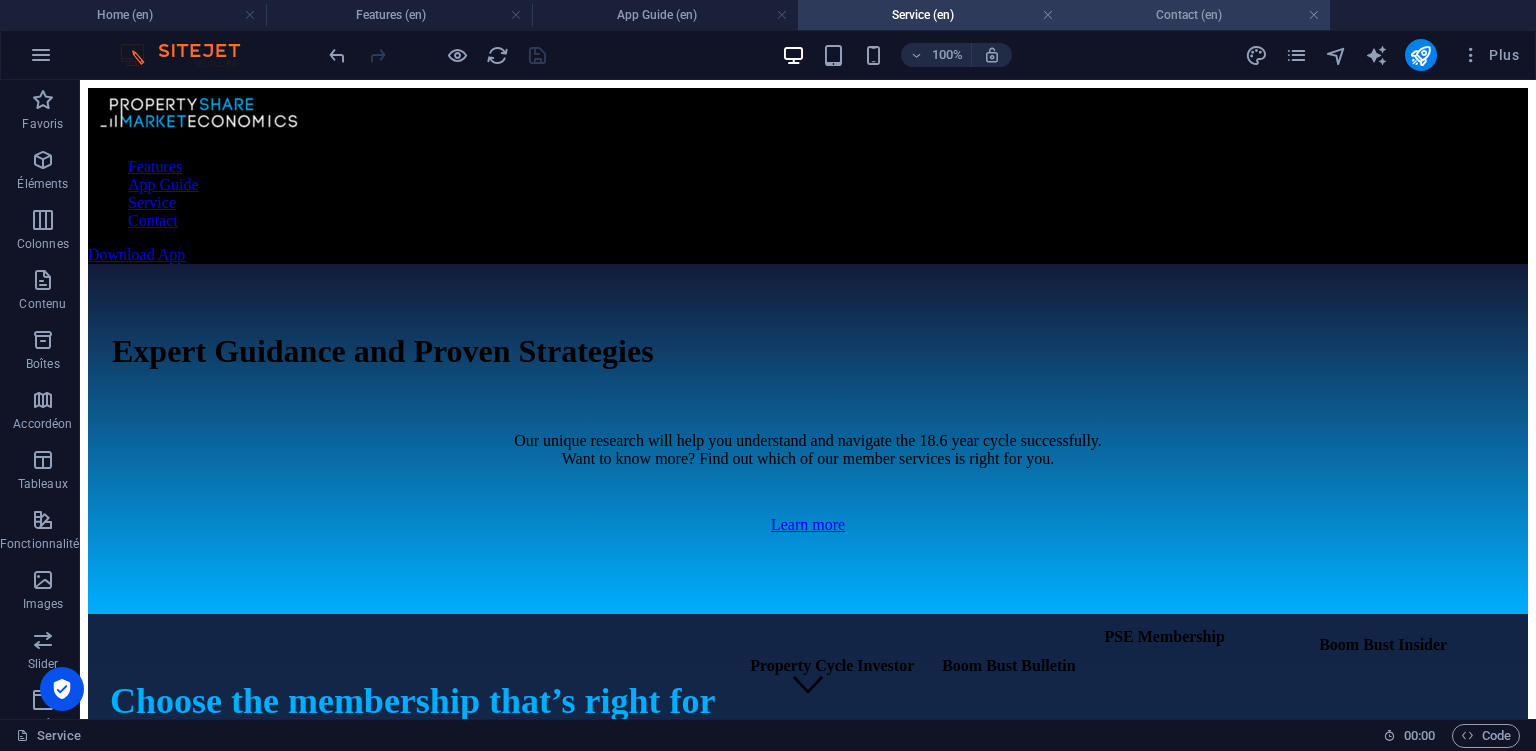 click on "Contact (en)" at bounding box center (1197, 15) 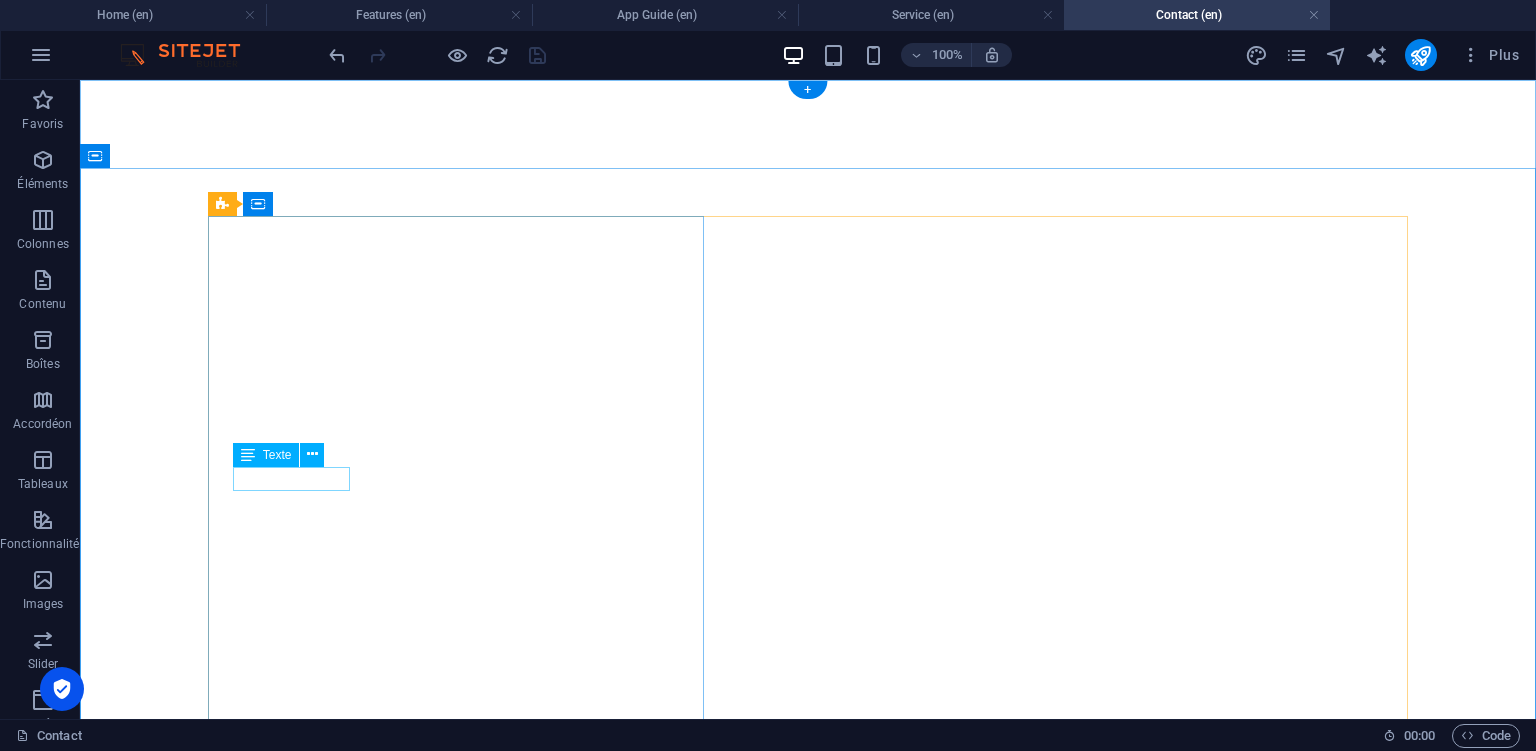 click on "[PHONE_NUMBER]" at bounding box center (182, 2012) 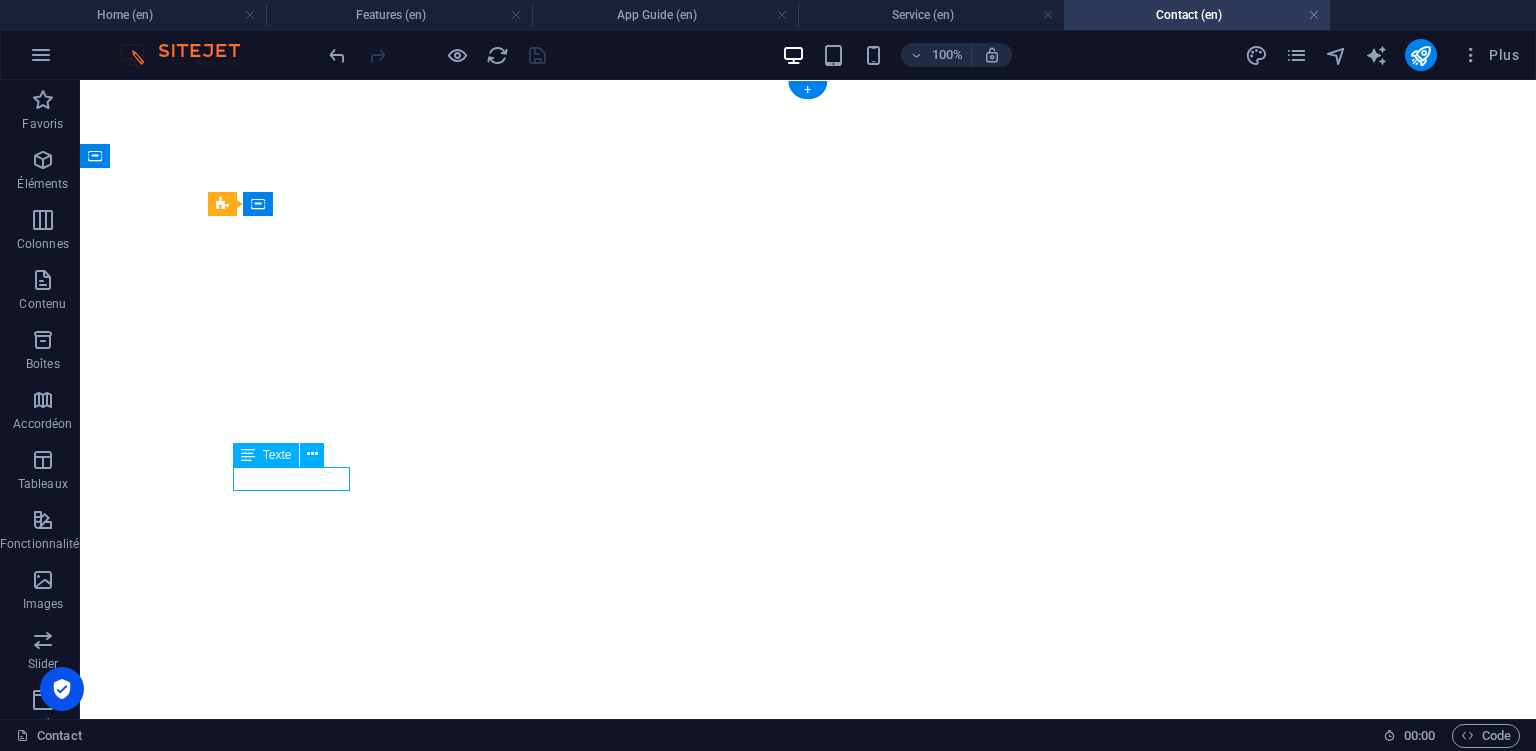 click on "[PHONE_NUMBER]" at bounding box center [182, 2012] 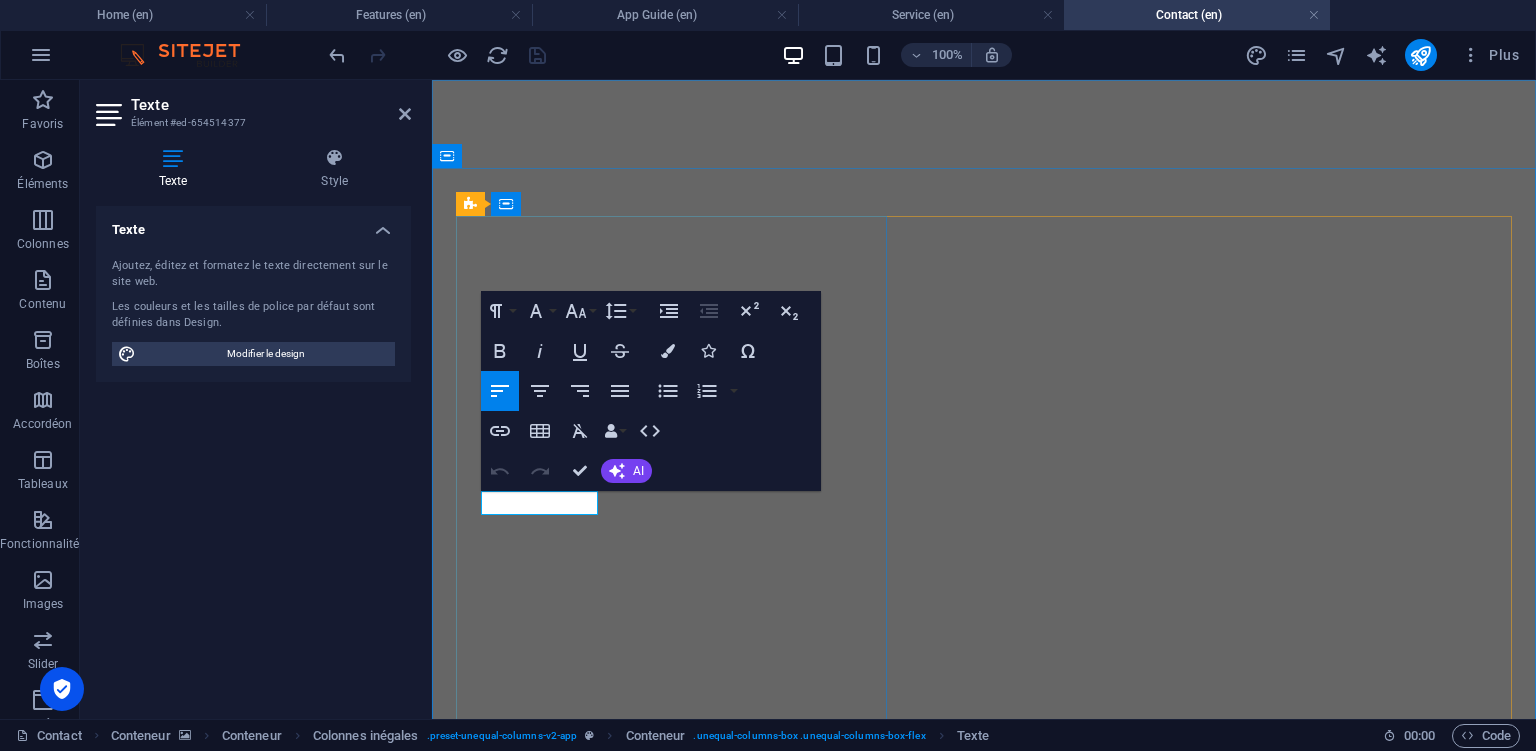 click on "[PHONE_NUMBER]" at bounding box center [534, 2012] 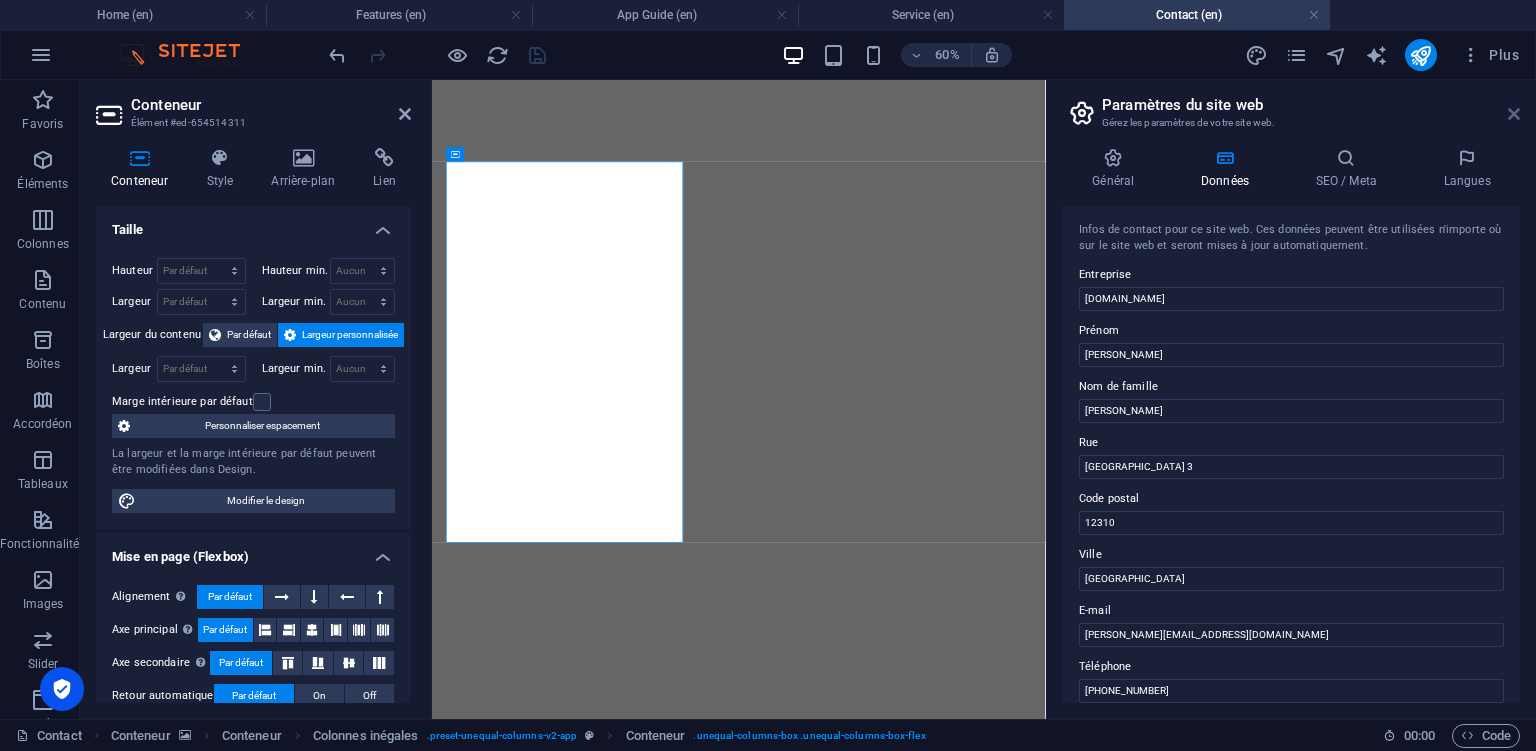 click at bounding box center (1514, 114) 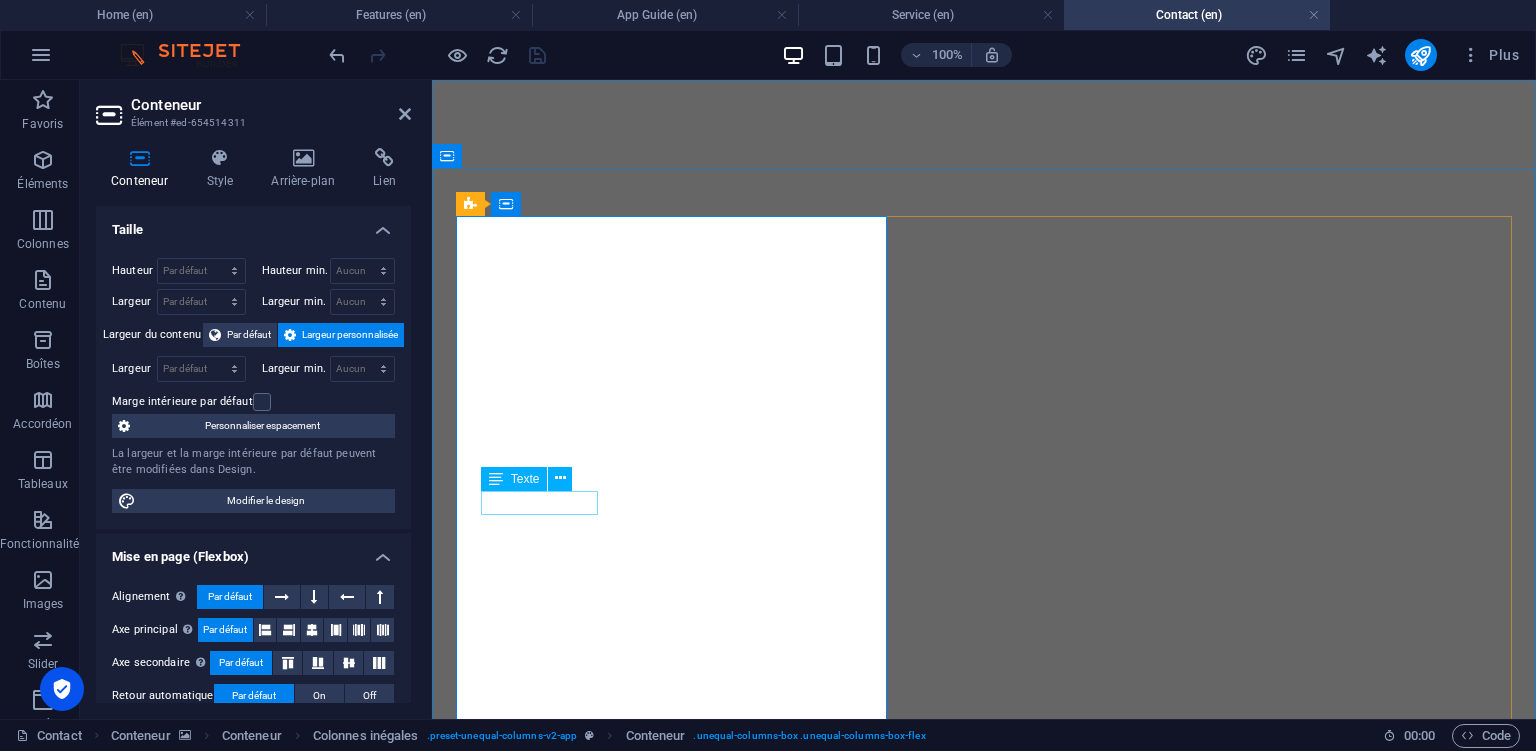 click on "[PHONE_NUMBER]" at bounding box center (534, 2012) 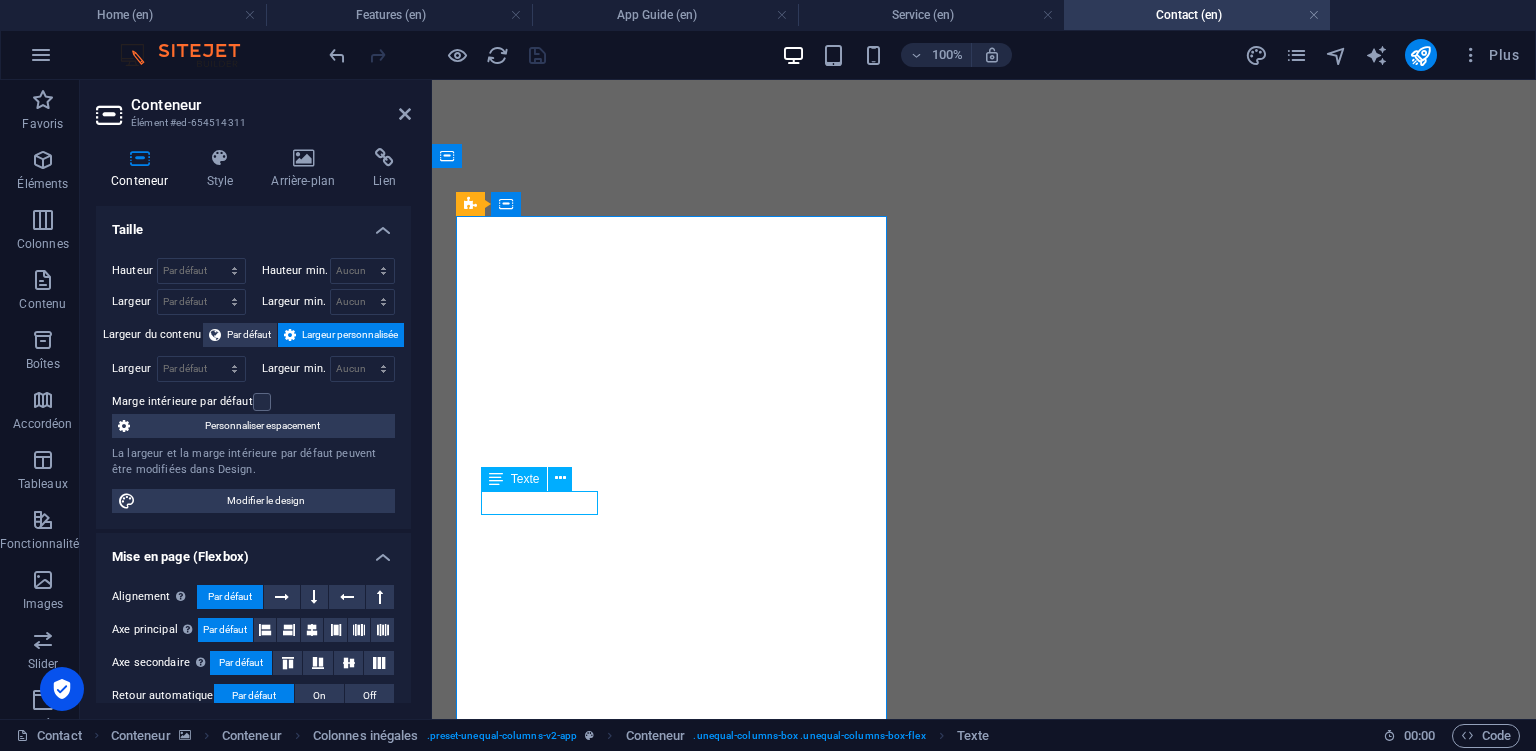 click on "[PHONE_NUMBER]" at bounding box center (534, 2012) 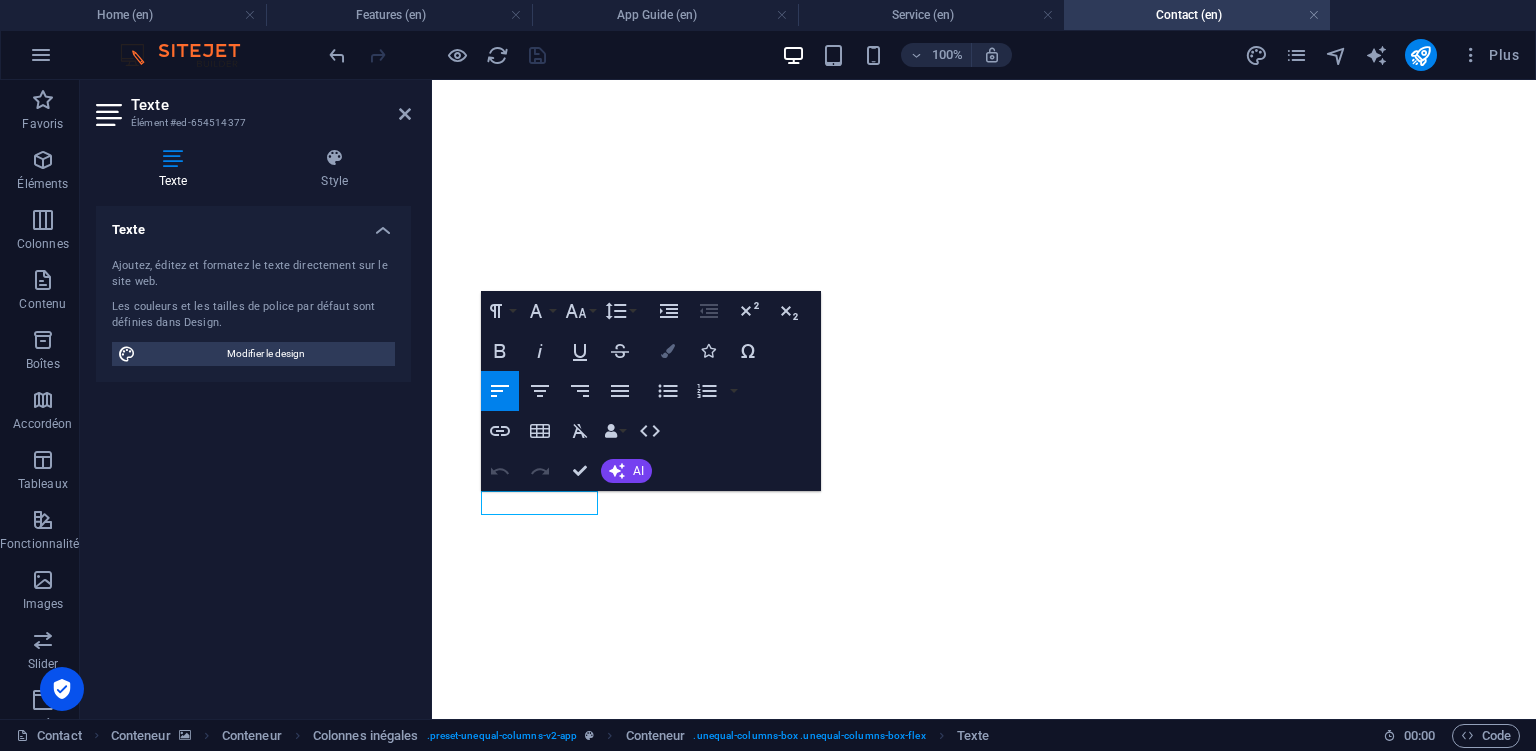click on "Colors" at bounding box center (668, 351) 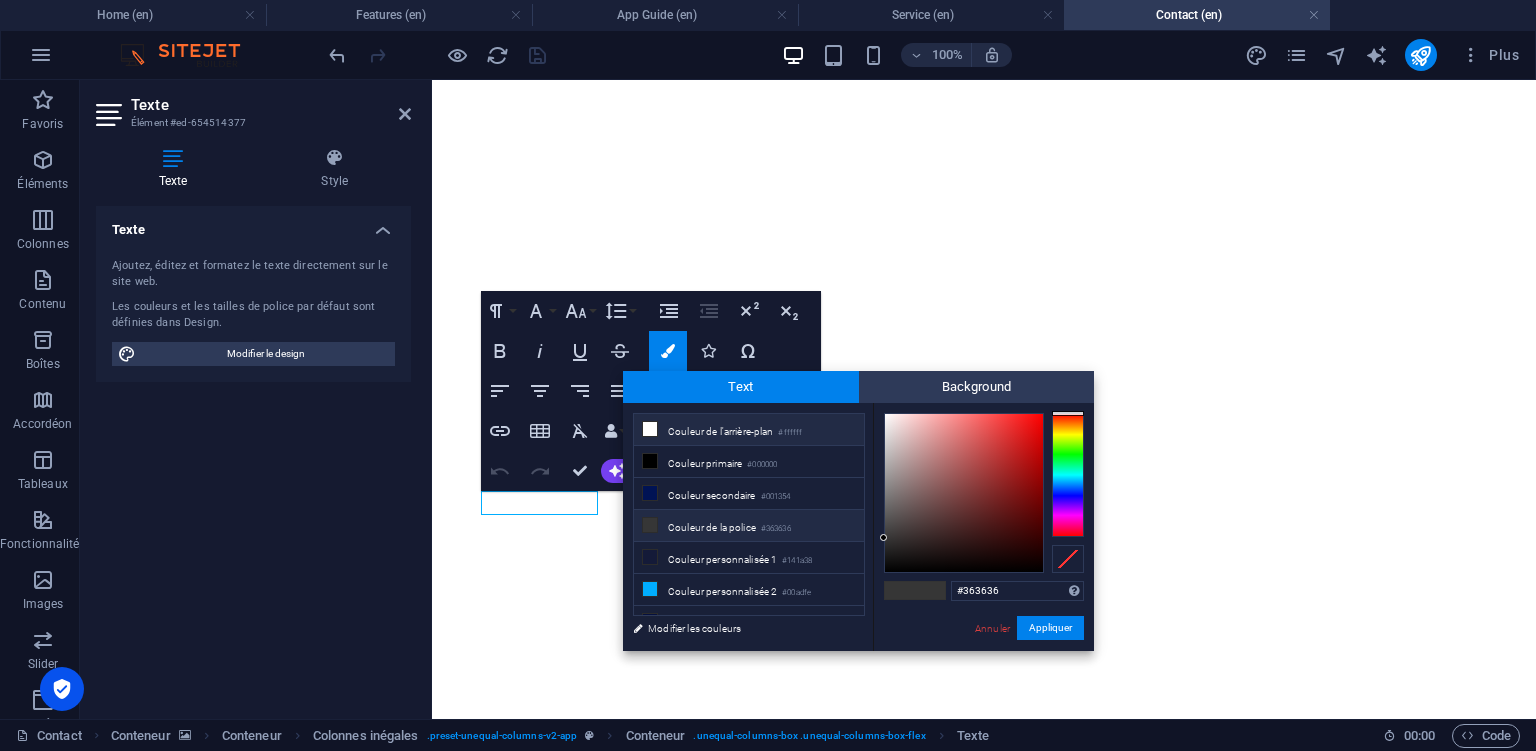 click on "Couleur de l'arrière-plan
#ffffff" at bounding box center [749, 430] 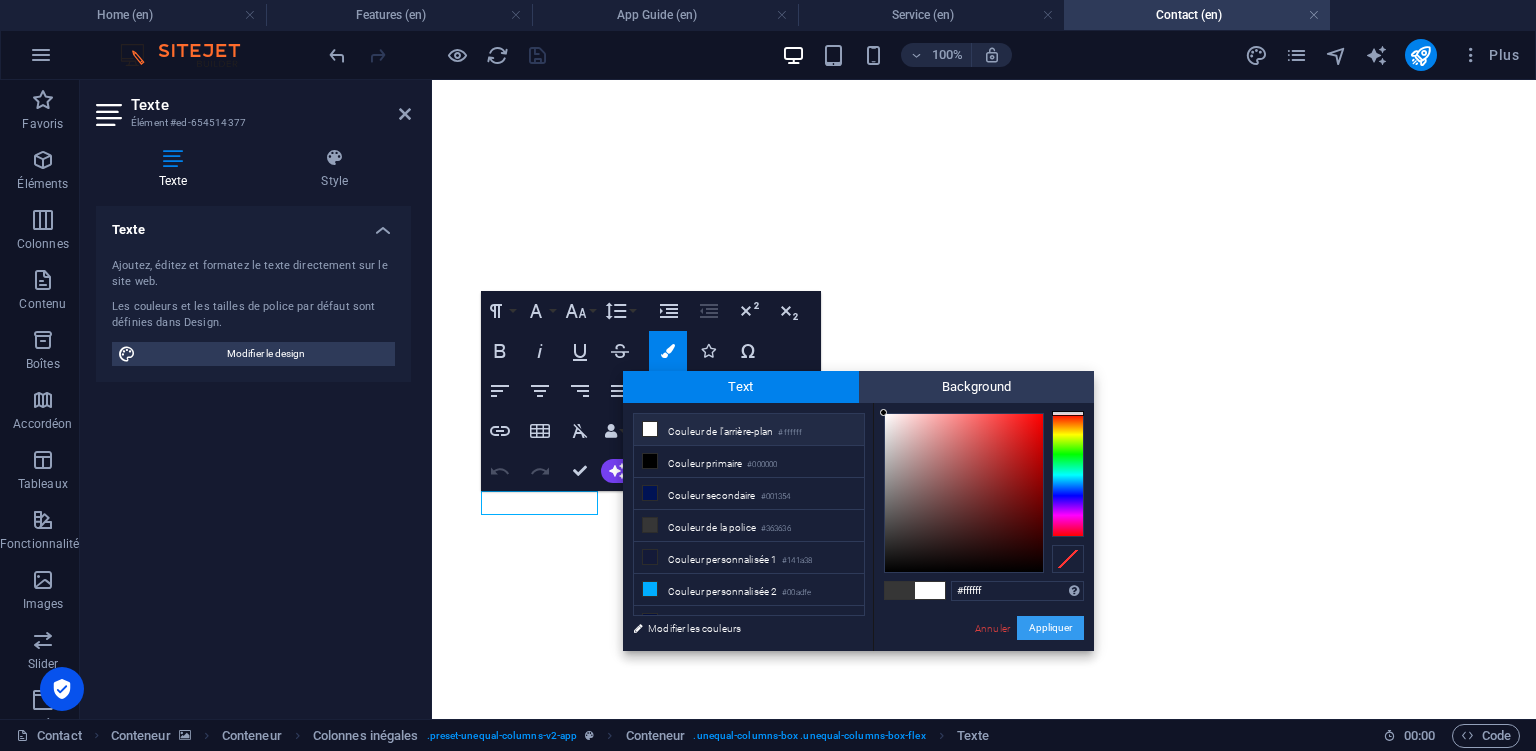 click on "Appliquer" at bounding box center (1050, 628) 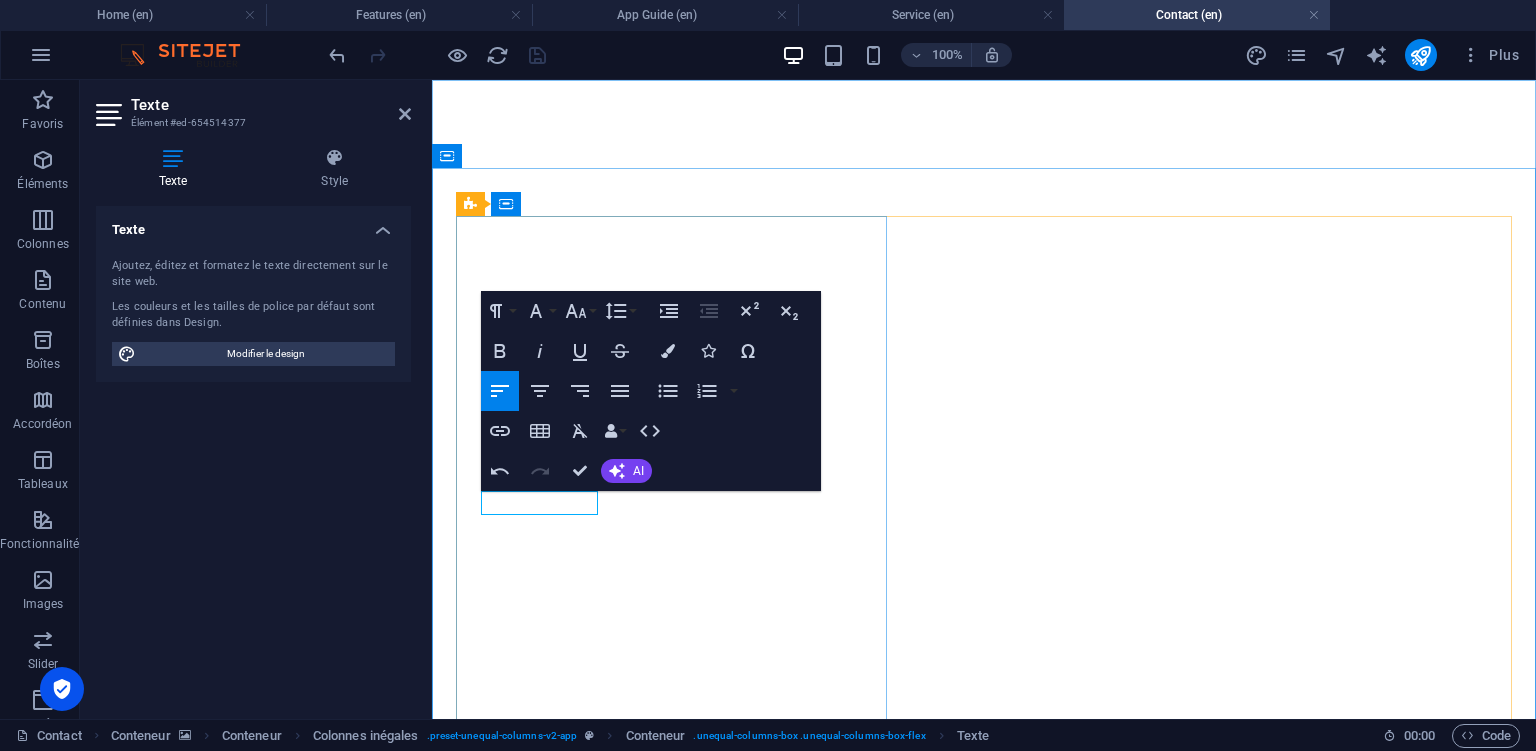 click on "[PHONE_NUMBER]" at bounding box center [534, 1994] 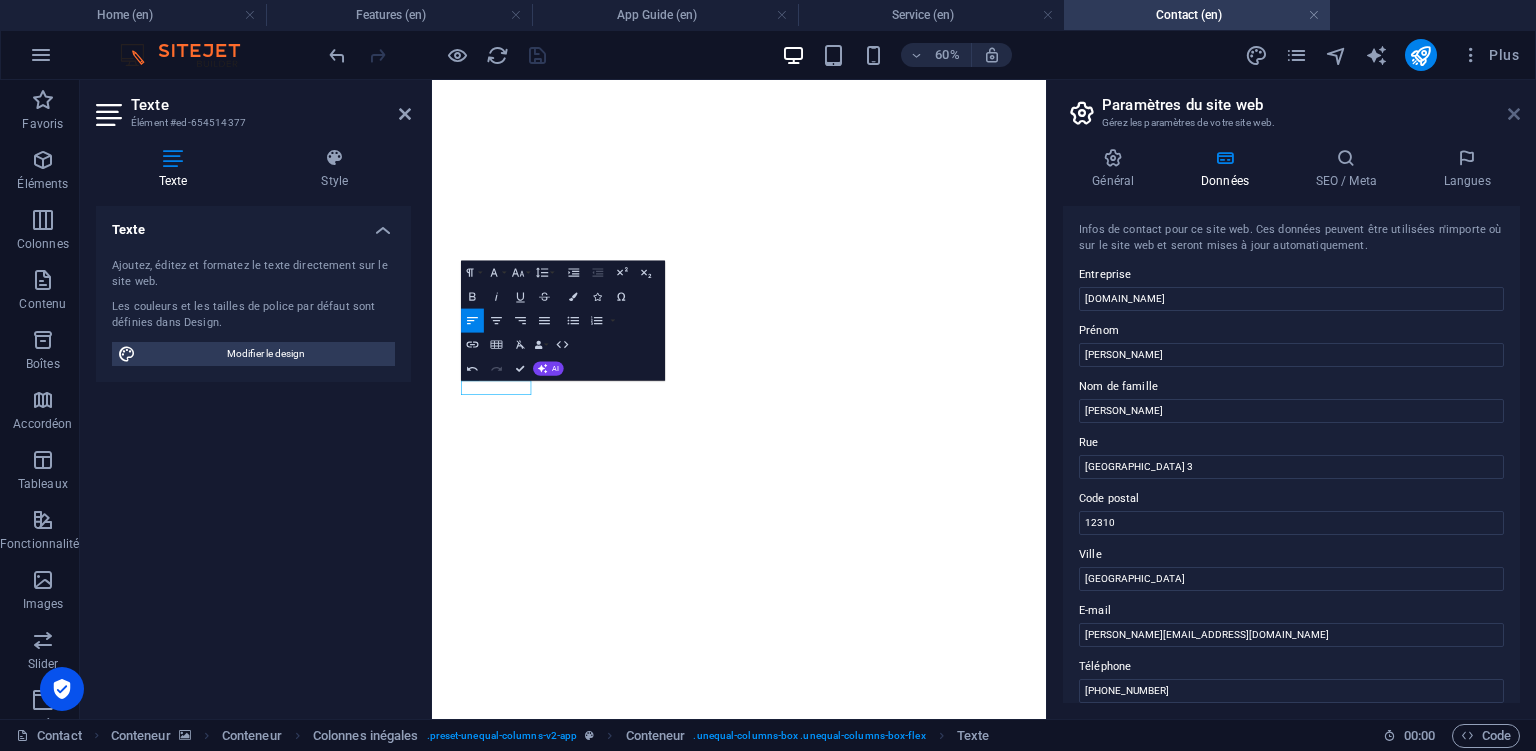 click at bounding box center [1514, 114] 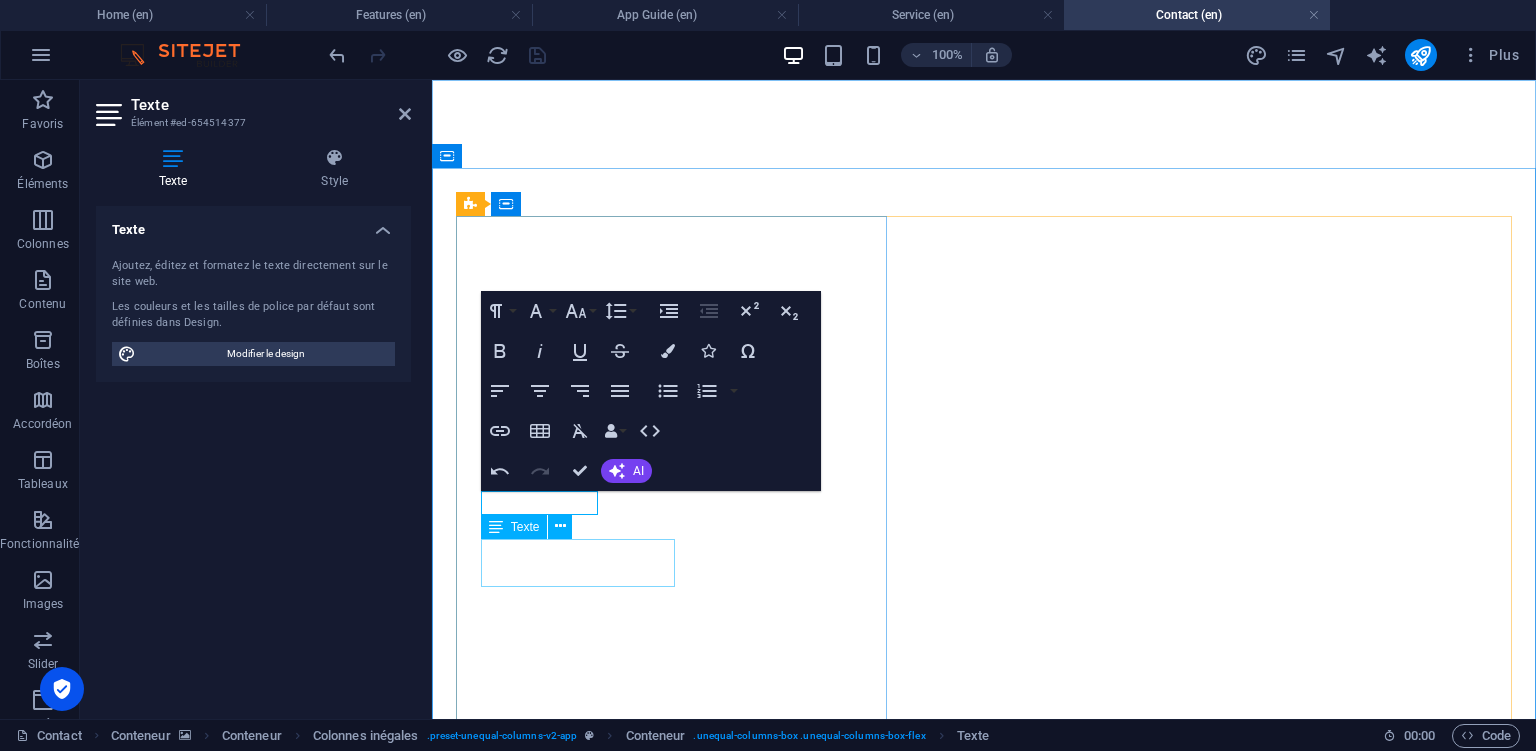 click on "[GEOGRAPHIC_DATA] 3" at bounding box center (550, 2104) 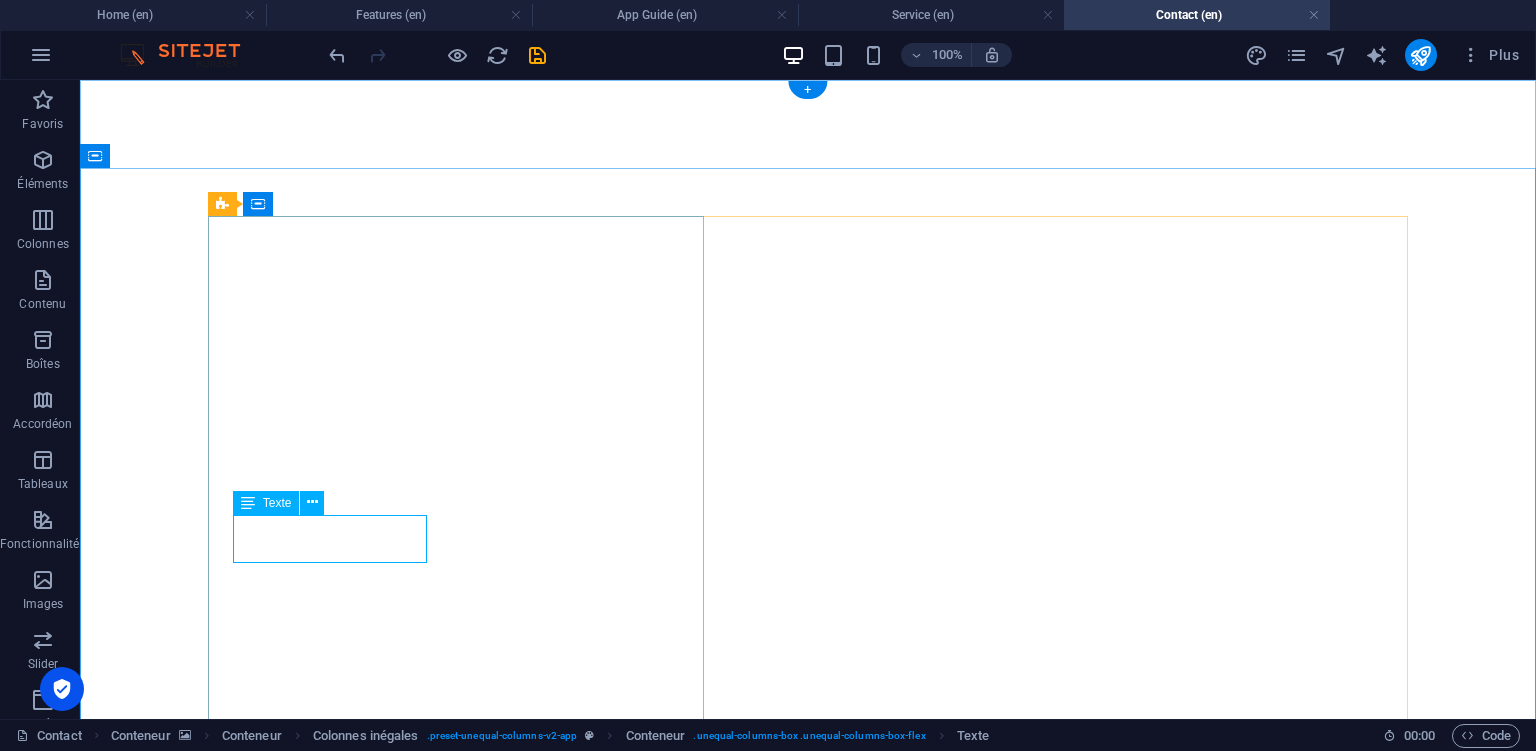 click on "12310" at bounding box center [296, 2138] 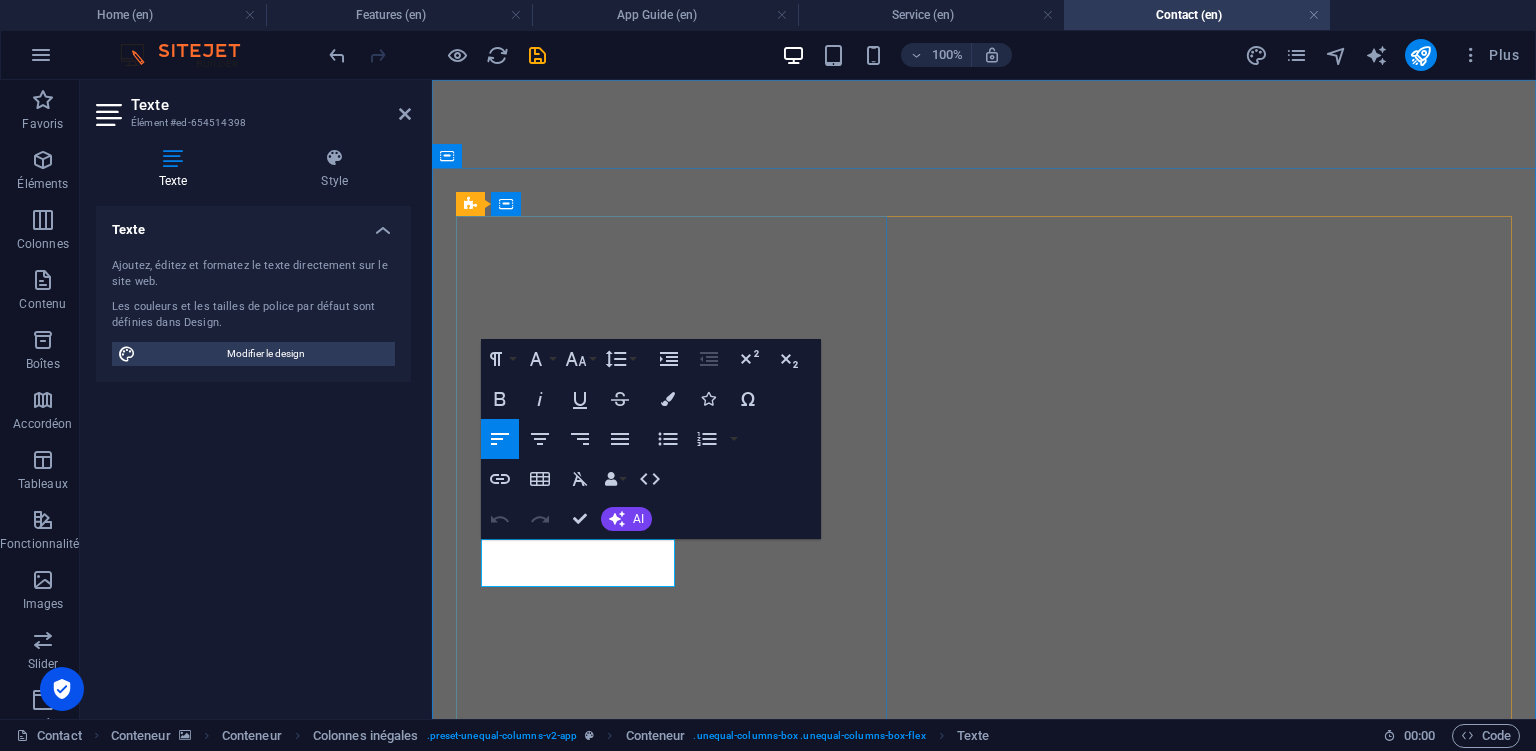 click on "12310" at bounding box center (648, 2138) 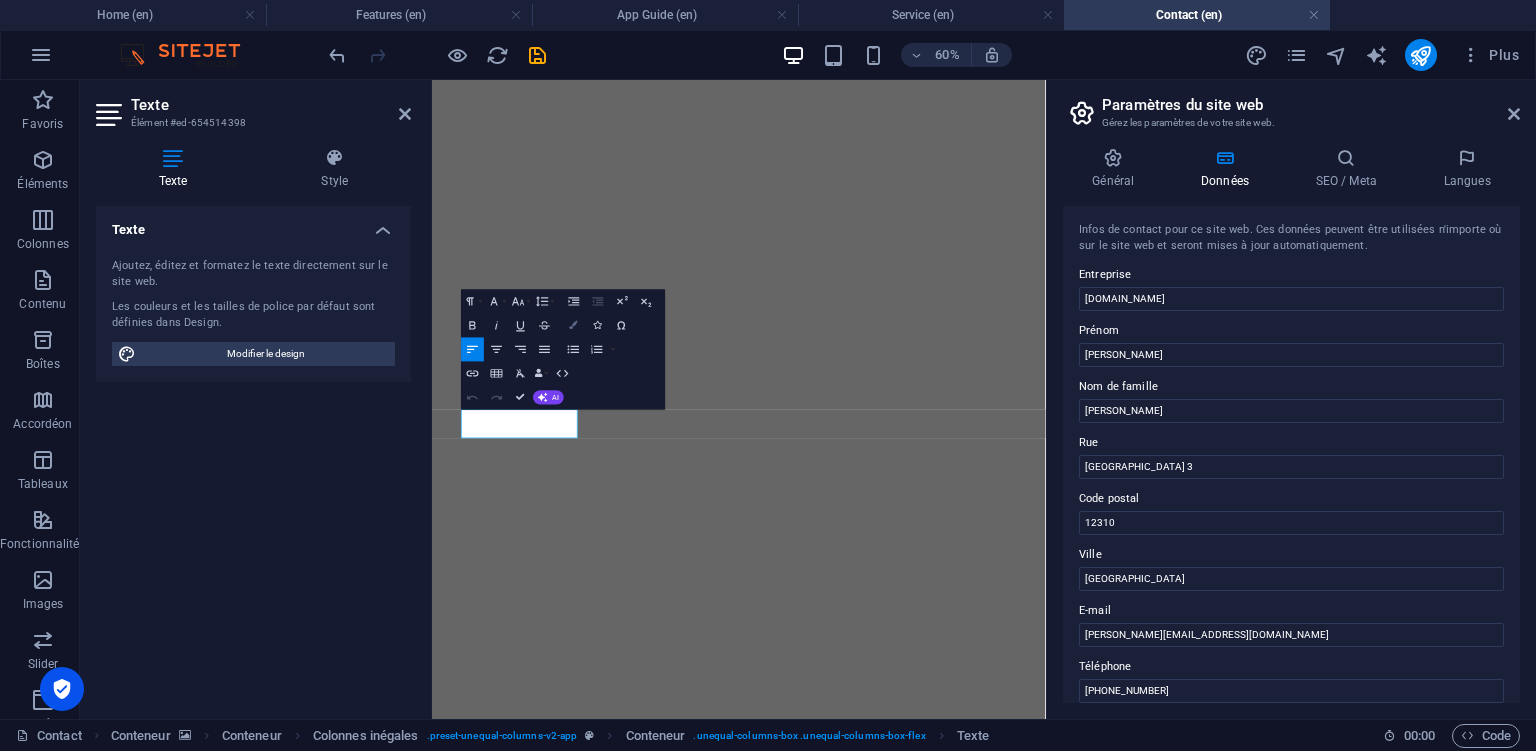 click on "Colors" at bounding box center [573, 325] 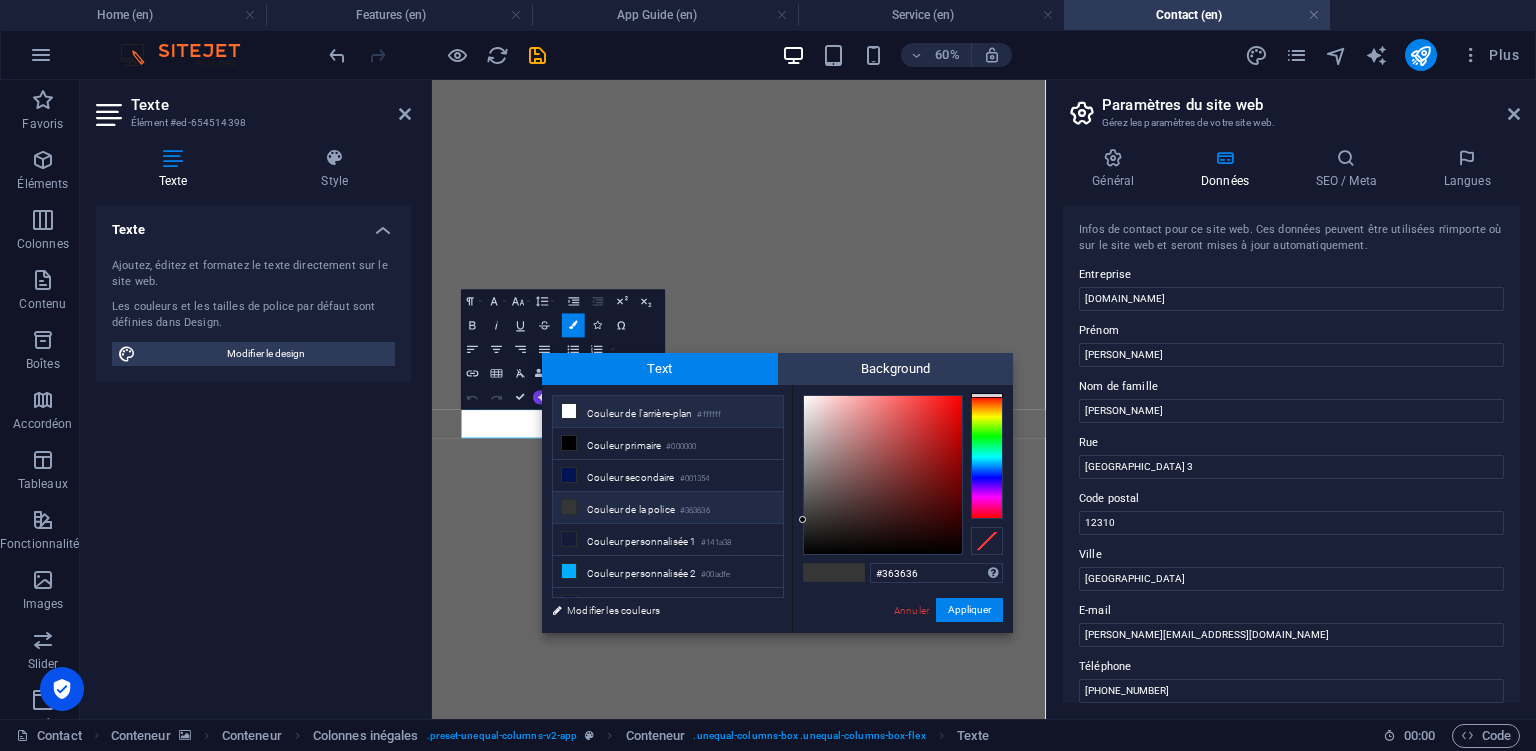click on "Couleur de l'arrière-plan
#ffffff" at bounding box center (668, 412) 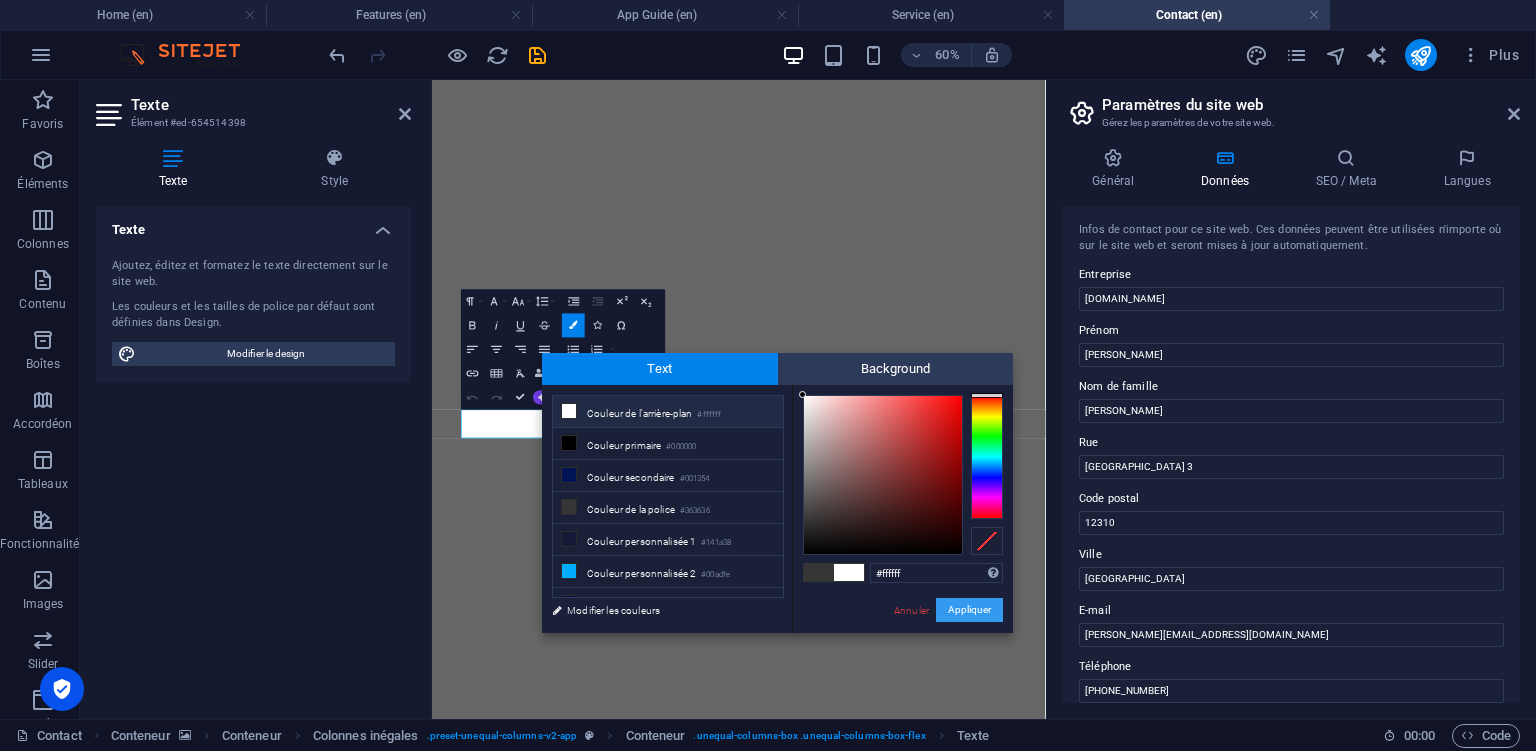 click on "Appliquer" at bounding box center (969, 610) 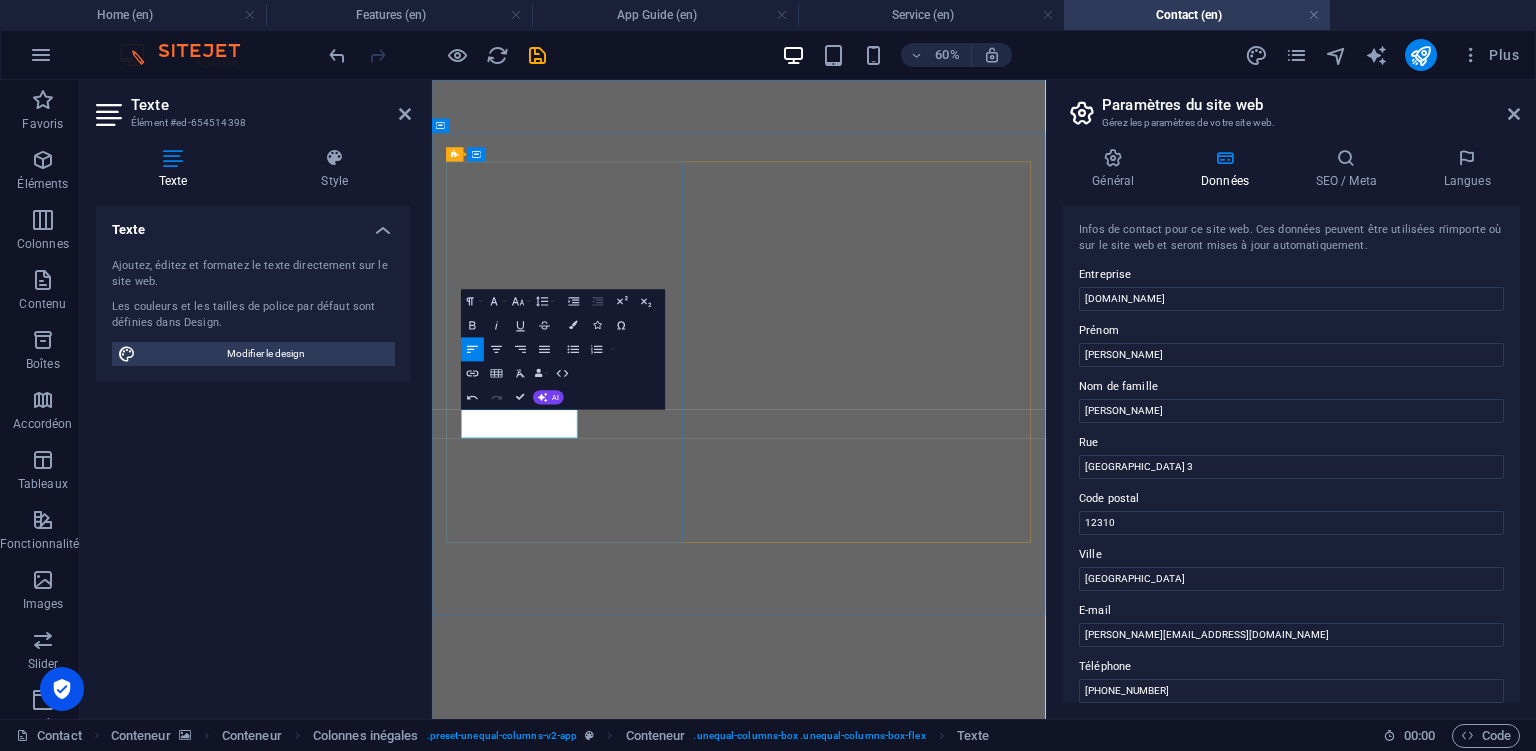 click on "[GEOGRAPHIC_DATA]" at bounding box center [544, 2112] 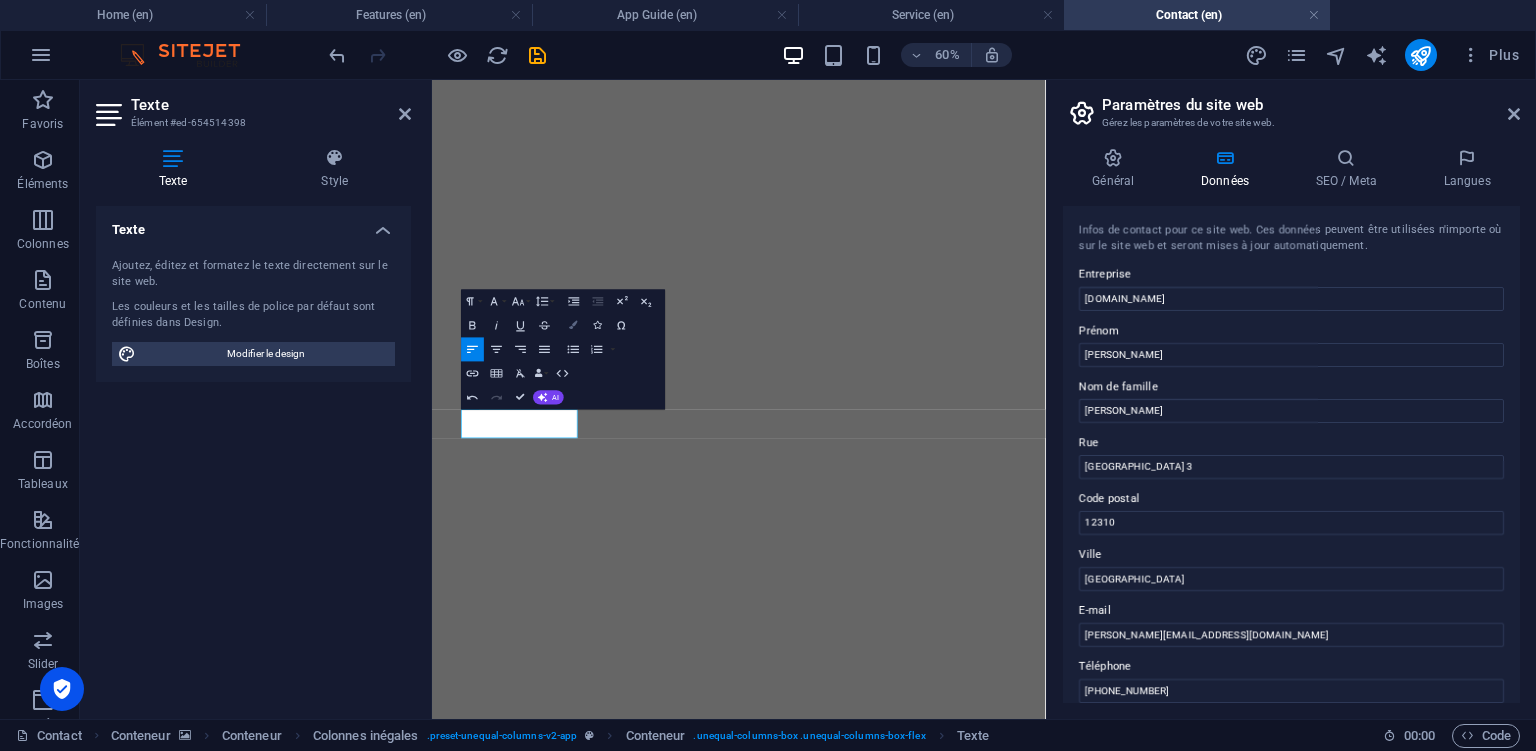 click on "Colors" at bounding box center [573, 325] 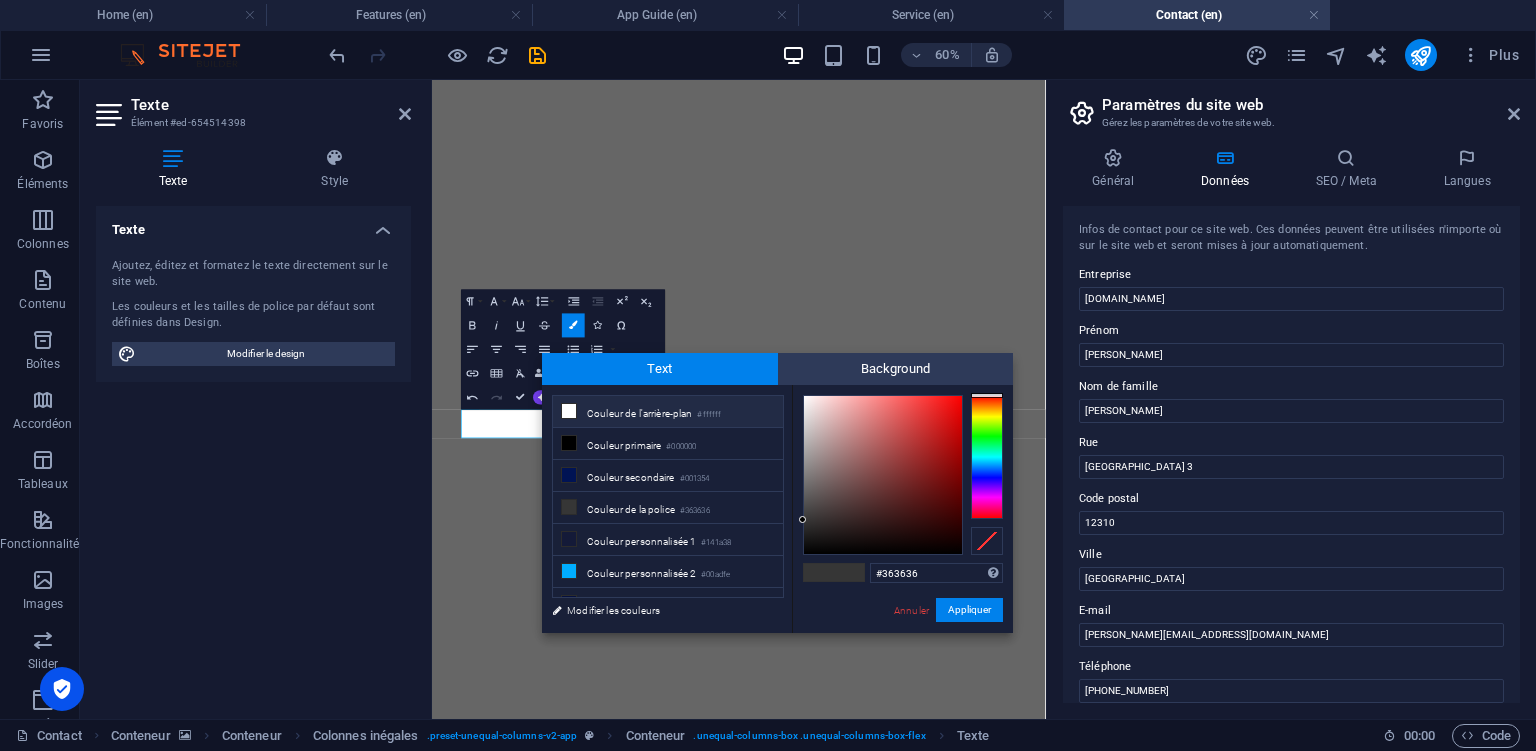 click on "Couleur de l'arrière-plan
#ffffff" at bounding box center (668, 412) 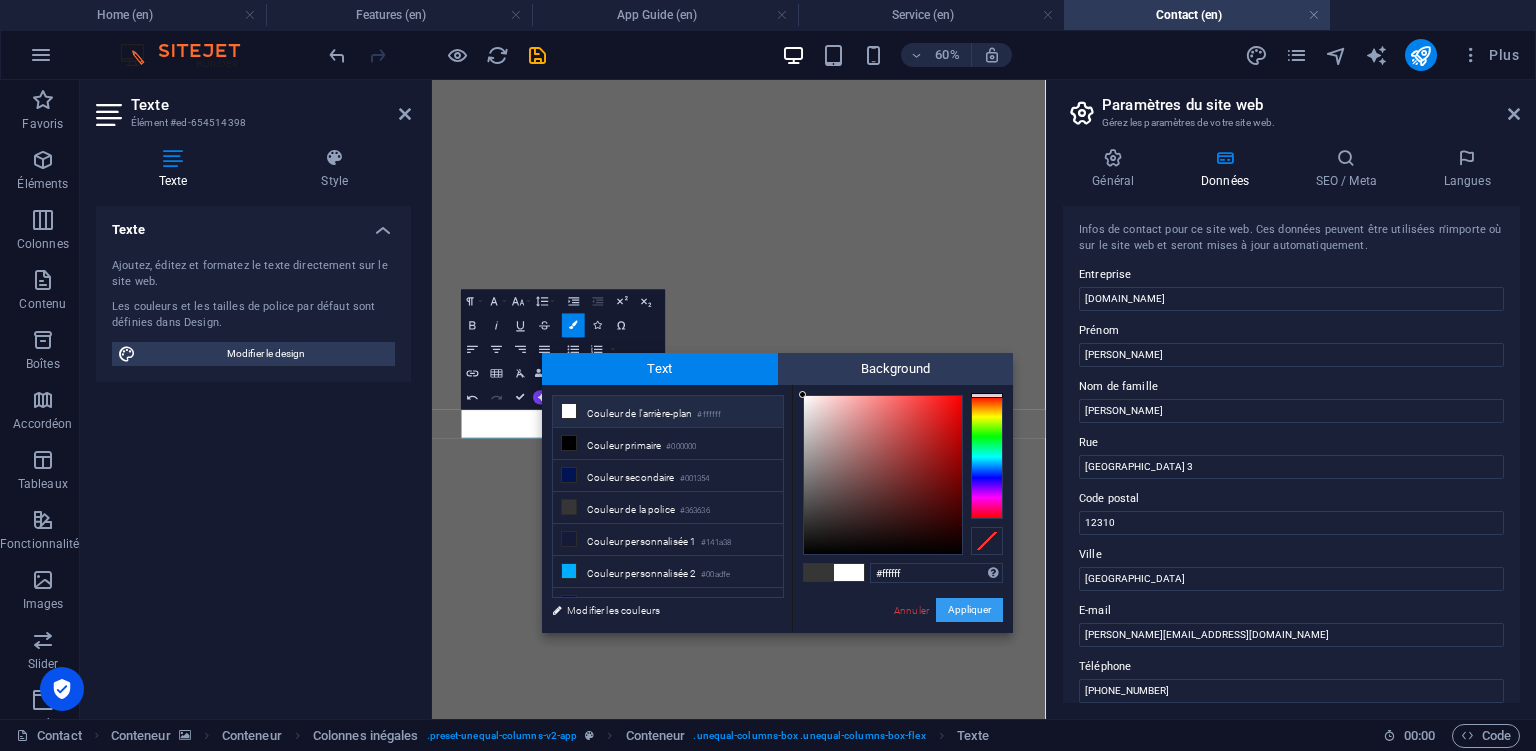 click on "Appliquer" at bounding box center [969, 610] 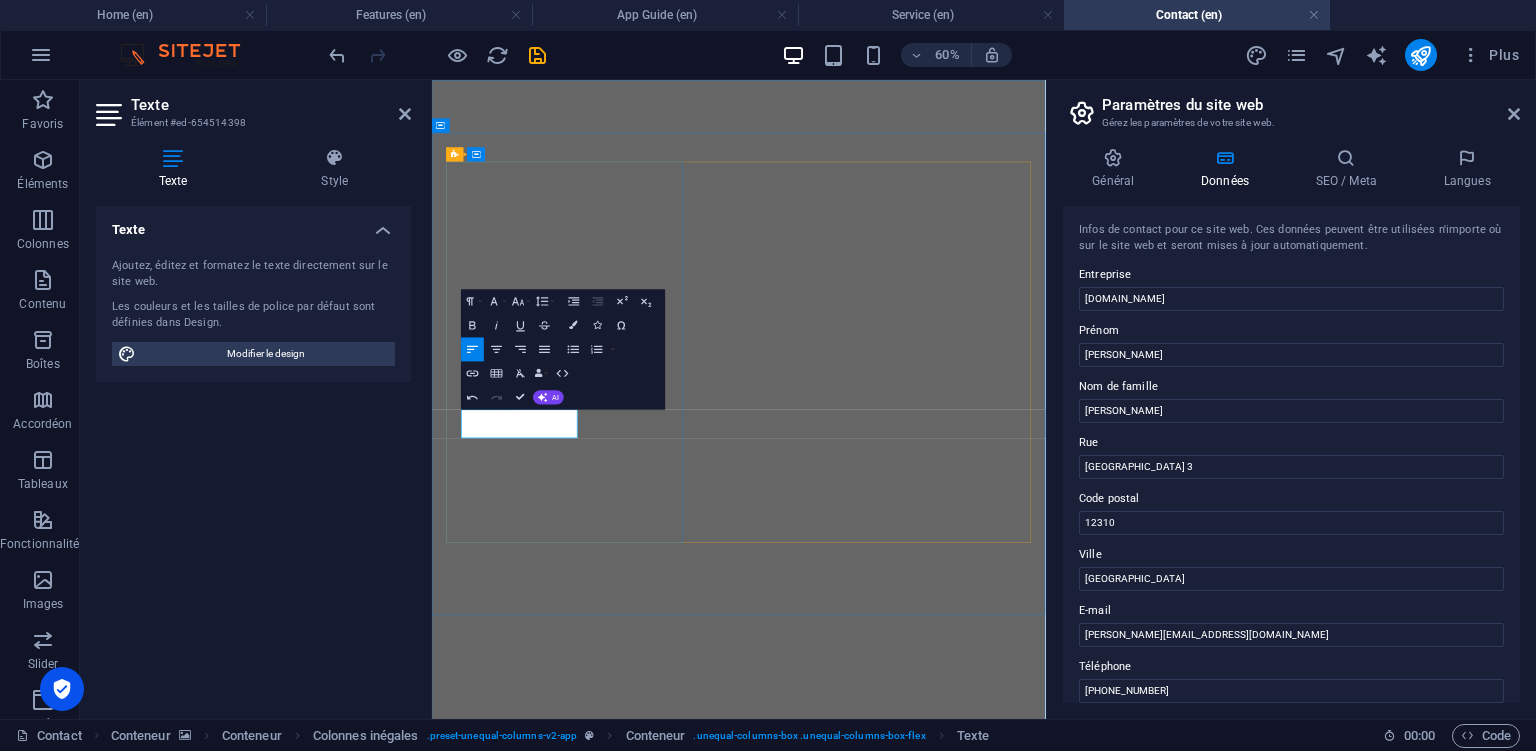 click on "[GEOGRAPHIC_DATA] 3" at bounding box center [550, 2094] 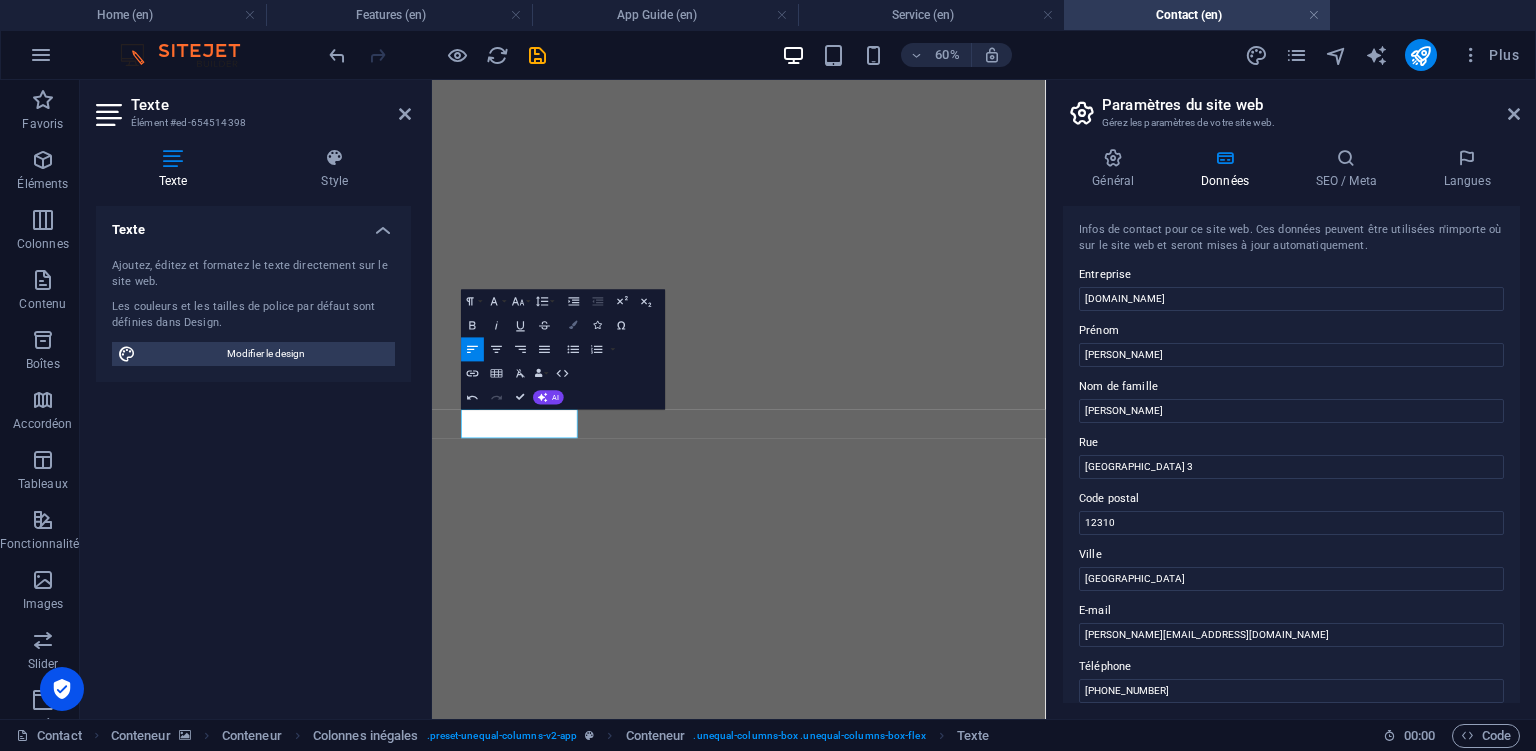 click at bounding box center (573, 325) 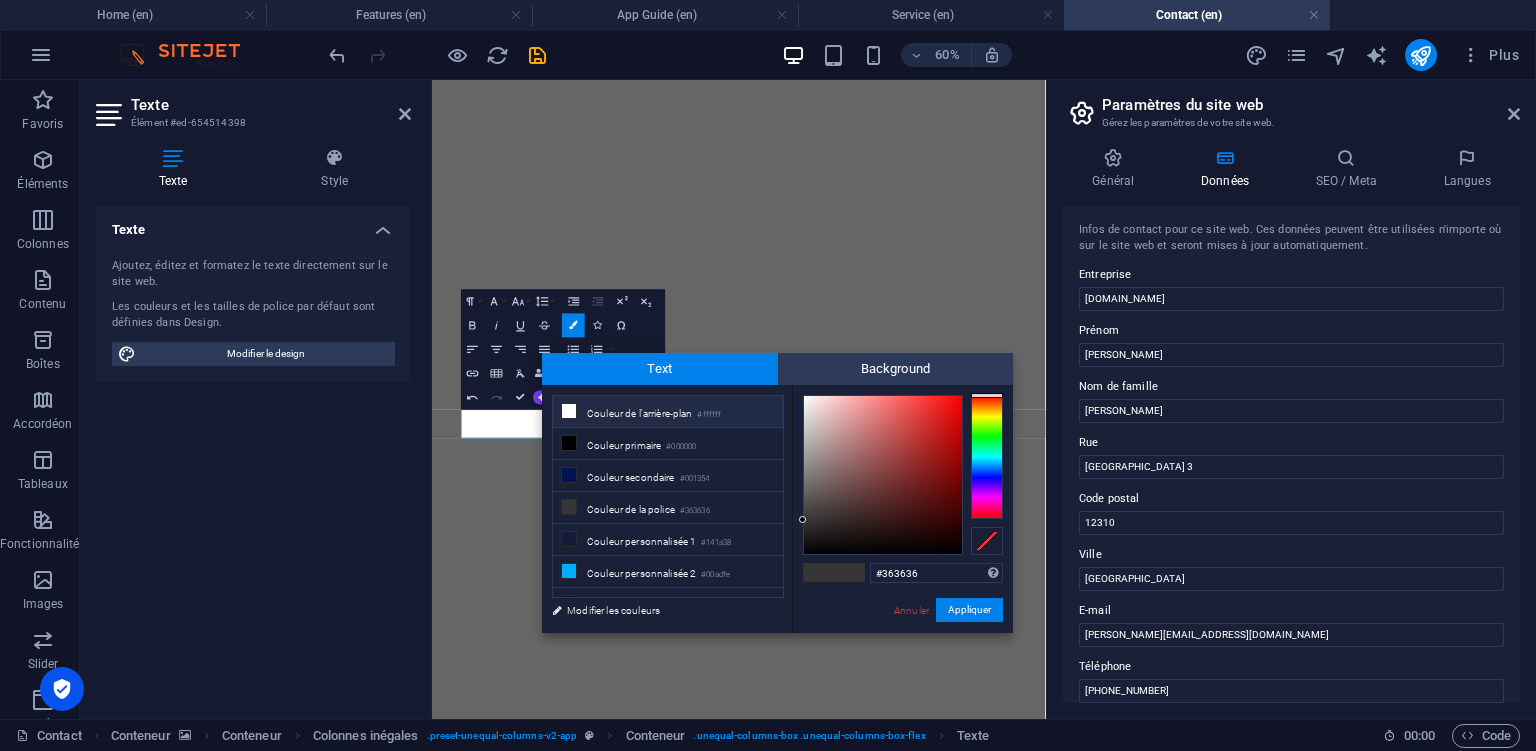 click on "Couleur de l'arrière-plan
#ffffff" at bounding box center (668, 412) 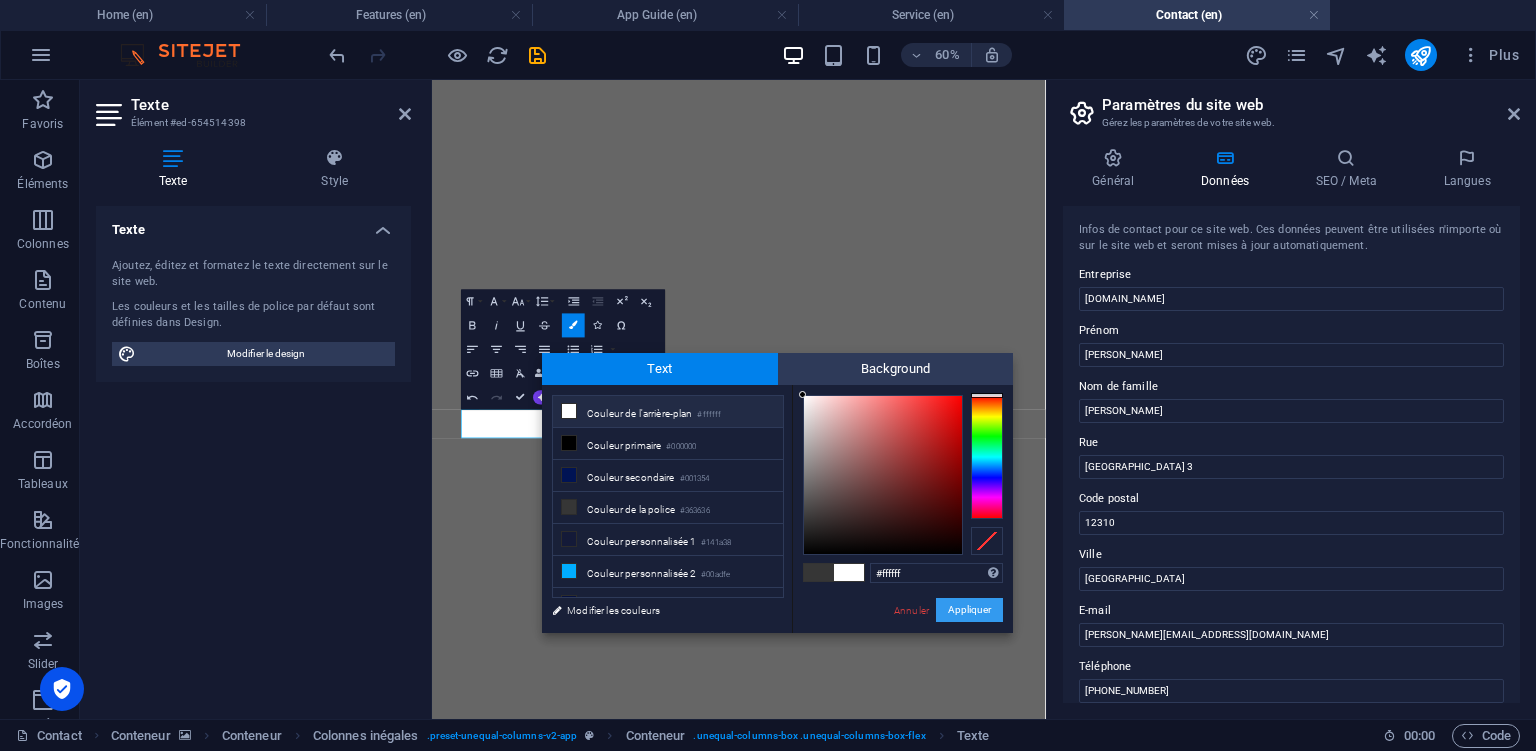 click on "Appliquer" at bounding box center [969, 610] 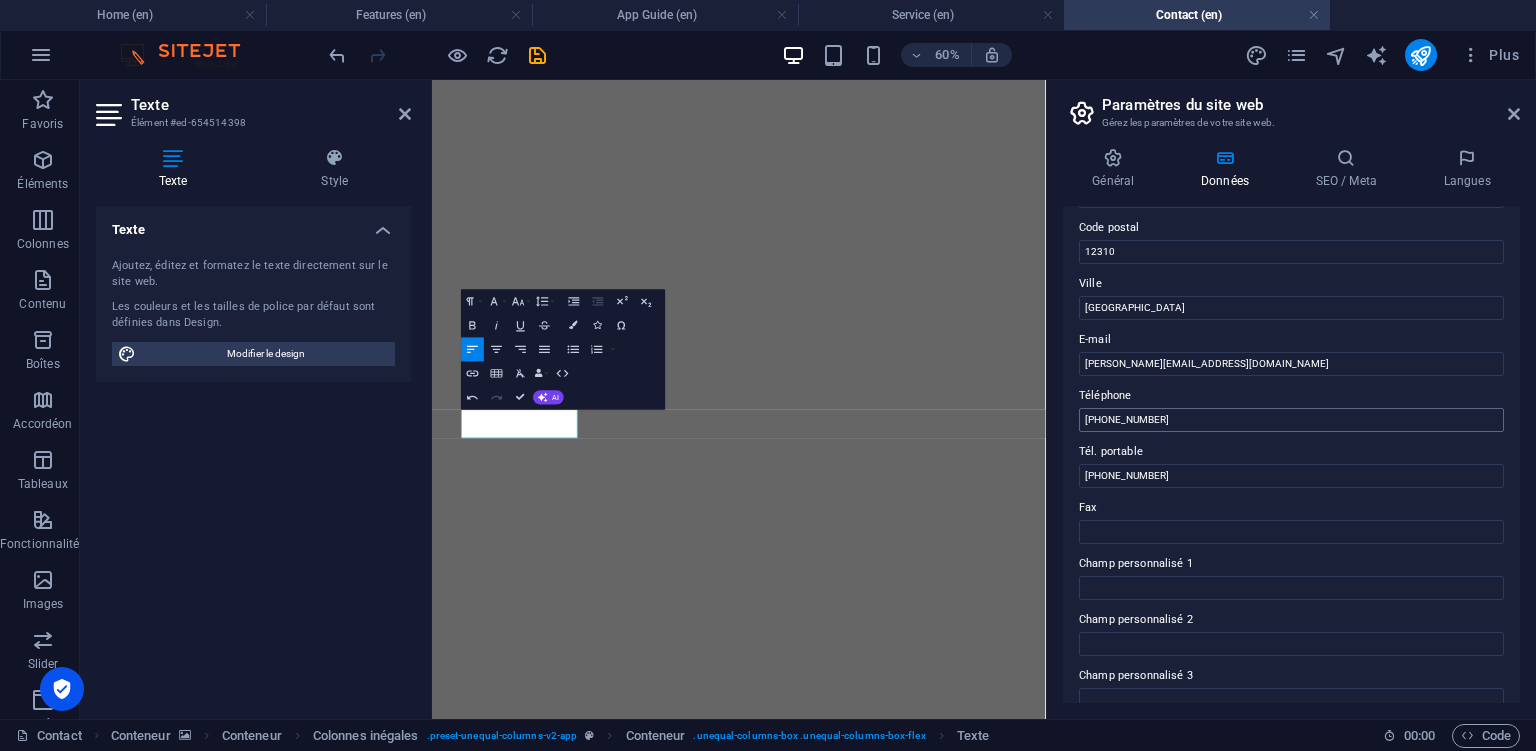 scroll, scrollTop: 274, scrollLeft: 0, axis: vertical 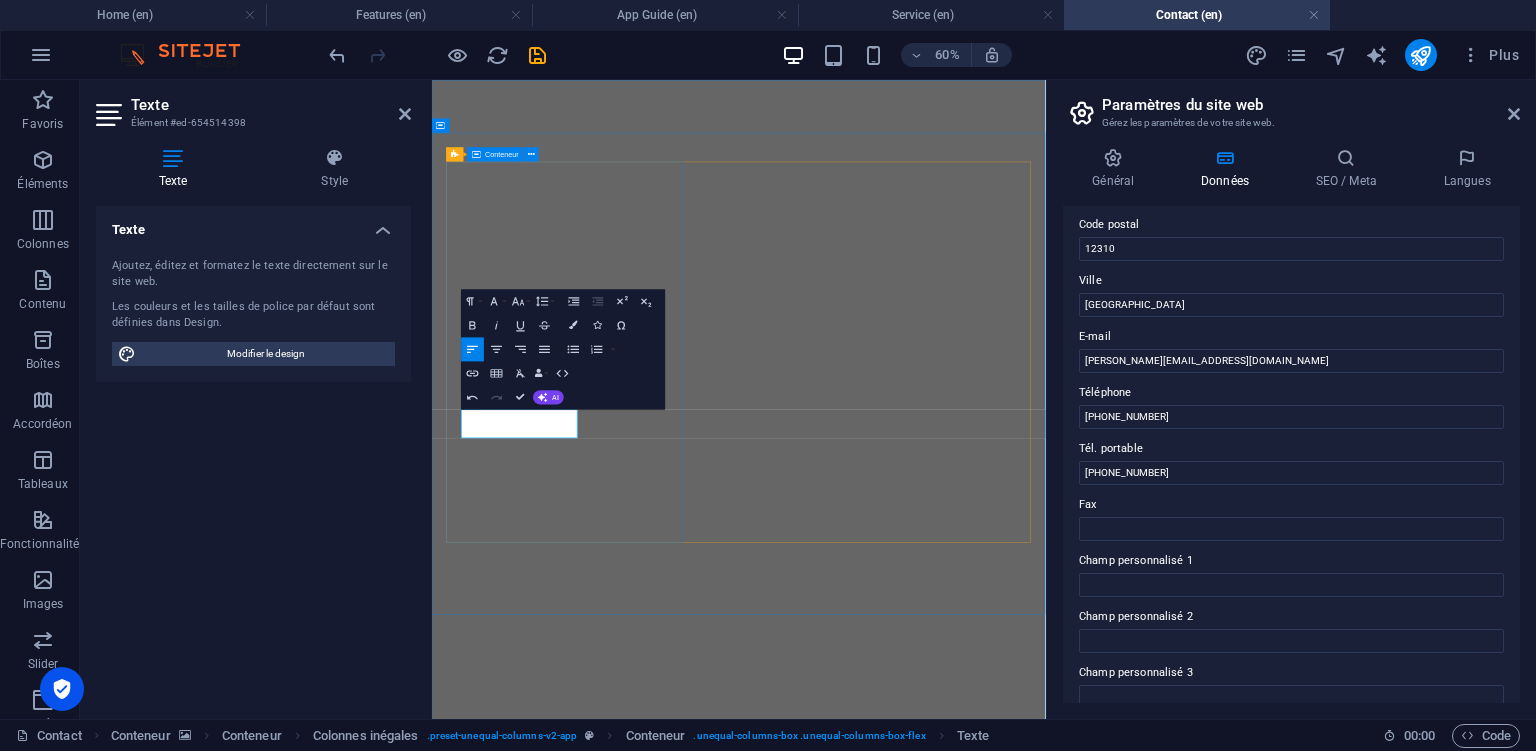 click on "Contact Us Please fill in this contact form to send us any enquires that would require ou help. We will contact you within 2 business days afterwards. [PERSON_NAME][EMAIL_ADDRESS][DOMAIN_NAME] +33 6 71 75 [GEOGRAPHIC_DATA][STREET_ADDRESS]" at bounding box center (943, 1889) 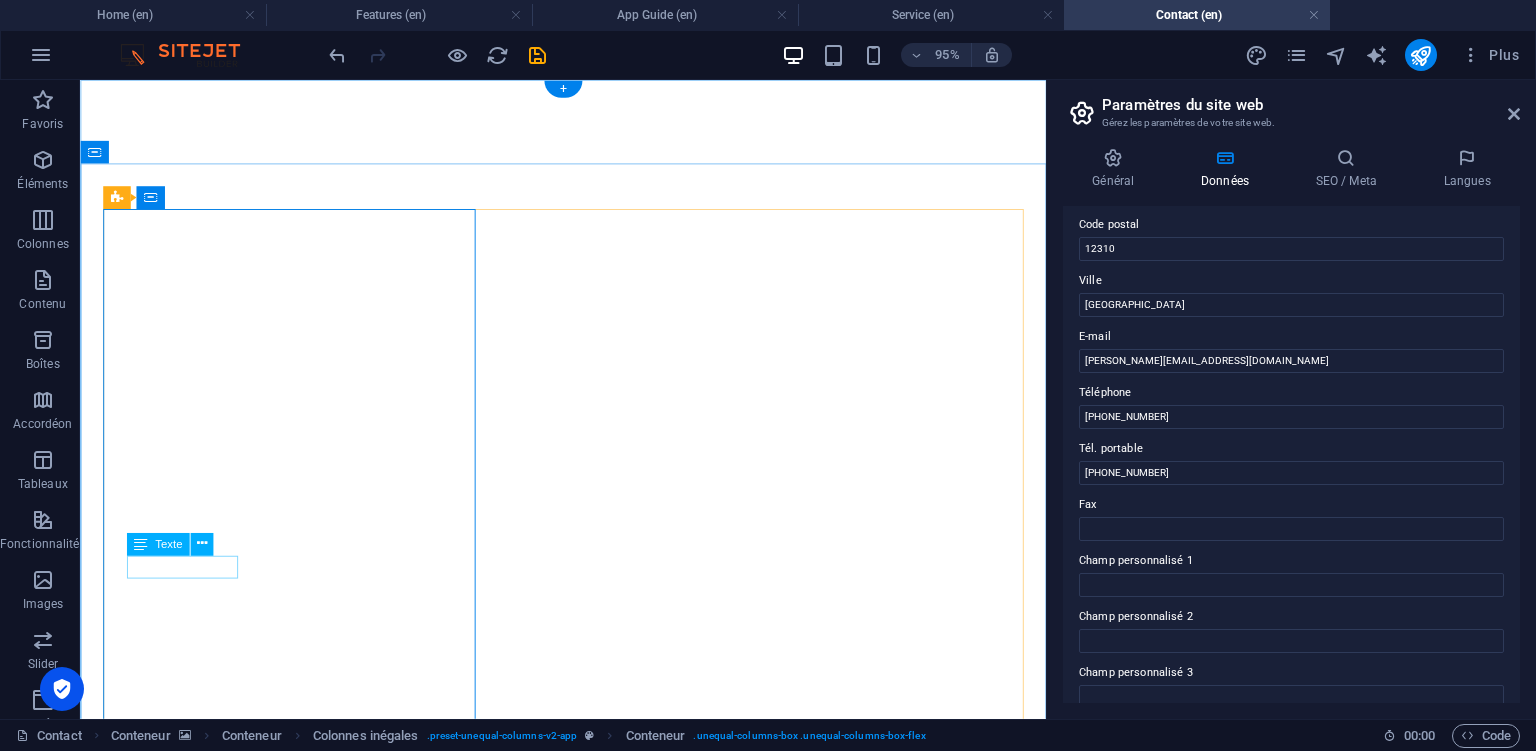 click on "[PHONE_NUMBER]" at bounding box center [588, 1985] 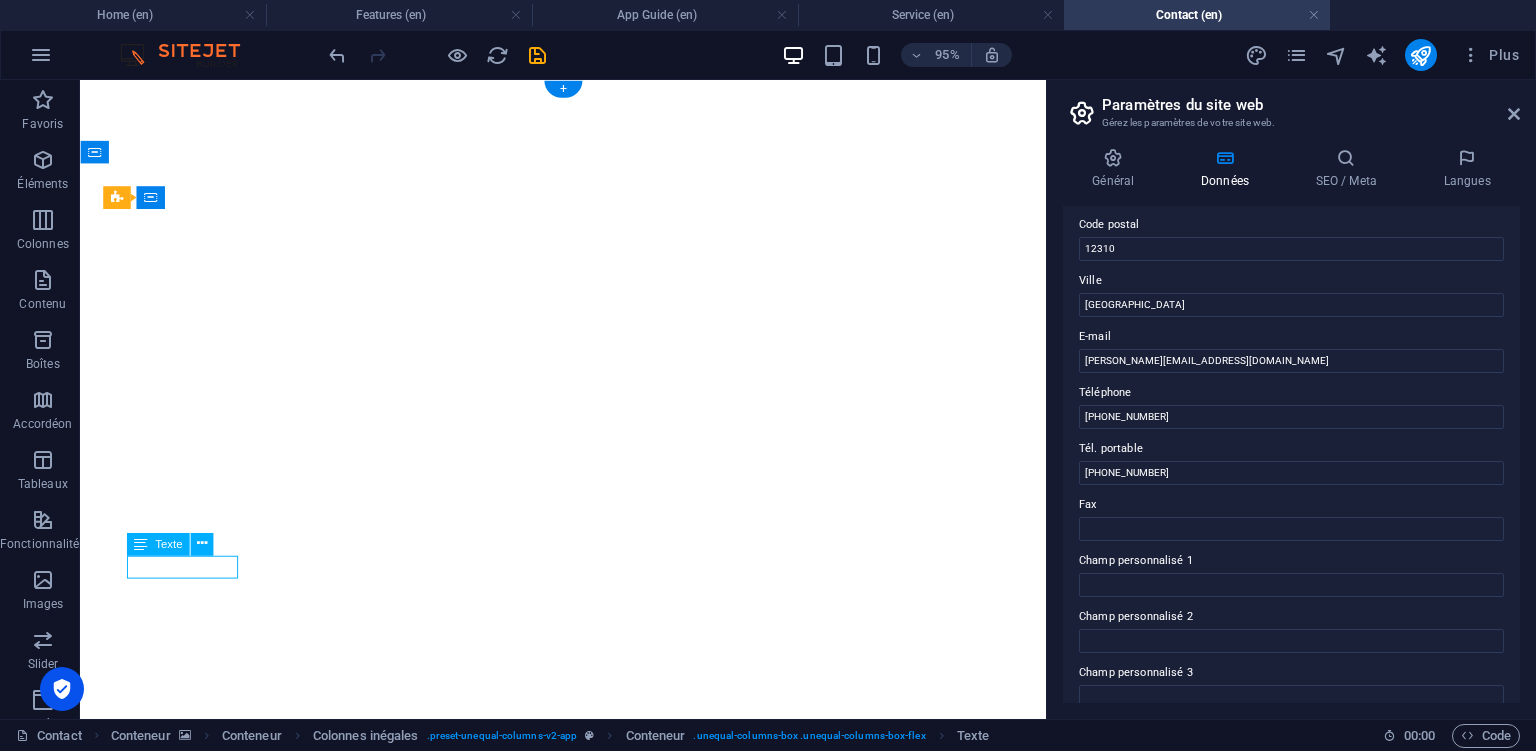 click on "[PHONE_NUMBER]" at bounding box center [182, 1984] 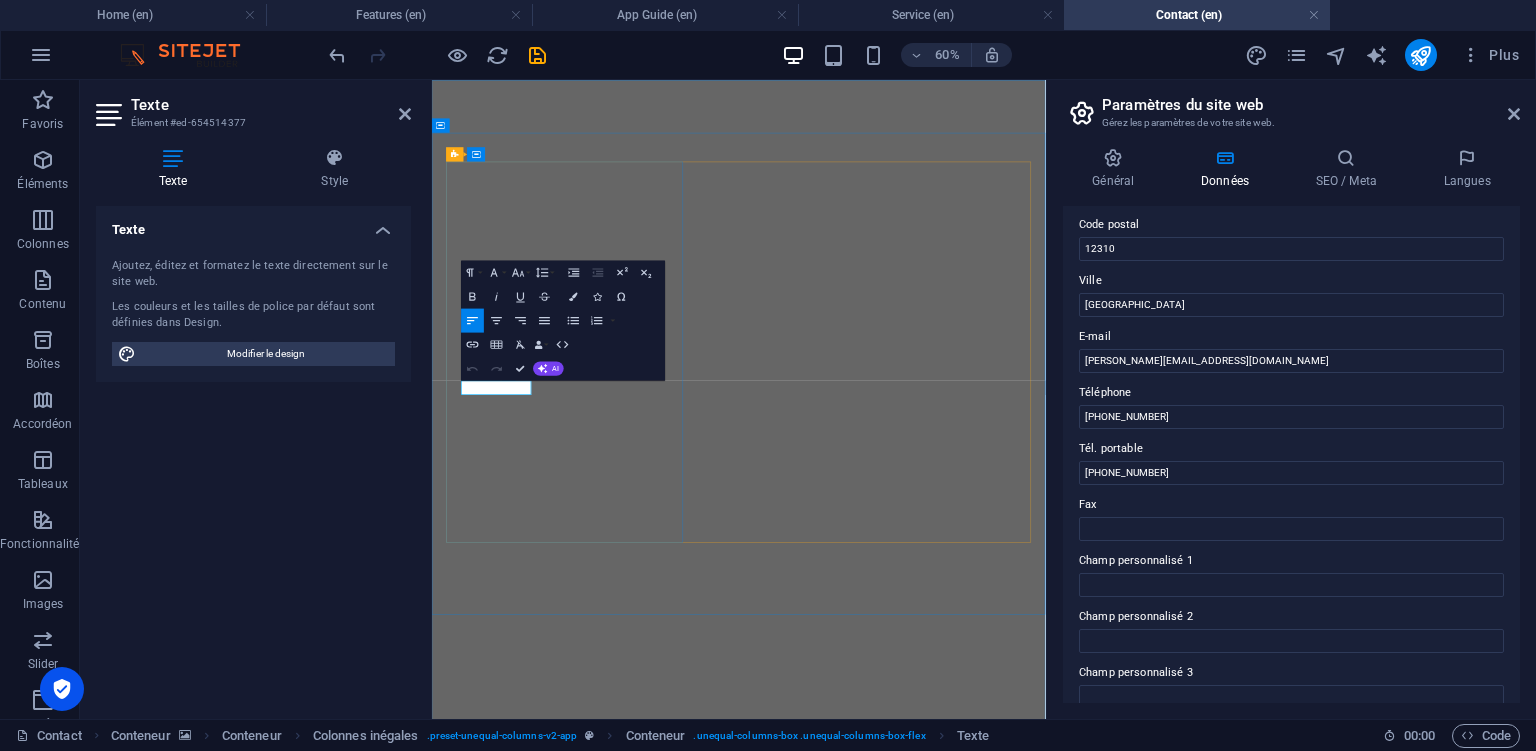 click on "[PHONE_NUMBER]" at bounding box center (534, 1984) 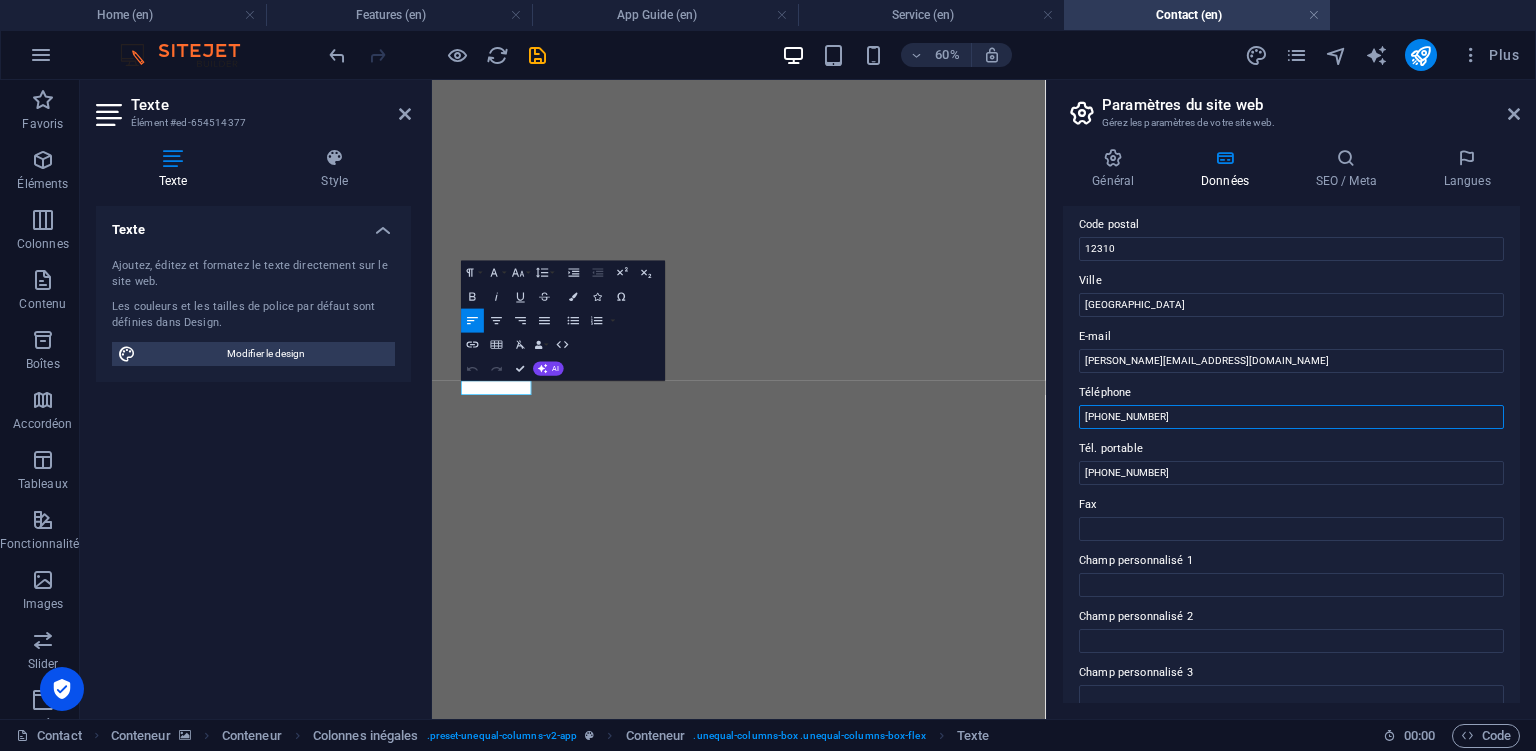 click on "[PHONE_NUMBER]" at bounding box center (1291, 417) 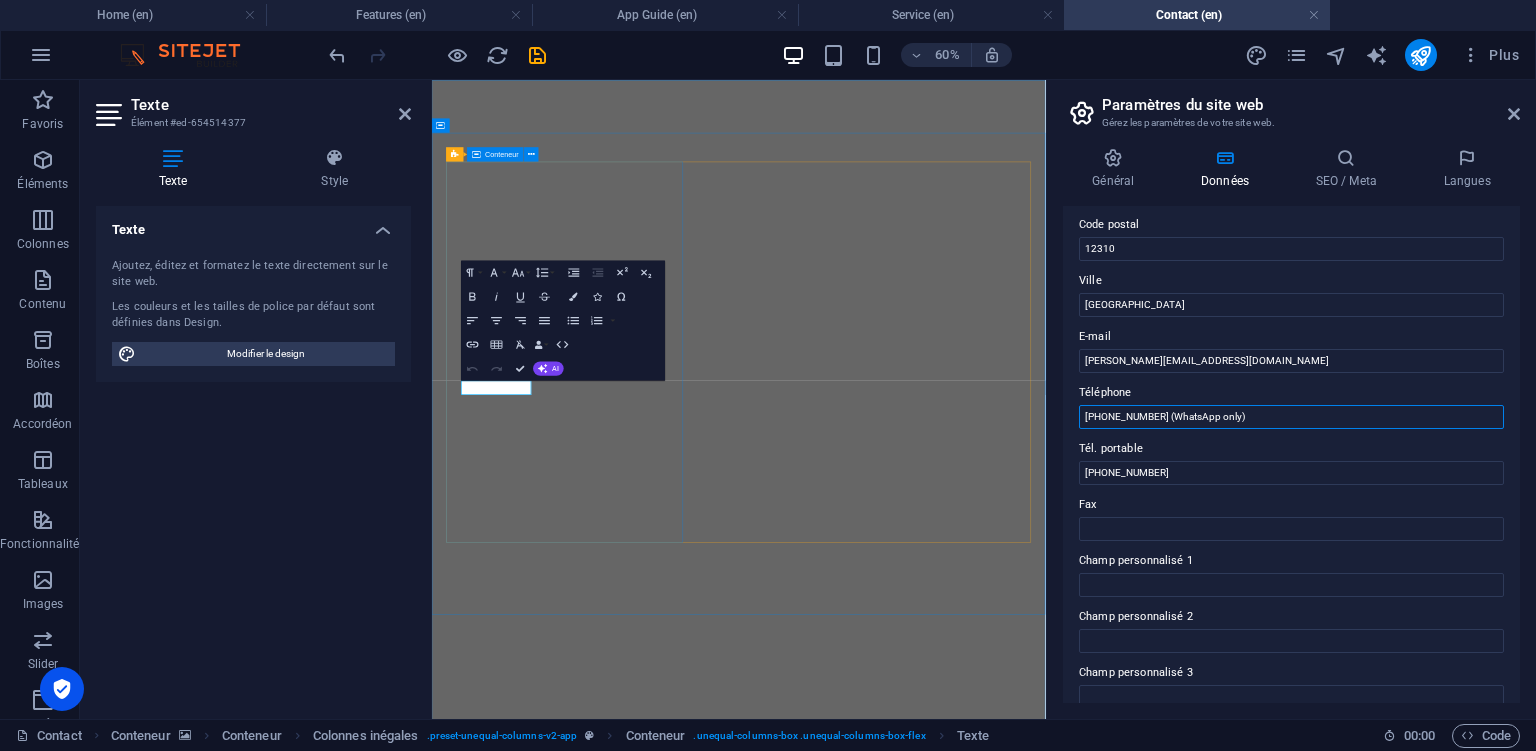 type on "[PHONE_NUMBER] (WhatsApp only)" 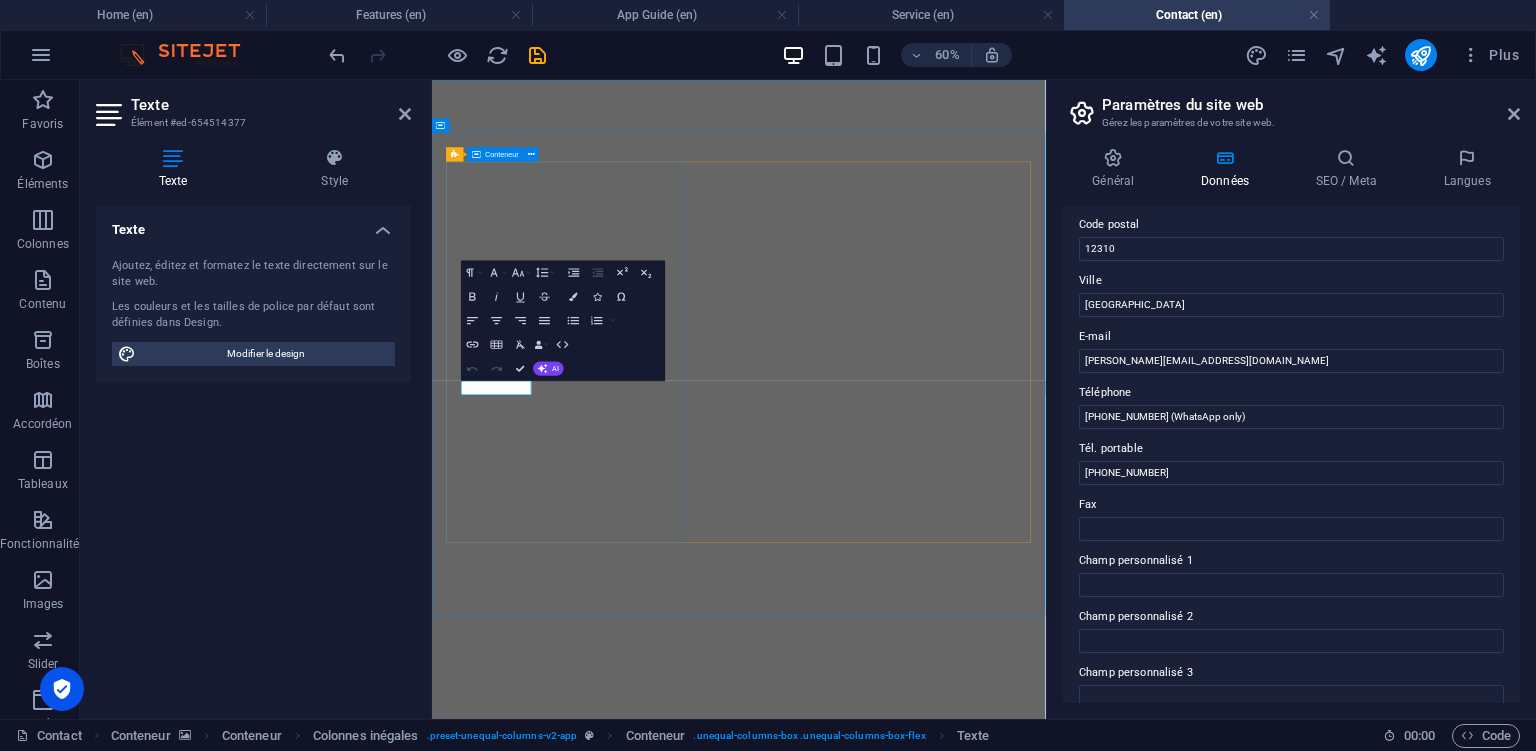 click on "Contact Us Please fill in this contact form to send us any enquires that would require ou help. We will contact you within 2 business days afterwards. [PERSON_NAME][EMAIL_ADDRESS][DOMAIN_NAME] [PHONE_NUMBER] (WhatsApp only) [STREET_ADDRESS]" at bounding box center (943, 1889) 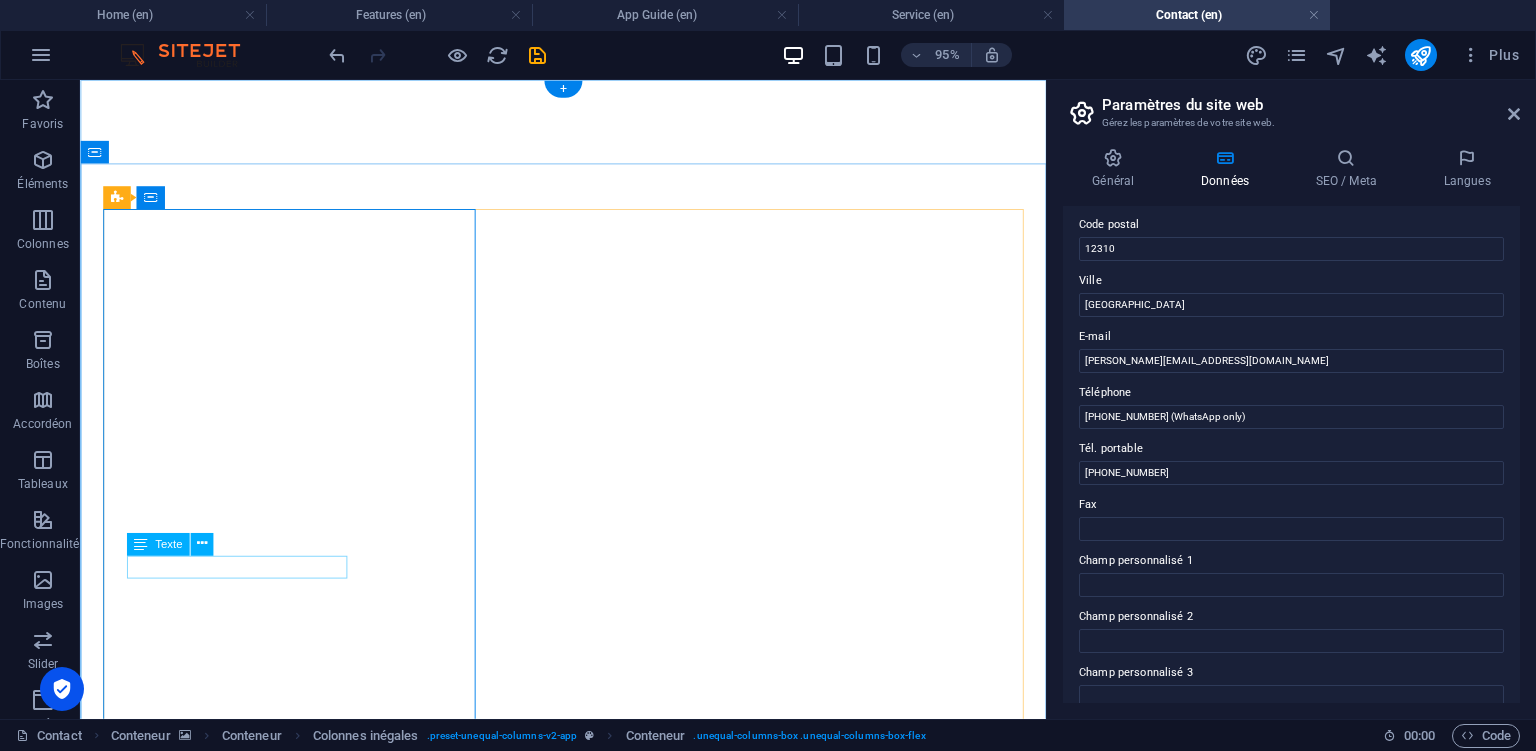 click on "[PHONE_NUMBER] (WhatsApp only)" at bounding box center (240, 1984) 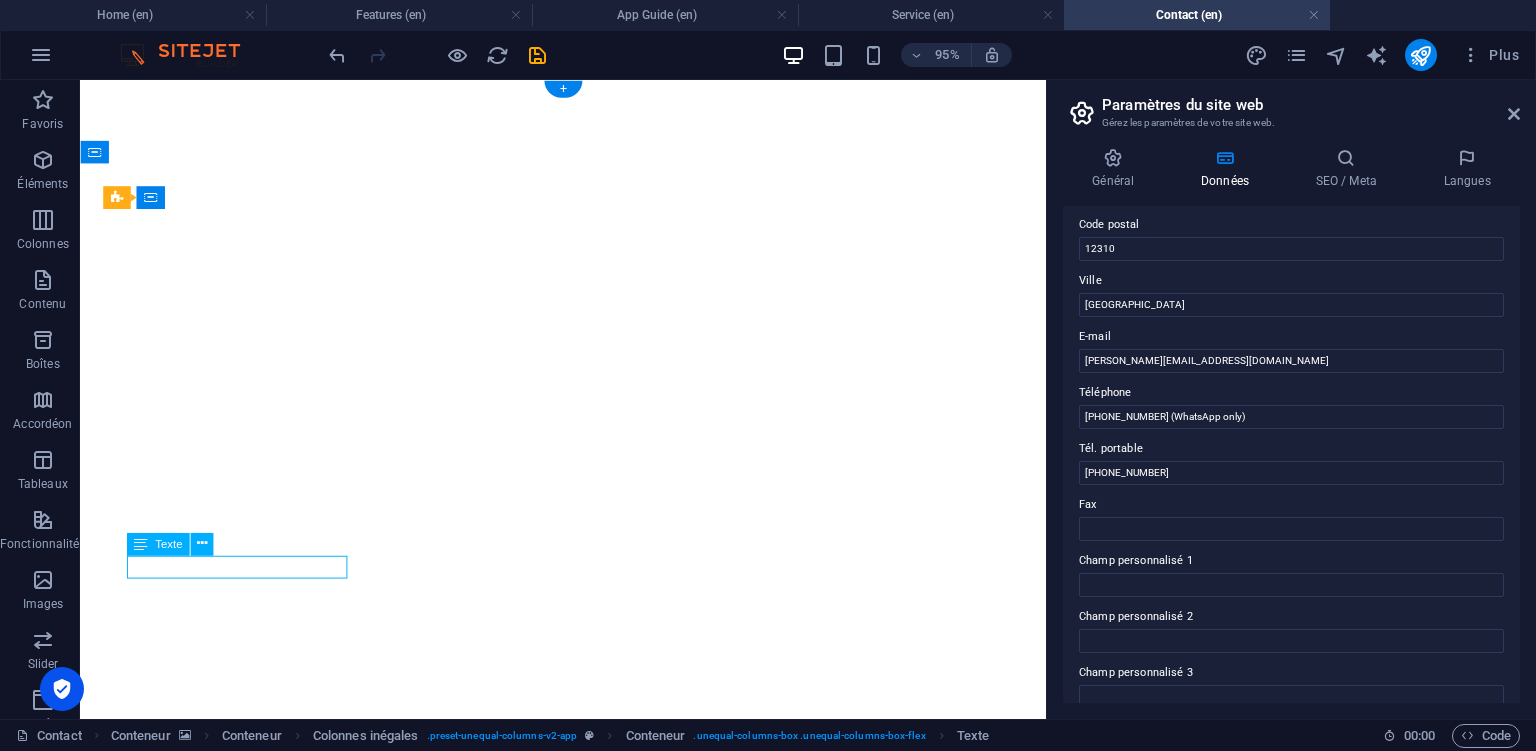 click on "[PHONE_NUMBER] (WhatsApp only)" at bounding box center [240, 1984] 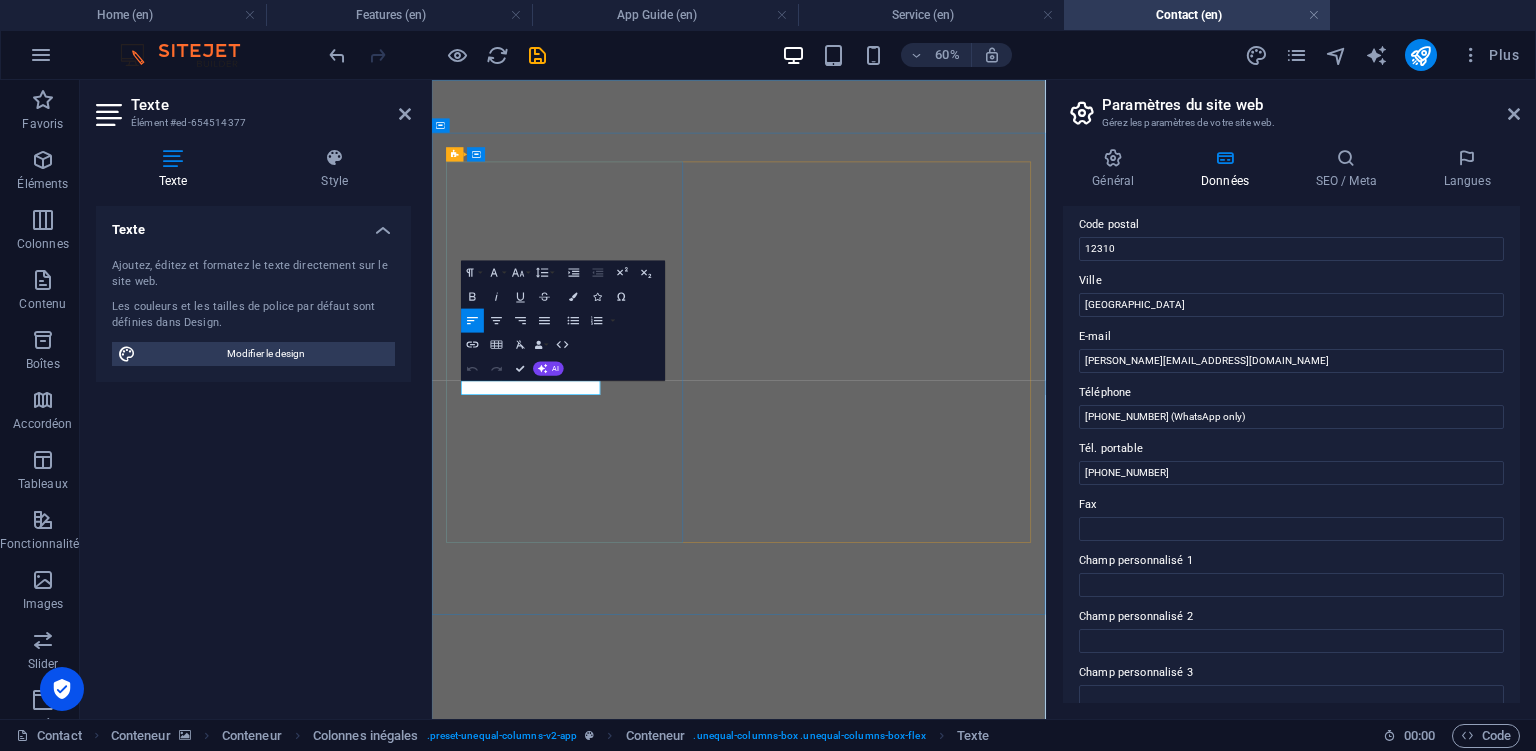 click on "[PHONE_NUMBER] (WhatsApp only)" at bounding box center [943, 1985] 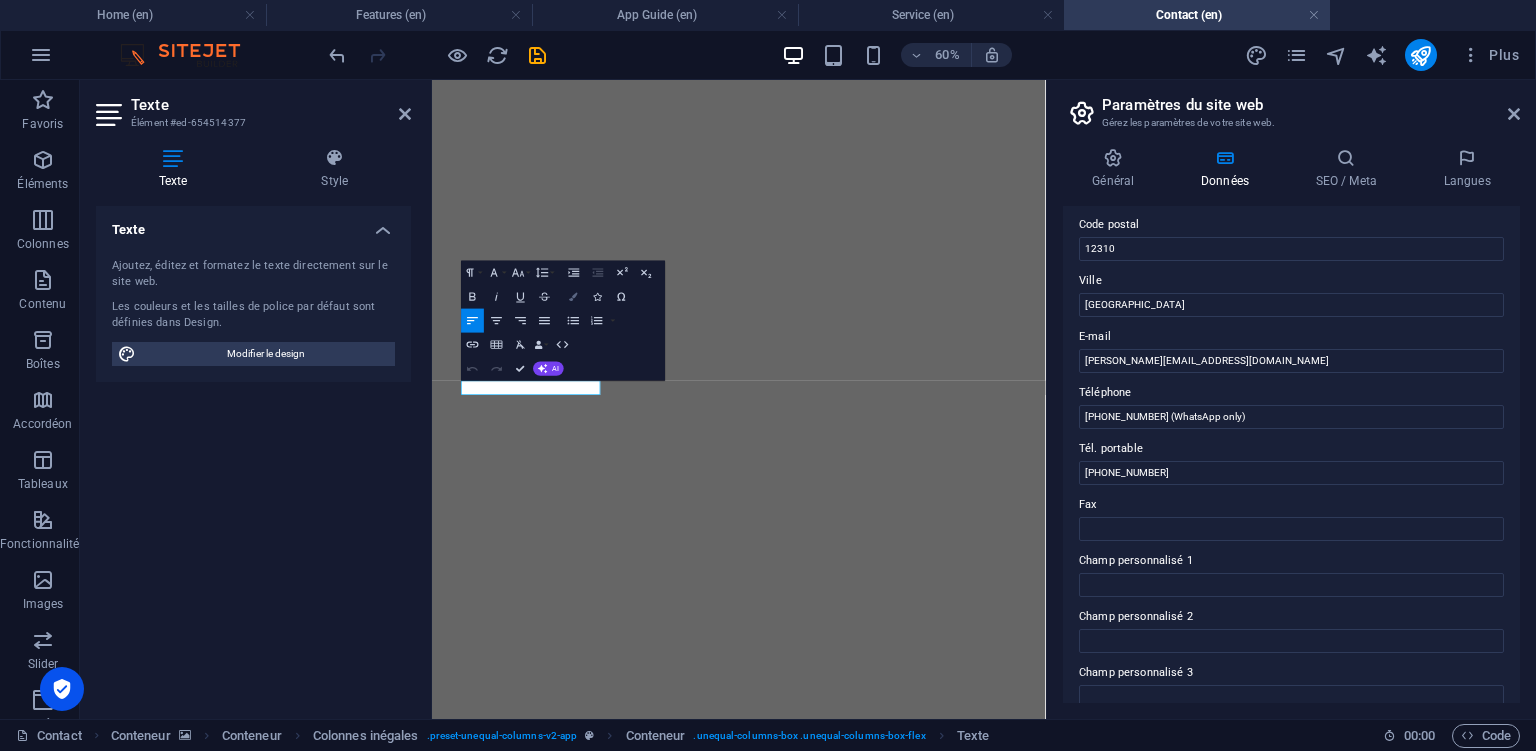 click at bounding box center [573, 296] 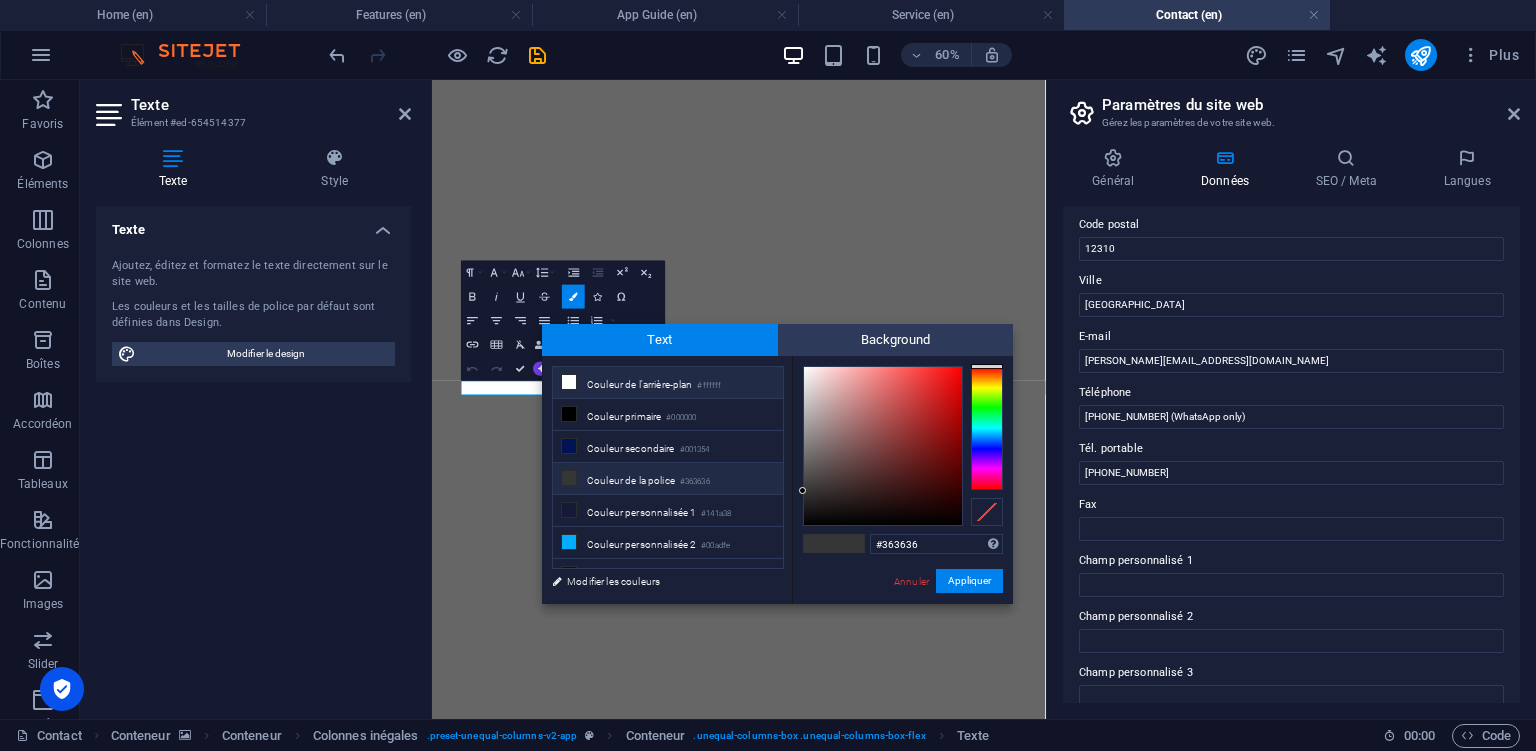 click on "Couleur de l'arrière-plan
#ffffff" at bounding box center [668, 383] 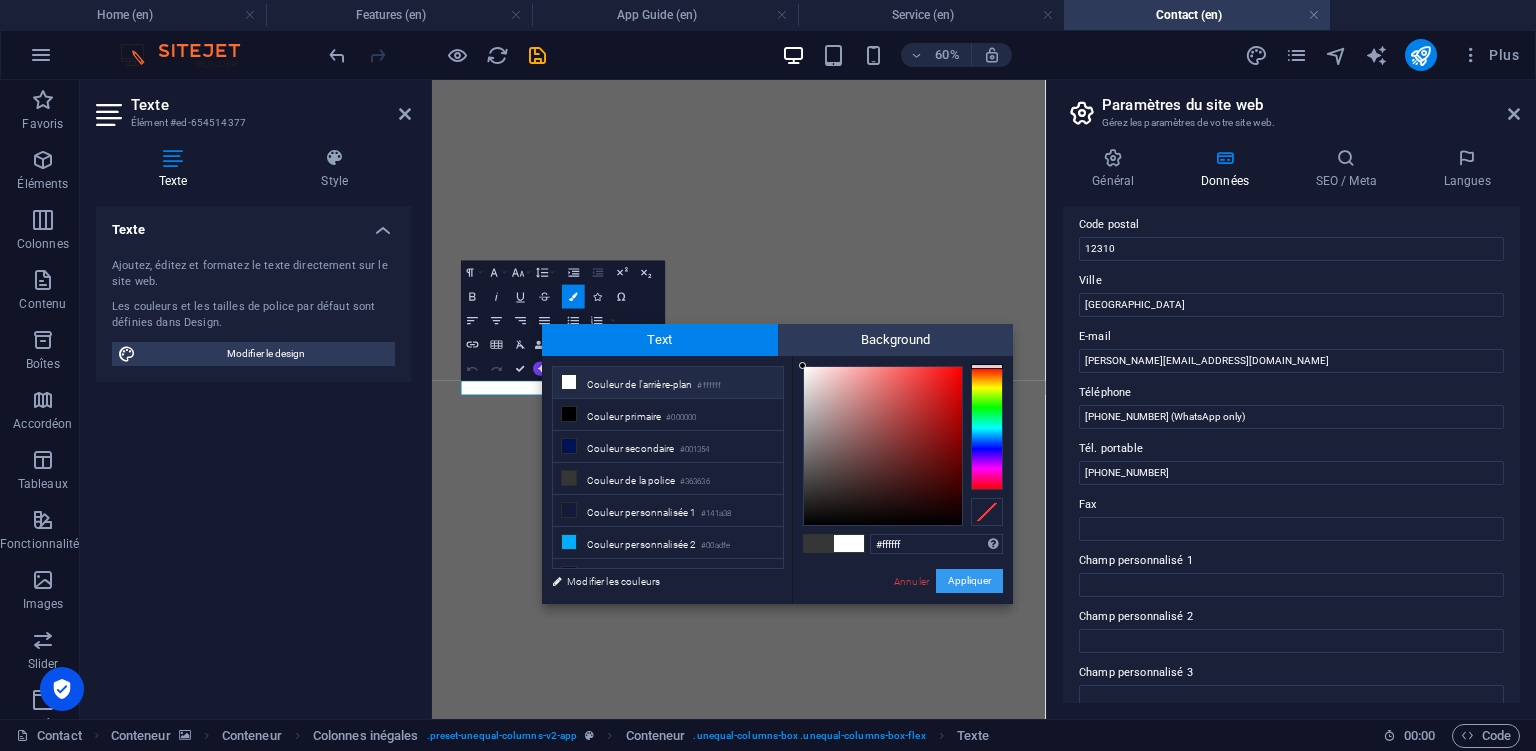 click on "Appliquer" at bounding box center [969, 581] 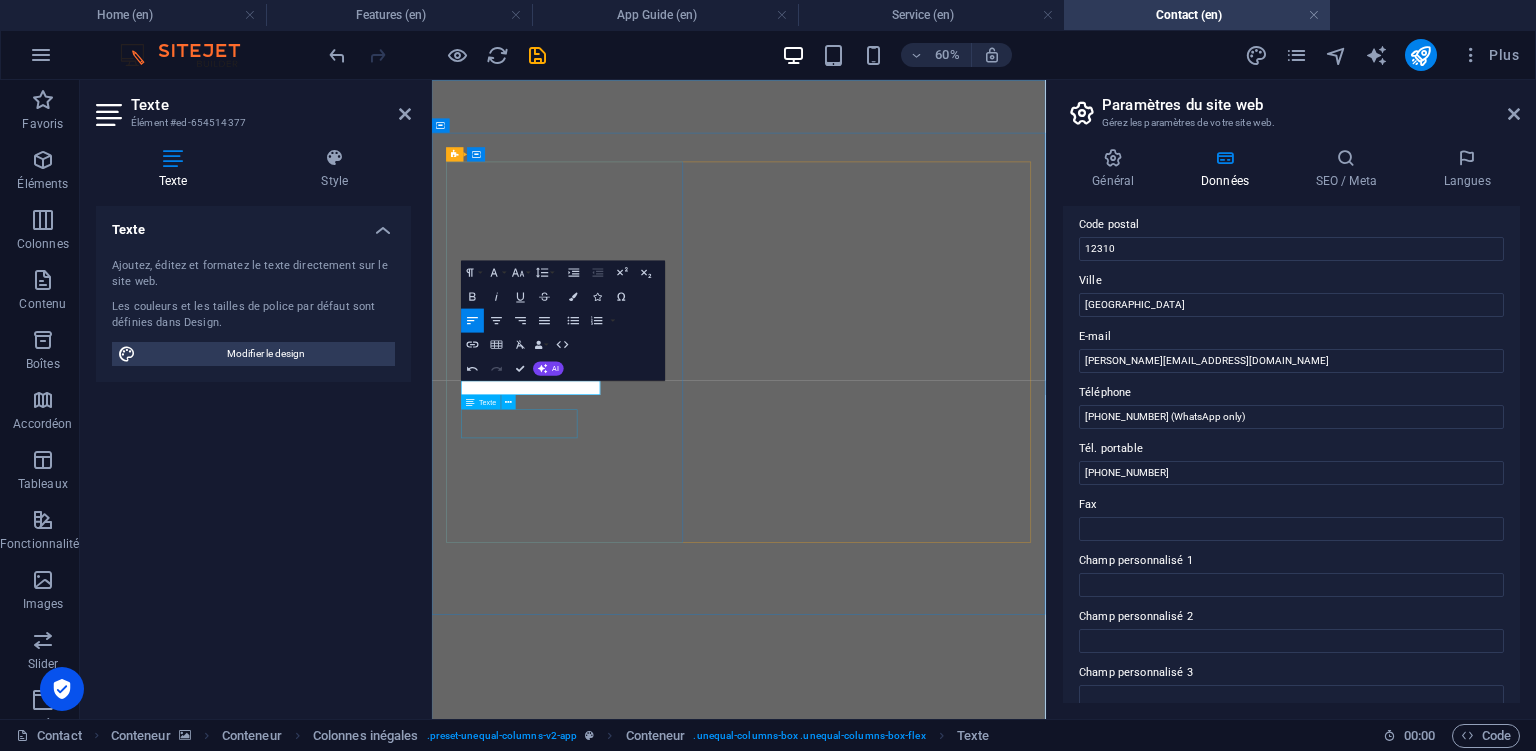 click on "12310" at bounding box center [648, 2112] 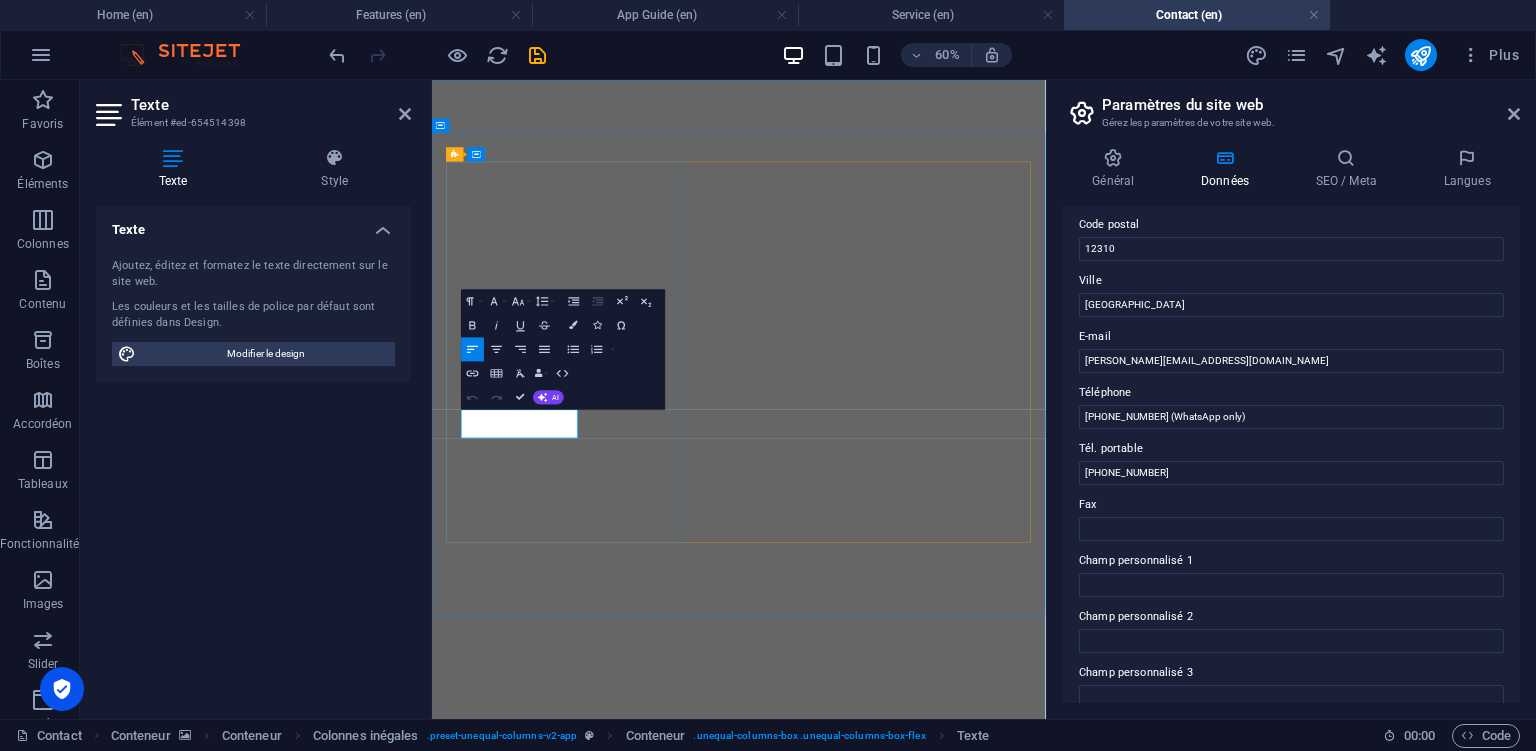click on "12310" at bounding box center (648, 2112) 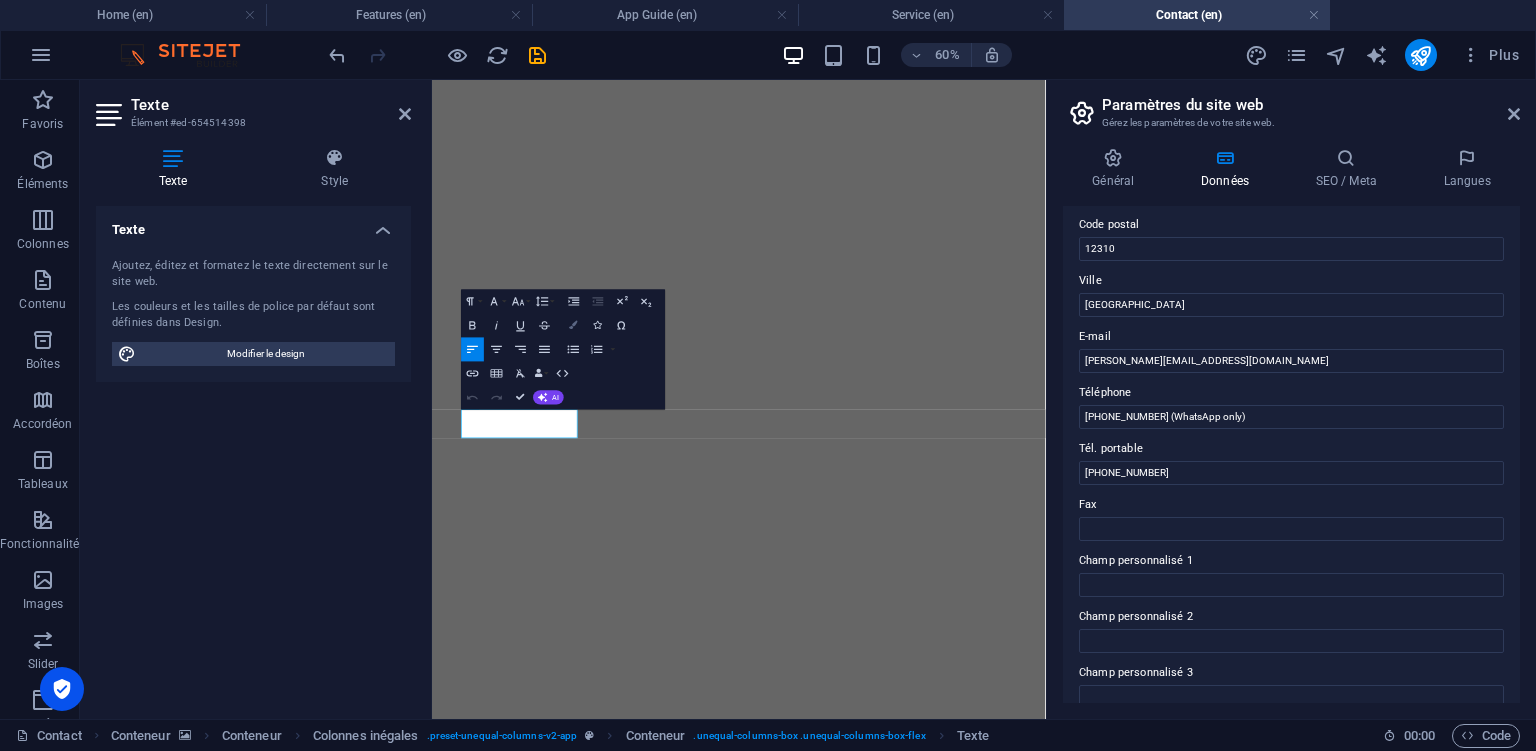 click at bounding box center [573, 325] 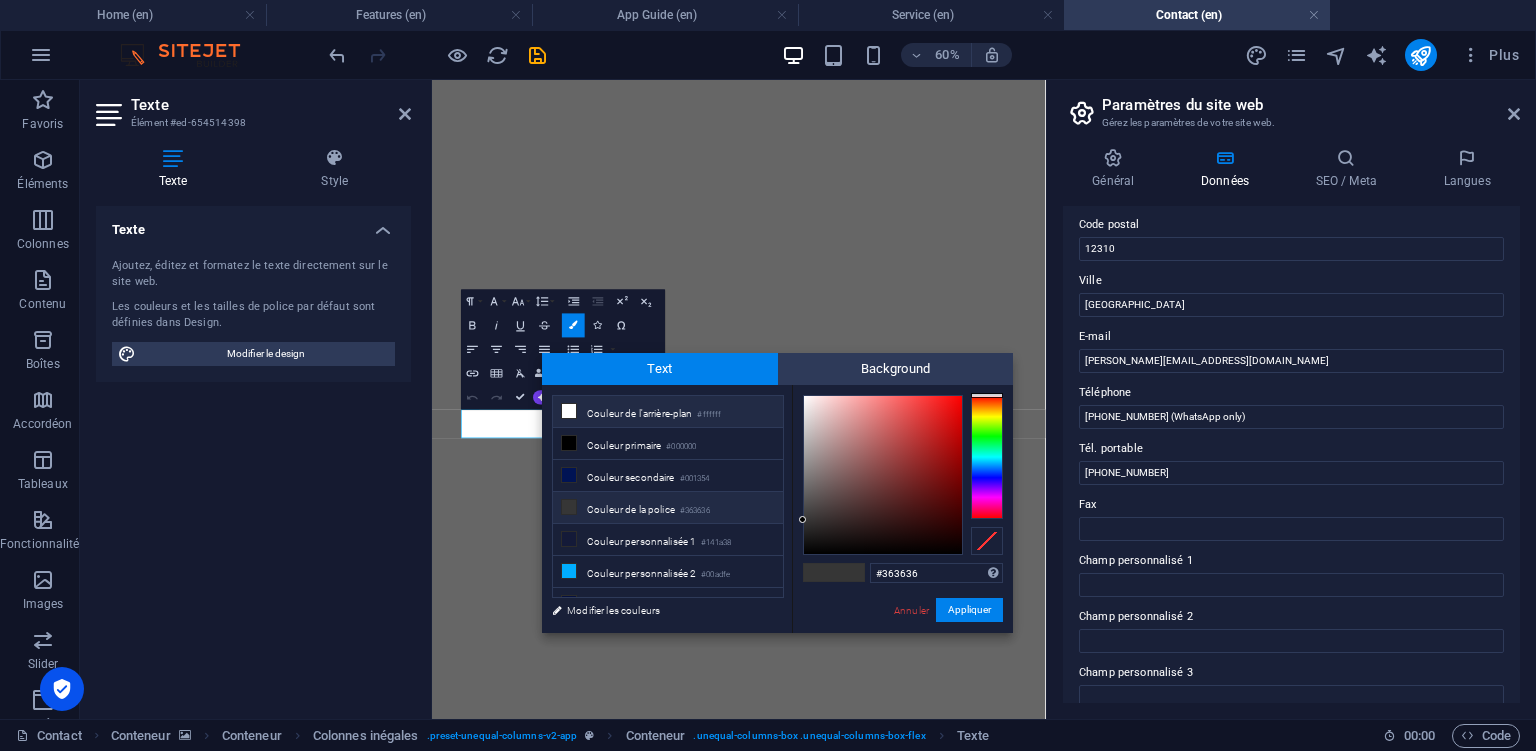 click on "Couleur de l'arrière-plan
#ffffff" at bounding box center [668, 412] 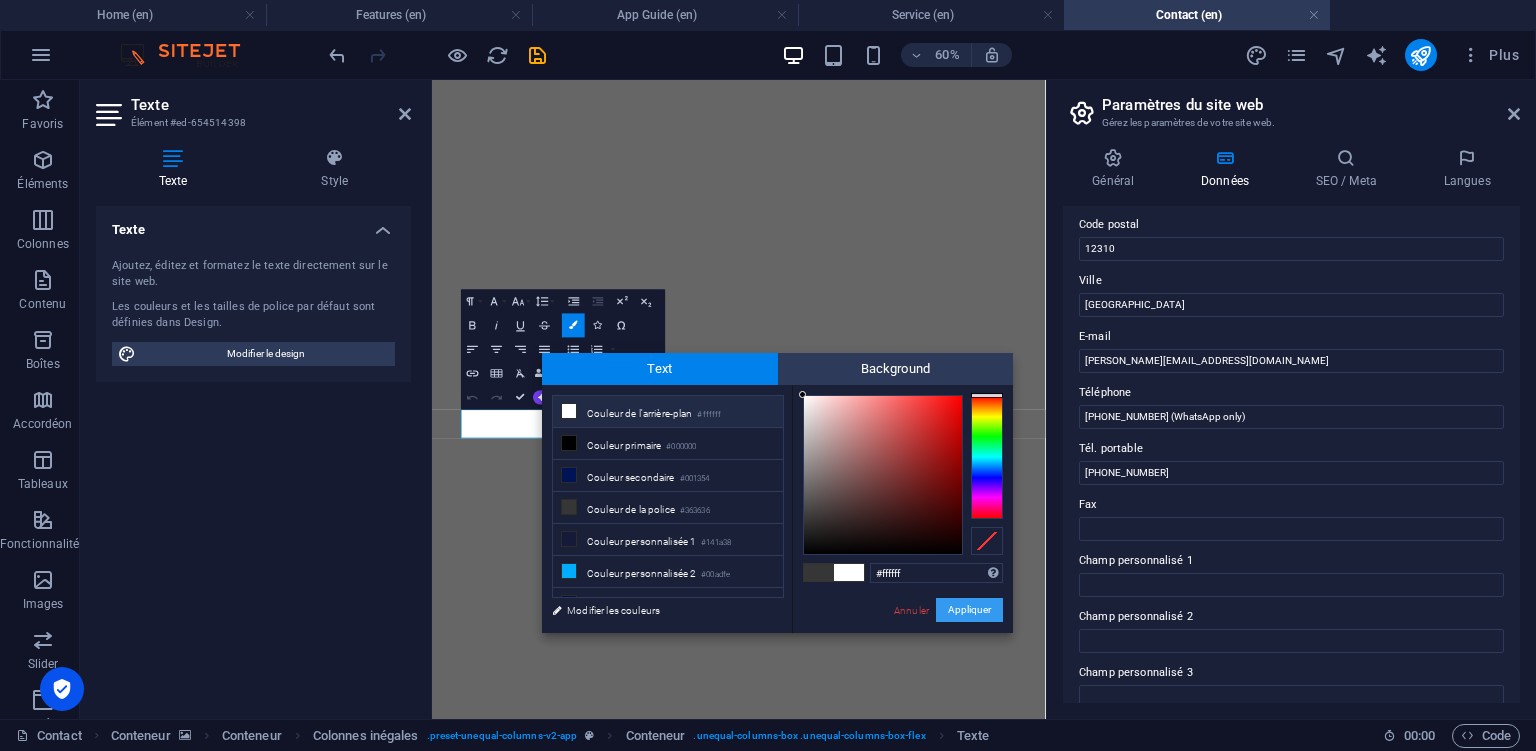 drag, startPoint x: 956, startPoint y: 606, endPoint x: 173, endPoint y: 664, distance: 785.1452 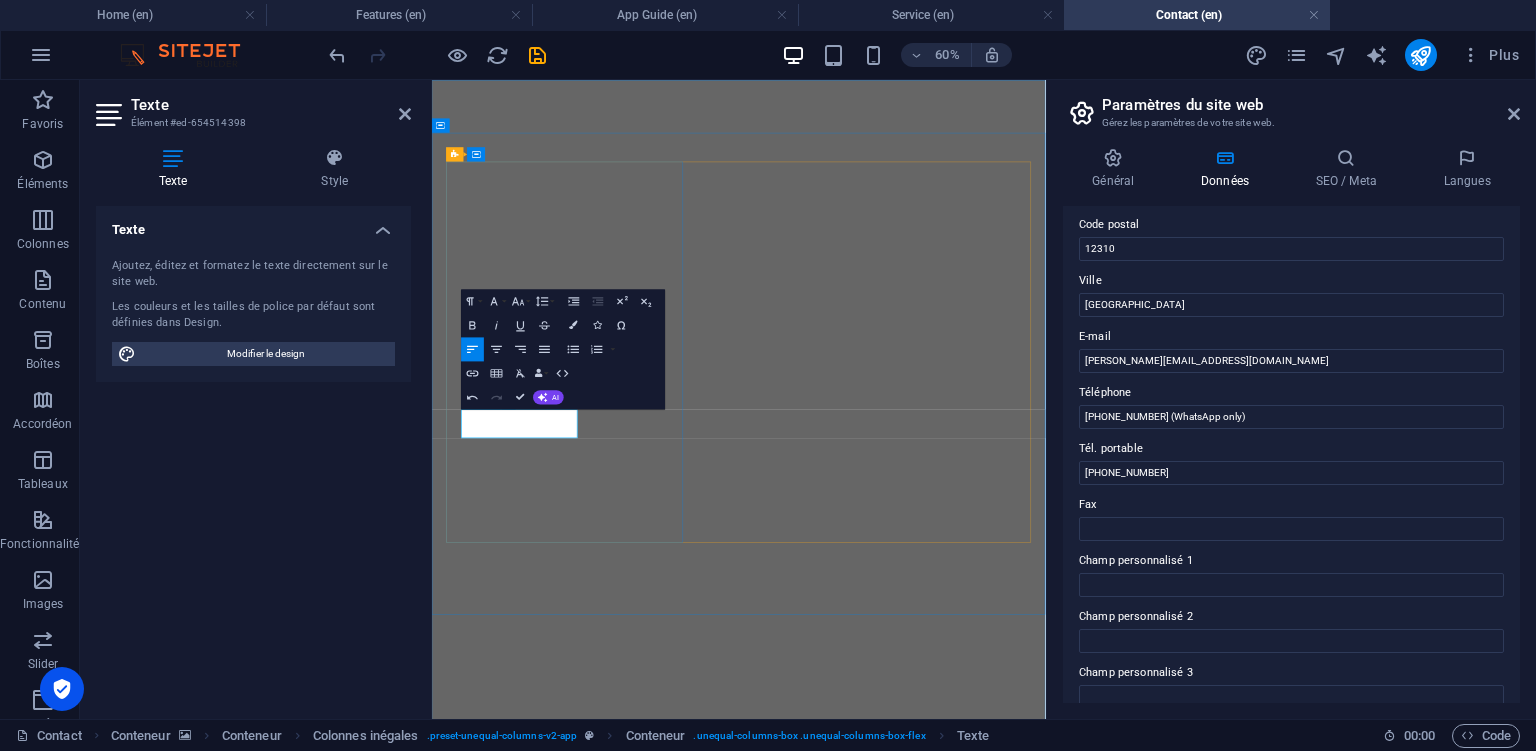 click on "[GEOGRAPHIC_DATA]" at bounding box center (544, 2112) 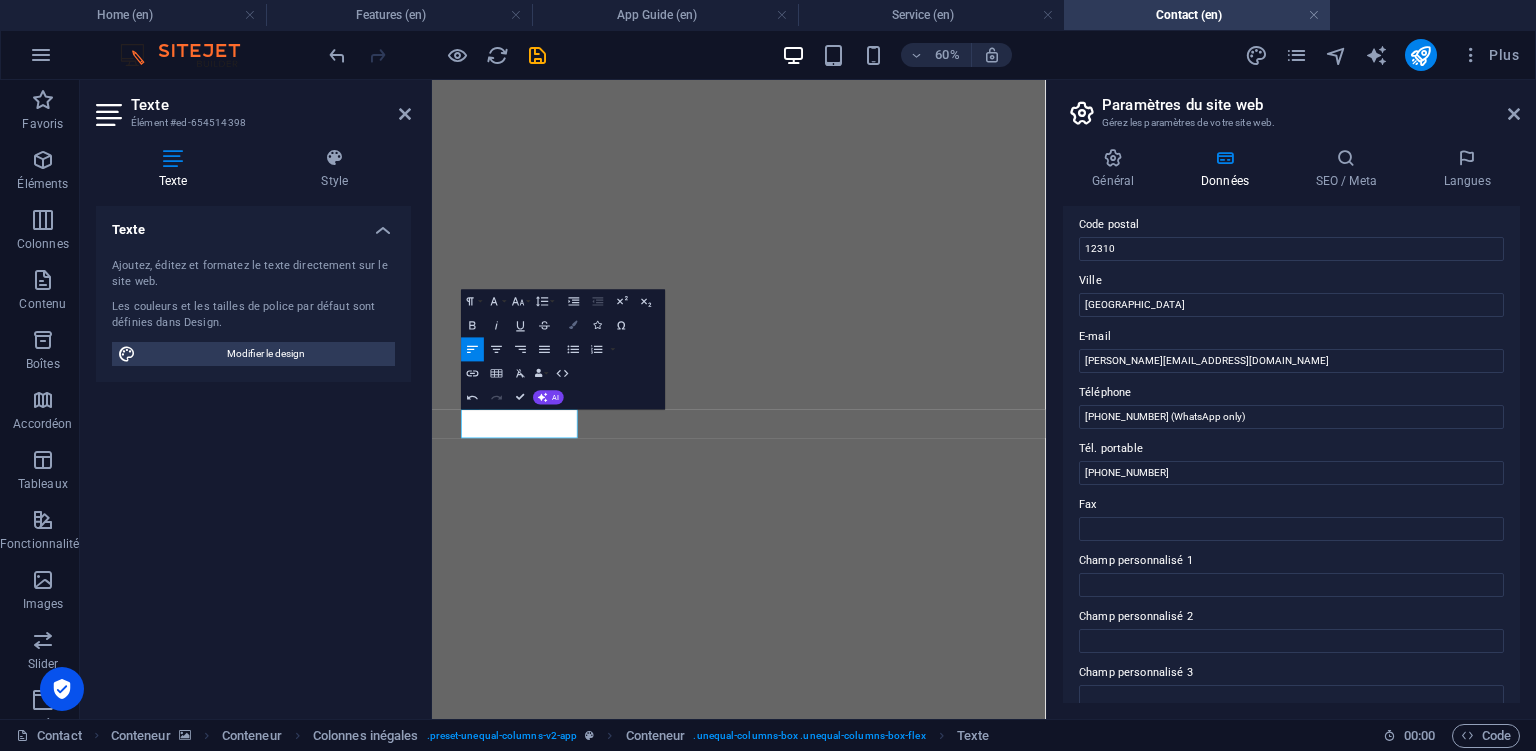click at bounding box center [573, 325] 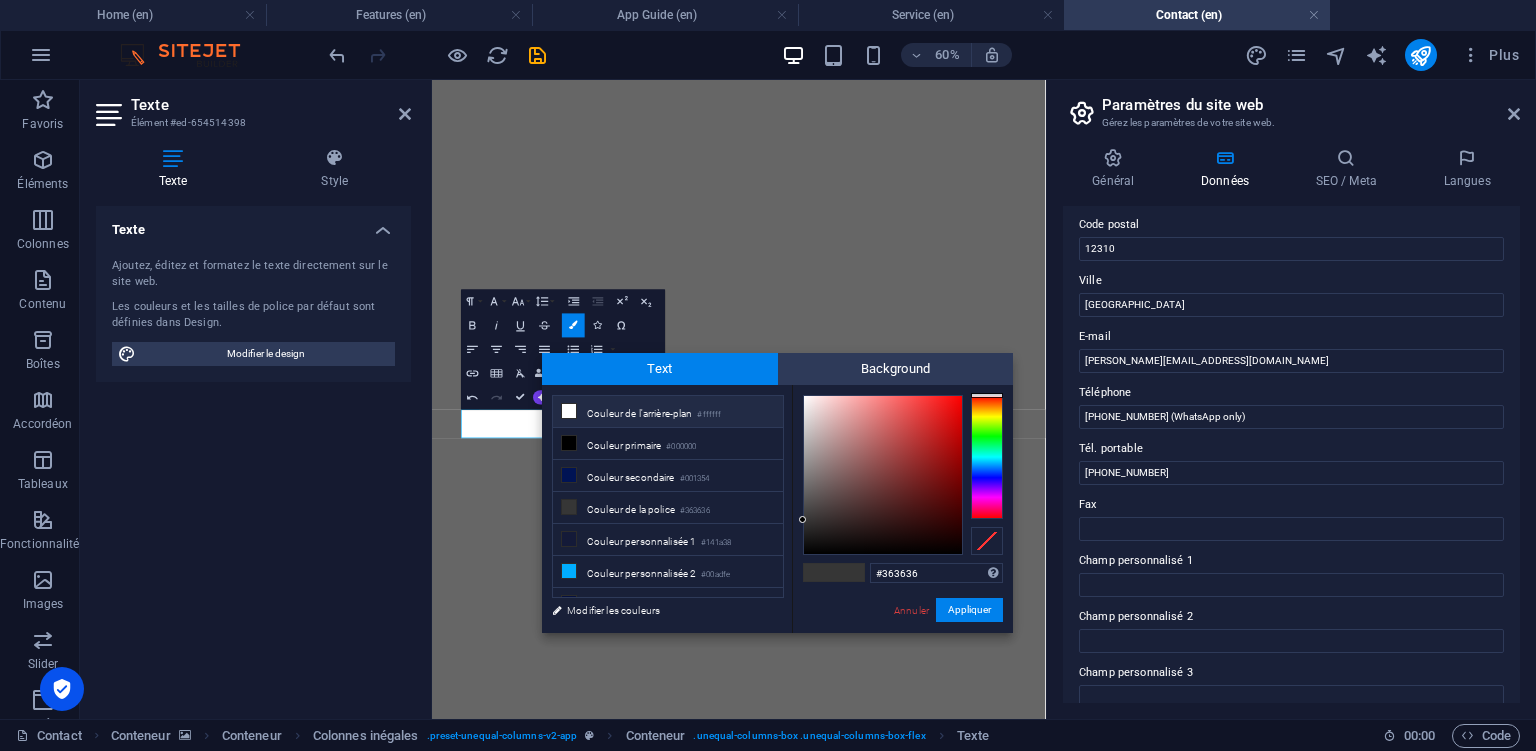 click on "Couleur de l'arrière-plan
#ffffff" at bounding box center [668, 412] 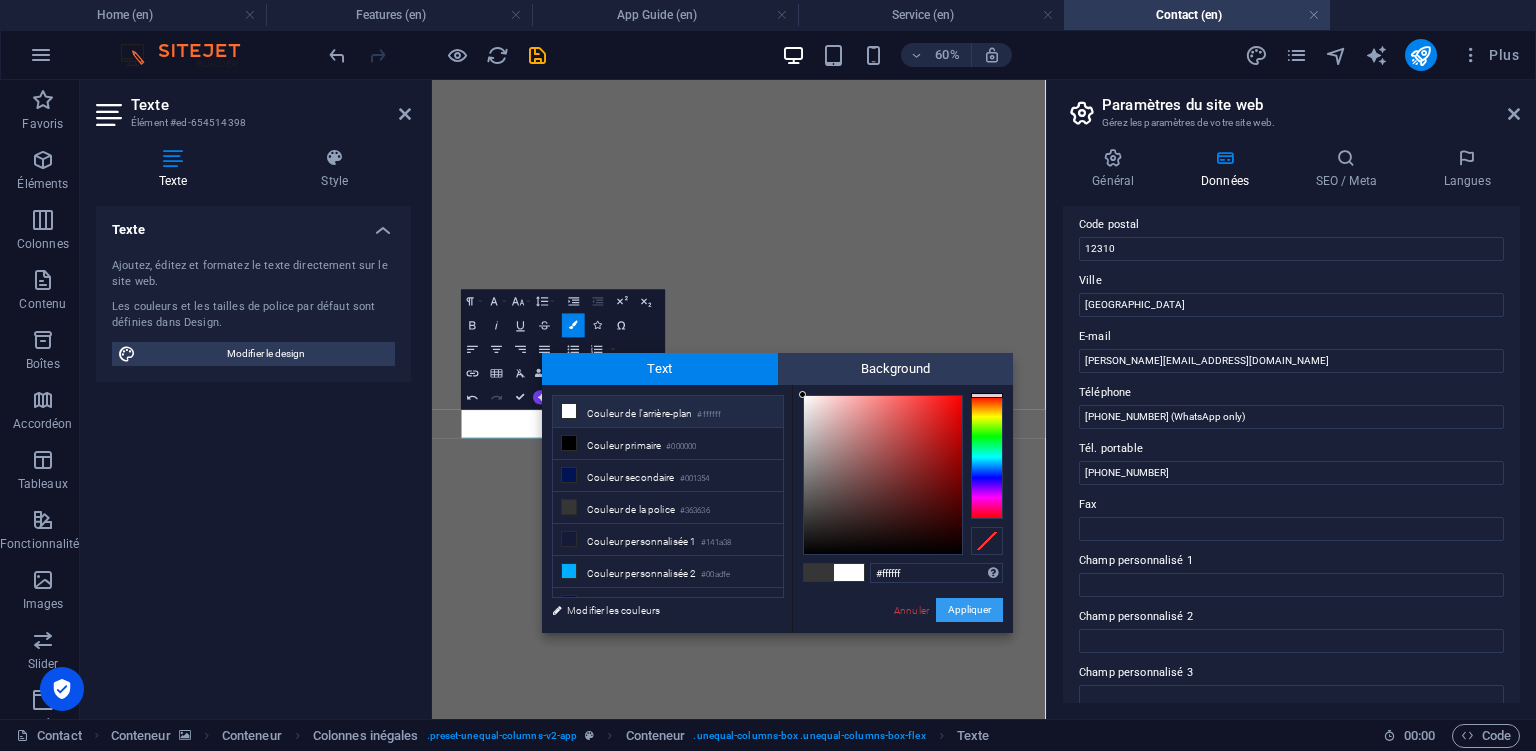 click on "Appliquer" at bounding box center (969, 610) 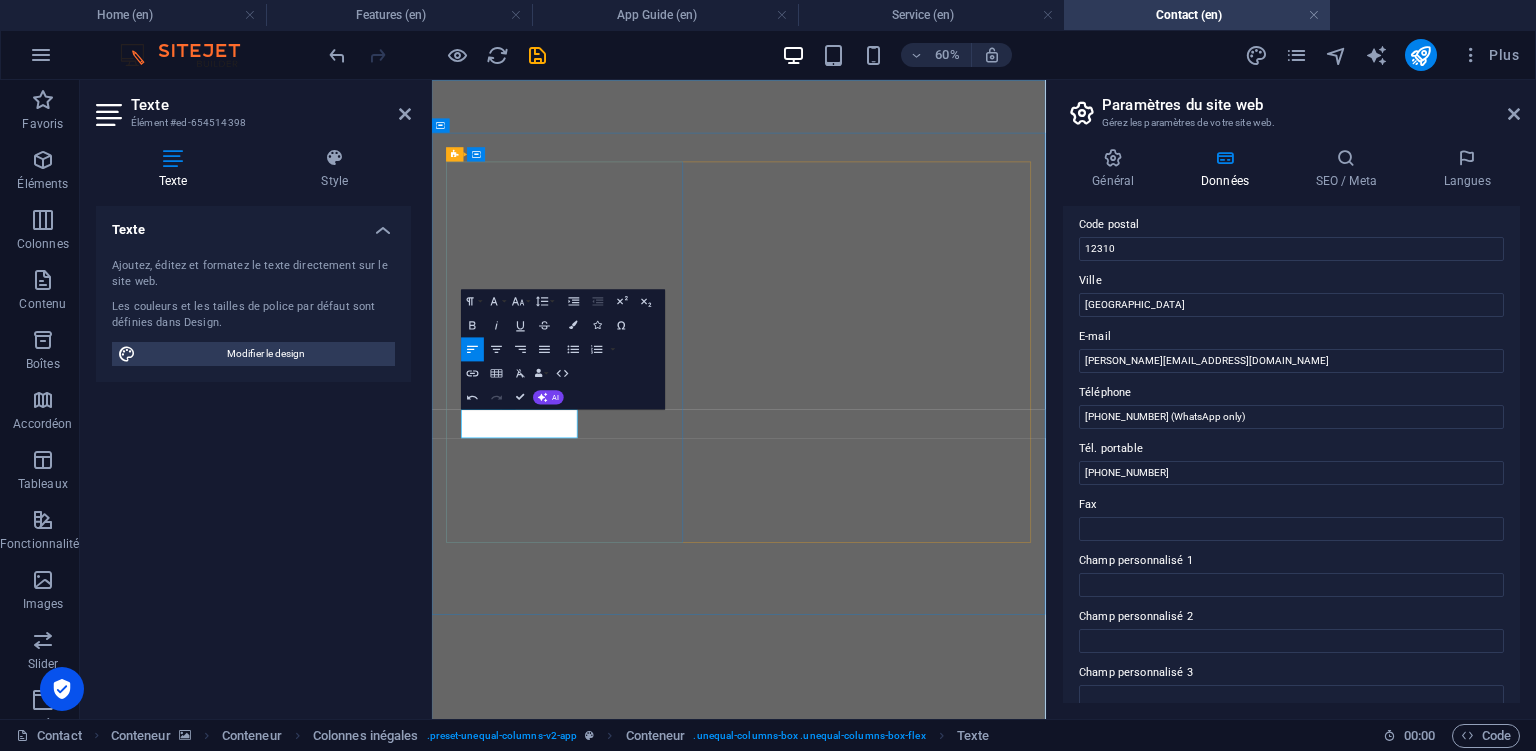 click on "[GEOGRAPHIC_DATA] 3" at bounding box center (550, 2094) 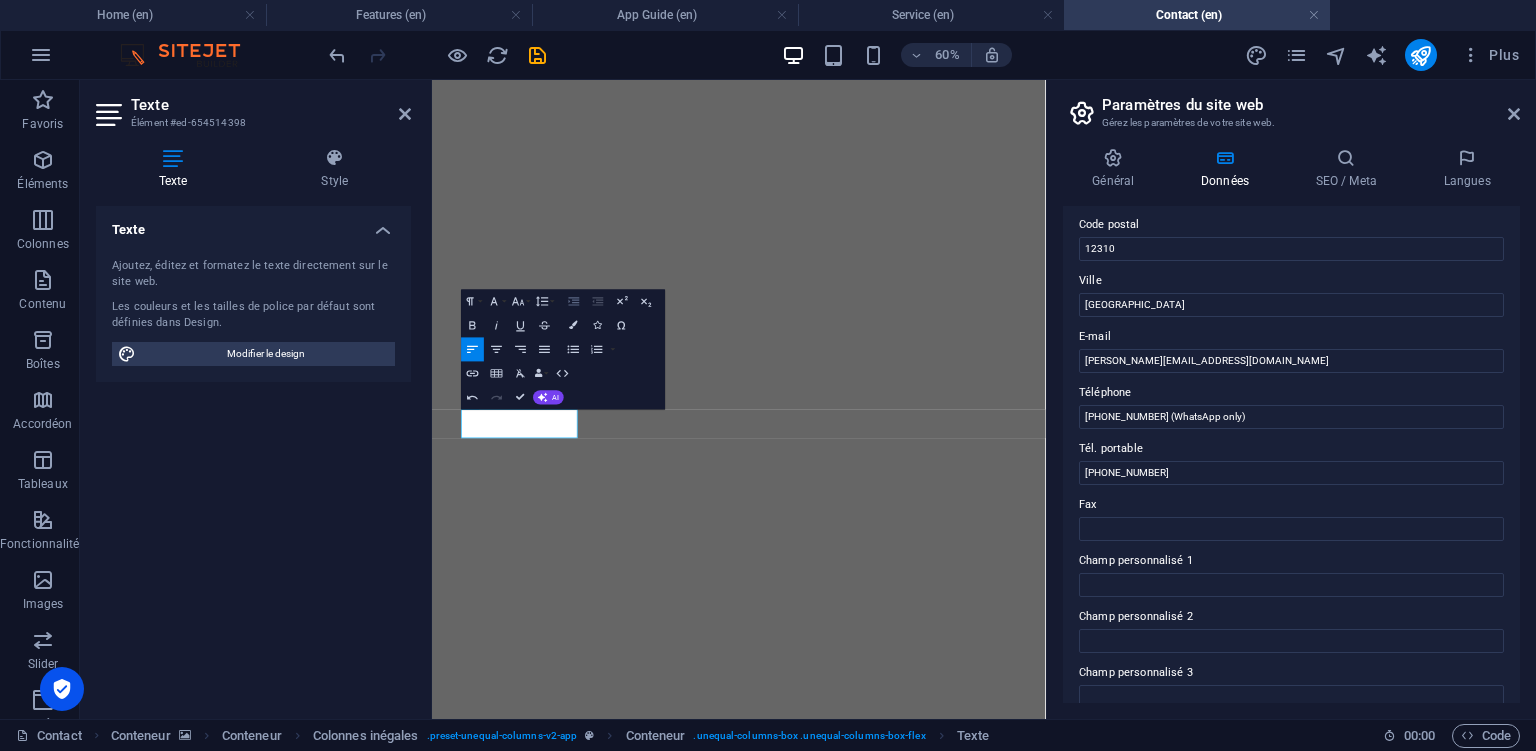 click on "Increase Indent" at bounding box center [574, 301] 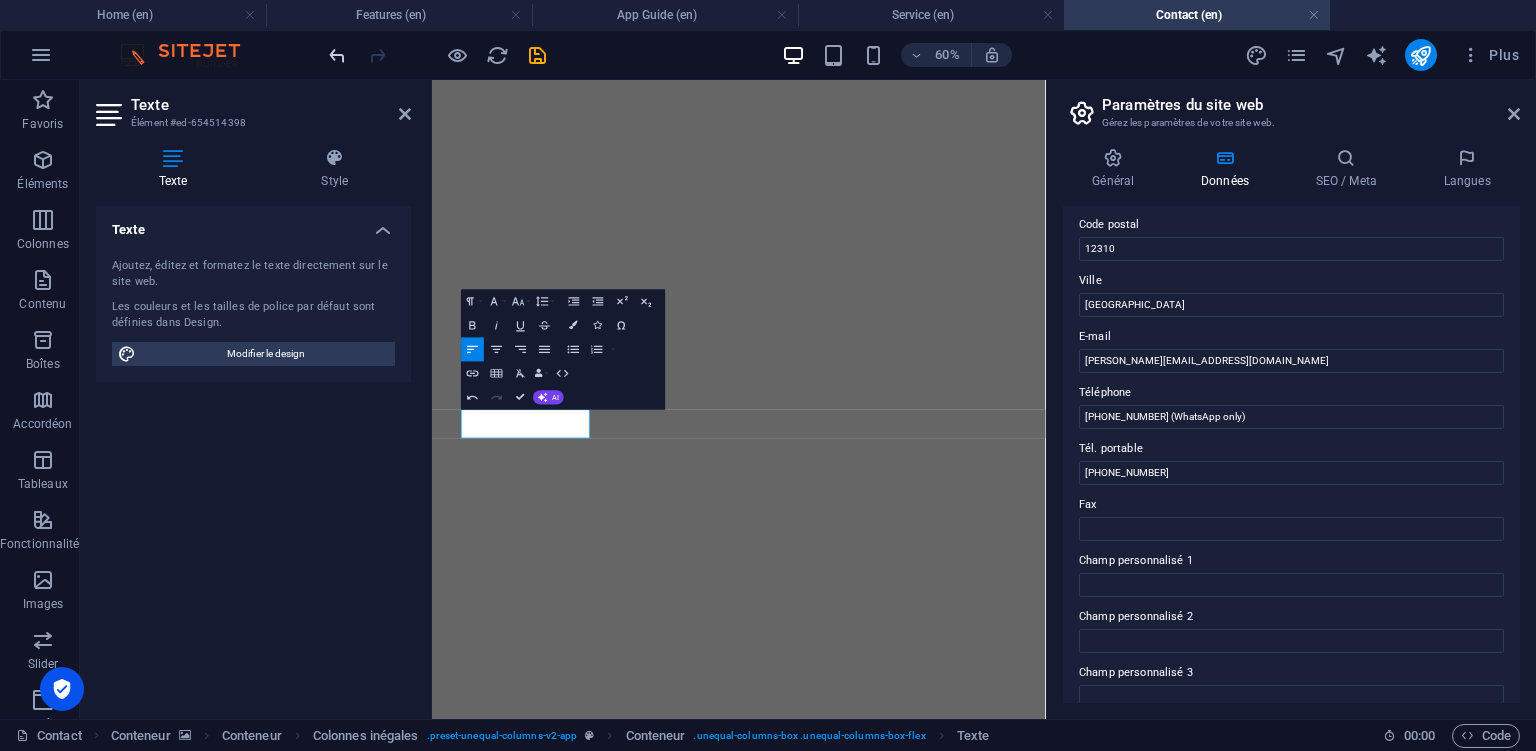 click at bounding box center [337, 55] 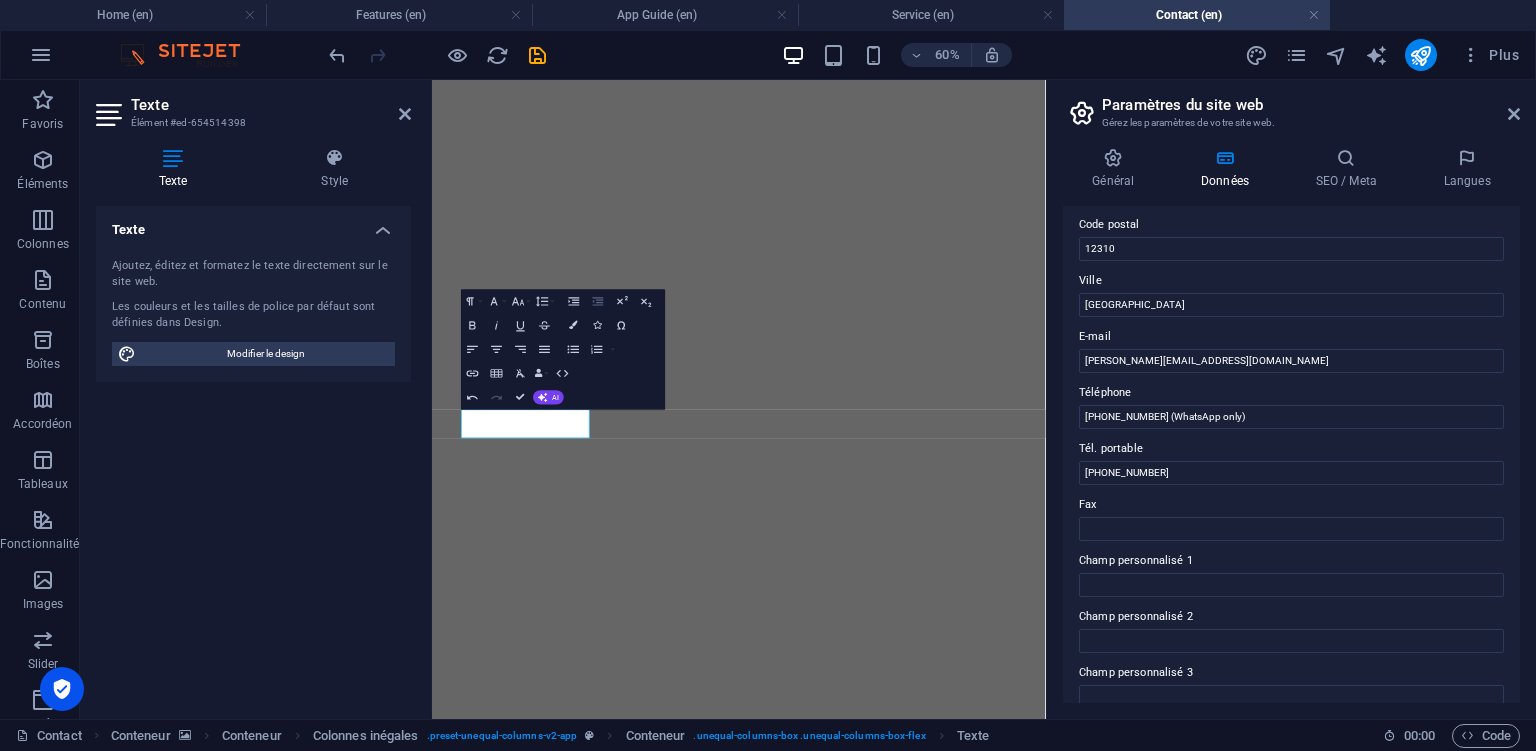 click 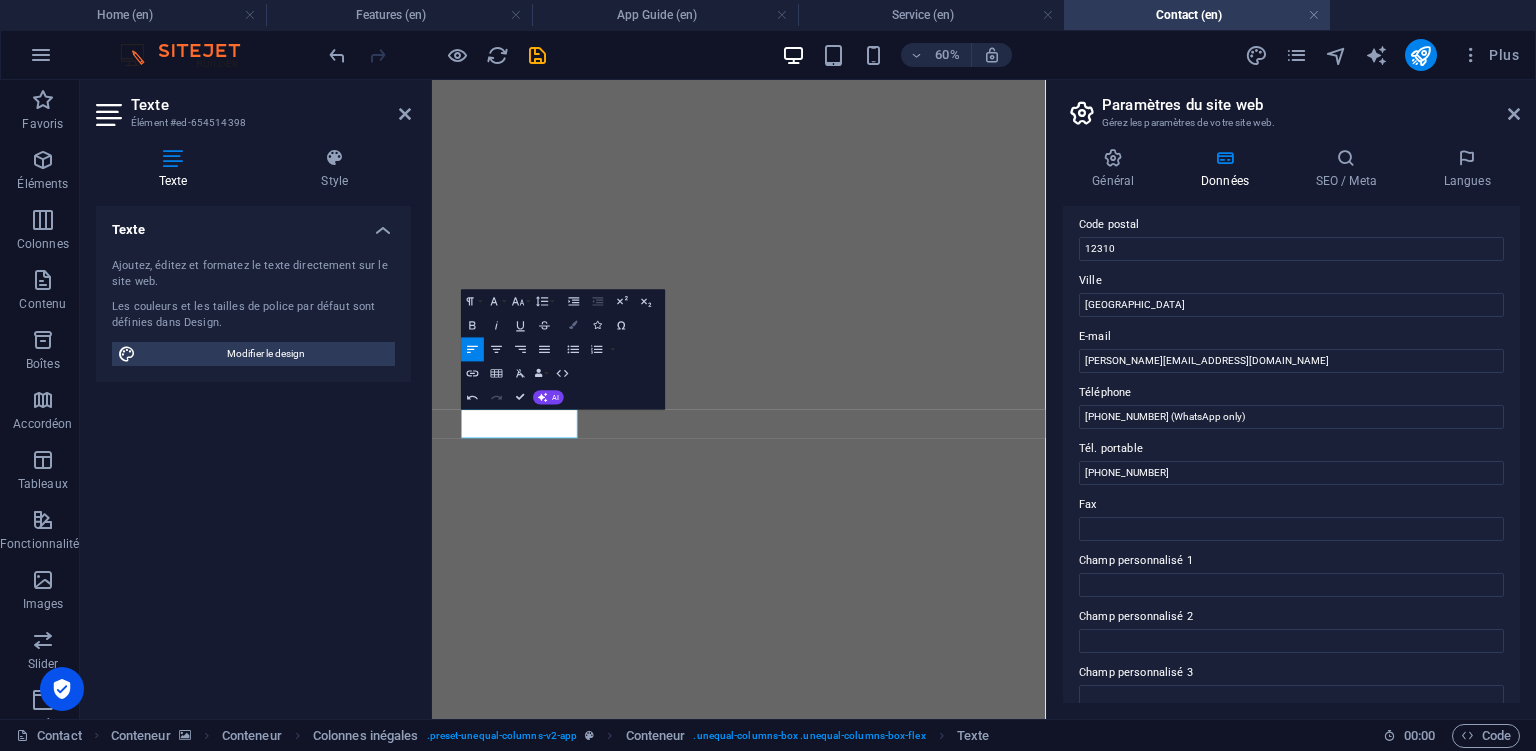 click at bounding box center [573, 325] 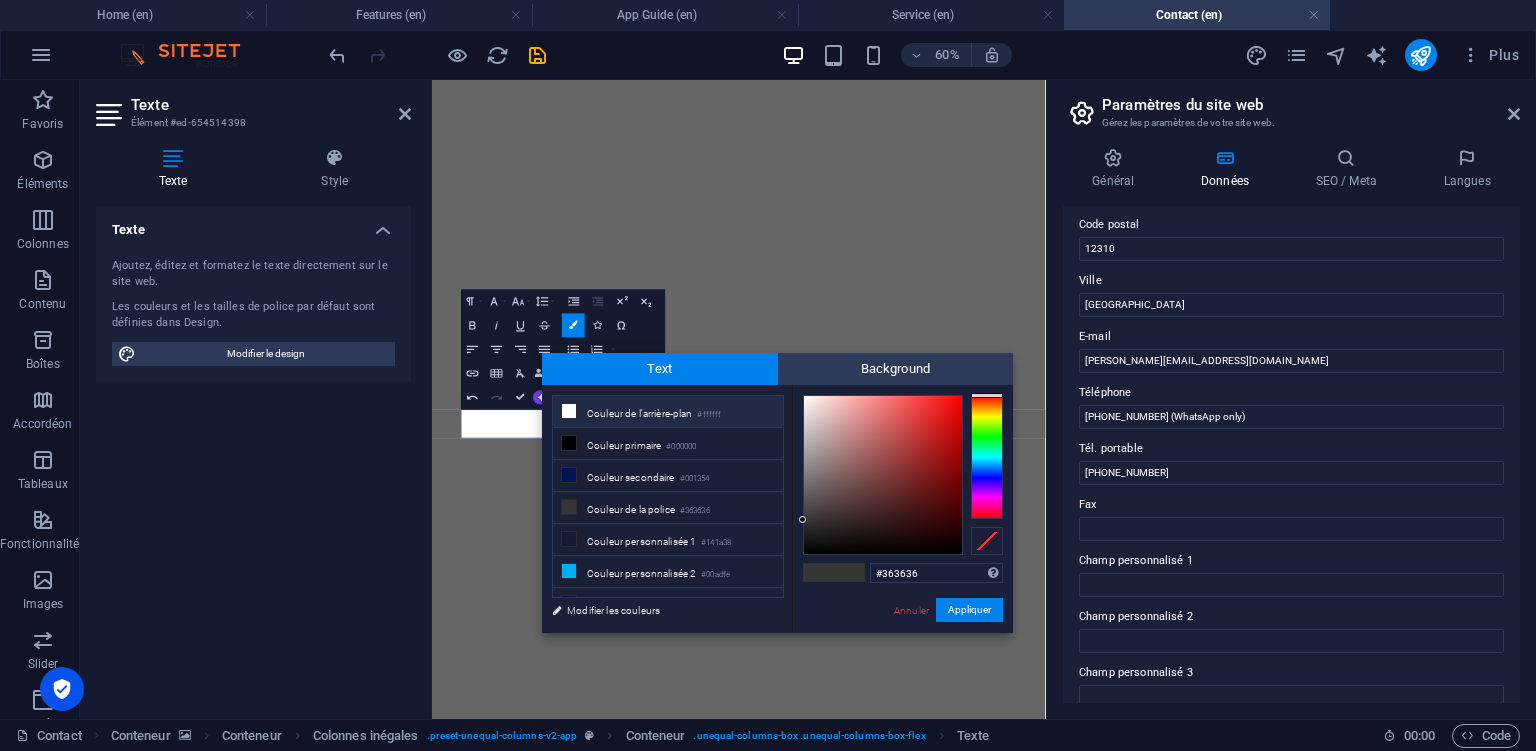 click on "Couleur de l'arrière-plan
#ffffff" at bounding box center [668, 412] 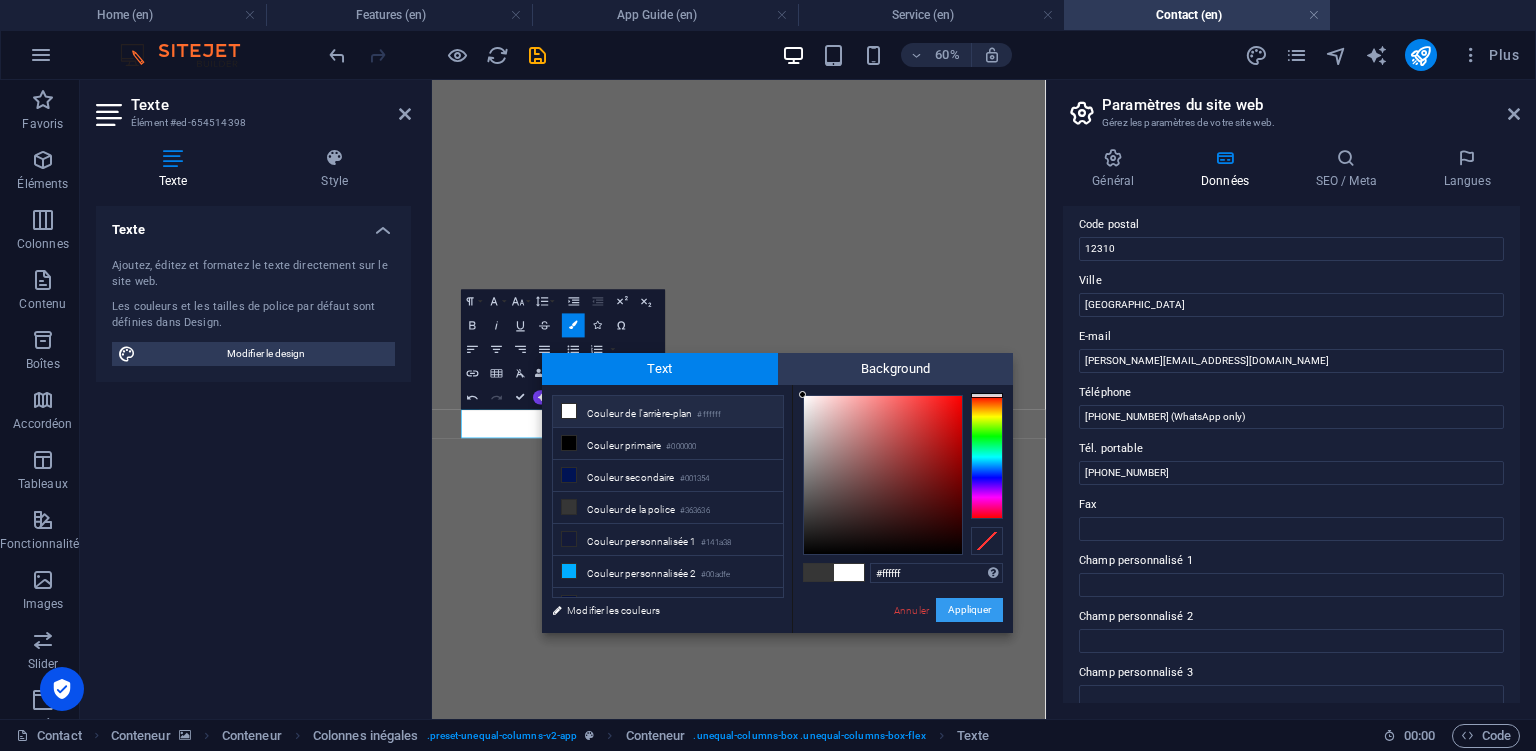 click on "Appliquer" at bounding box center (969, 610) 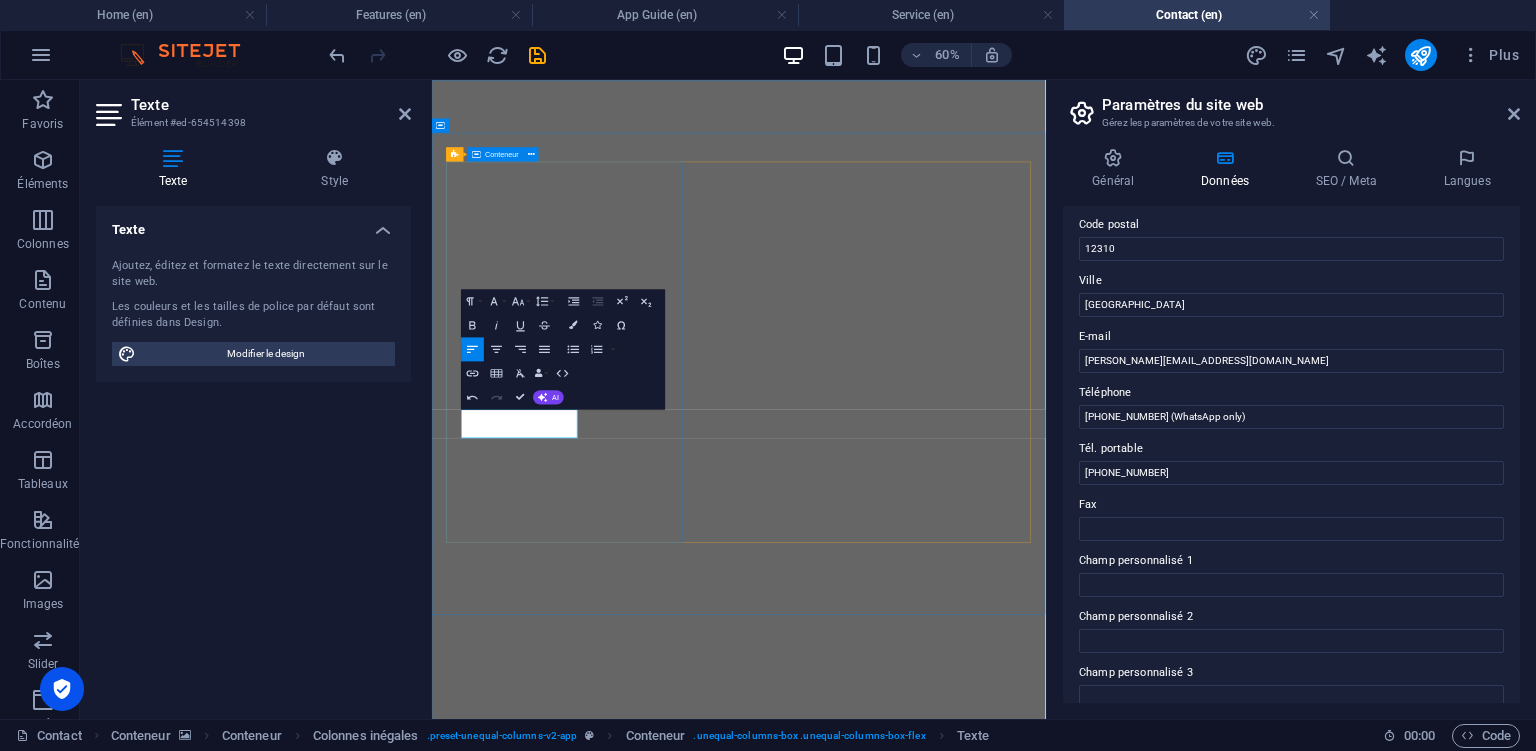click on "Contact Us Please fill in this contact form to send us any enquires that would require ou help. We will contact you within 2 business days afterwards. [PERSON_NAME][EMAIL_ADDRESS][DOMAIN_NAME] [PHONE_NUMBER] (WhatsApp only) [STREET_ADDRESS]" at bounding box center (943, 1889) 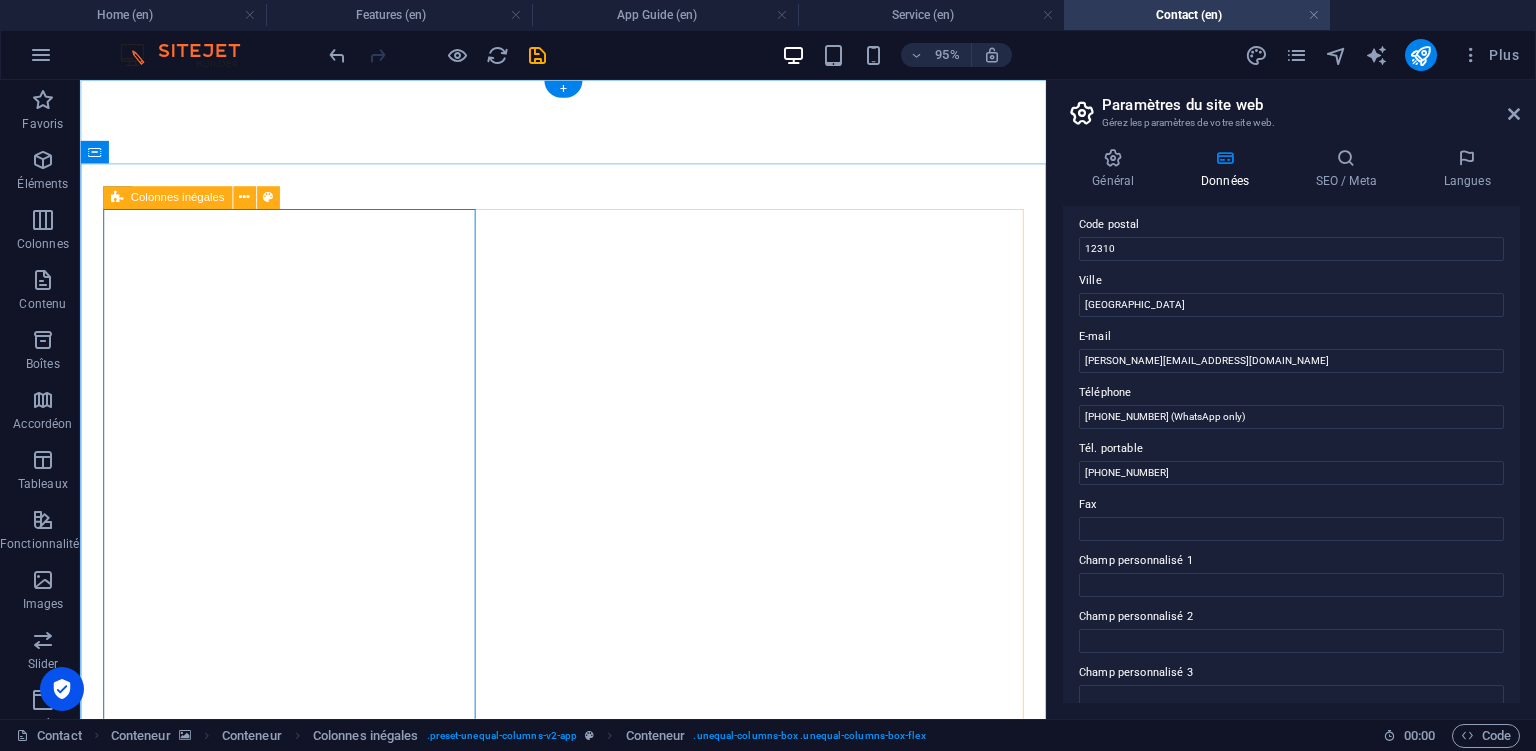 scroll, scrollTop: 105, scrollLeft: 0, axis: vertical 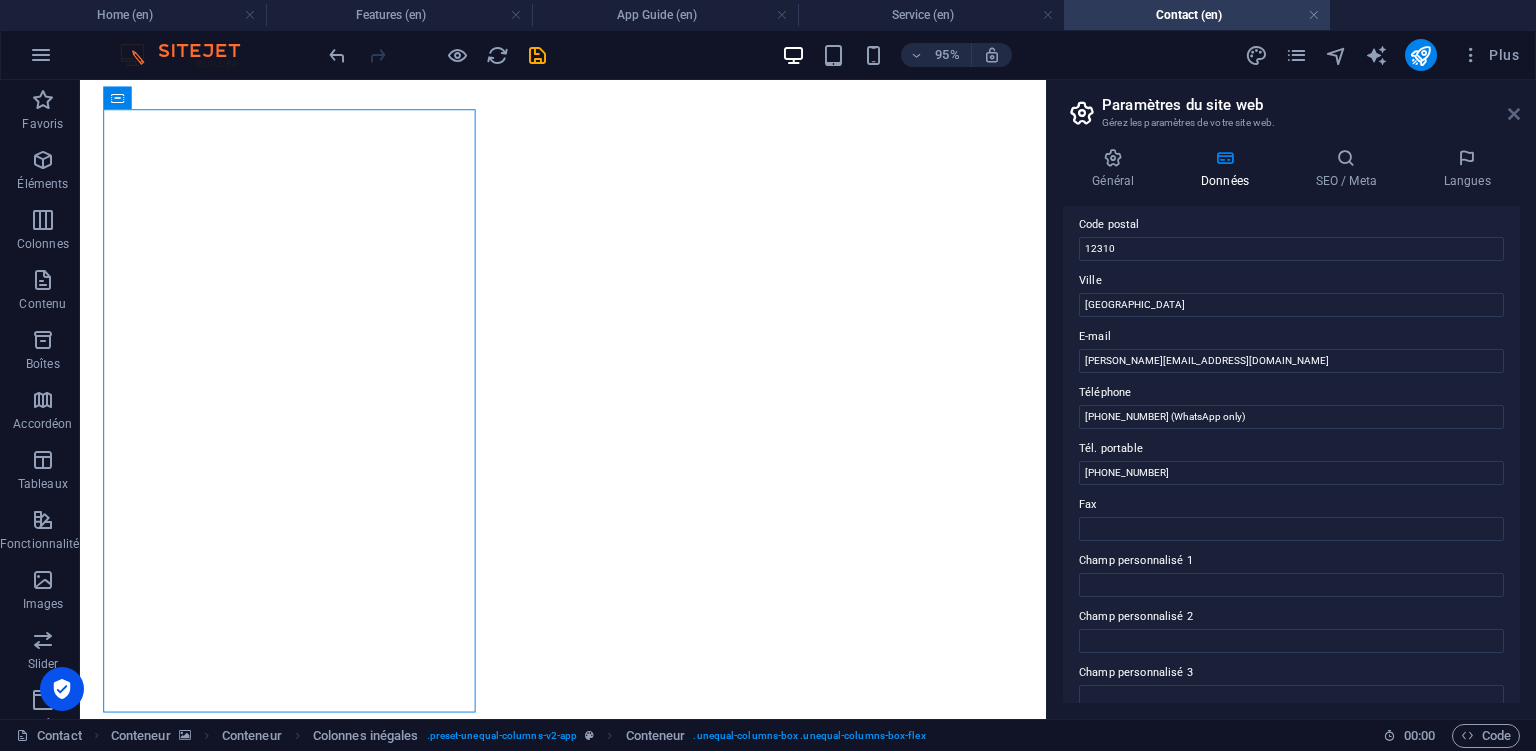 click at bounding box center [1514, 114] 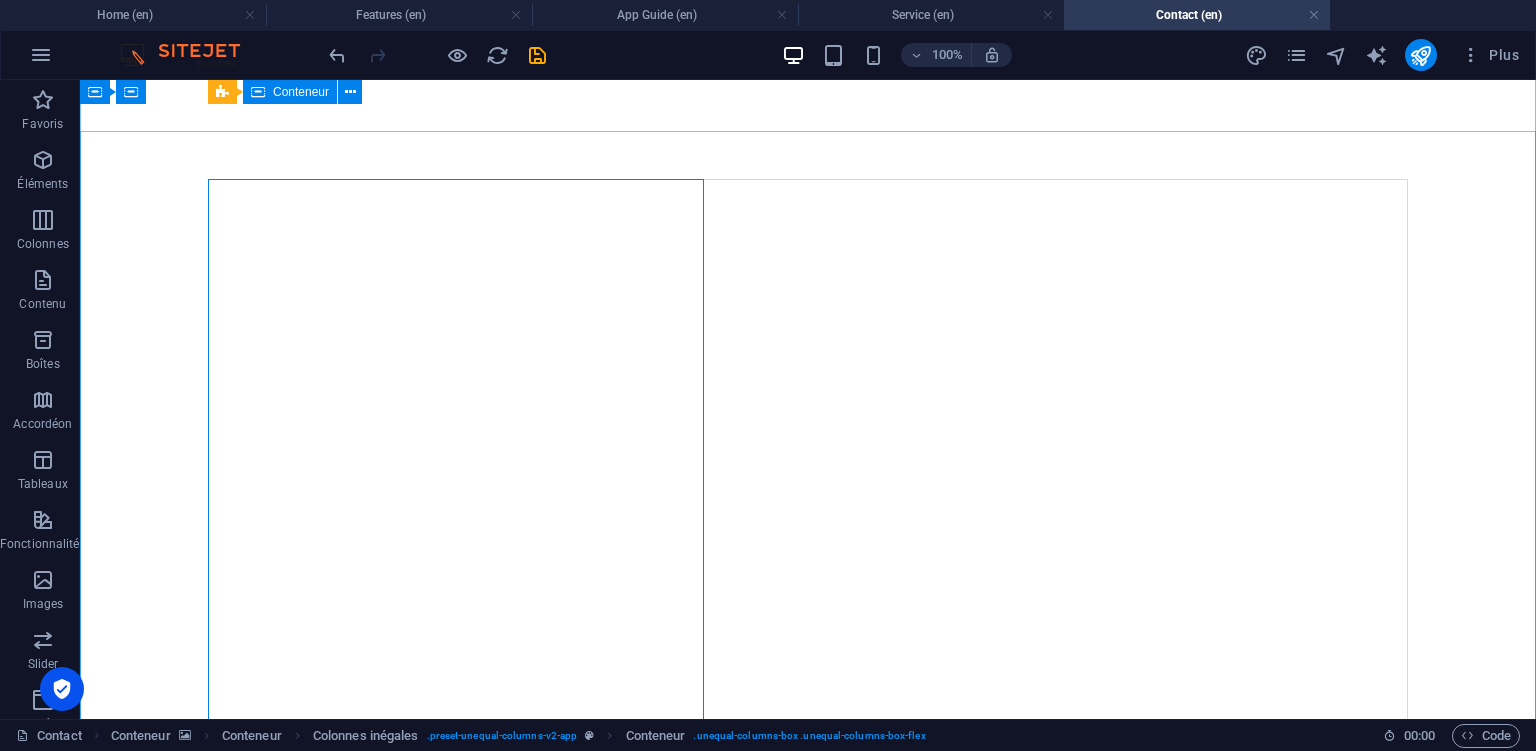 scroll, scrollTop: 0, scrollLeft: 0, axis: both 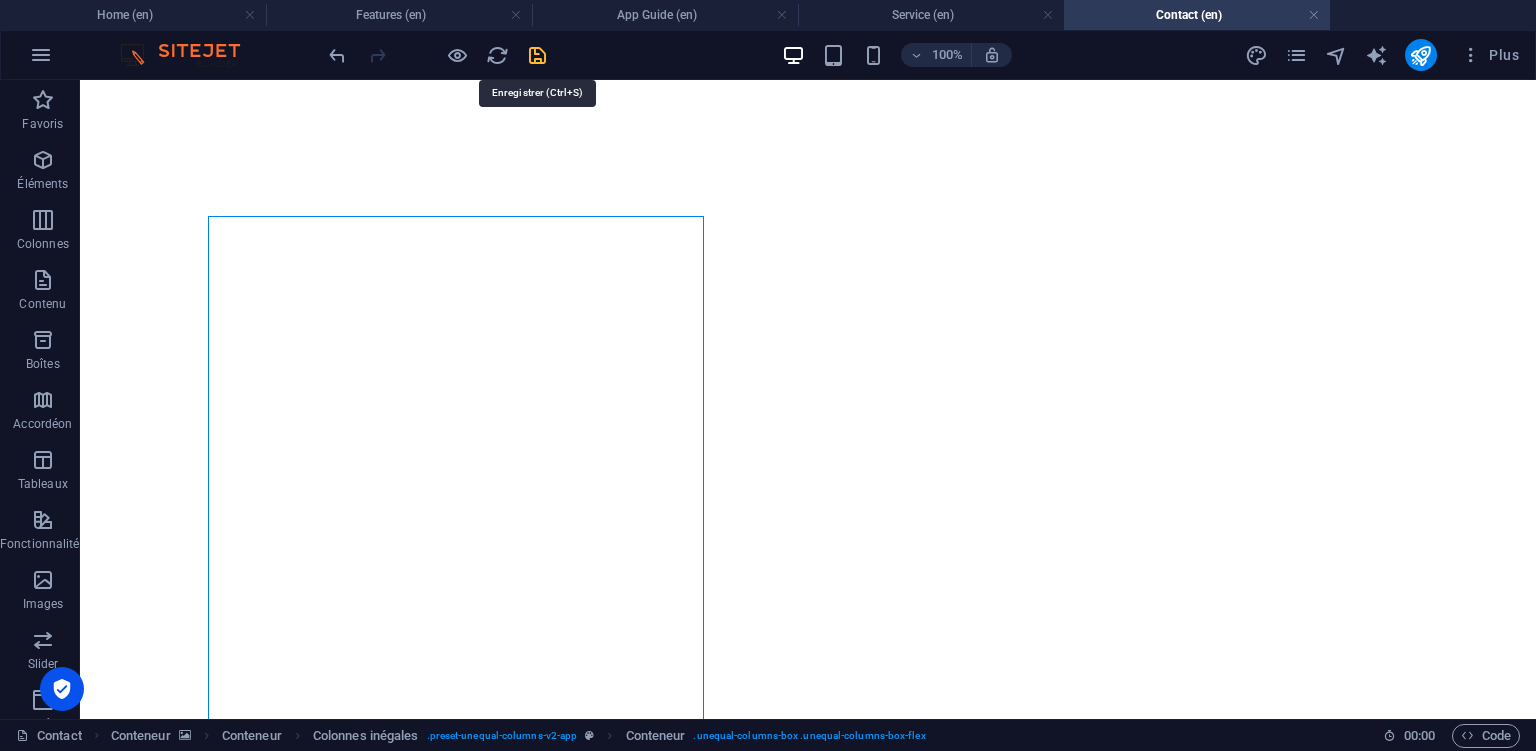 click at bounding box center (537, 55) 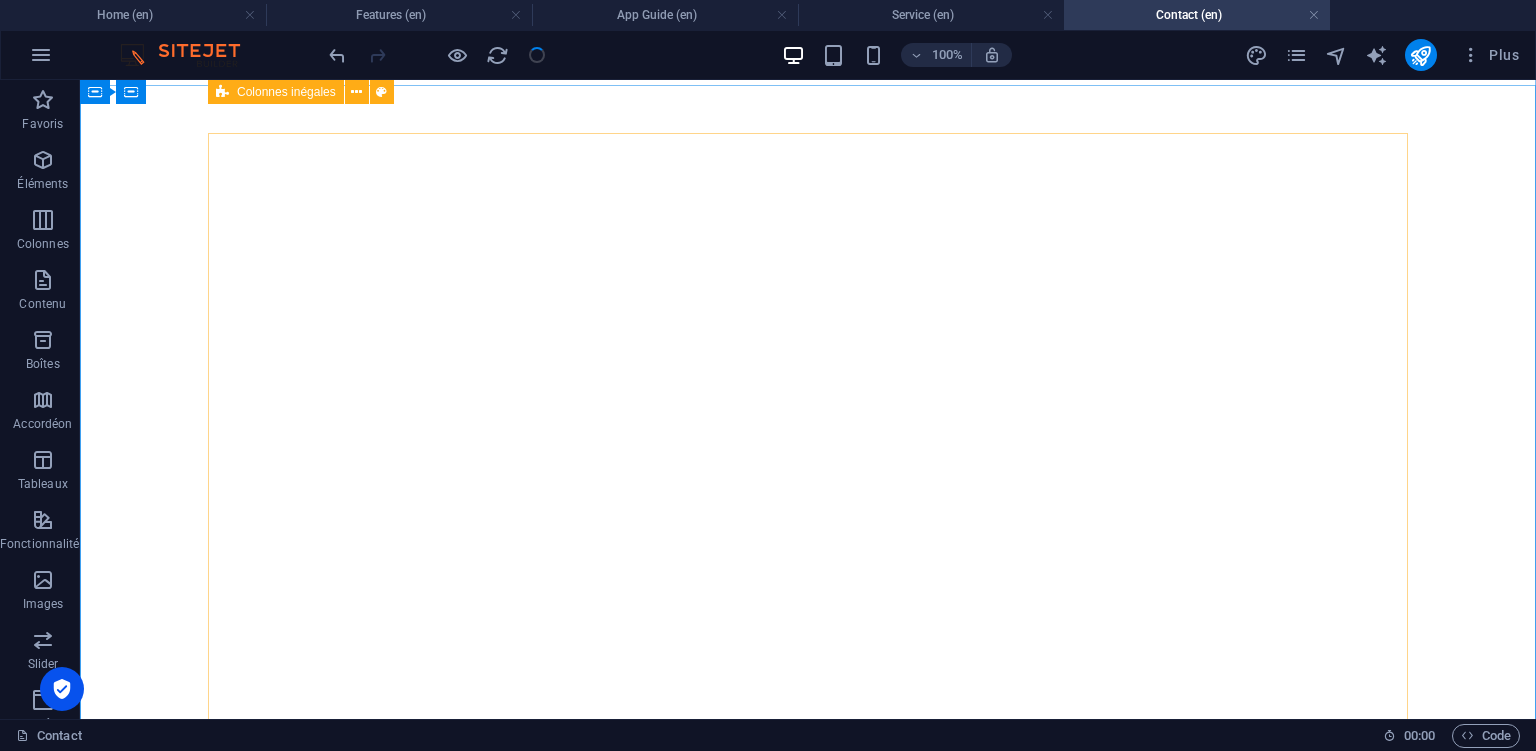 scroll, scrollTop: 0, scrollLeft: 0, axis: both 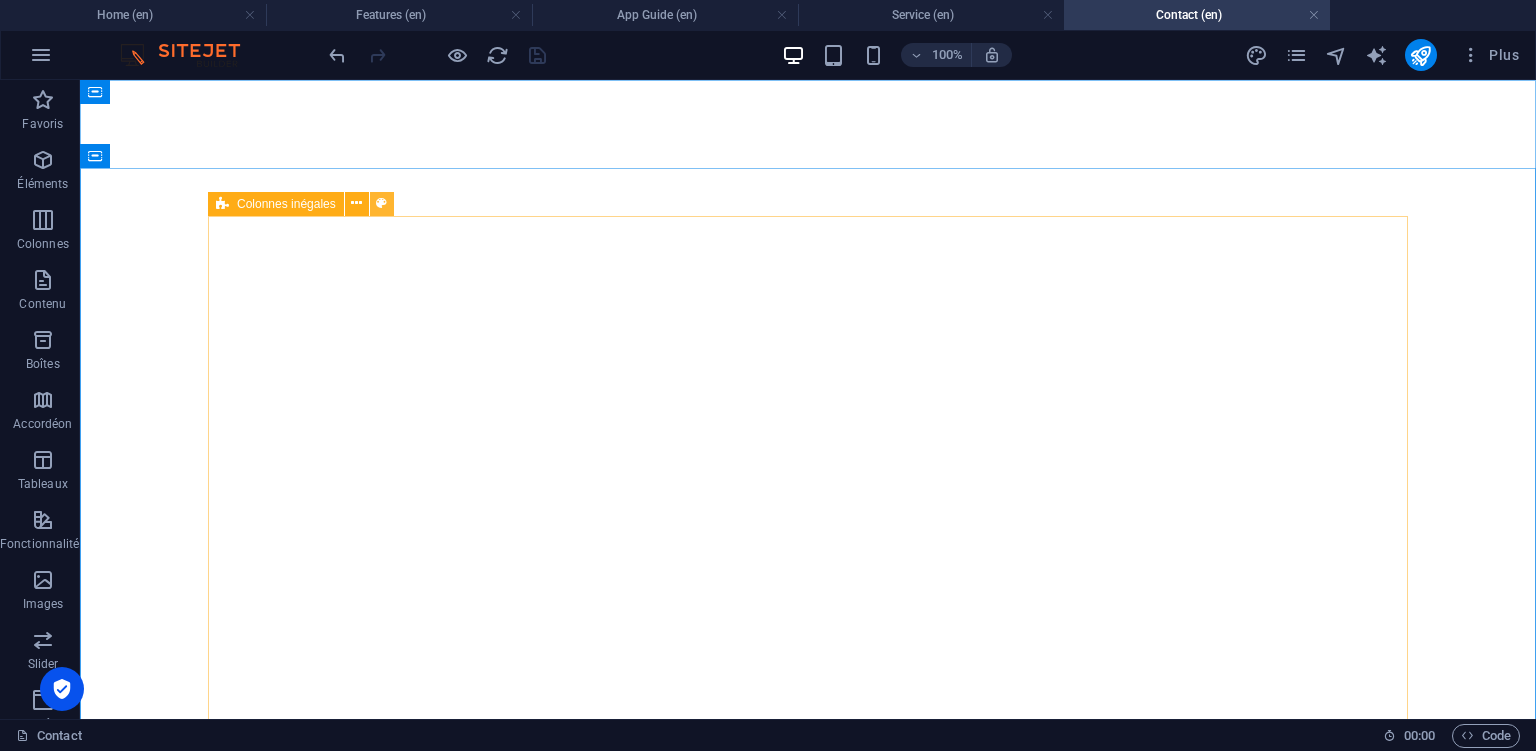 click at bounding box center (381, 203) 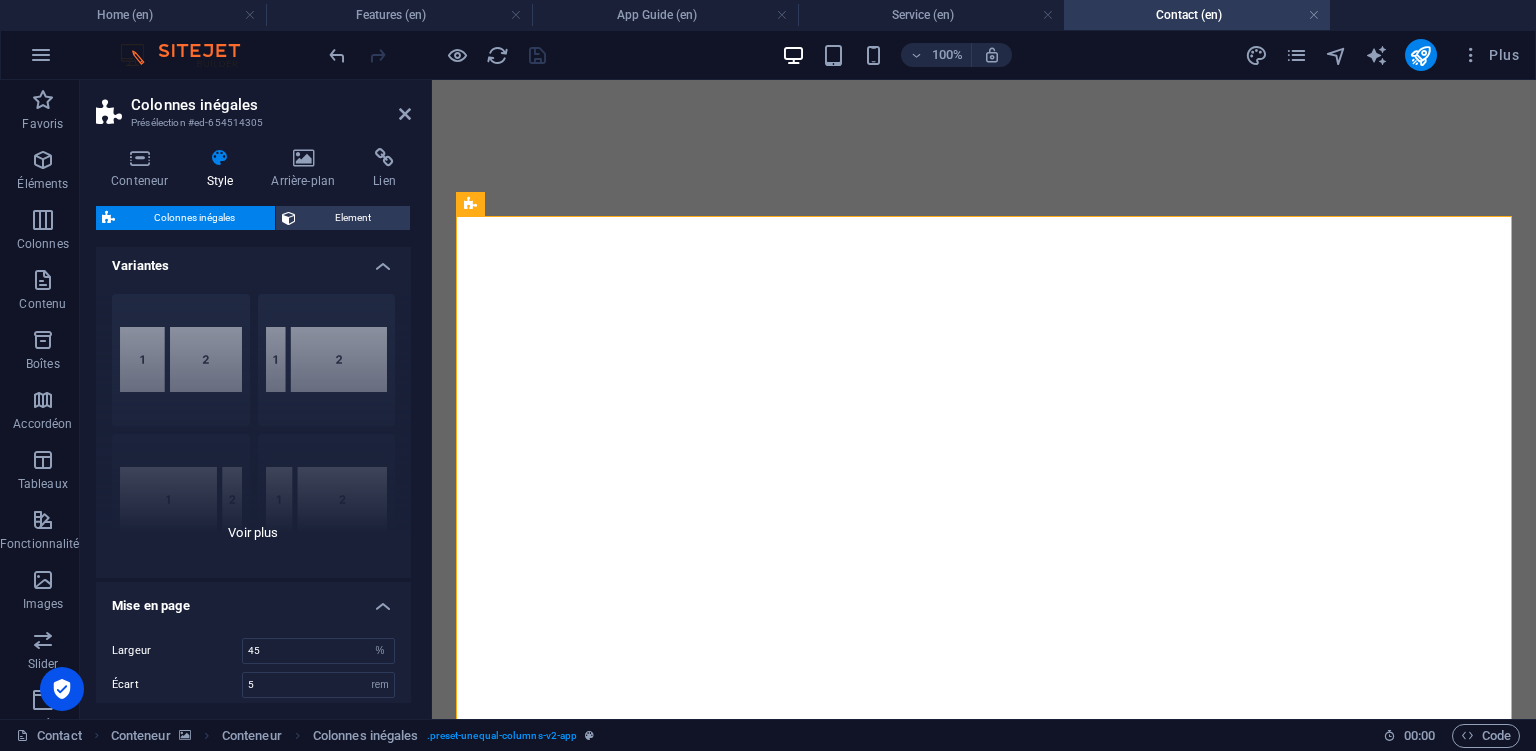 scroll, scrollTop: 0, scrollLeft: 0, axis: both 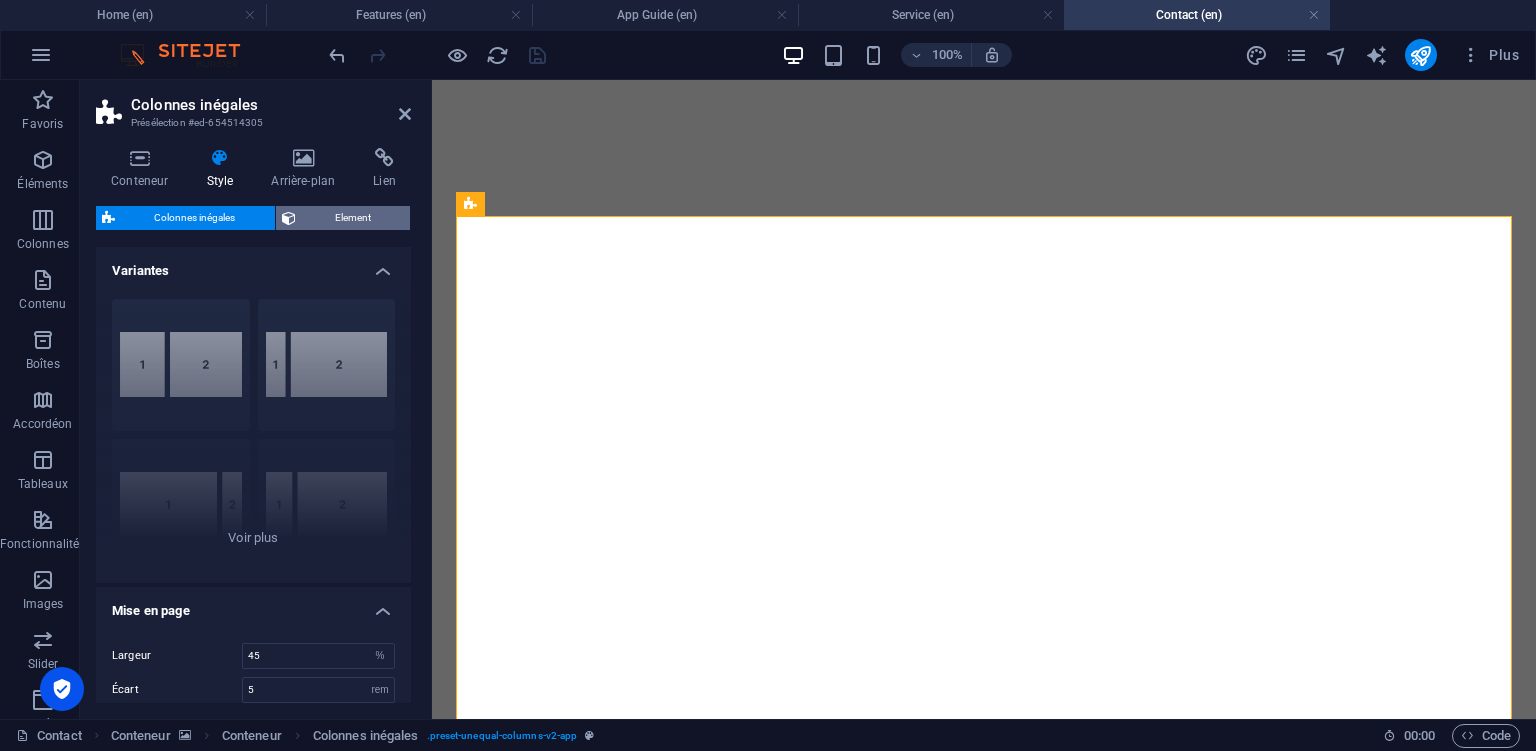 click on "Element" at bounding box center (353, 218) 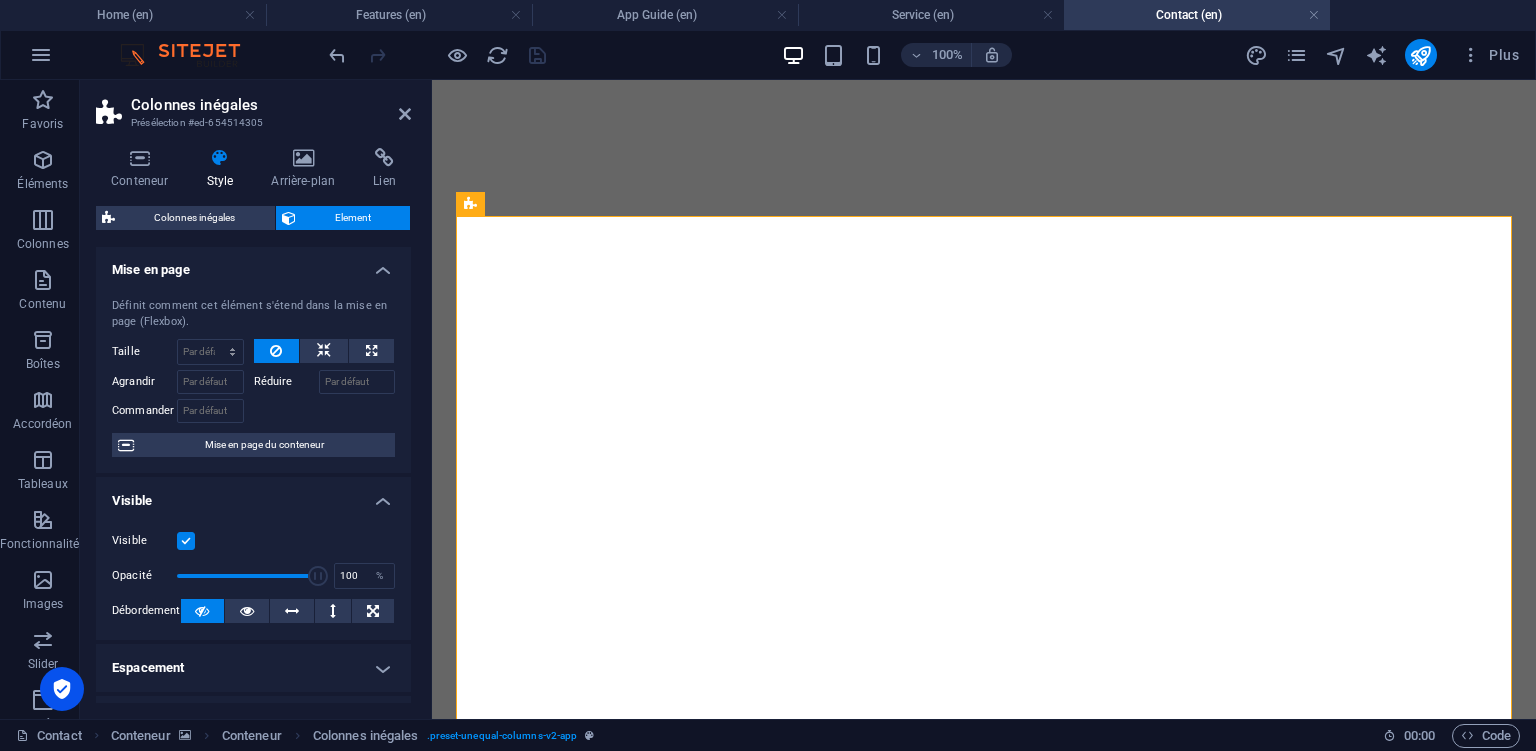 scroll, scrollTop: 0, scrollLeft: 0, axis: both 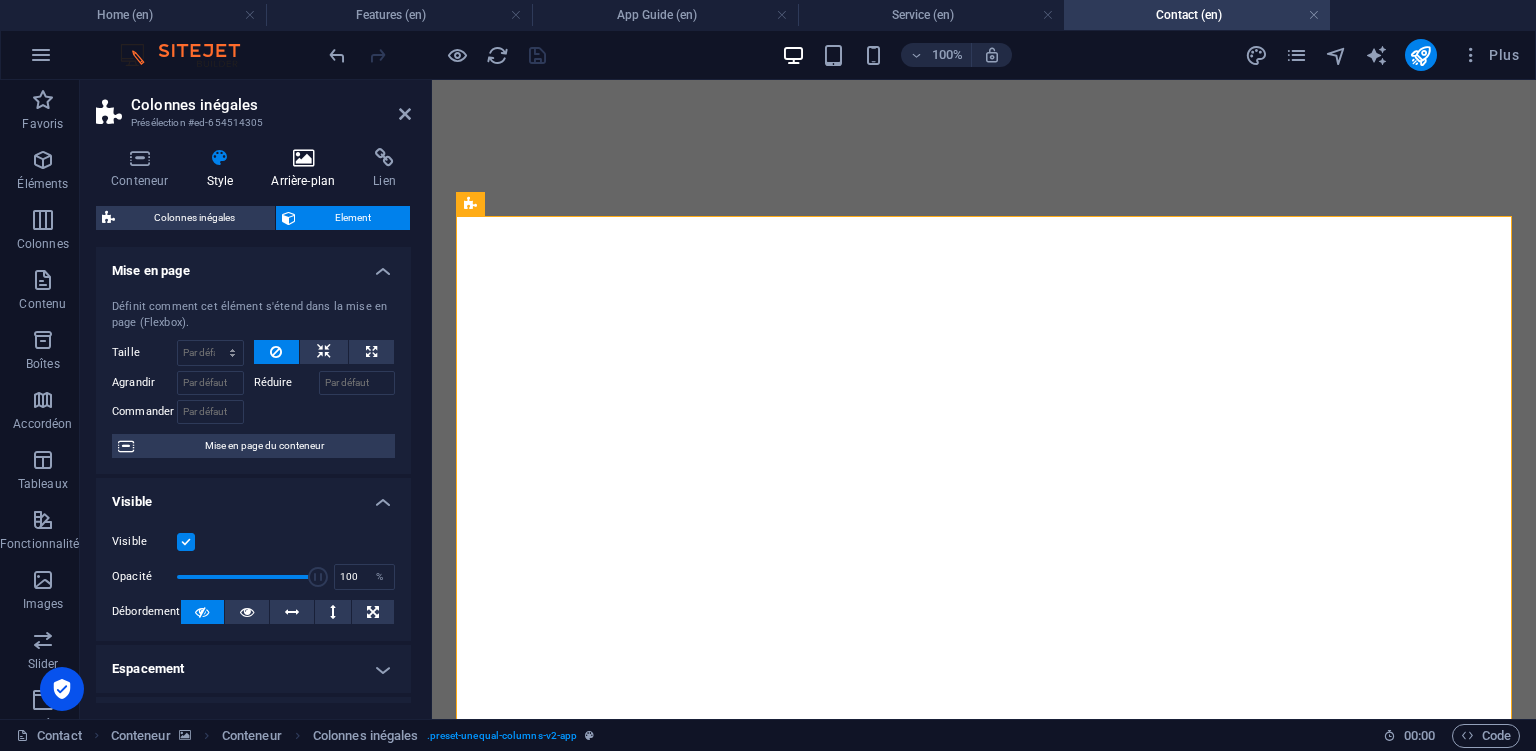 click at bounding box center (303, 158) 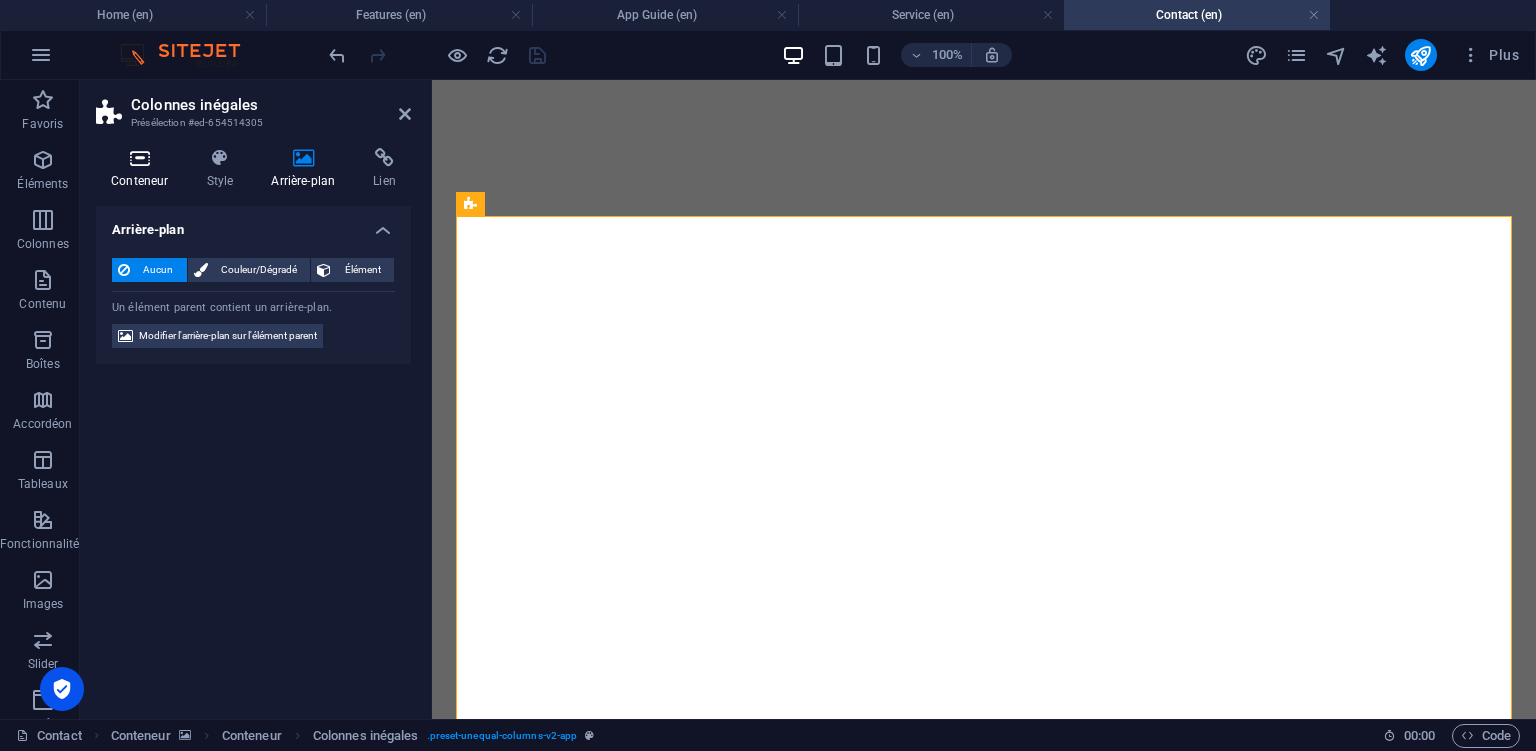click on "Conteneur" at bounding box center [143, 169] 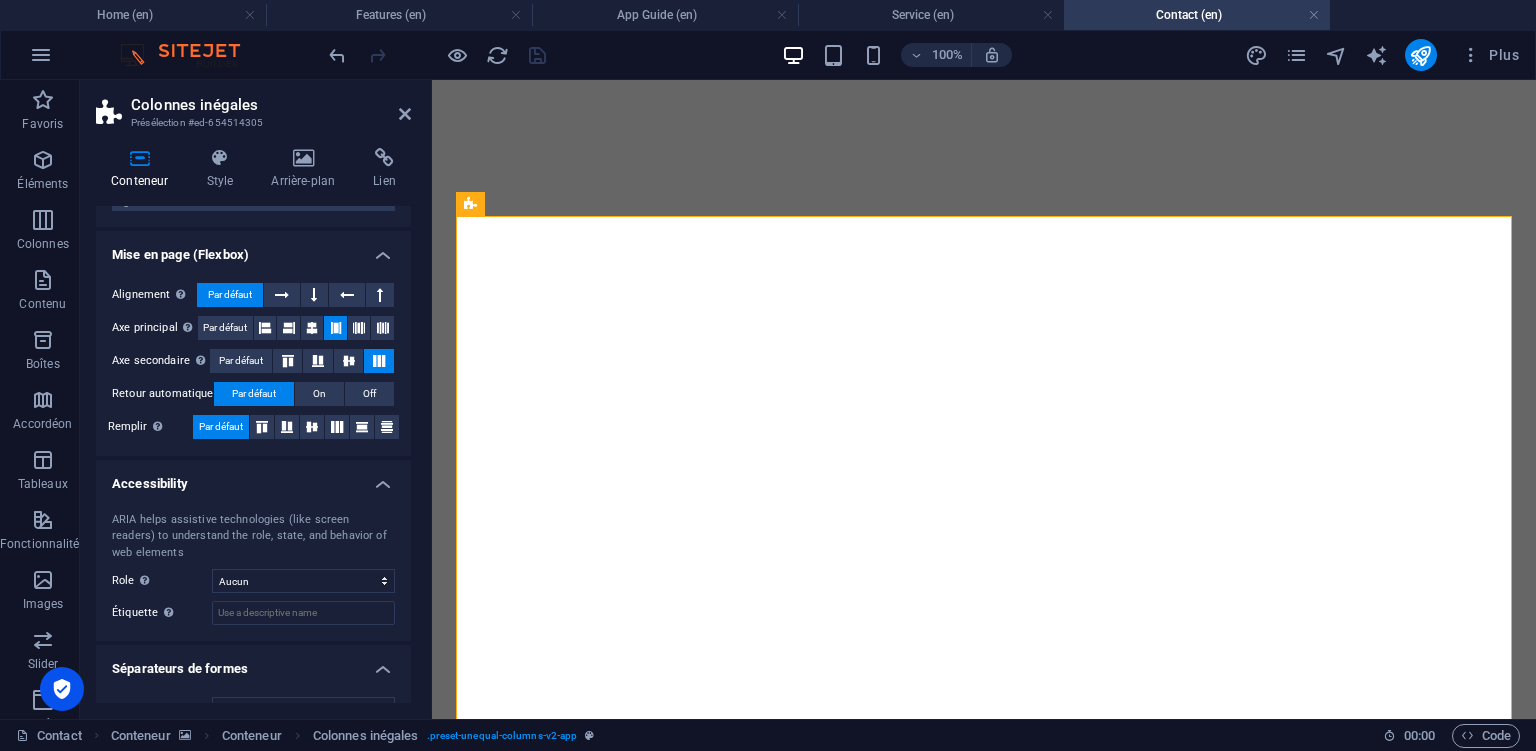 scroll, scrollTop: 334, scrollLeft: 0, axis: vertical 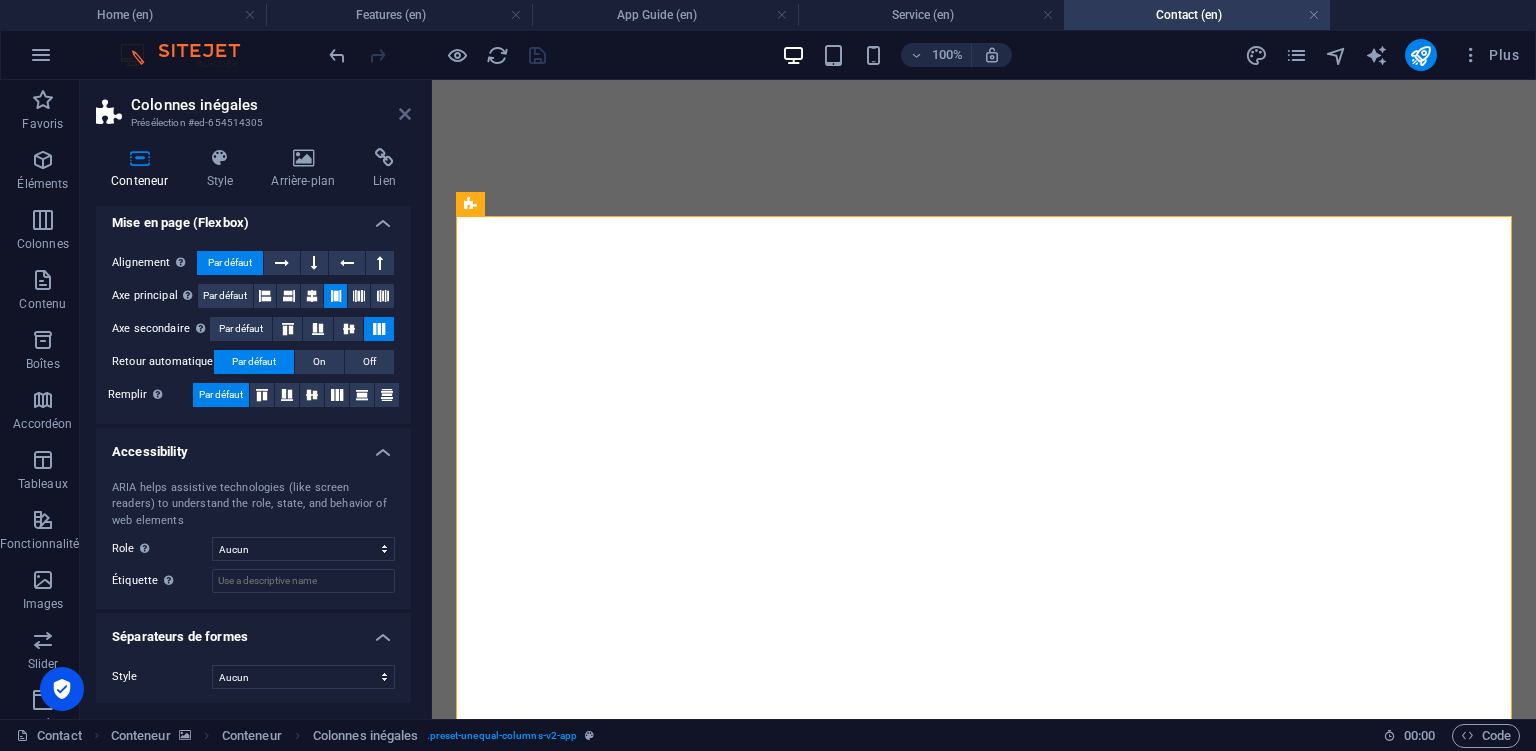 click at bounding box center [405, 114] 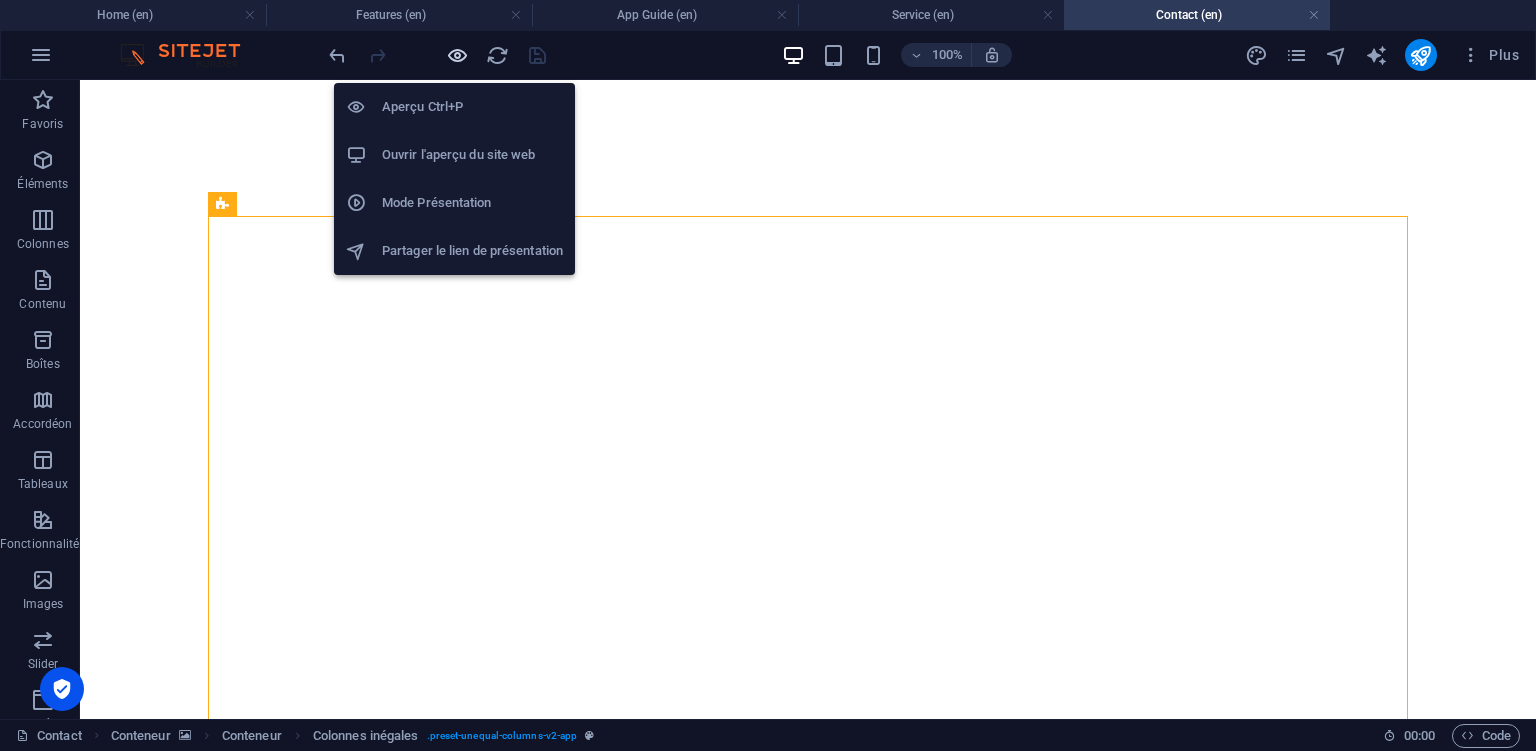 click at bounding box center (457, 55) 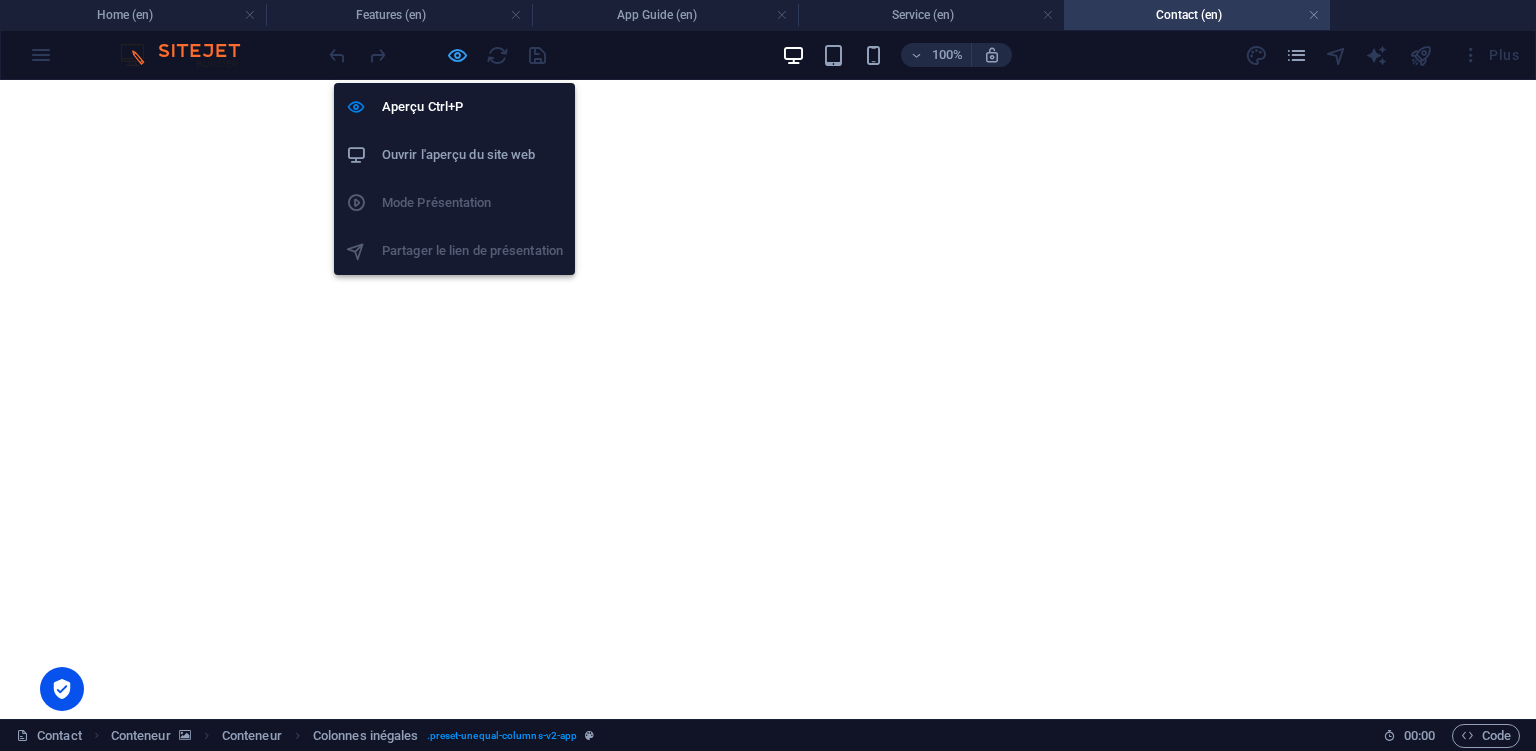 click at bounding box center [457, 55] 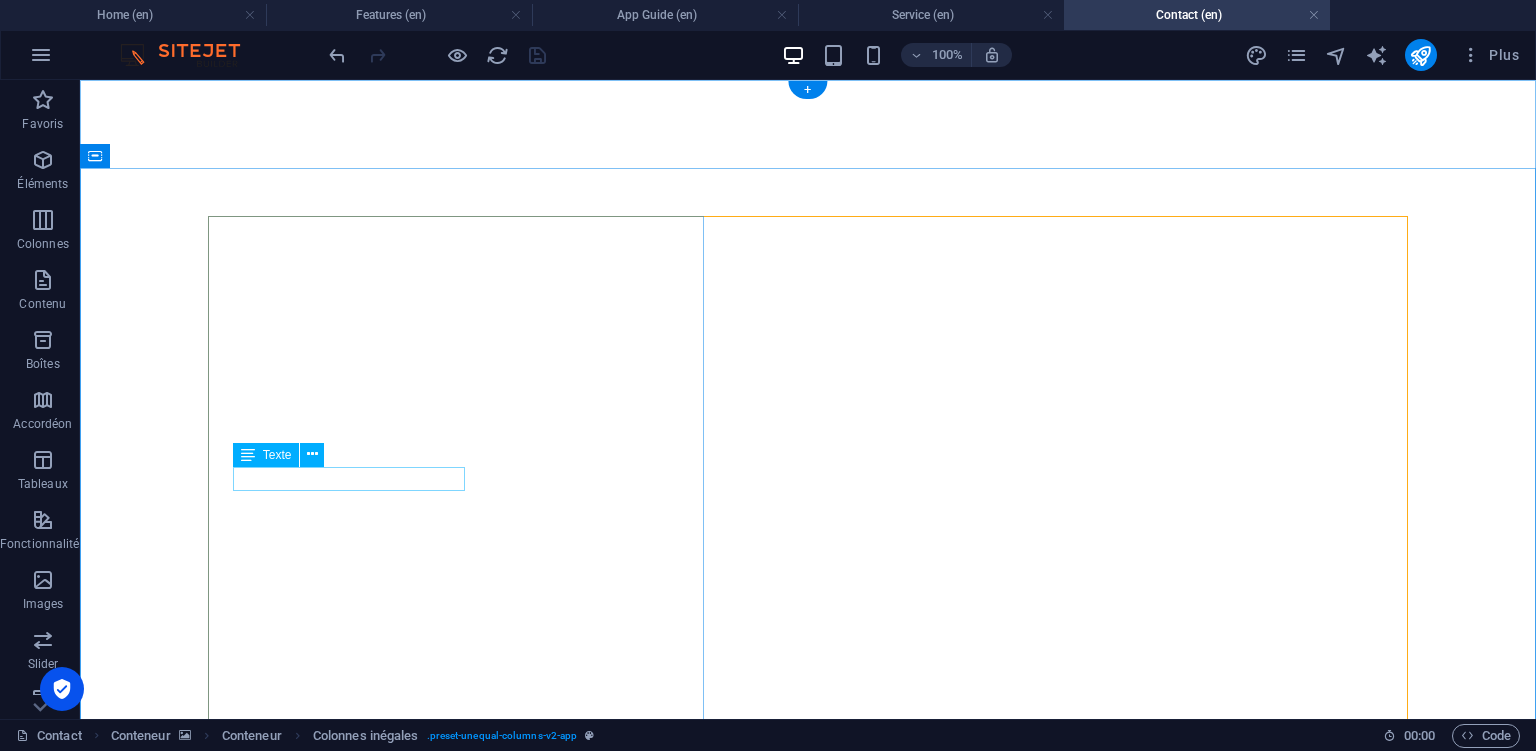 click on "[PHONE_NUMBER] (WhatsApp only)" at bounding box center [240, 2010] 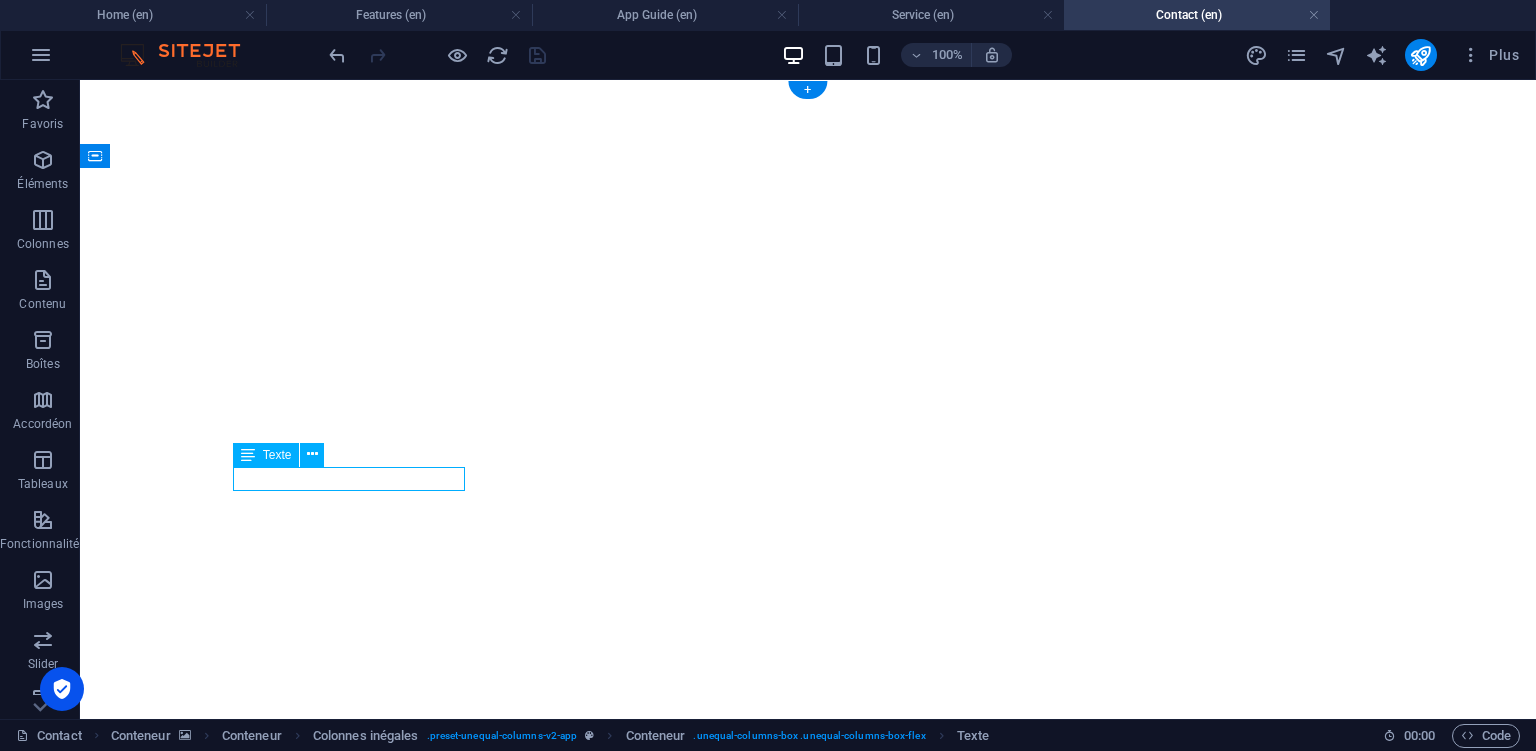 click on "[PHONE_NUMBER] (WhatsApp only)" at bounding box center (240, 2010) 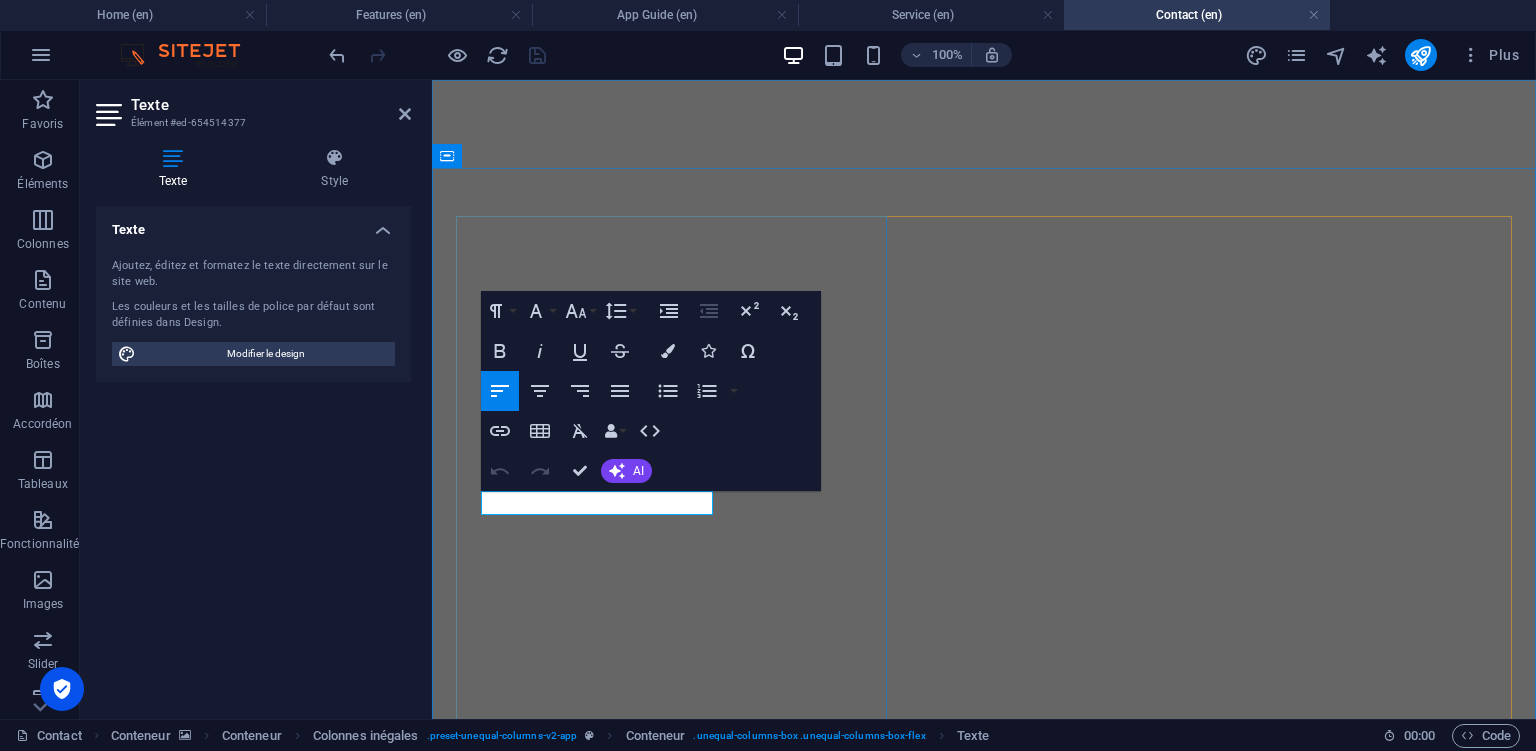 click on "[PHONE_NUMBER] (WhatsApp only)" at bounding box center [592, 2010] 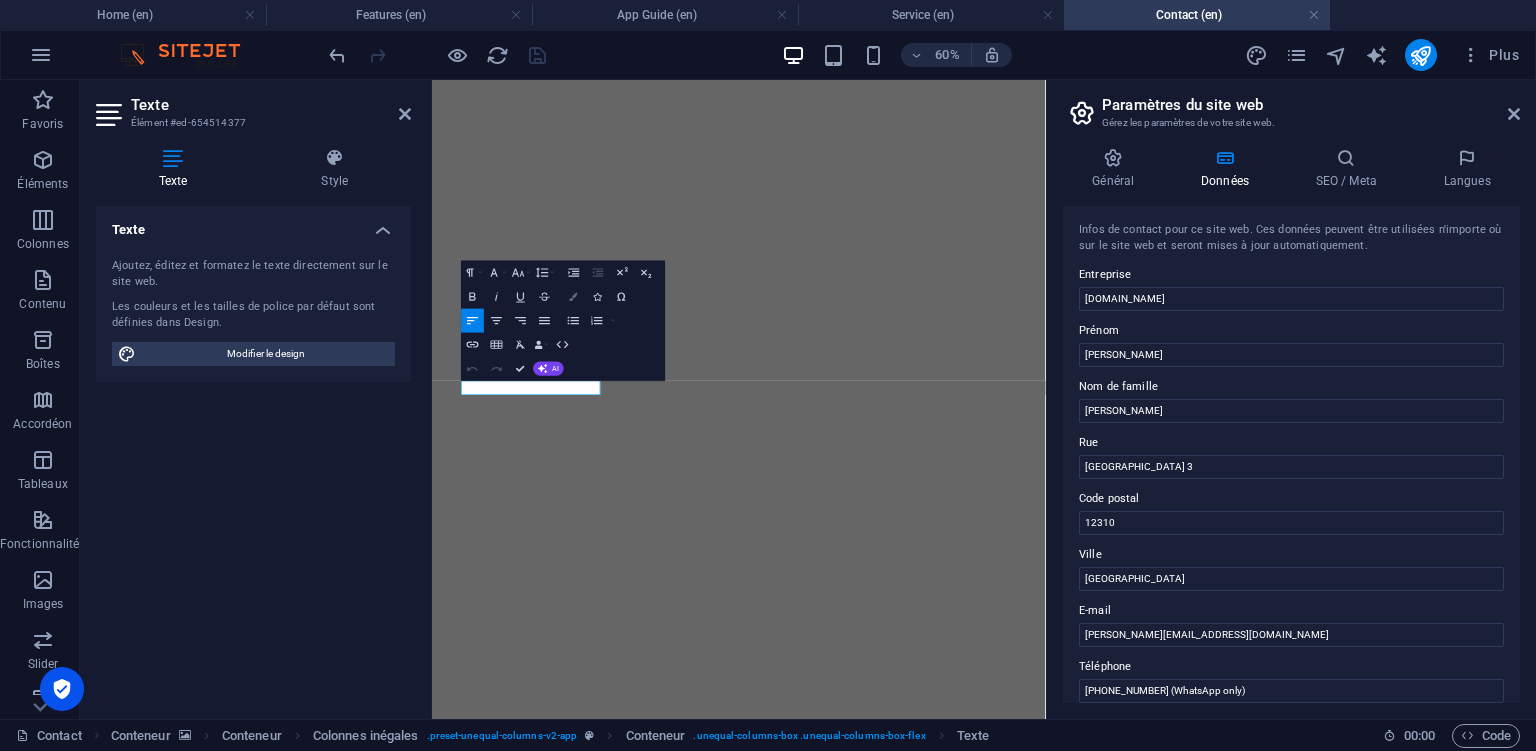 click at bounding box center (573, 296) 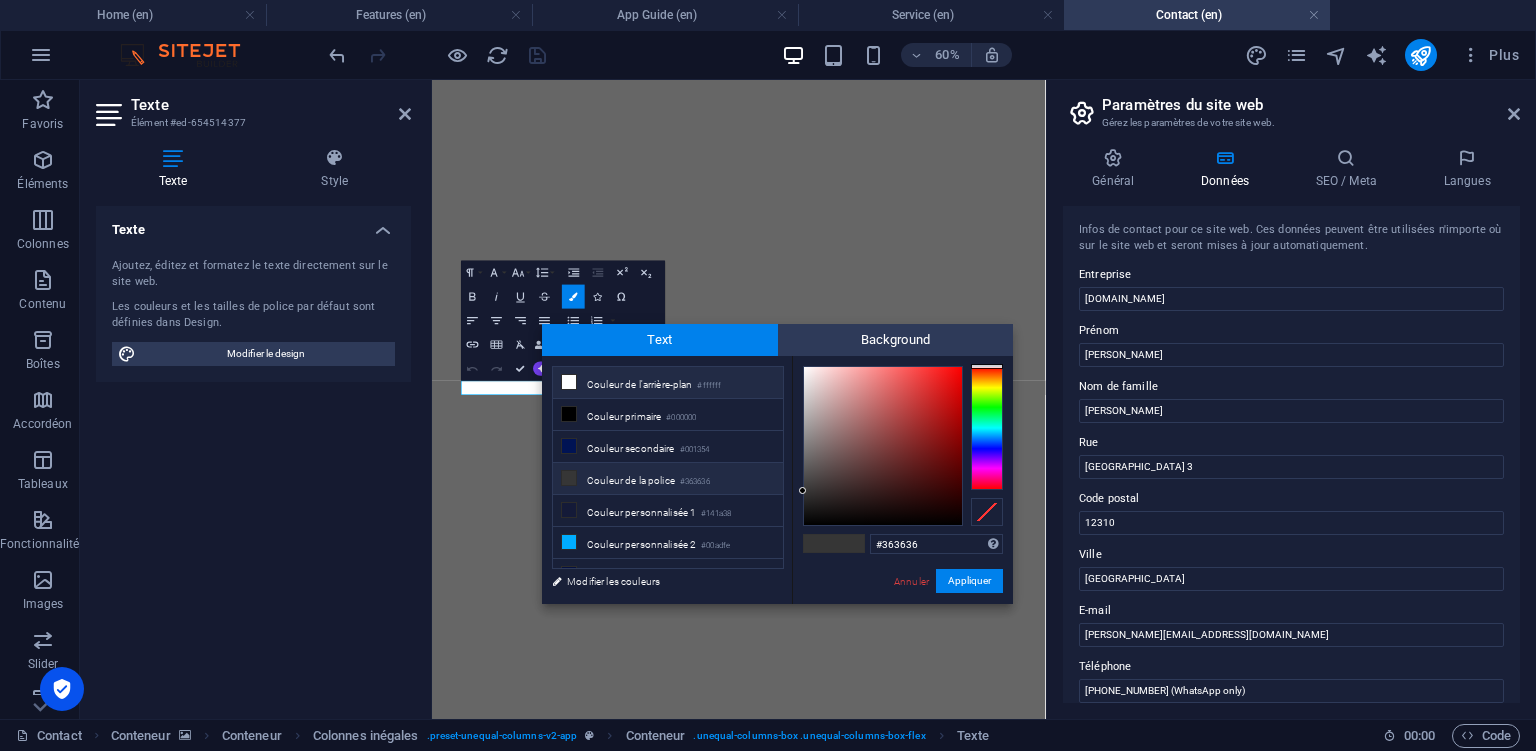 click on "Couleur de l'arrière-plan
#ffffff" at bounding box center [668, 383] 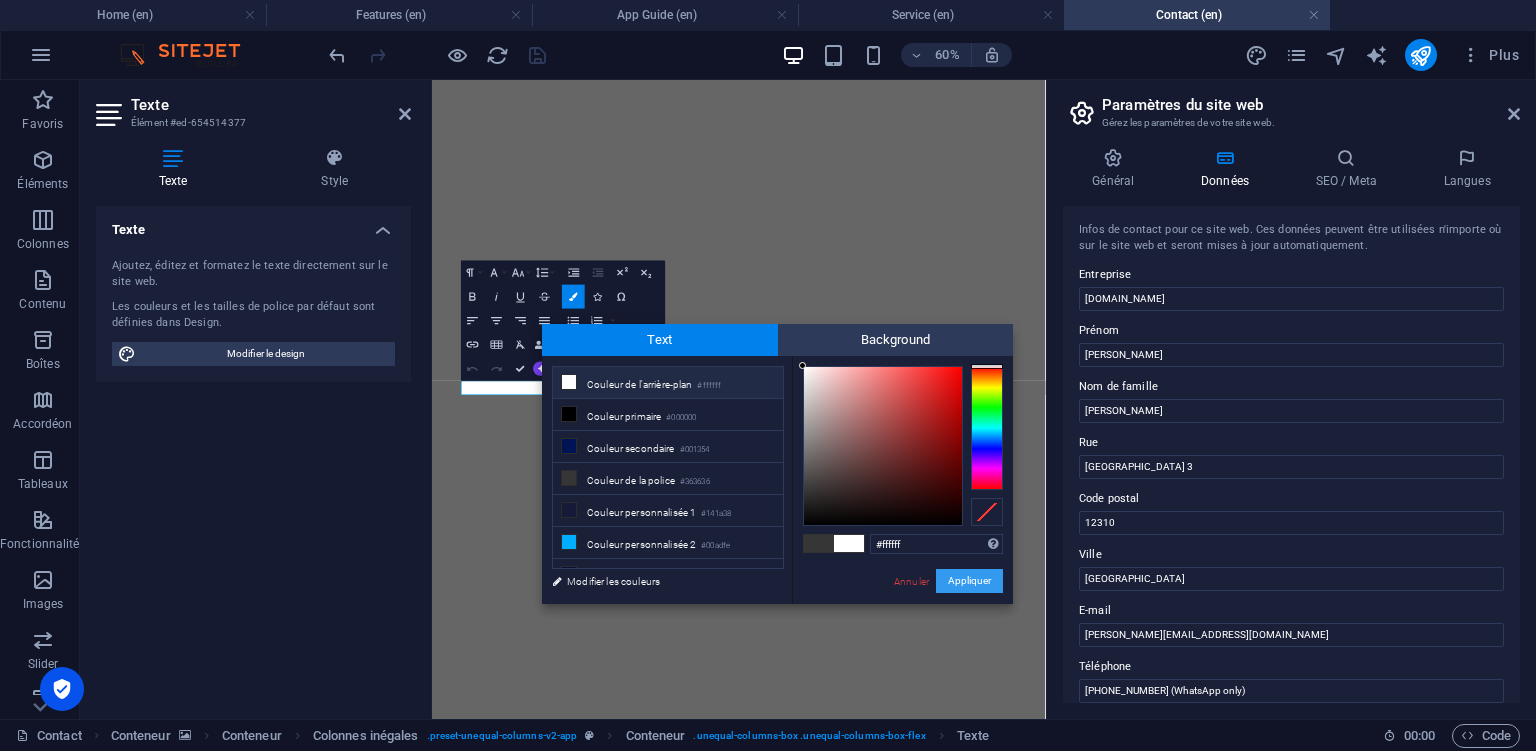 click on "Appliquer" at bounding box center [969, 581] 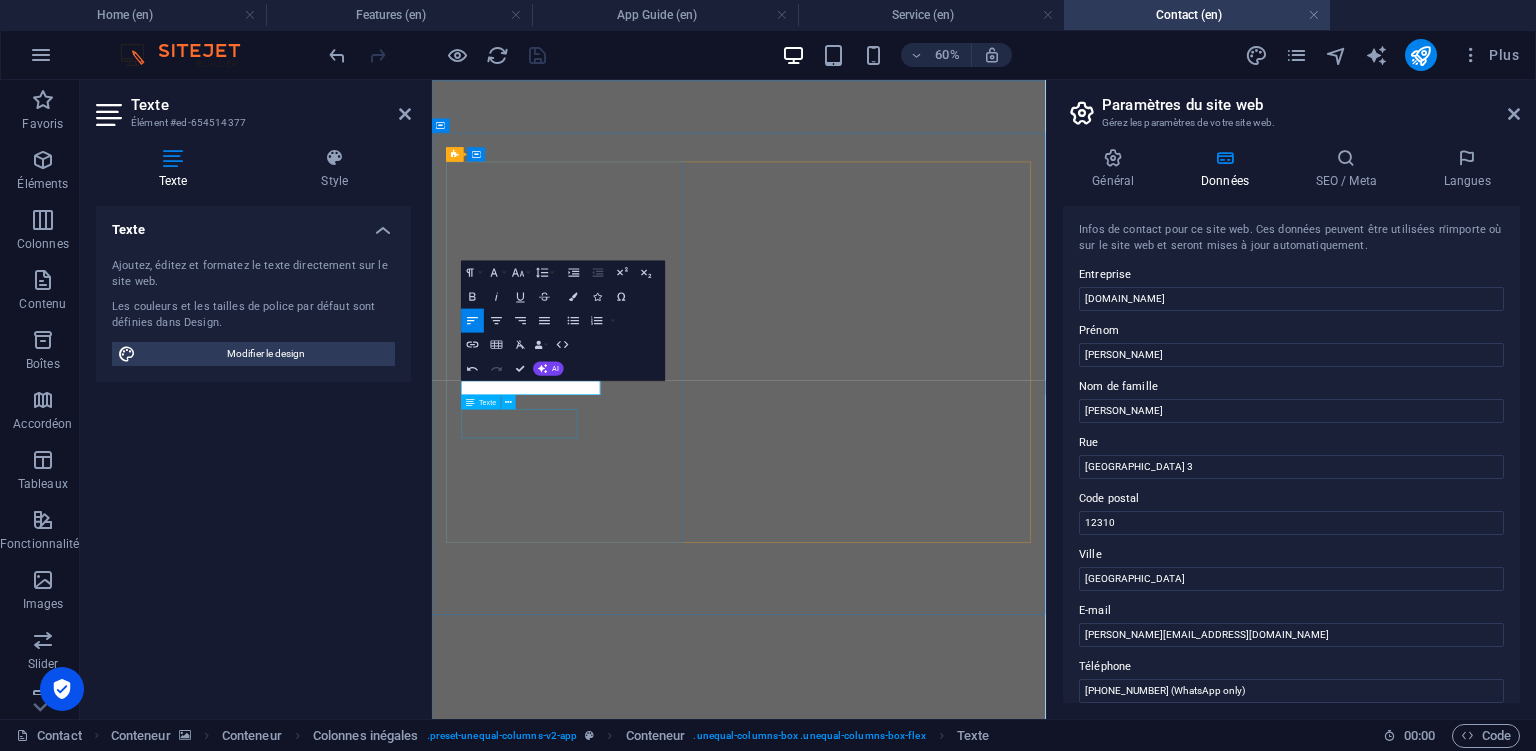 click on "[GEOGRAPHIC_DATA]" at bounding box center [544, 2112] 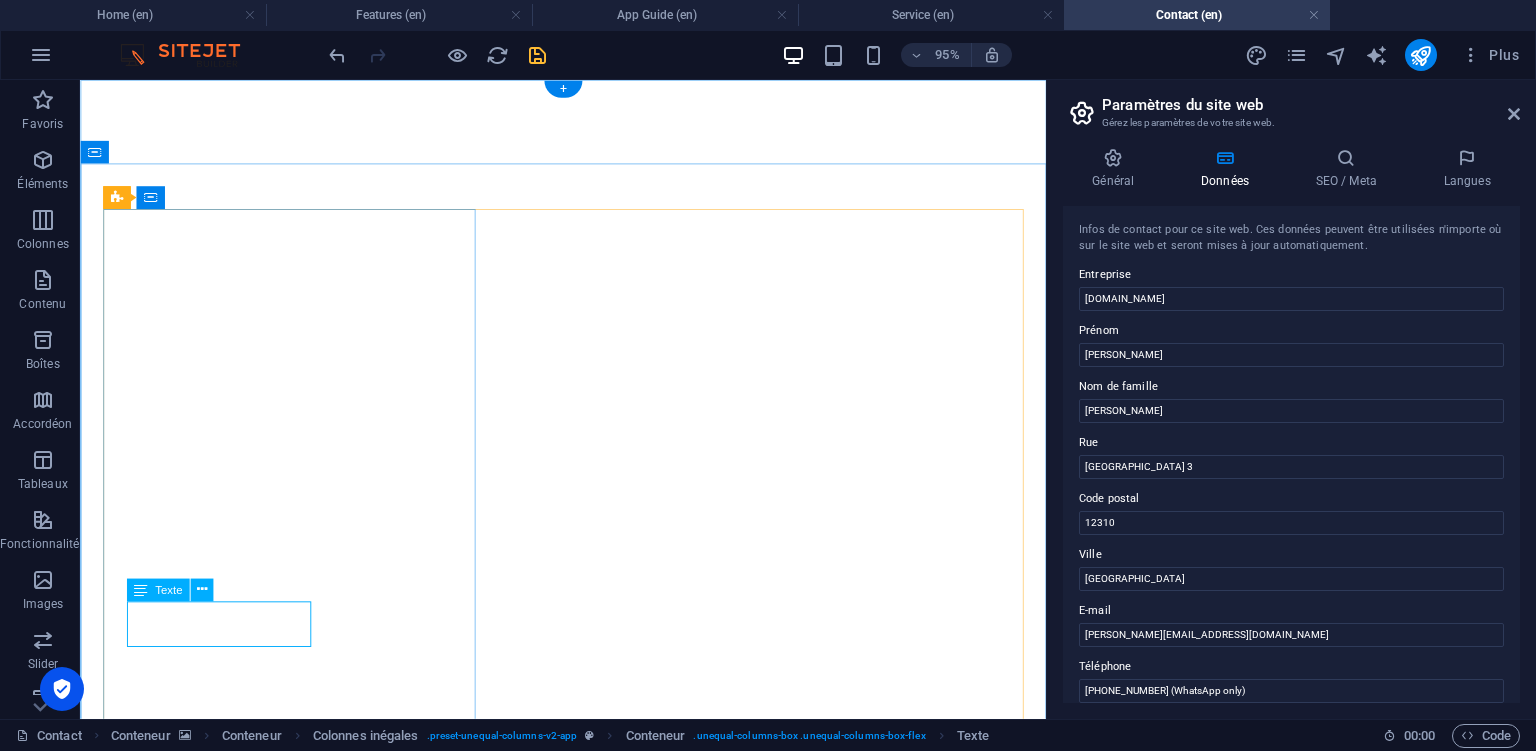 click on "[STREET_ADDRESS]" at bounding box center (588, 2104) 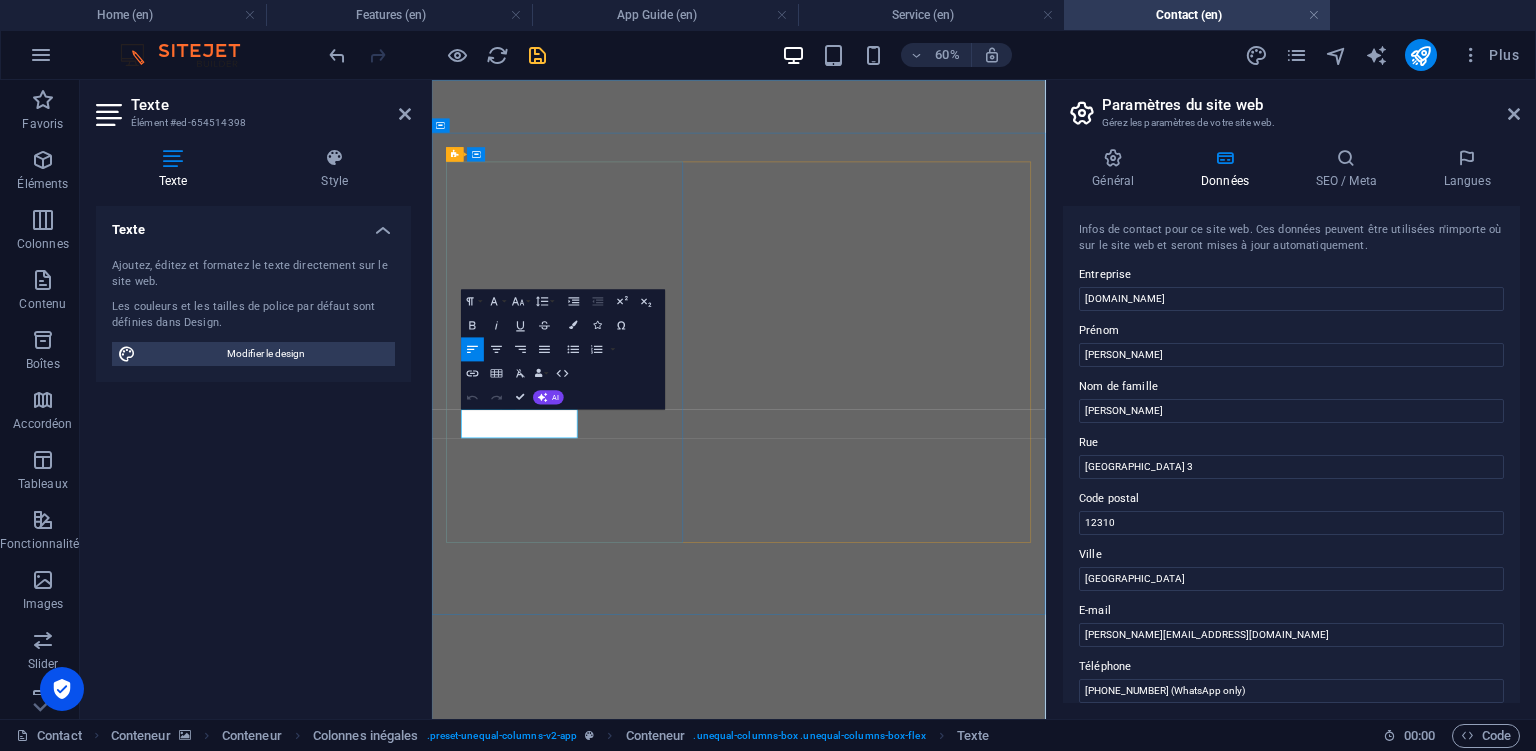 click on "12310" at bounding box center [648, 2112] 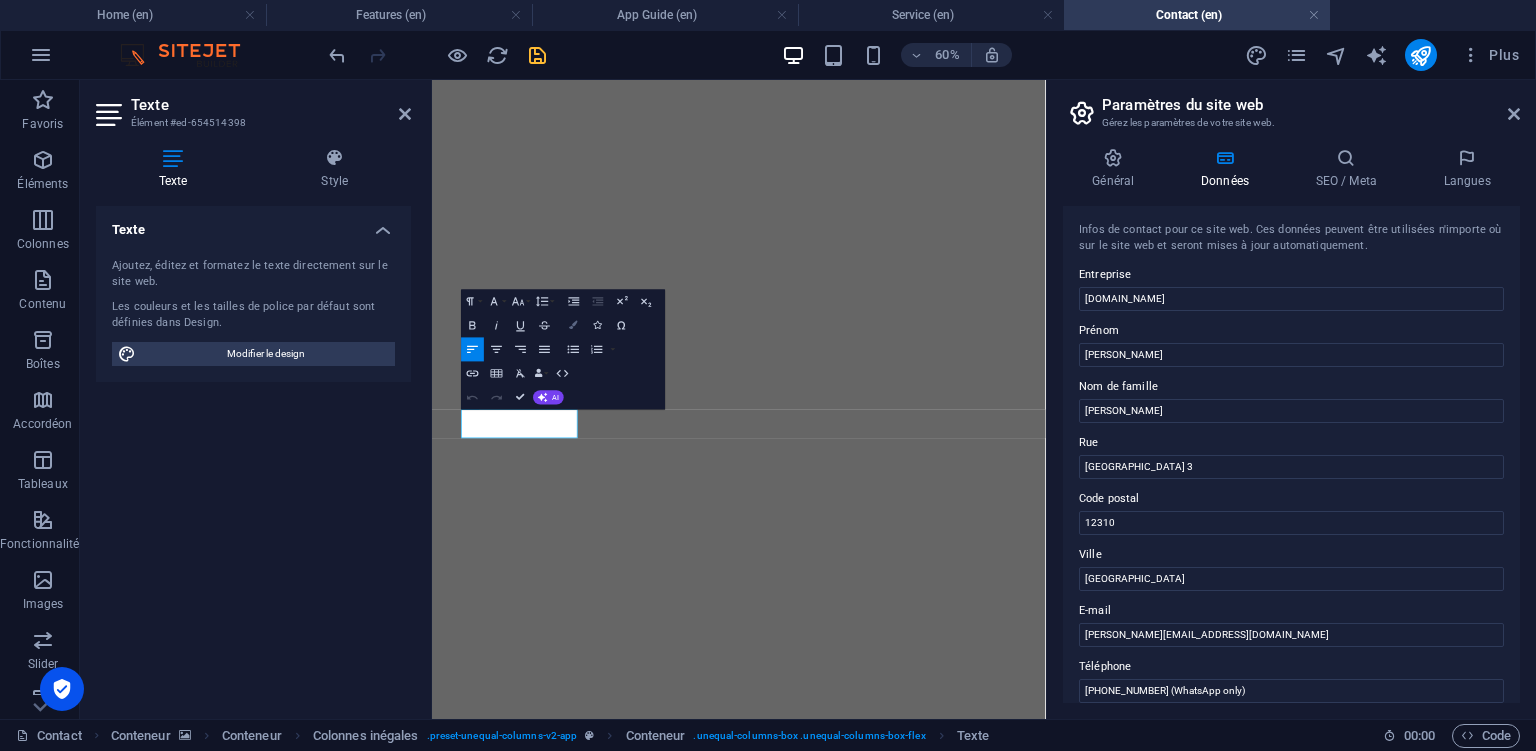 click on "Colors" at bounding box center [573, 325] 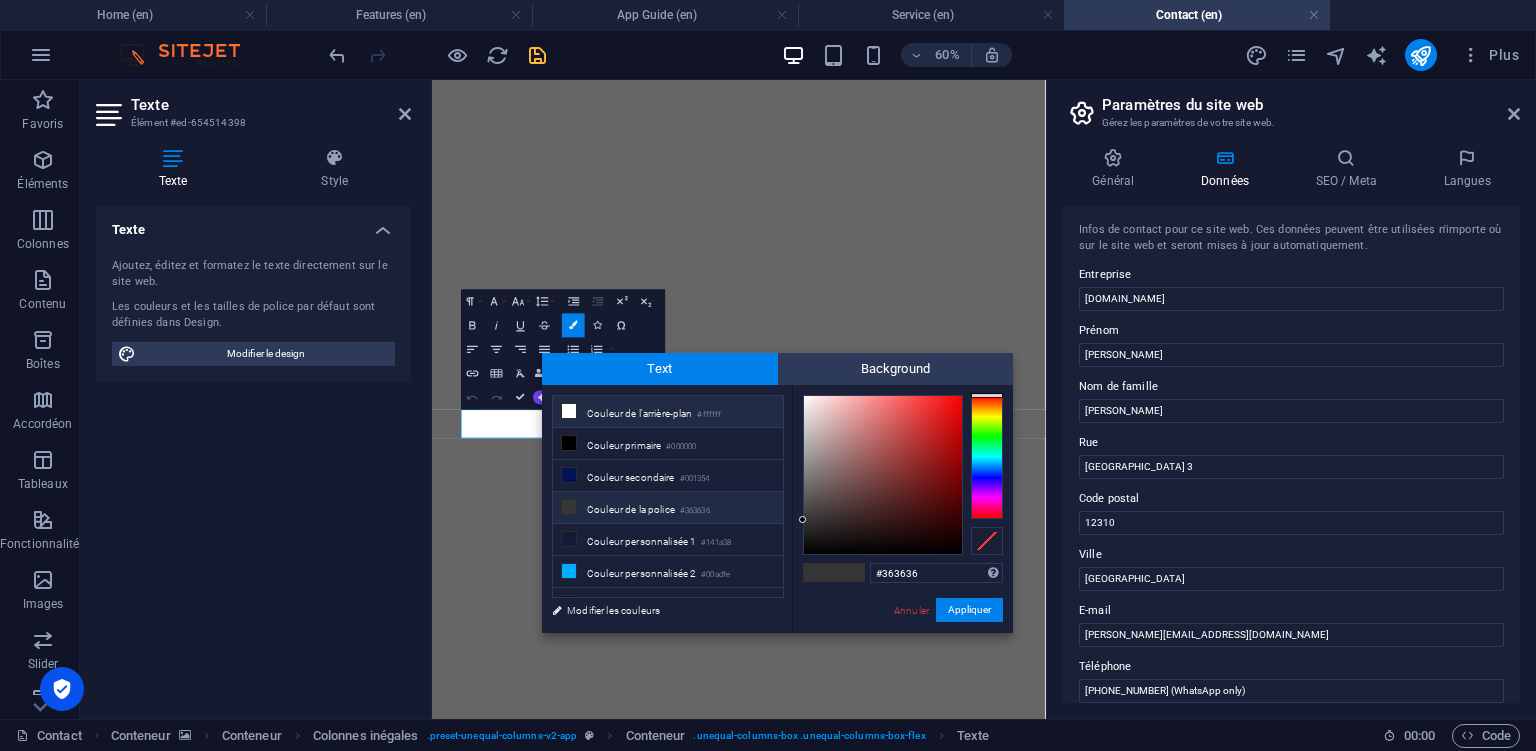 click on "Couleur de l'arrière-plan
#ffffff" at bounding box center [668, 412] 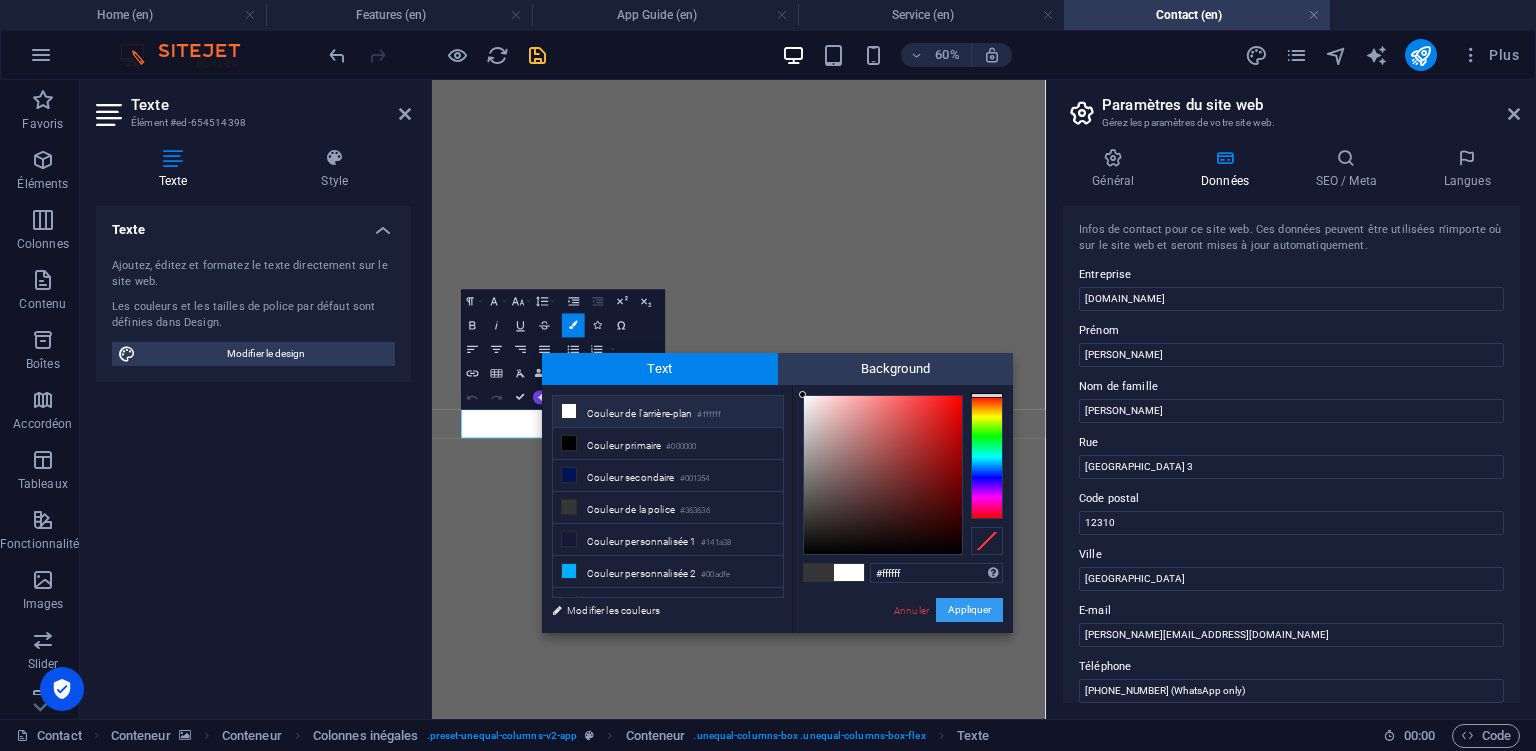 click on "Appliquer" at bounding box center (969, 610) 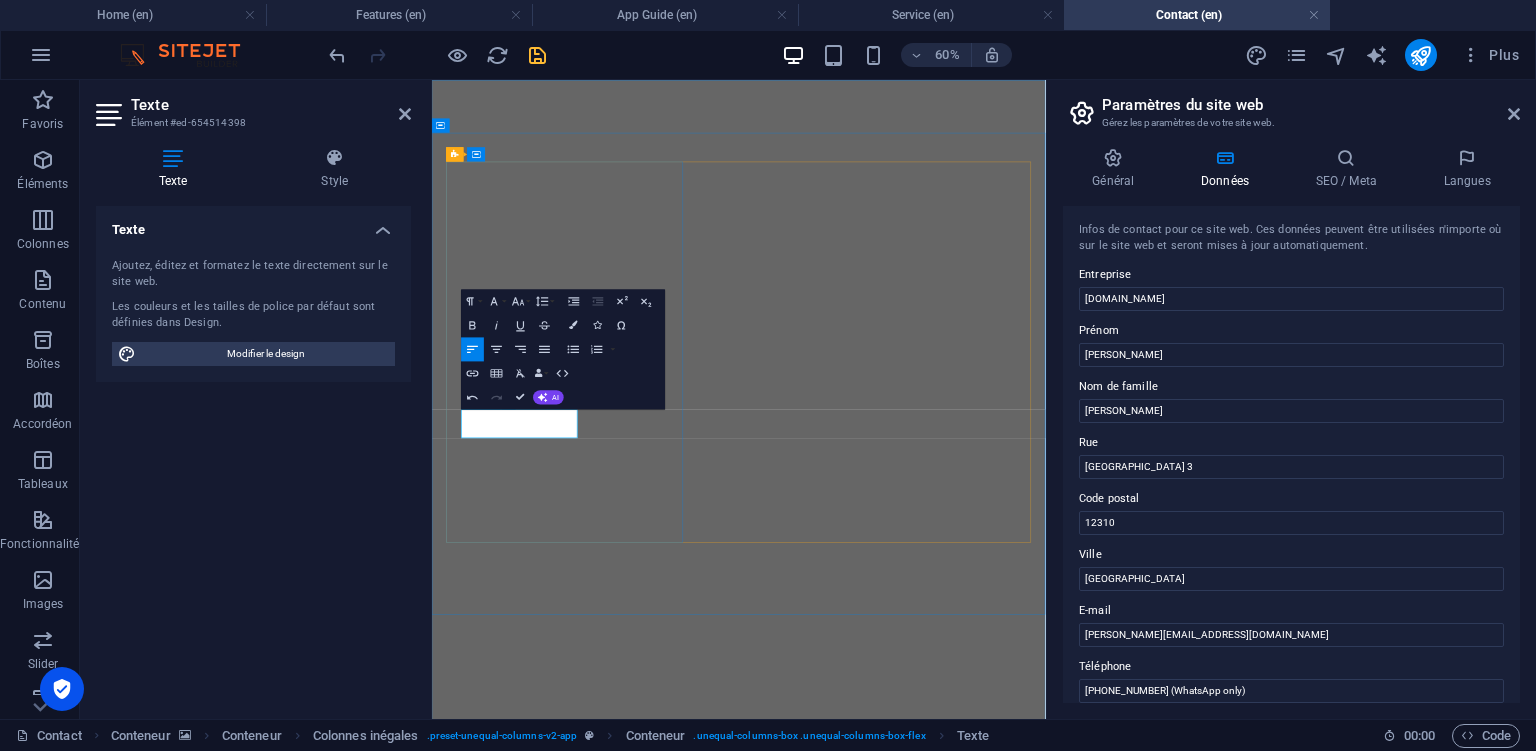 click on "[STREET_ADDRESS]" at bounding box center (943, 2104) 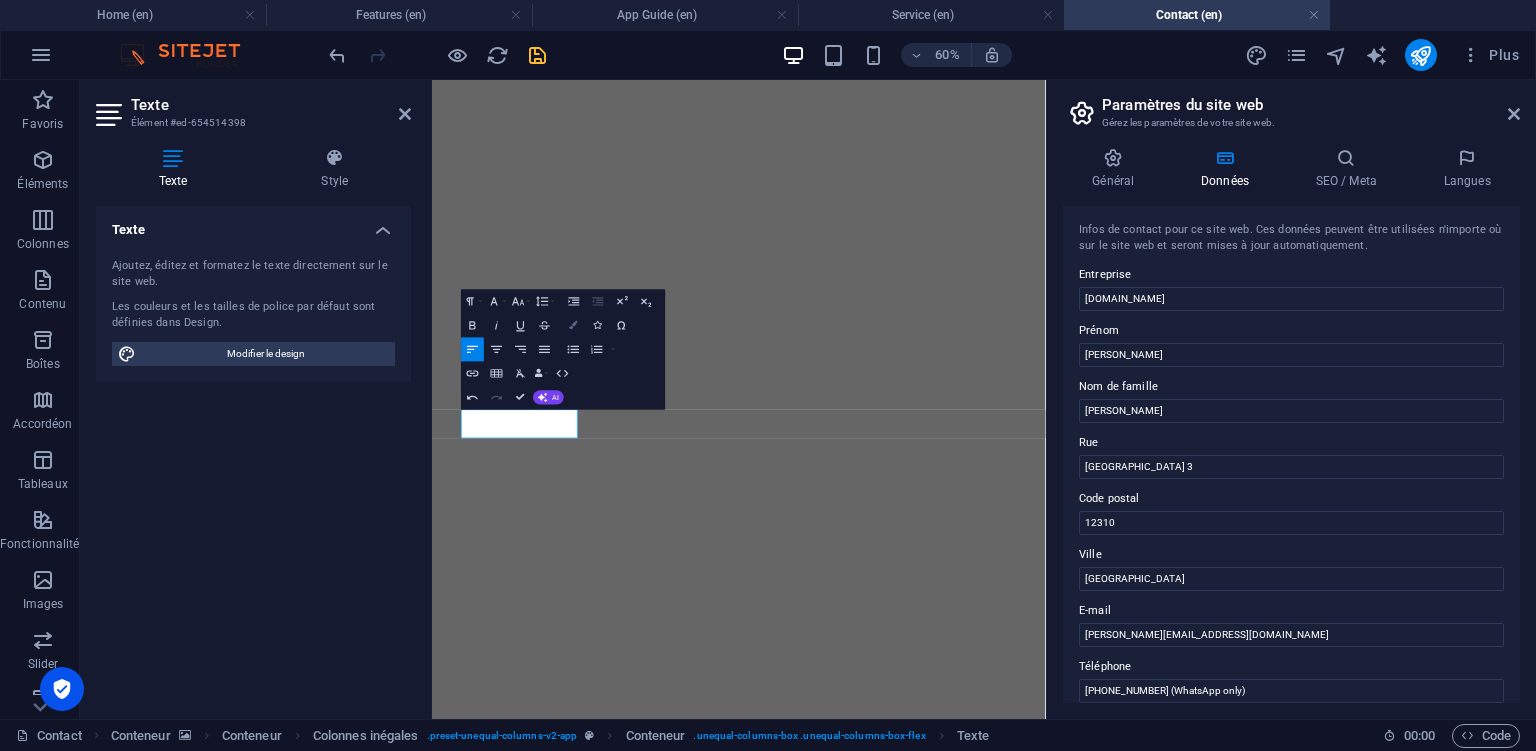 click on "Colors" at bounding box center (573, 325) 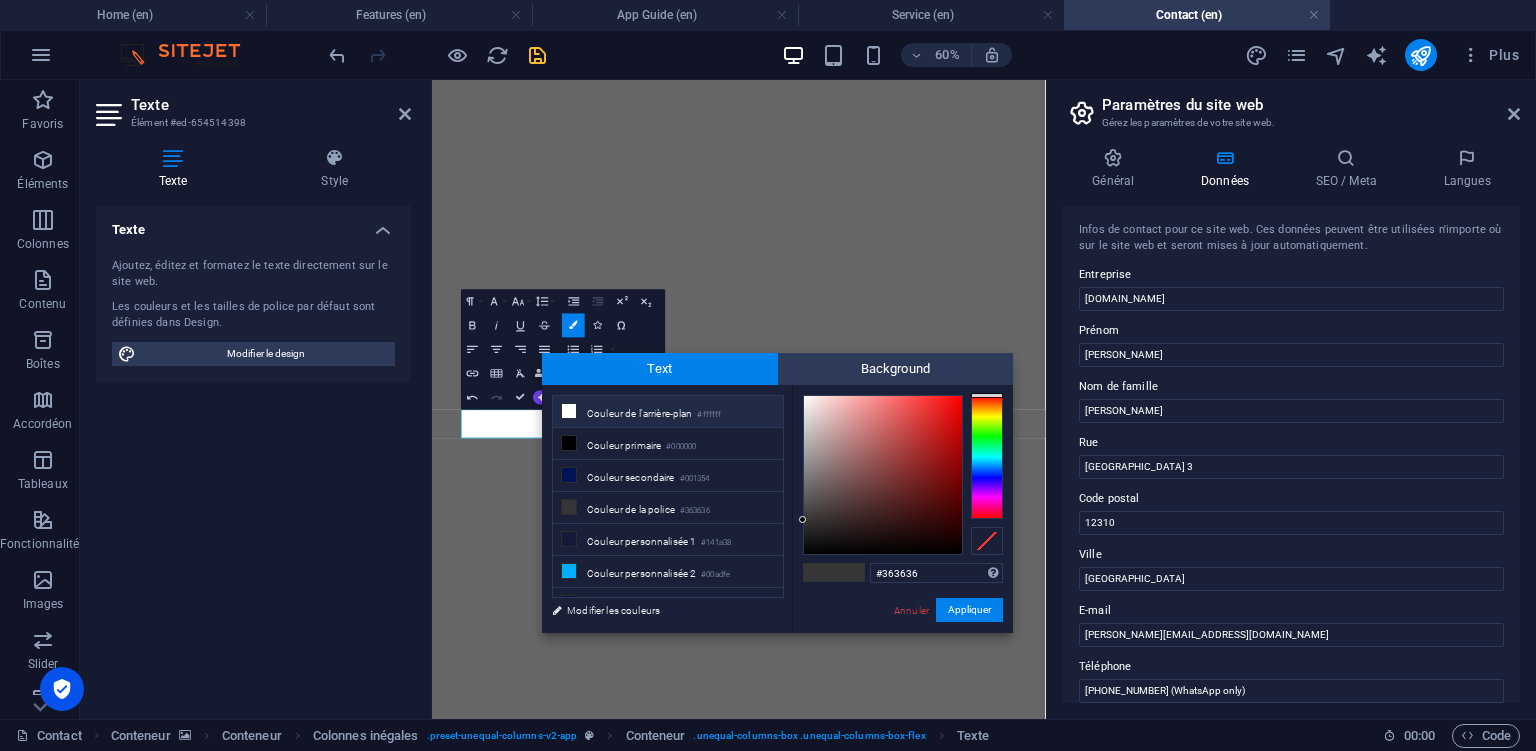click on "Couleur de l'arrière-plan
#ffffff" at bounding box center (668, 412) 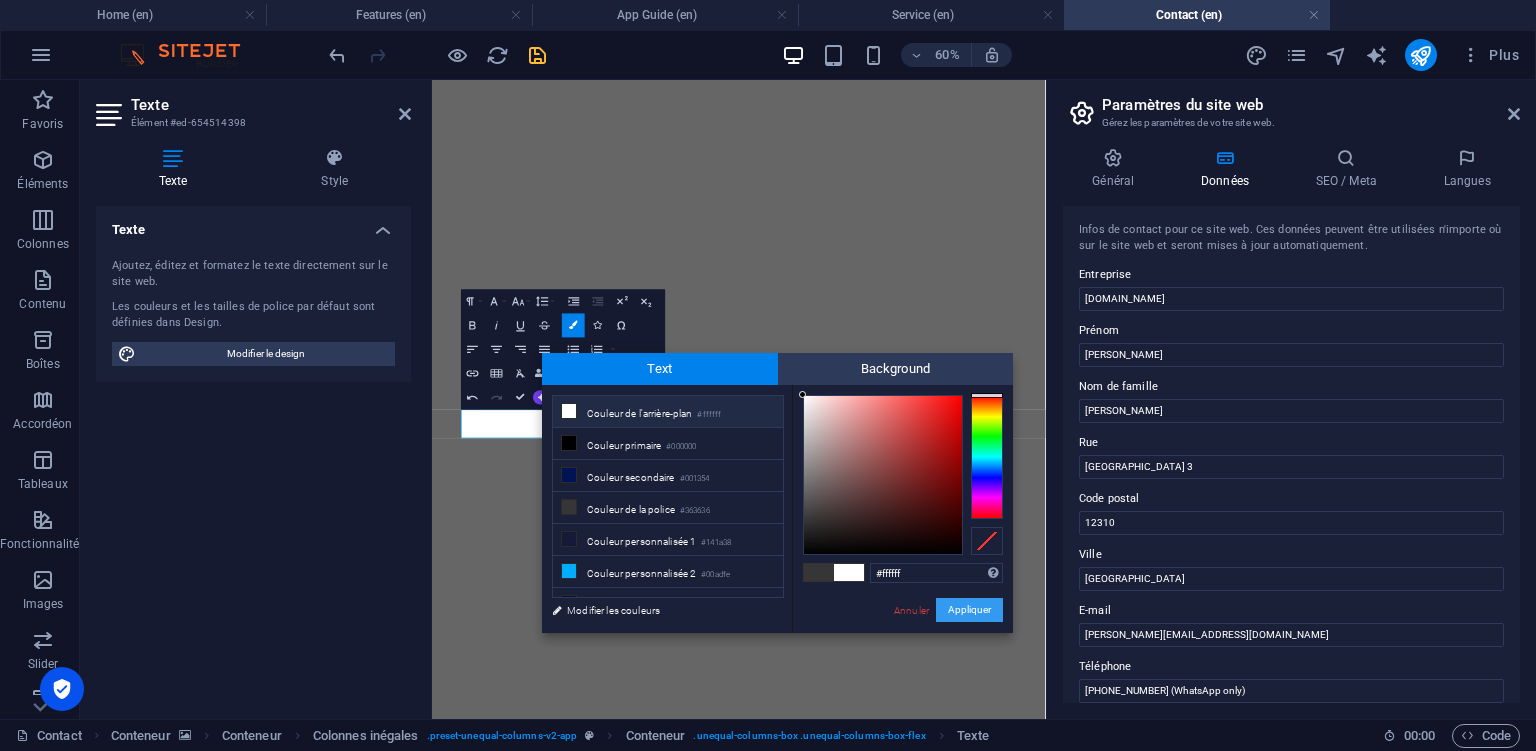 click on "Appliquer" at bounding box center [969, 610] 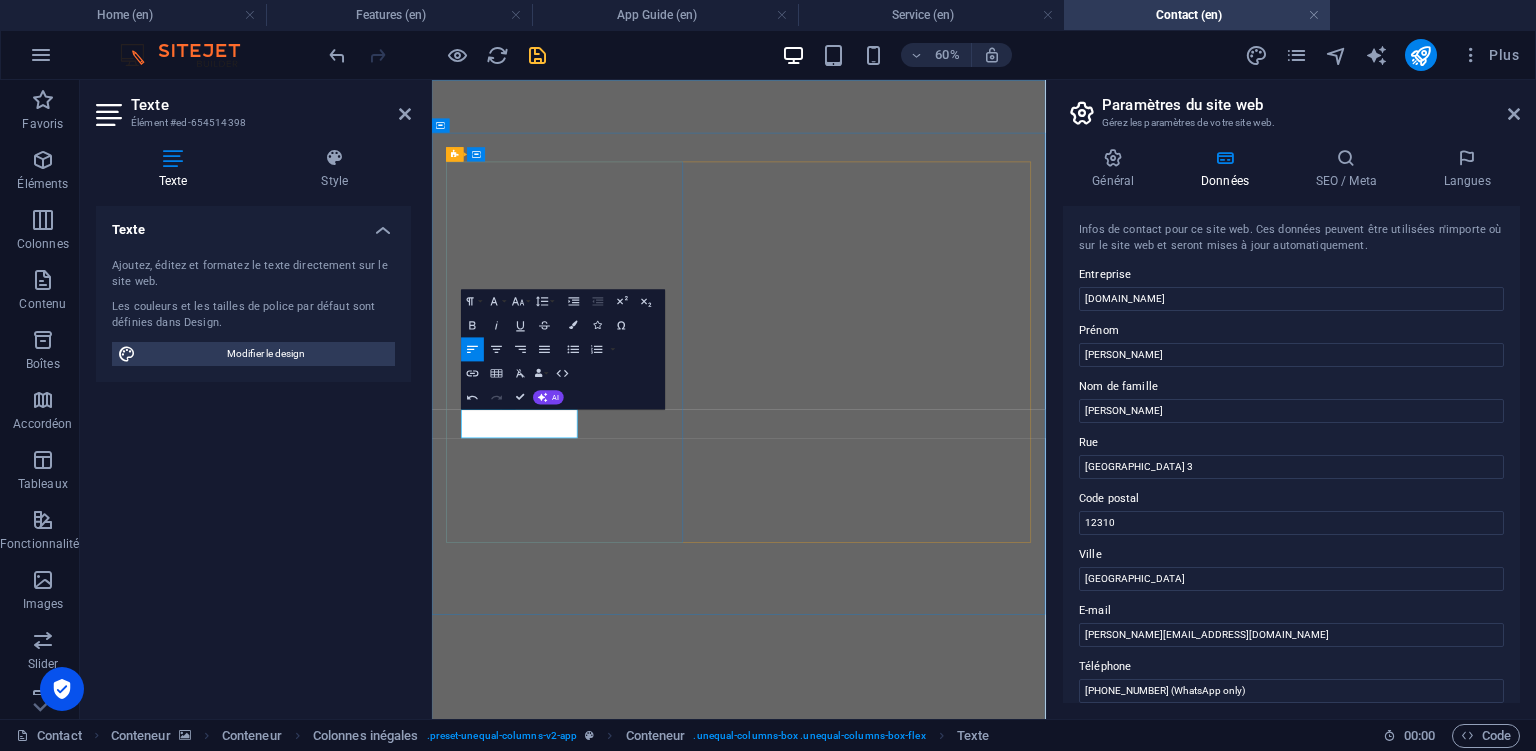 click on "[GEOGRAPHIC_DATA] 3" at bounding box center [550, 2094] 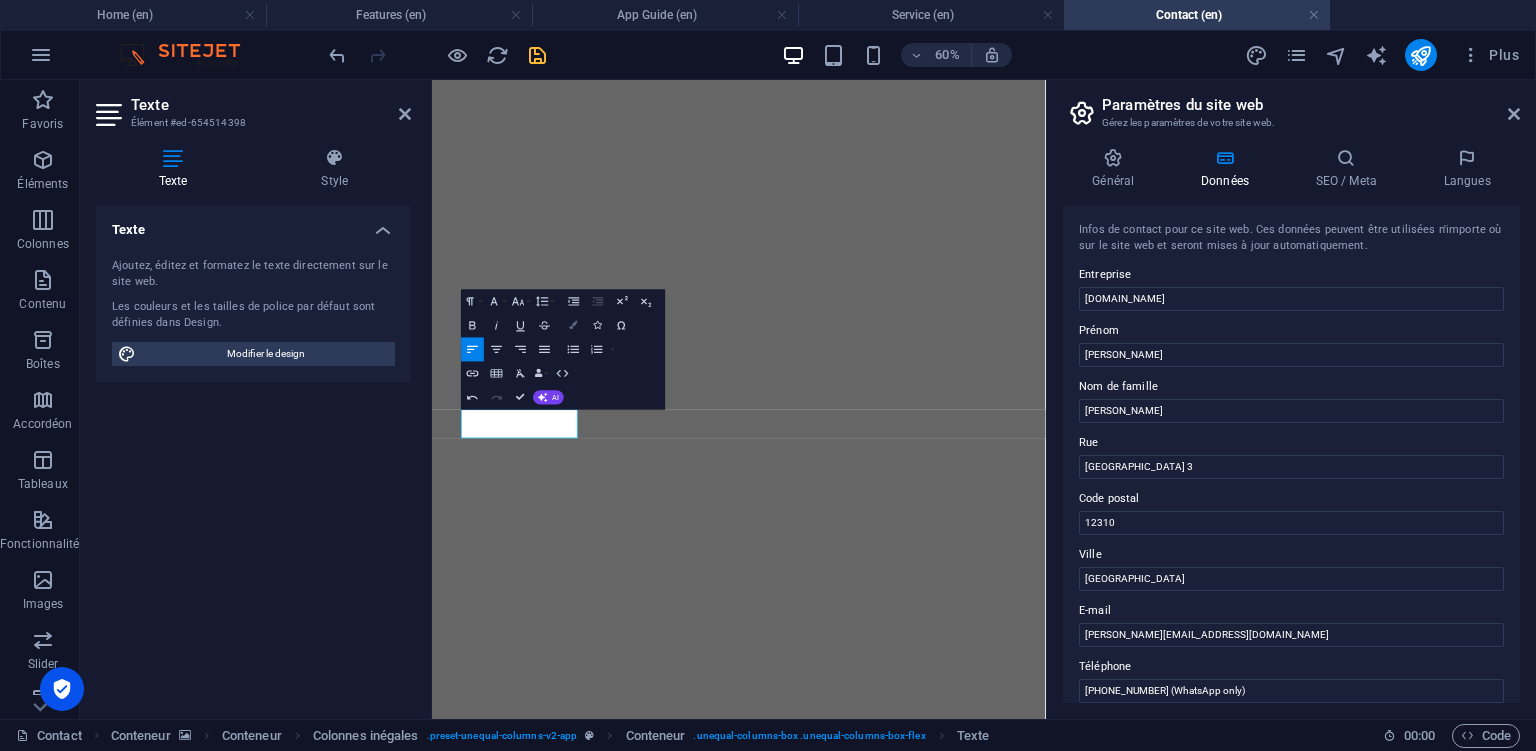 click on "Colors" at bounding box center [573, 325] 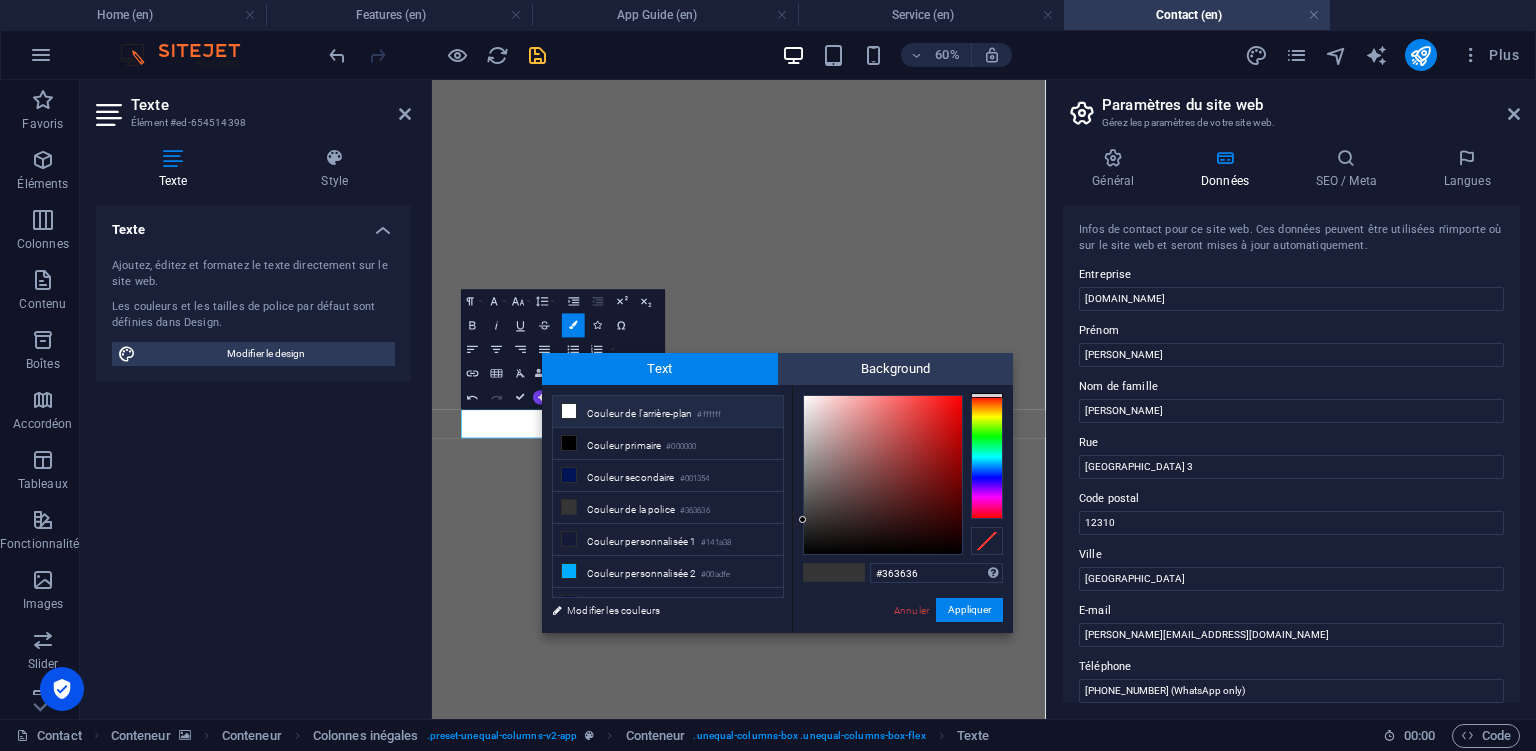 click on "Couleur de l'arrière-plan
#ffffff" at bounding box center (668, 412) 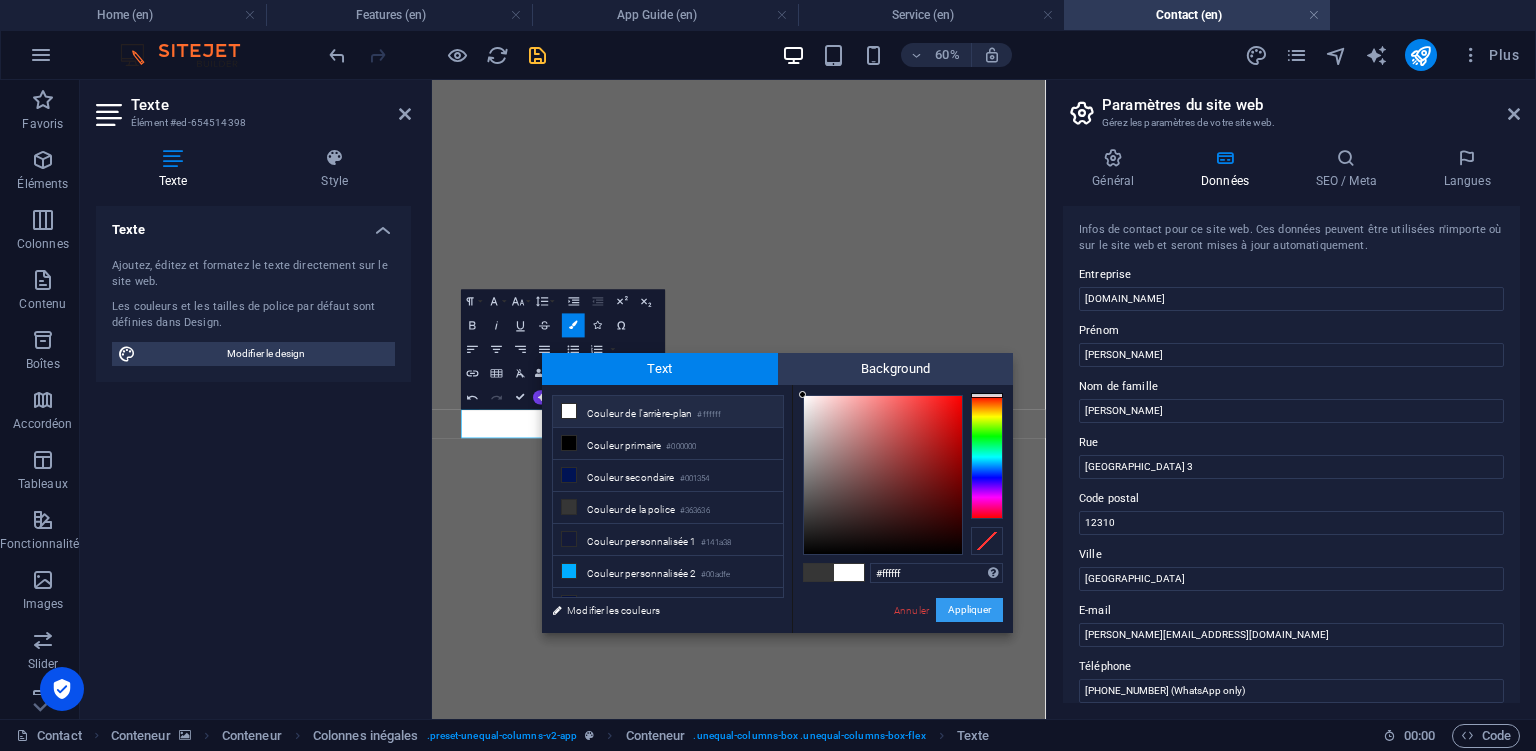 click on "Appliquer" at bounding box center [969, 610] 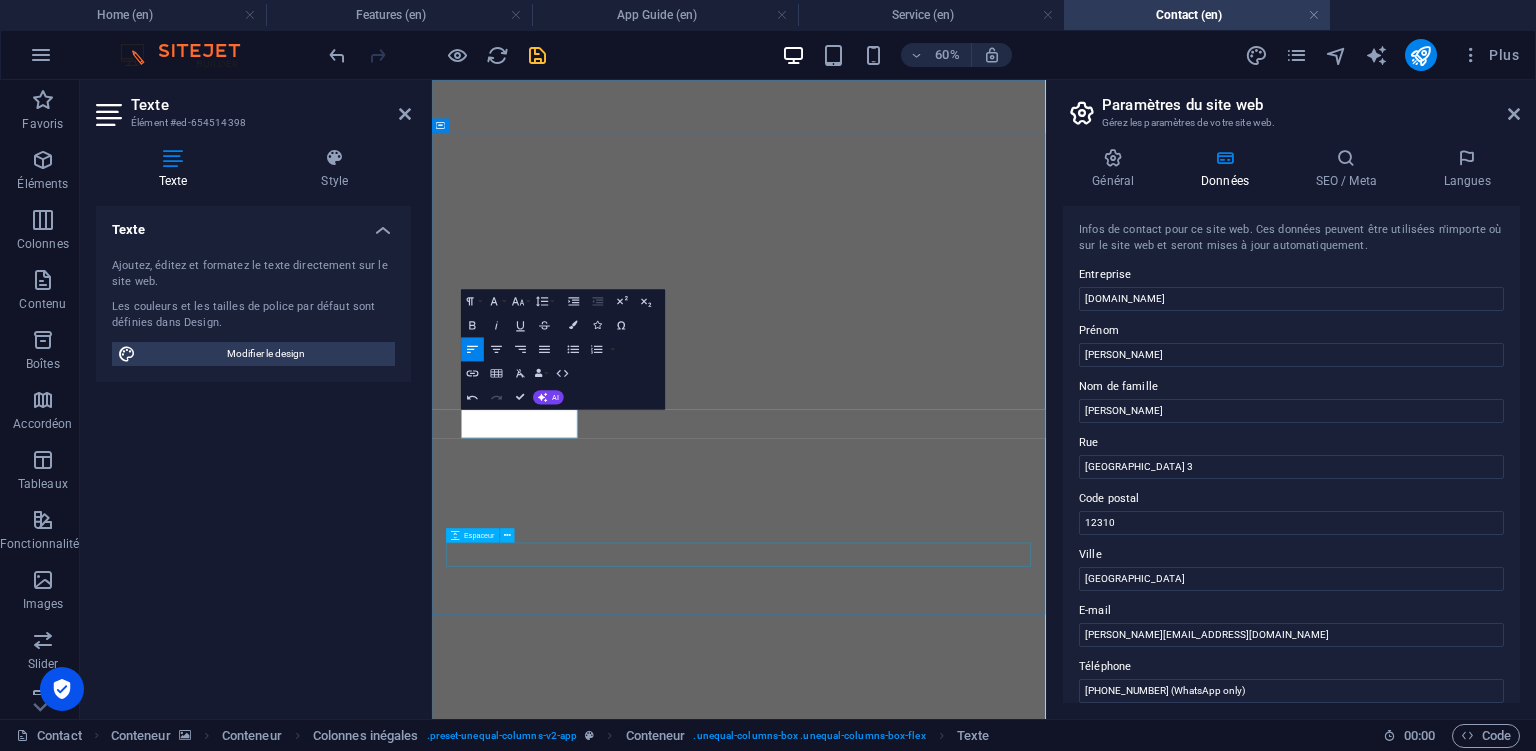 click at bounding box center [943, 2564] 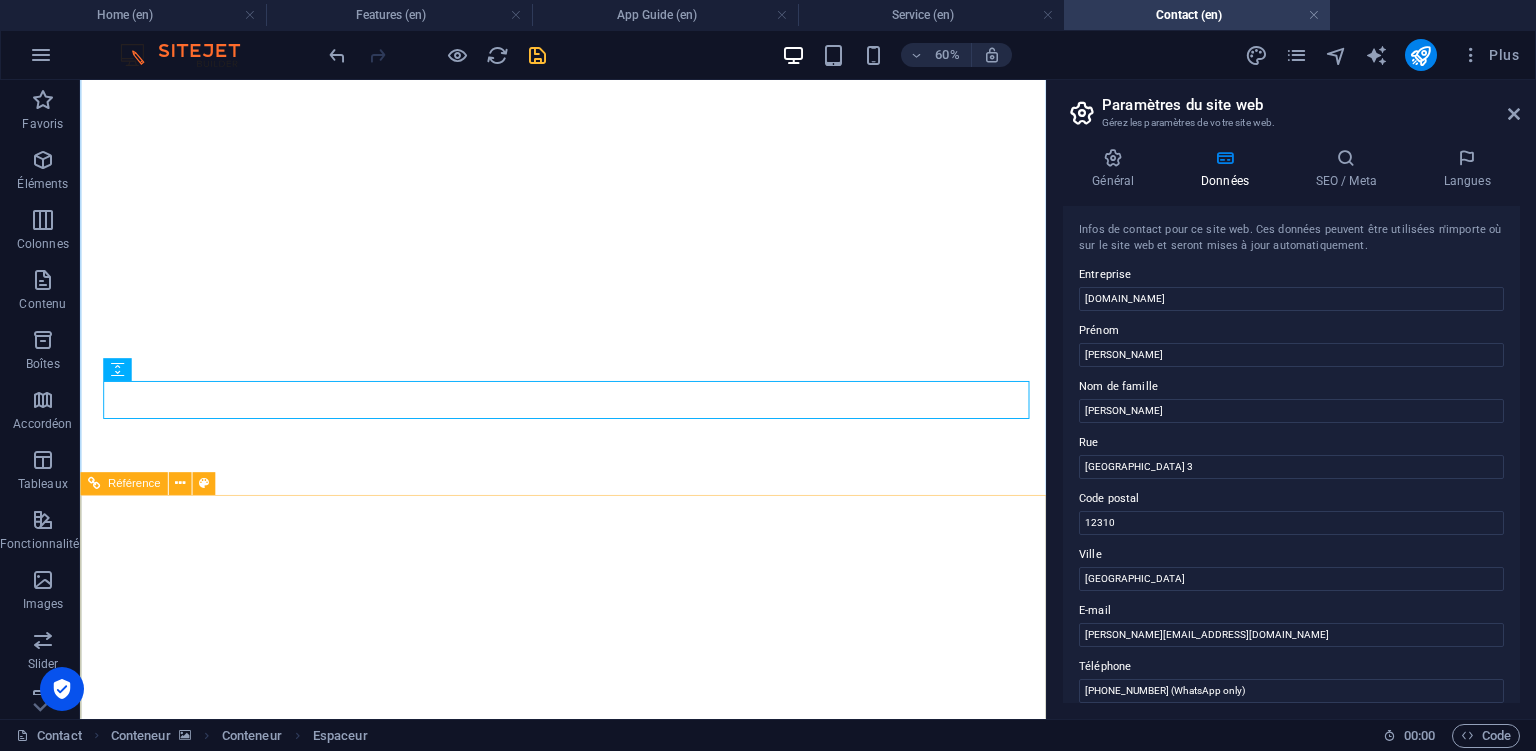 scroll, scrollTop: 453, scrollLeft: 0, axis: vertical 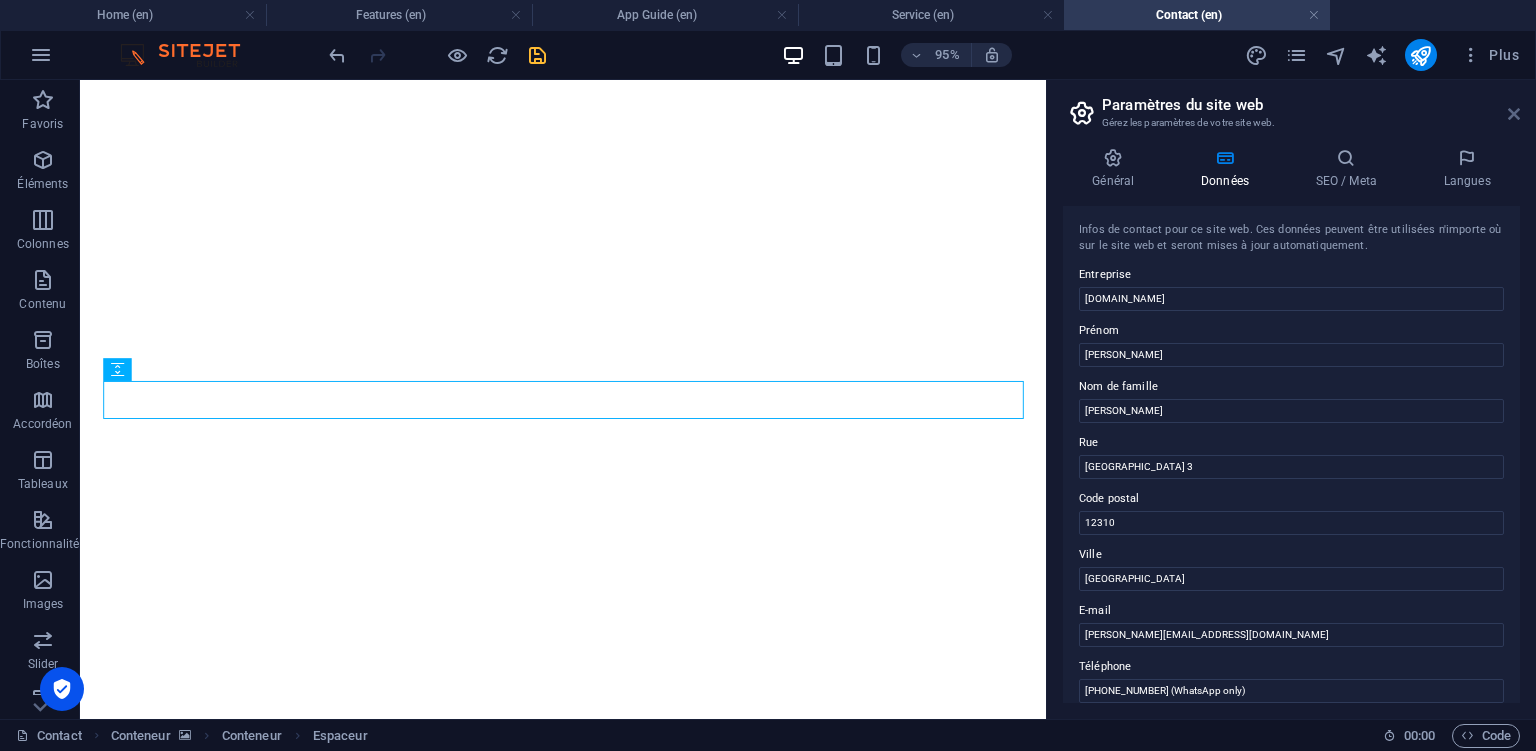 click at bounding box center [1514, 114] 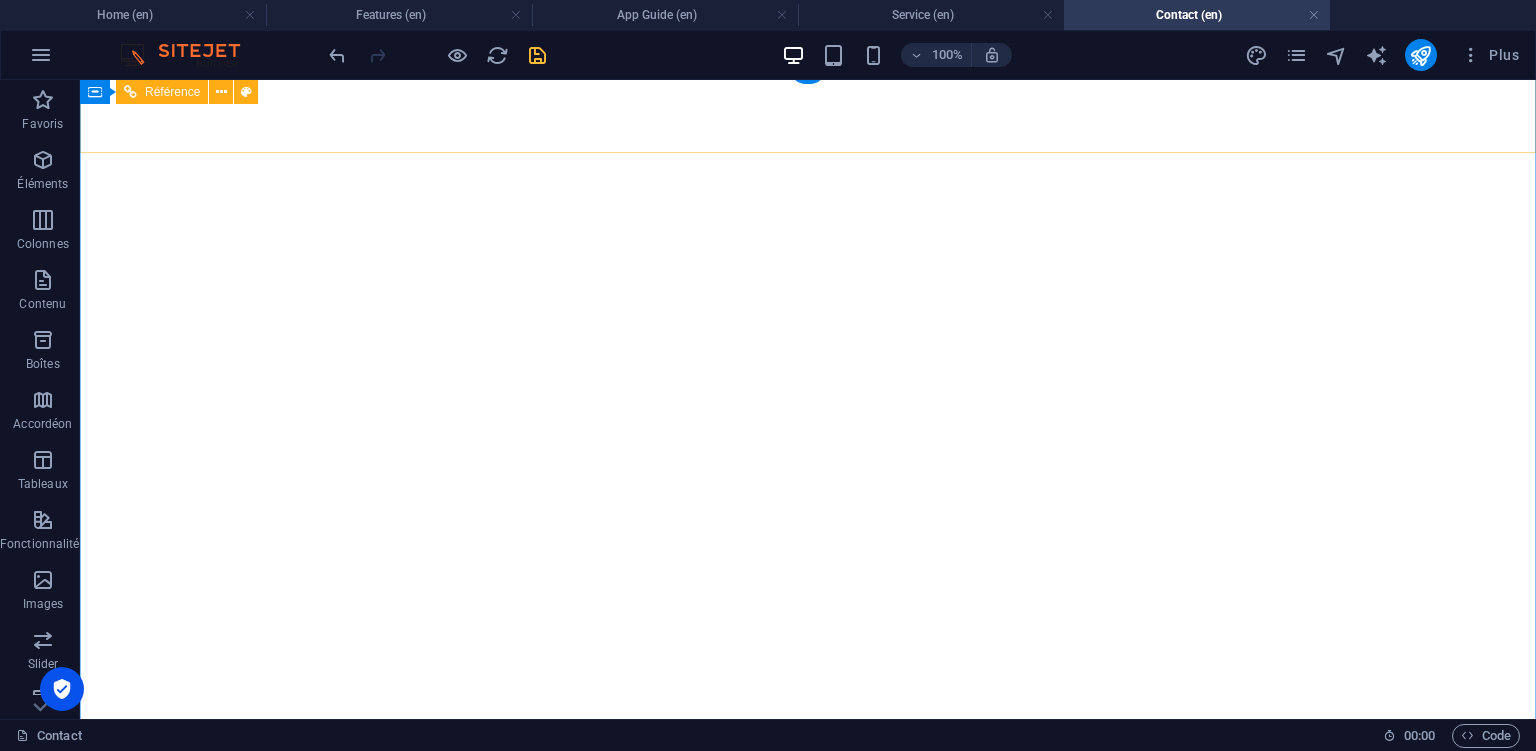 scroll, scrollTop: 0, scrollLeft: 0, axis: both 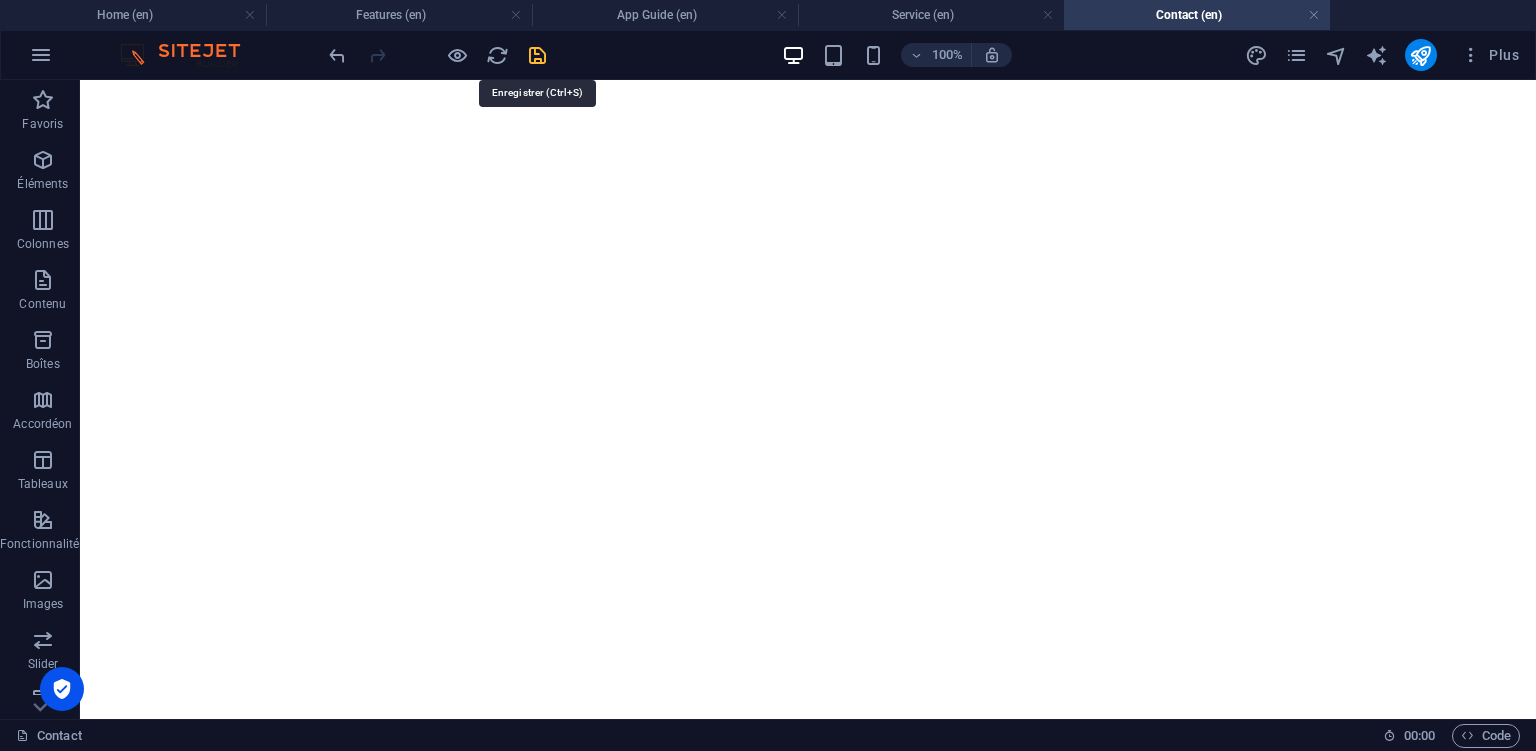 click at bounding box center [537, 55] 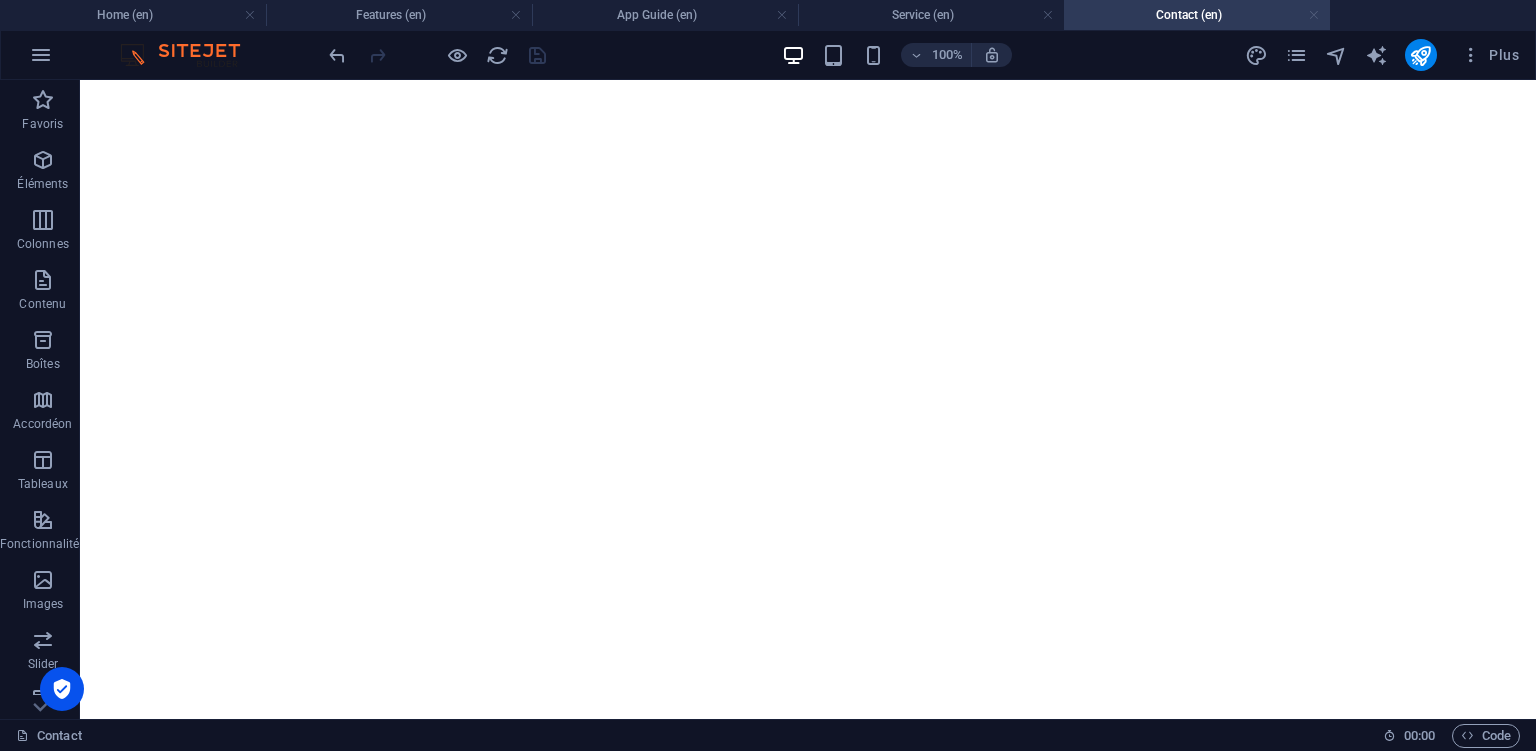 click at bounding box center [1314, 15] 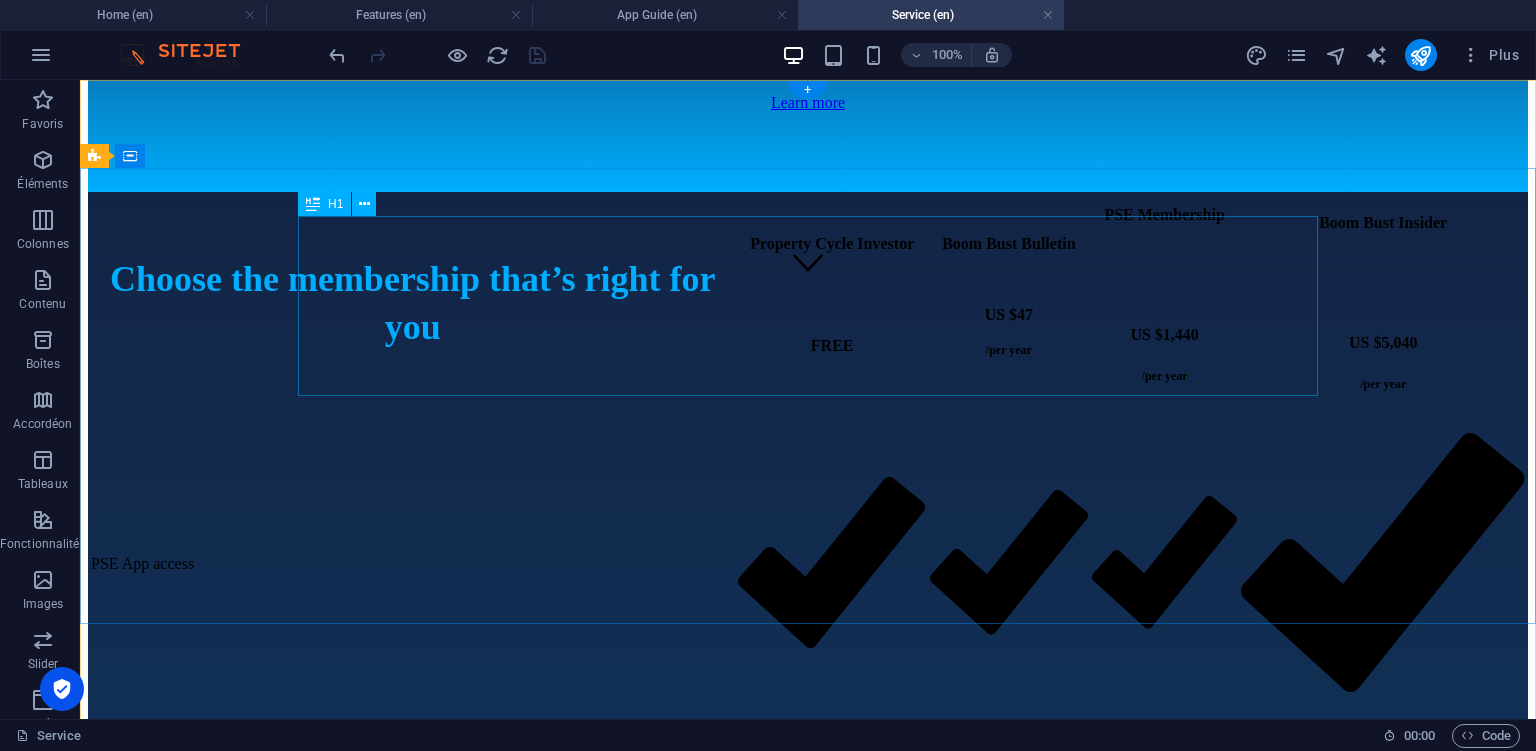 scroll, scrollTop: 0, scrollLeft: 0, axis: both 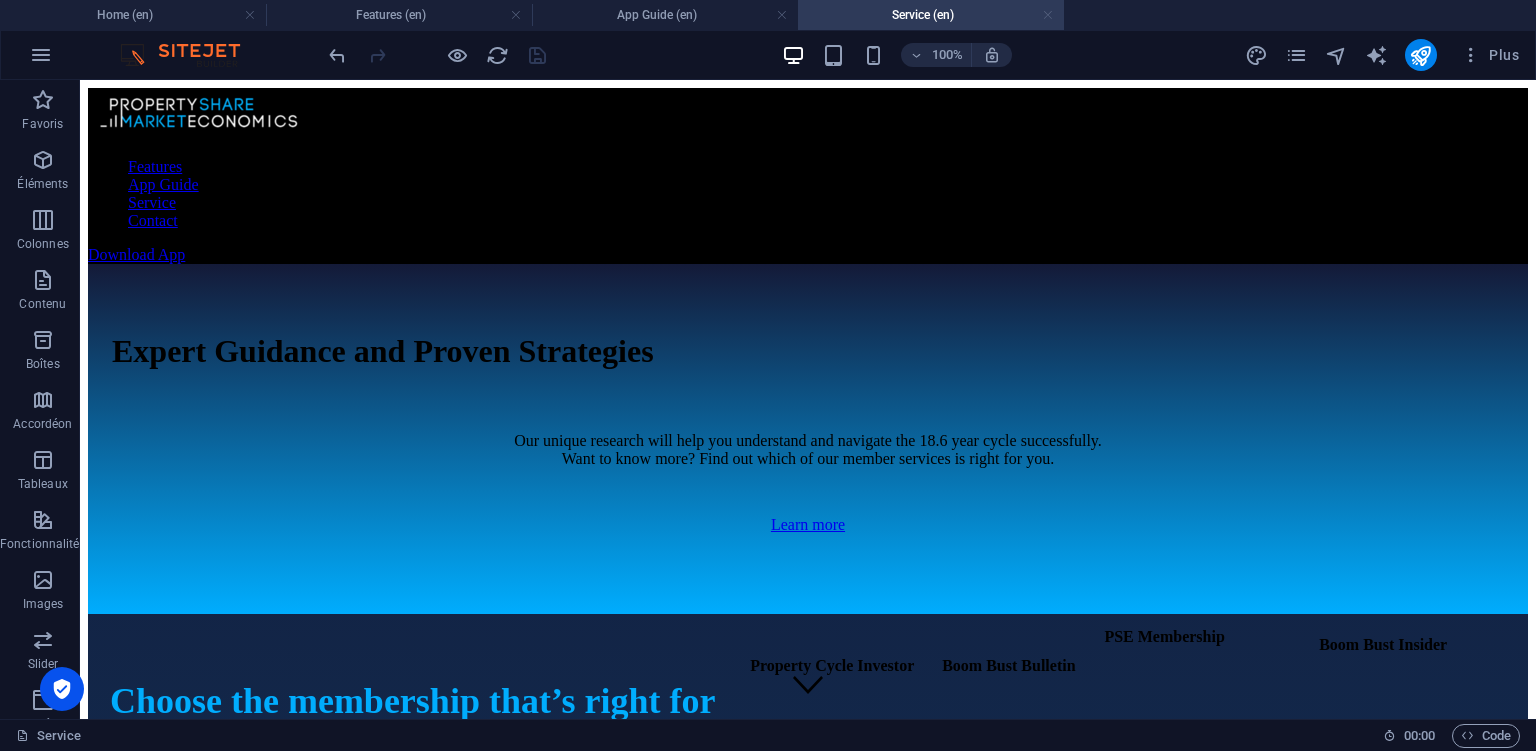 click at bounding box center (1048, 15) 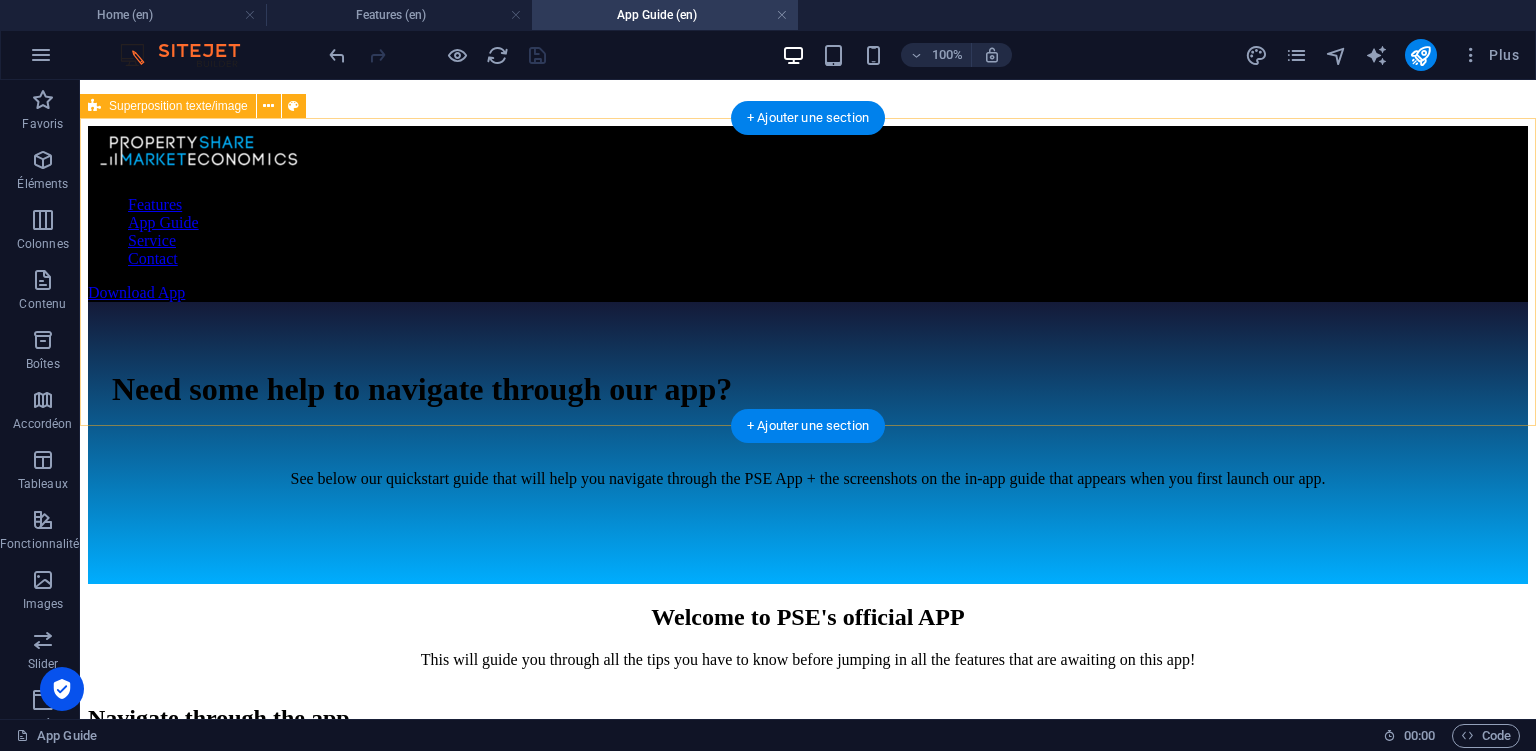 scroll, scrollTop: 0, scrollLeft: 0, axis: both 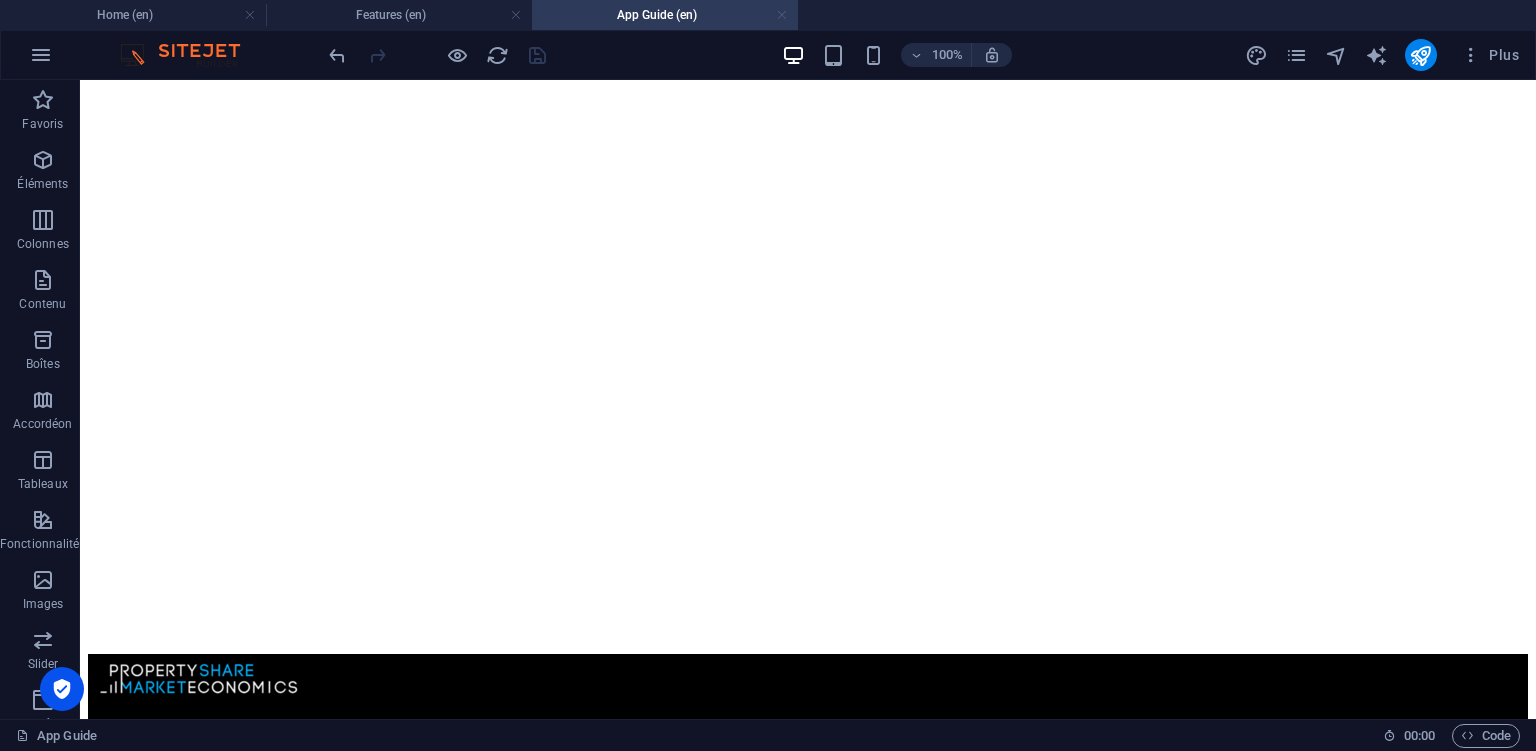 click at bounding box center (782, 15) 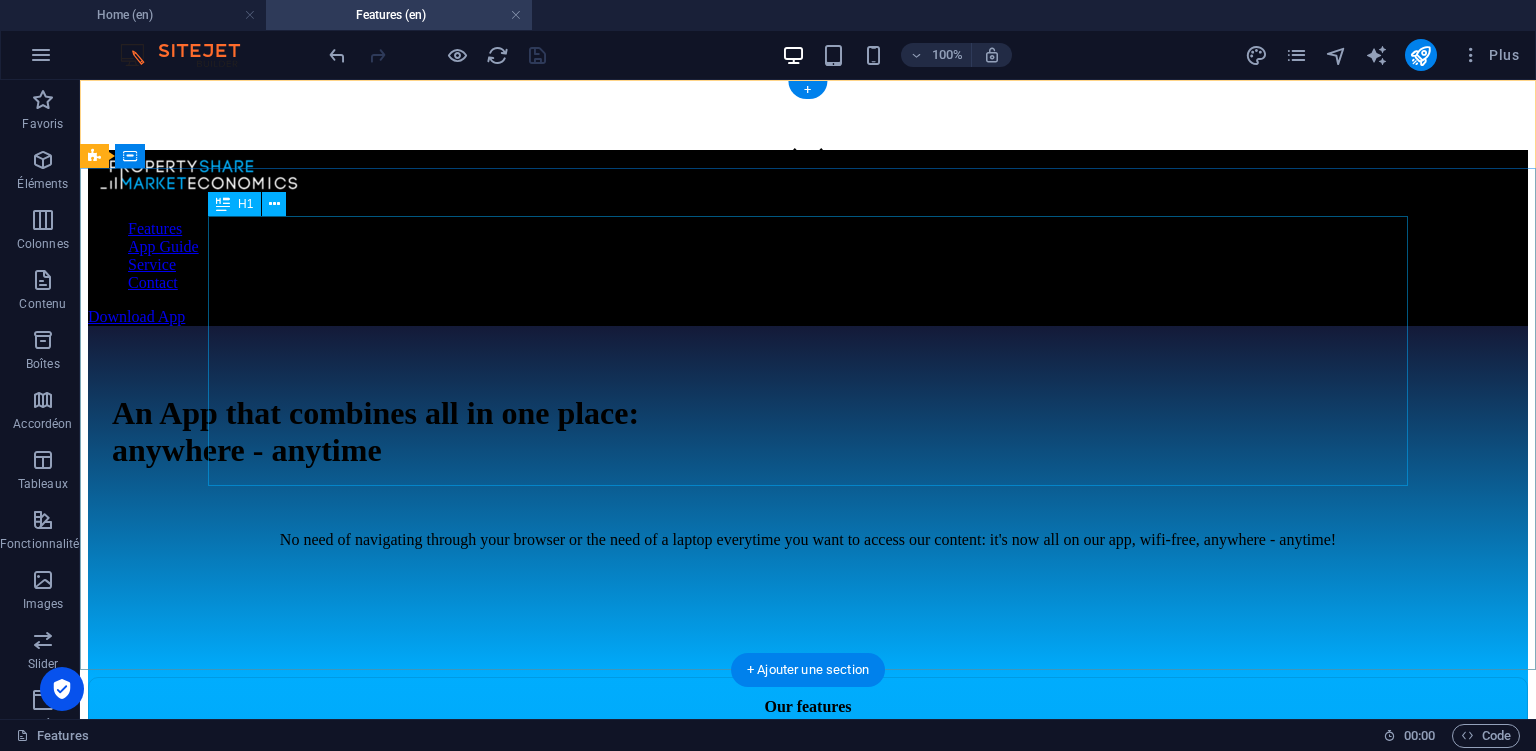 scroll, scrollTop: 0, scrollLeft: 0, axis: both 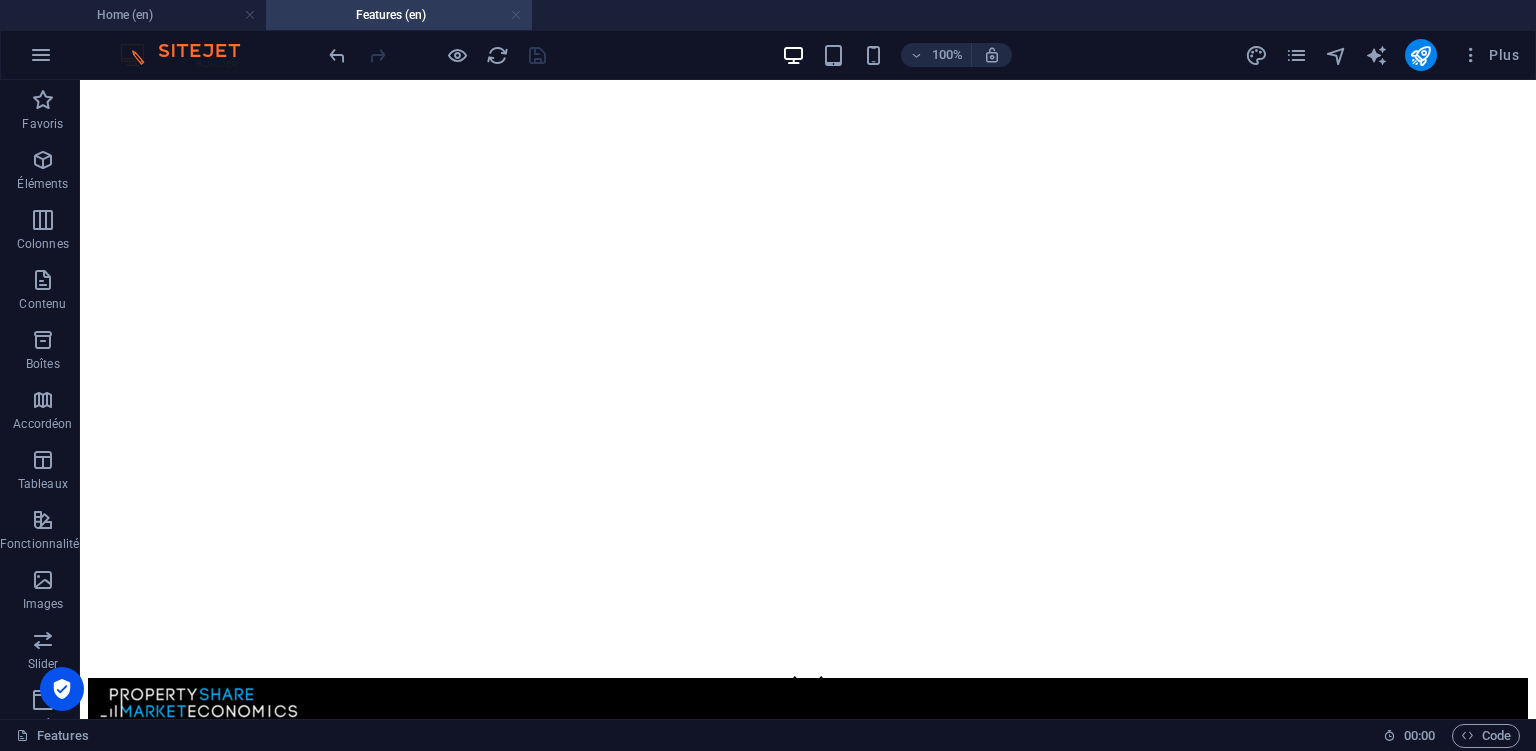 click at bounding box center [516, 15] 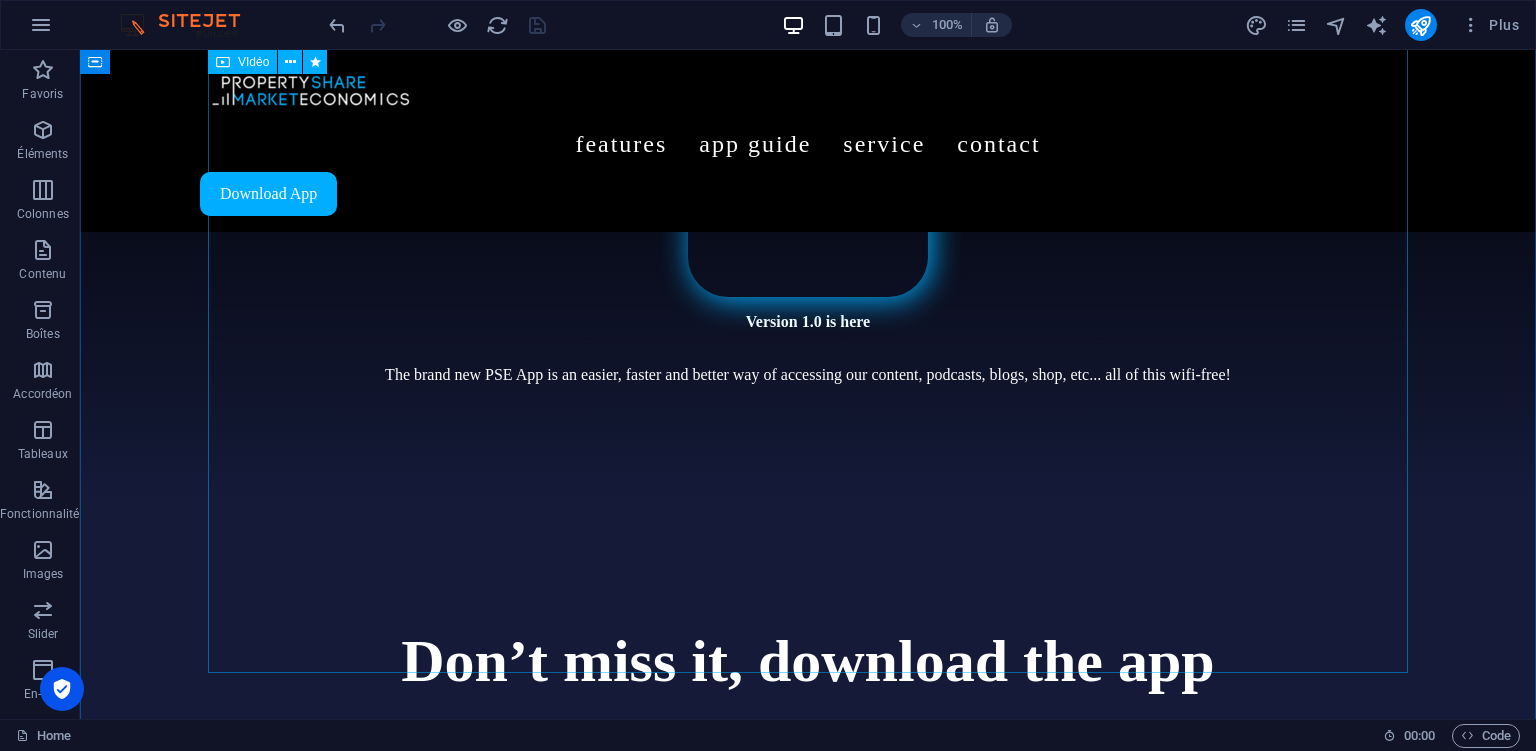 scroll, scrollTop: 739, scrollLeft: 0, axis: vertical 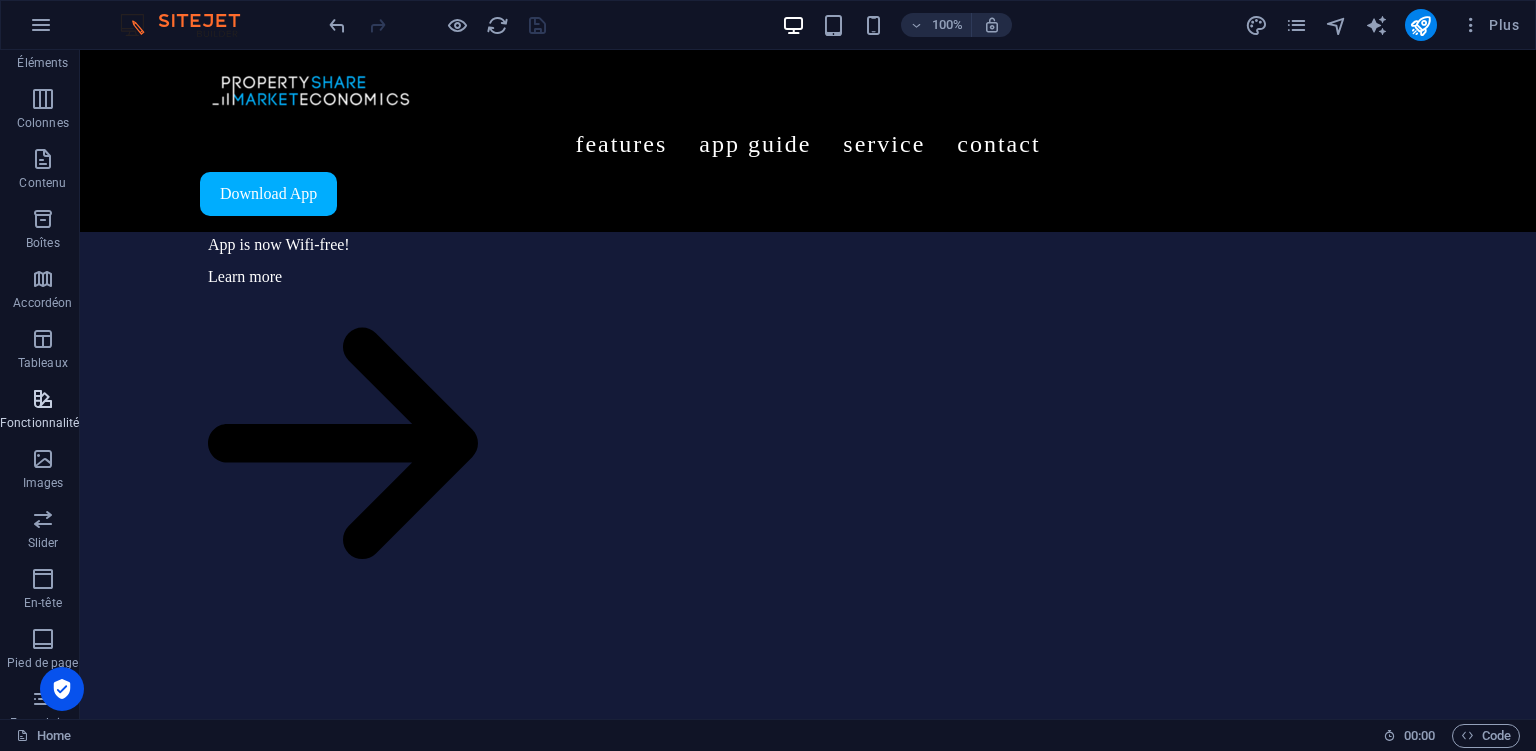 click at bounding box center [43, 399] 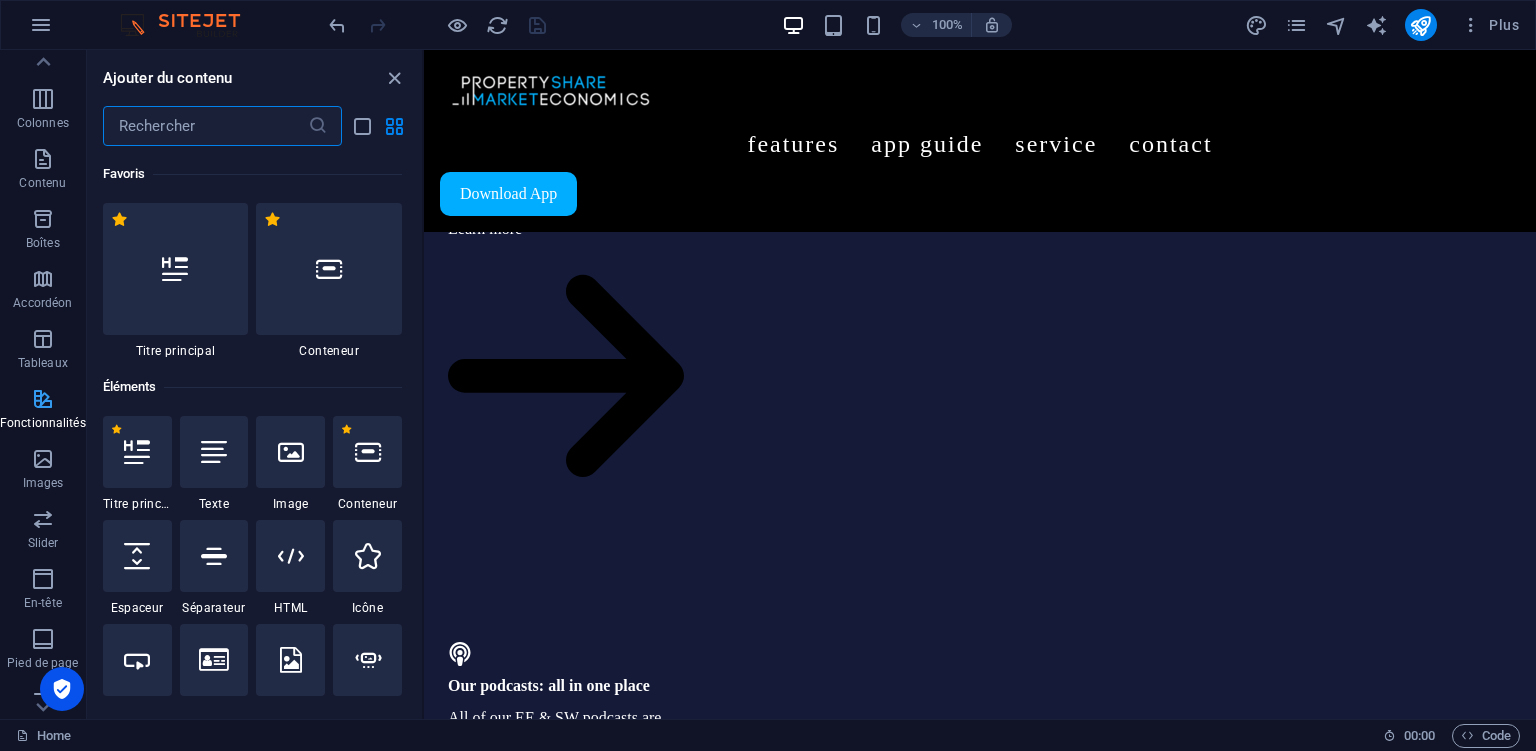 scroll, scrollTop: 91, scrollLeft: 0, axis: vertical 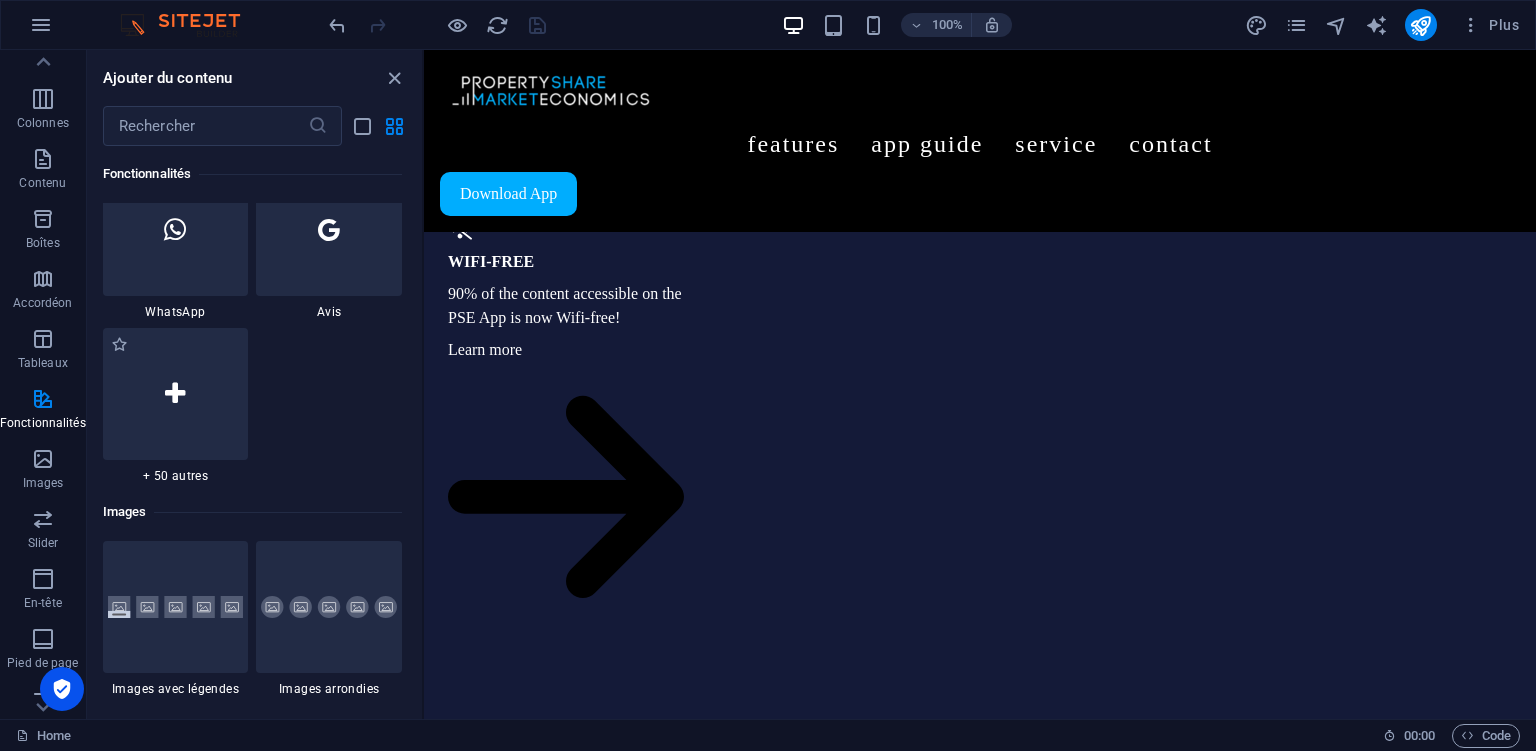 click on "+ 50 autres" at bounding box center [176, 476] 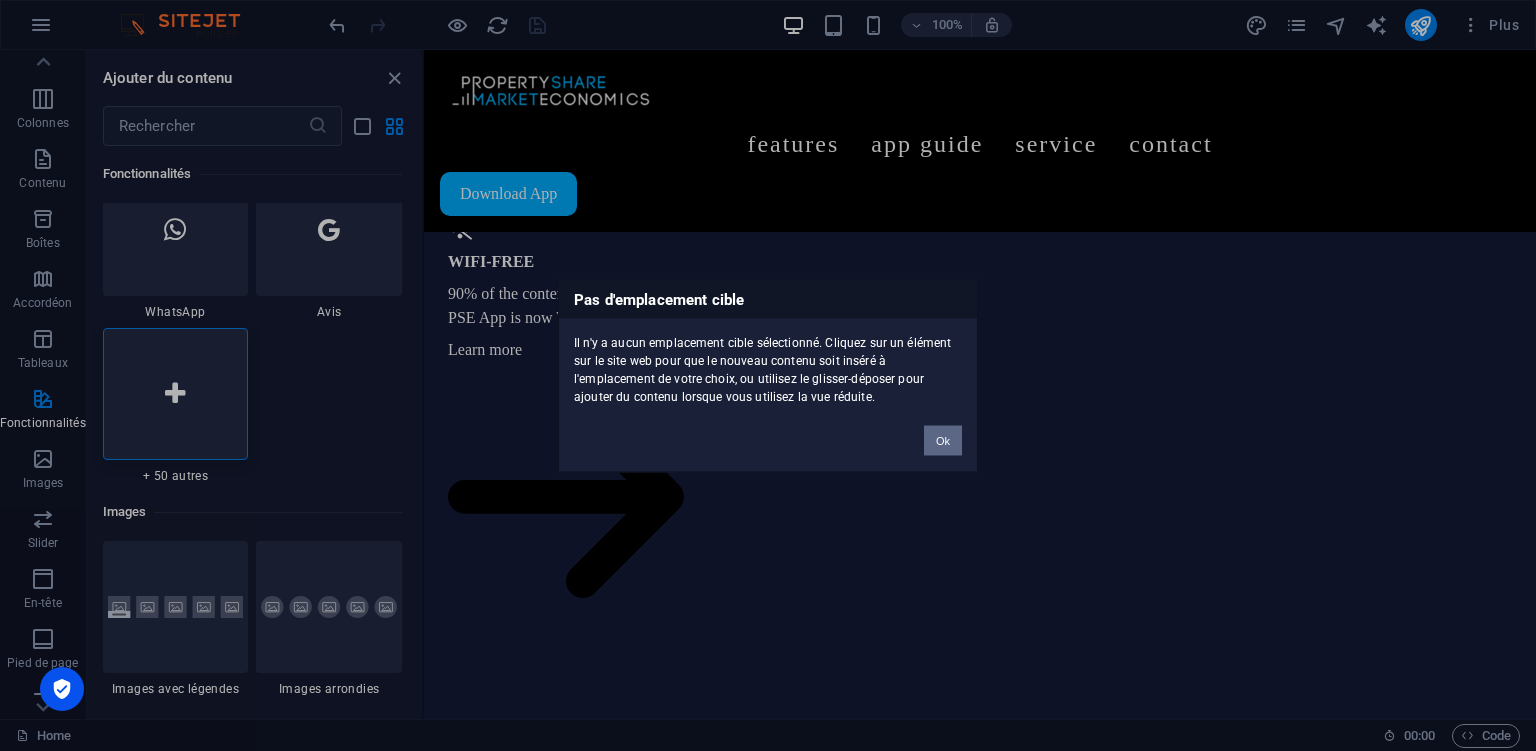 click on "Ok" at bounding box center (943, 440) 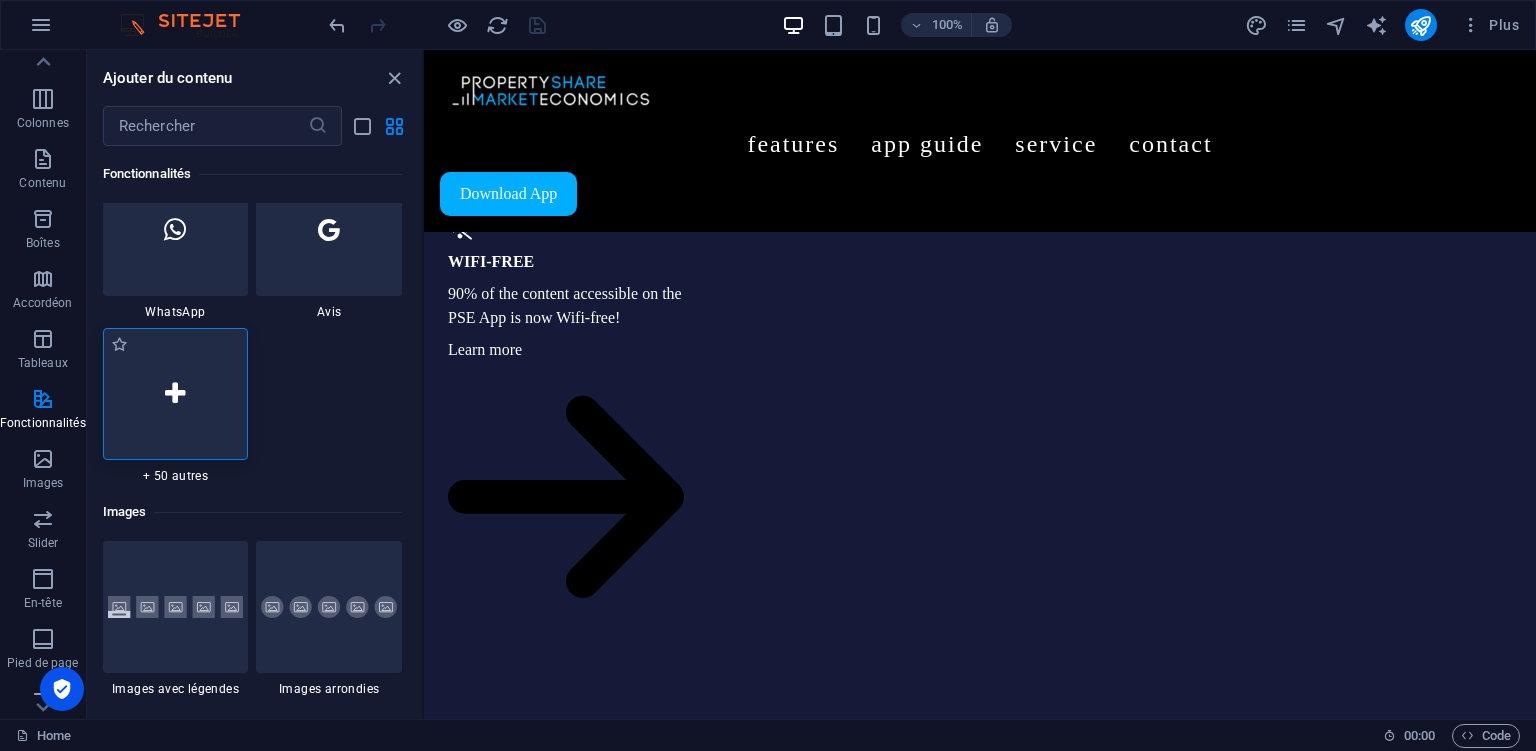 click at bounding box center [176, 394] 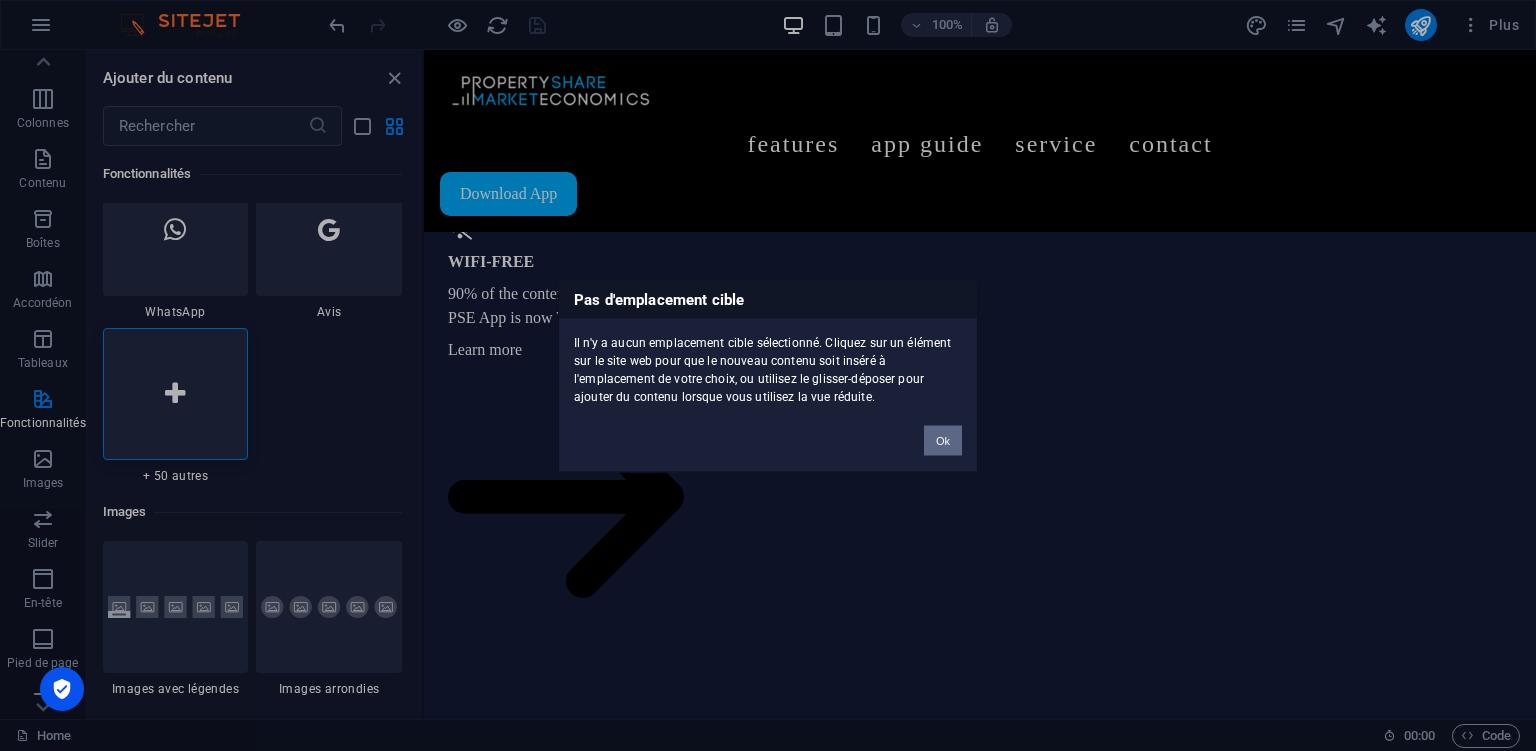 click on "Ok" at bounding box center (943, 440) 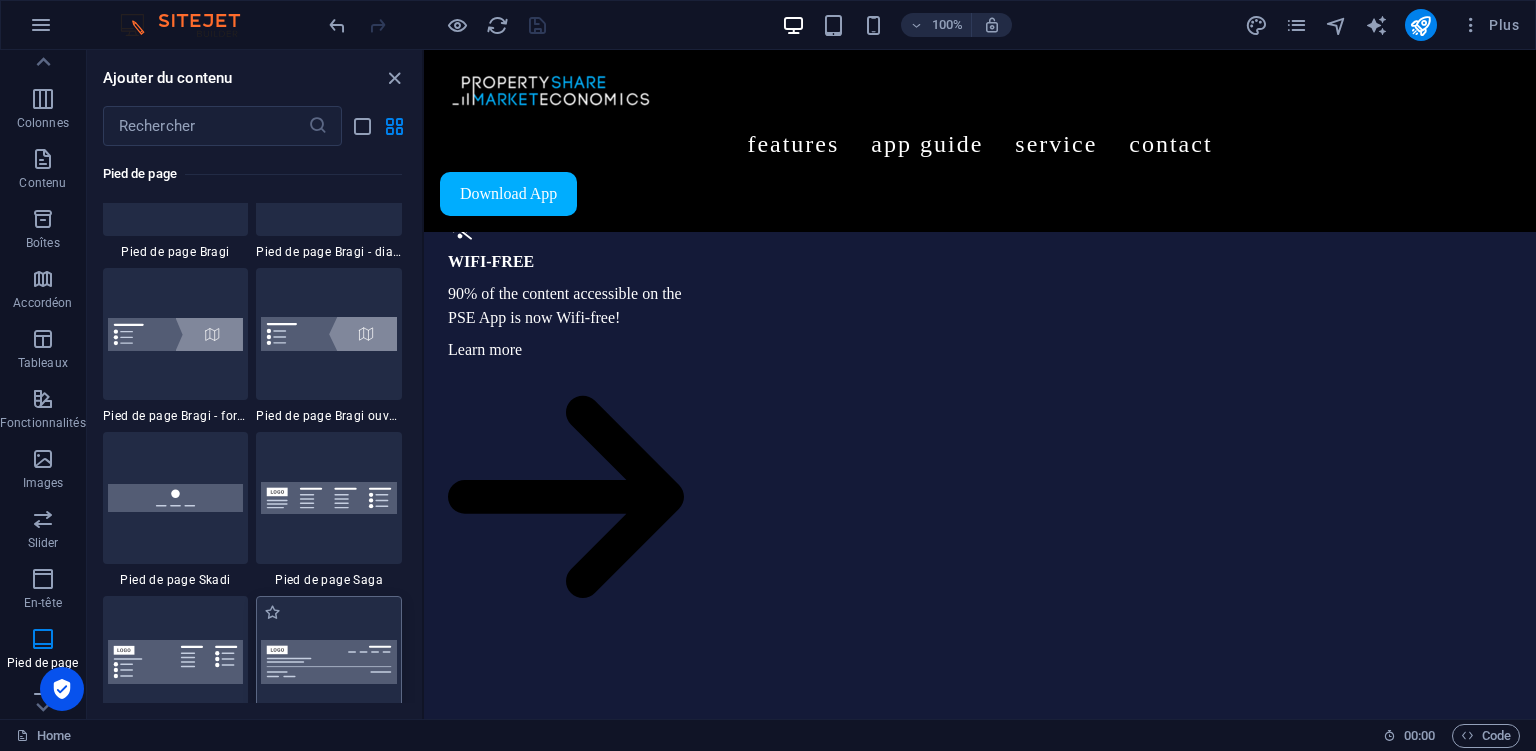 scroll, scrollTop: 13742, scrollLeft: 0, axis: vertical 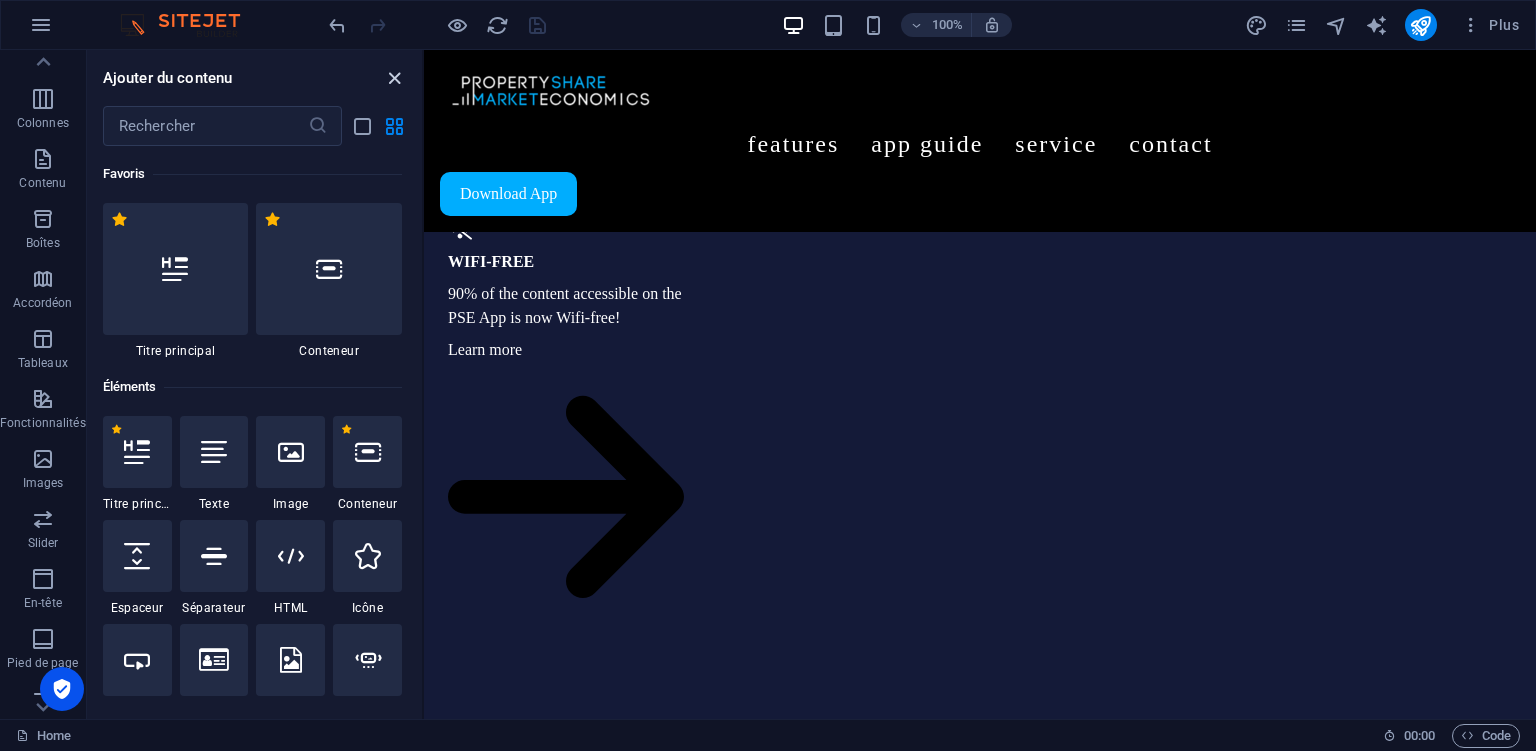 click at bounding box center (394, 78) 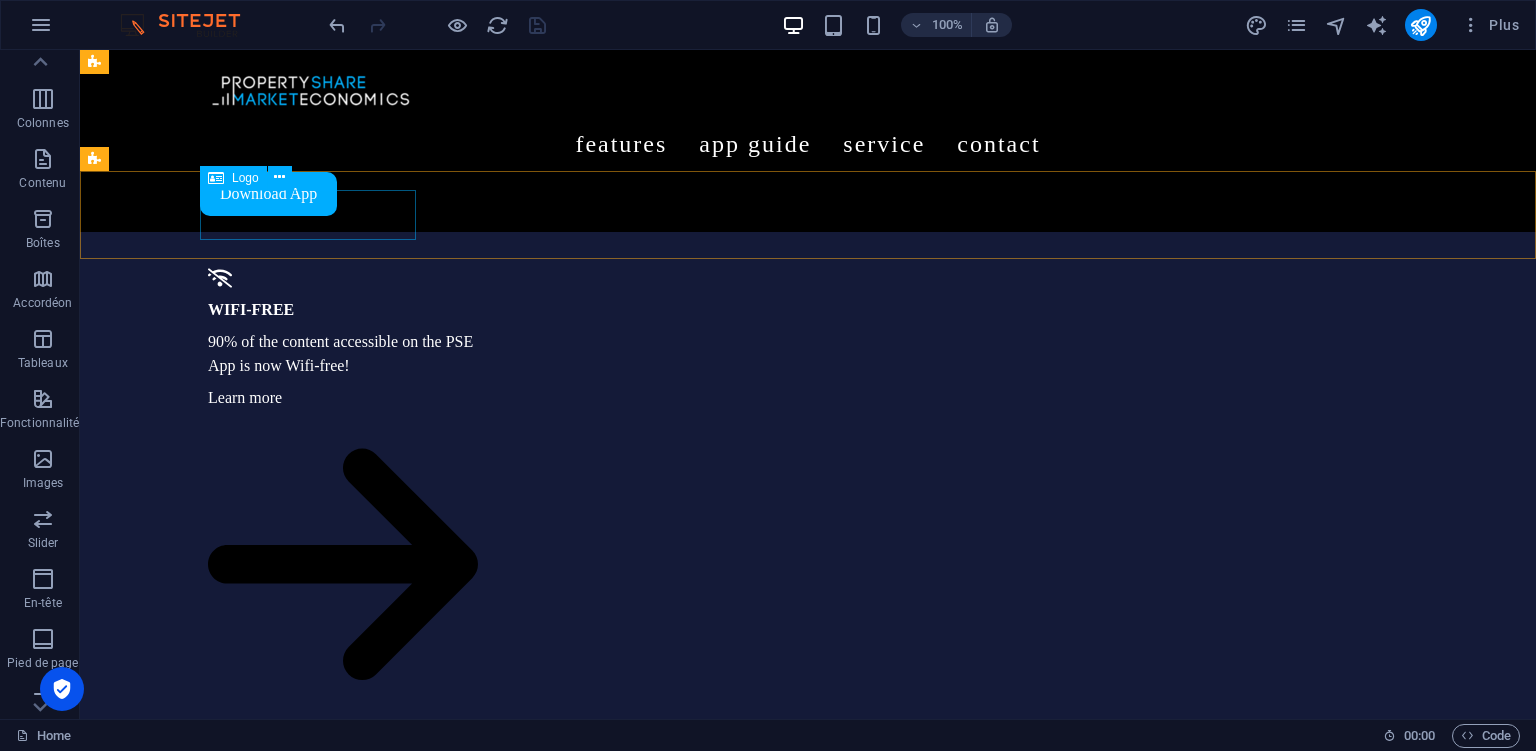 scroll, scrollTop: 91, scrollLeft: 0, axis: vertical 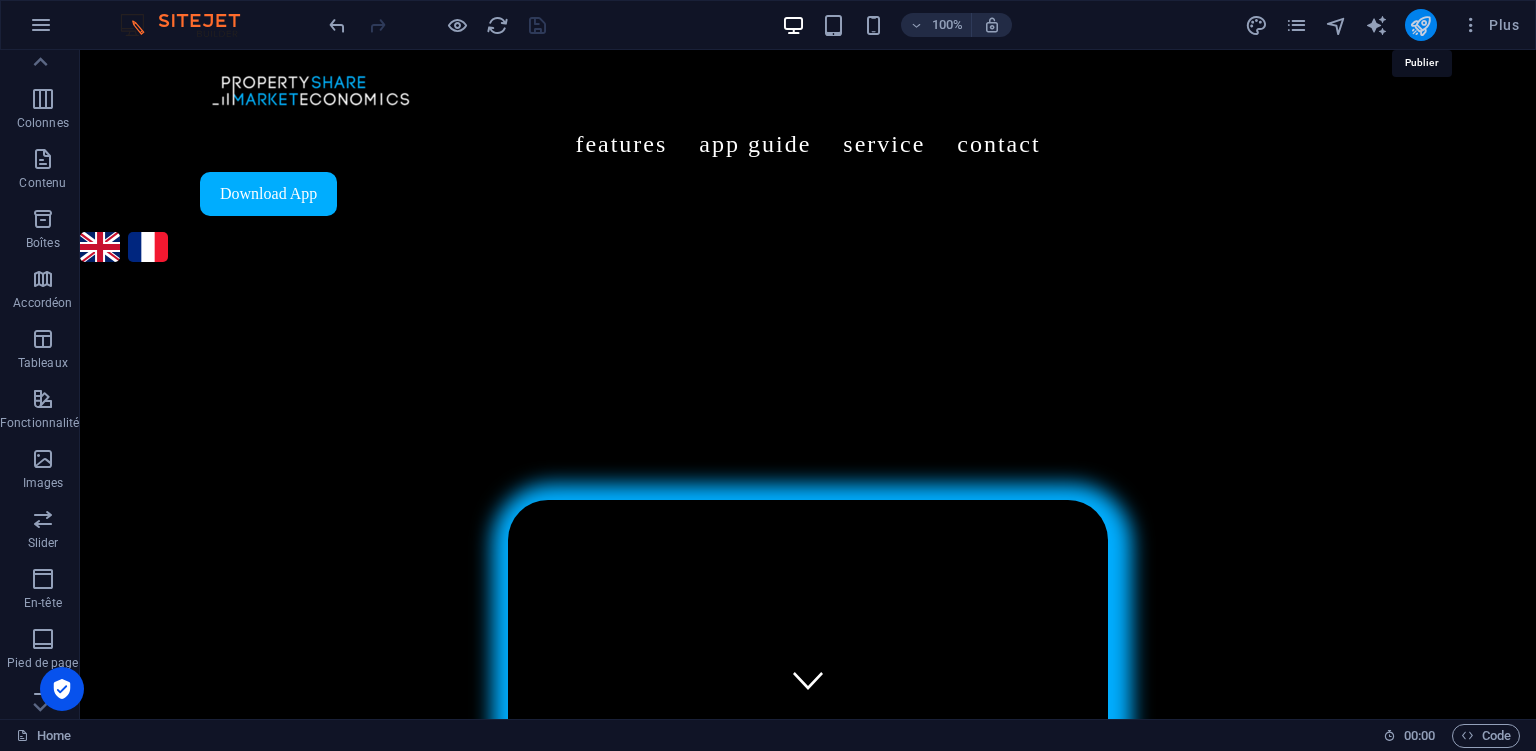 click at bounding box center [1420, 25] 